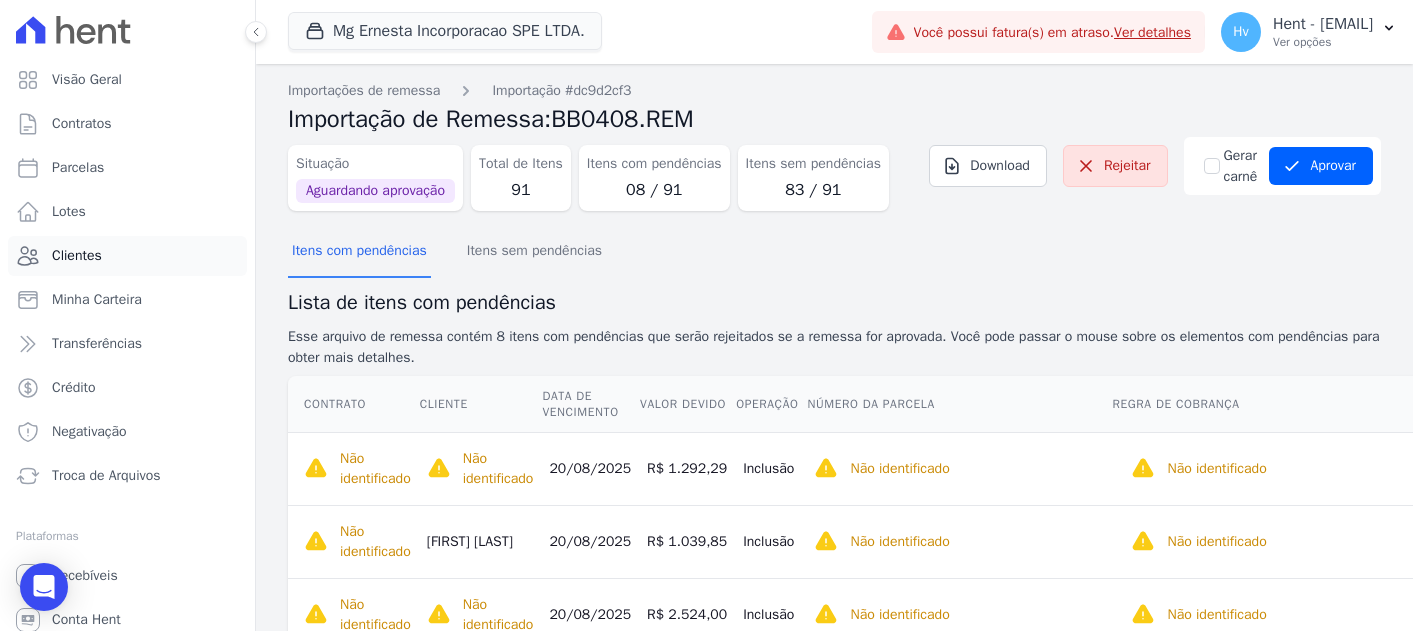scroll, scrollTop: 0, scrollLeft: 0, axis: both 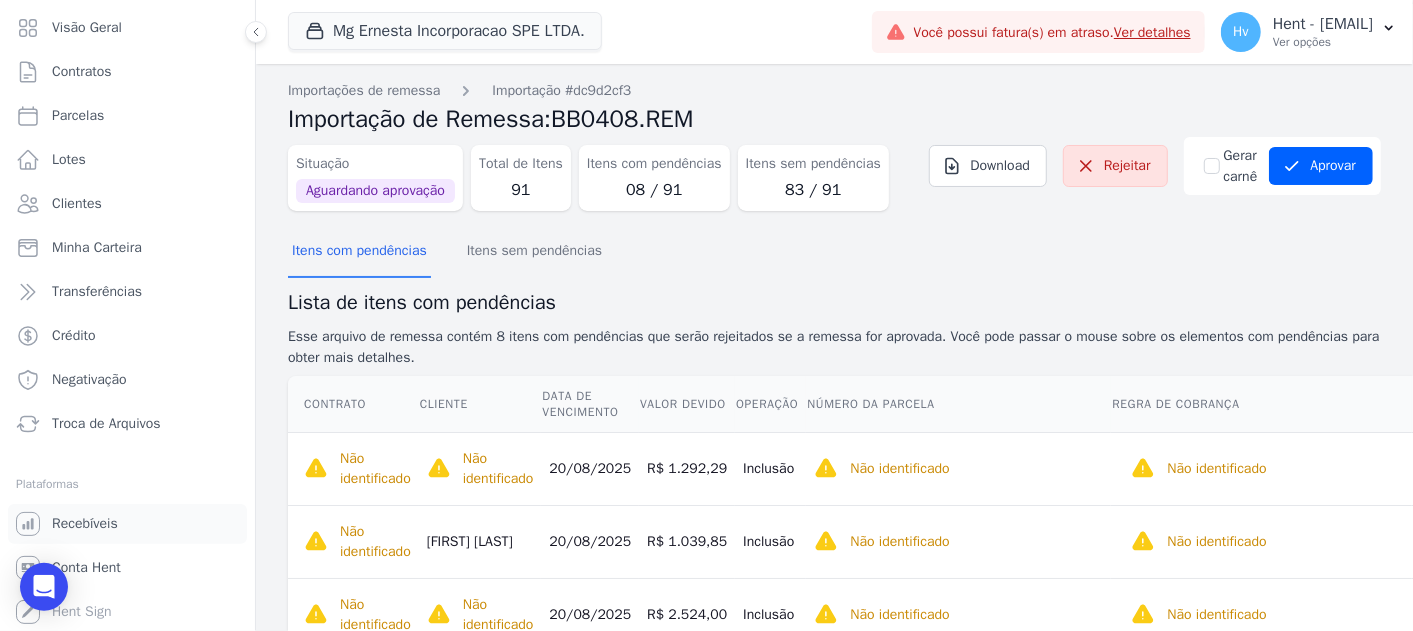 drag, startPoint x: 114, startPoint y: 522, endPoint x: 154, endPoint y: 501, distance: 45.17743 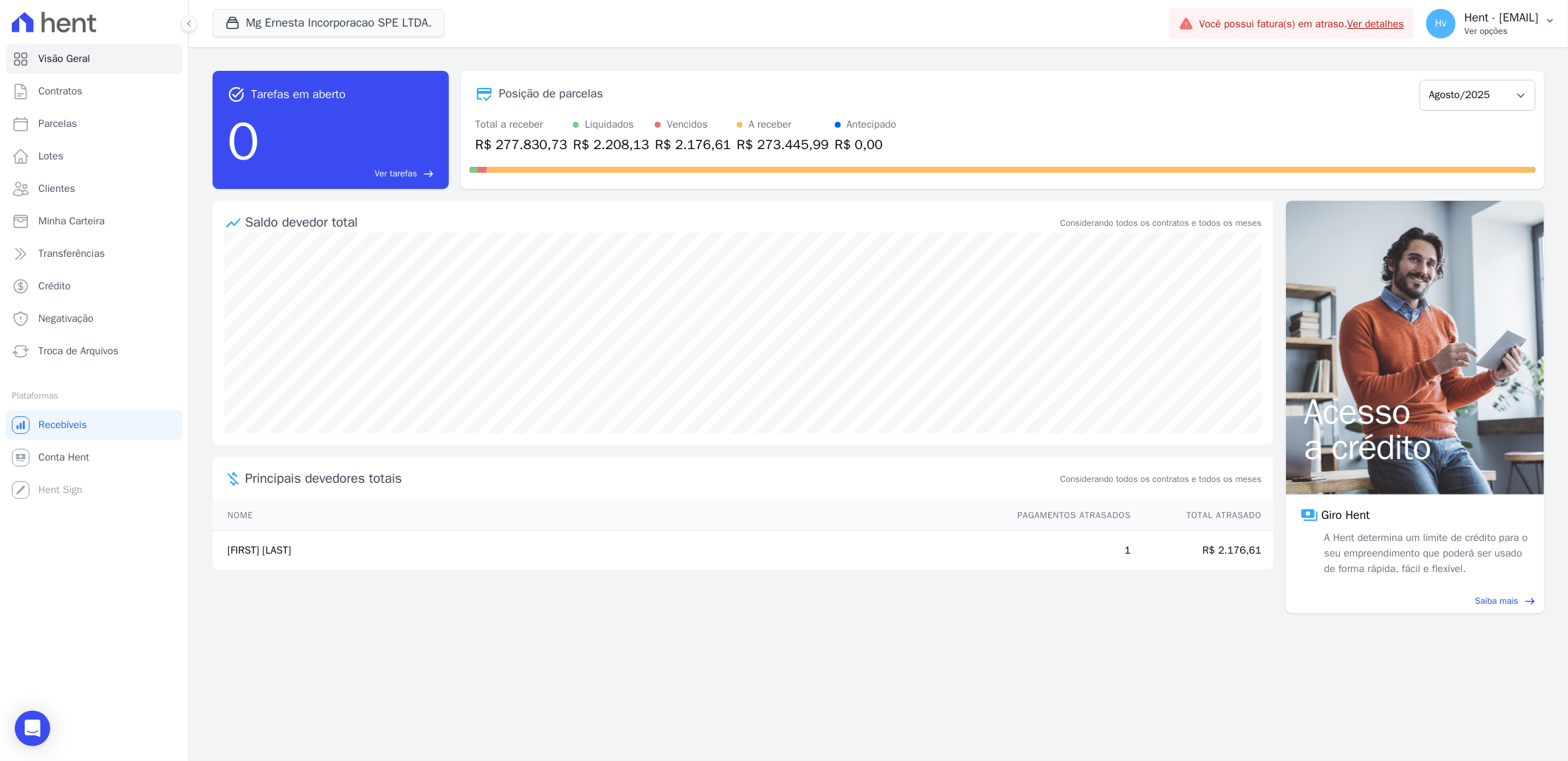 click on "Hent -  [EMAIL]" at bounding box center [1502, 18] 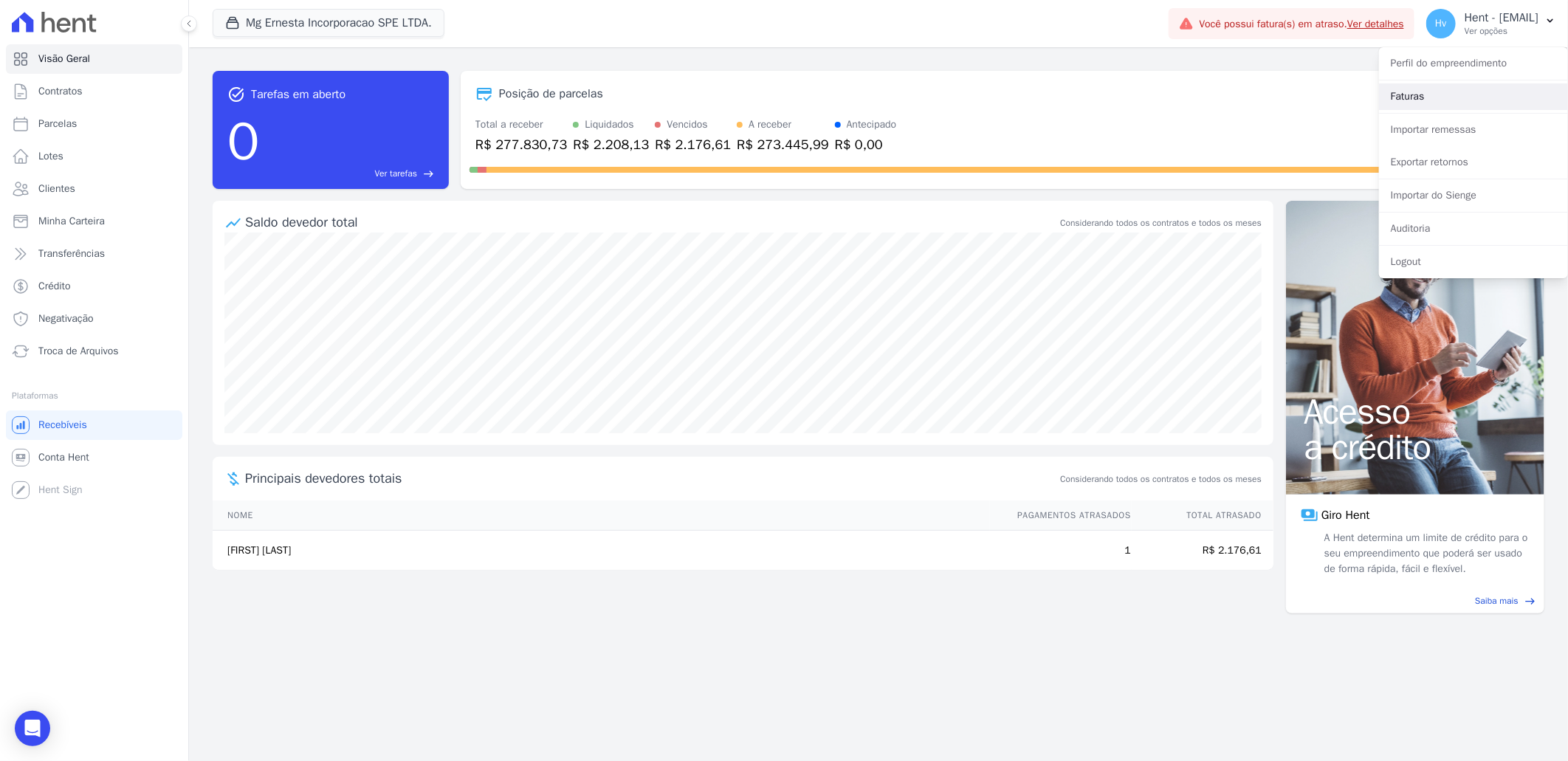 click on "Faturas" at bounding box center (1474, 97) 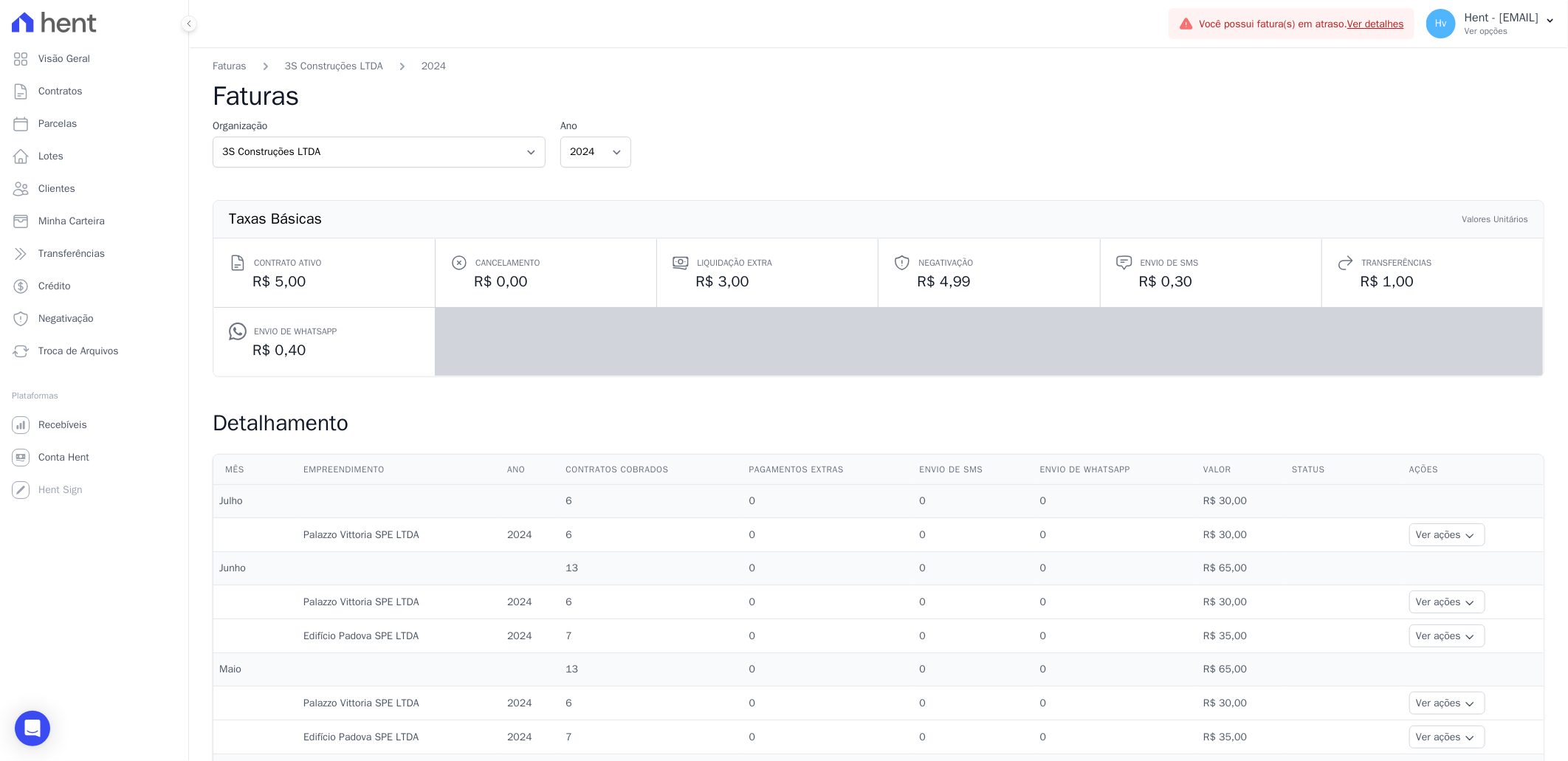scroll, scrollTop: 0, scrollLeft: 0, axis: both 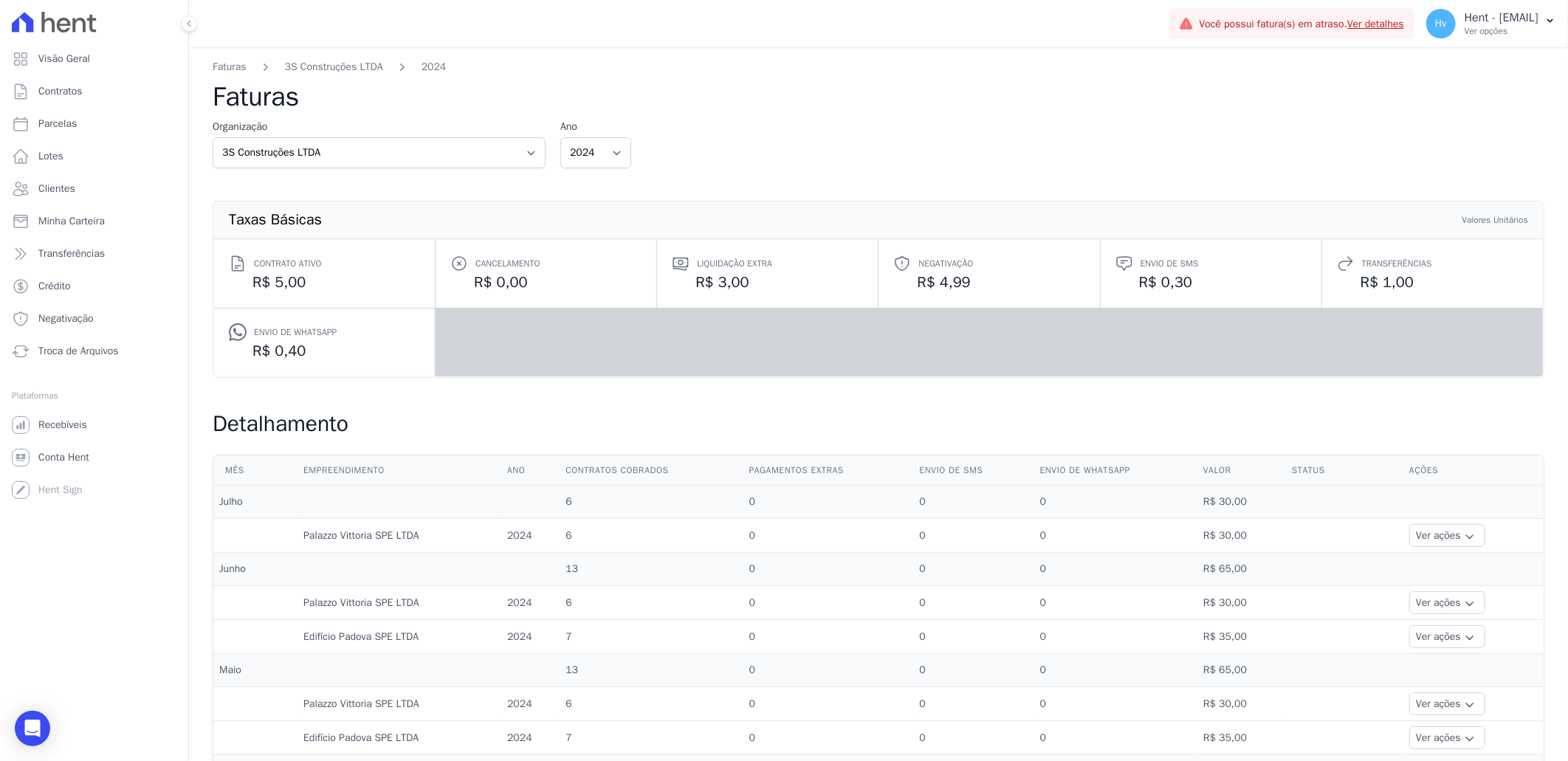 click on "Taxas Básicas
Valores Unitários
Contrato ativo
R$ 5,00
Cancelamento
R$ 0,00
Liquidação extra
R$ 3,00
R$ 4,99" at bounding box center (878, 289) 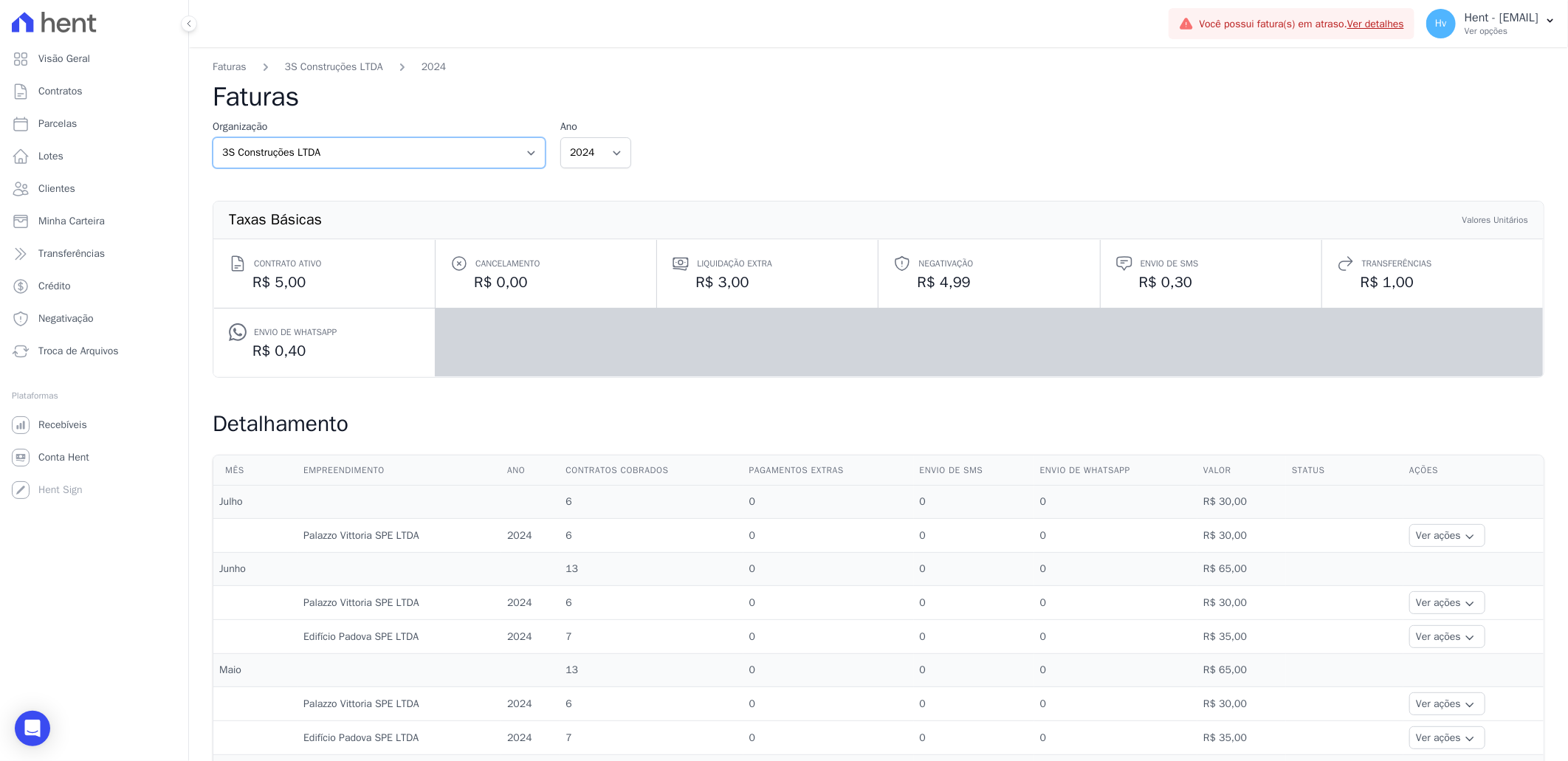click on "3S Construções LTDA
AGC Urbanismo
Agile Urbanismo
Agora Empreendimentos
Aima Urbanismo
AJMC
Alcance Engenharia
Aldeia Smart
Alexandria
Alpha
Amazonas Participações e Empreendimentos LTDA
Amazon Residence Construtora LTDA
Andrade Lima Empreendimentos Imobiliários LTDA
Andrade Marinho
APAN - FreitasPar Urbanismo
Apice Incorporadora
Apice Incorporadora - Inco
BONELLI EMPREENDIMENTOS IMOBILIARIOS LTDA
Cabral Empreendimentos
Captal Investimentos
Carllotto
Carozo
CAVAZANI EMPREENDIMENTOS IMOBILIARIOS
Celina Guimaraes - Ghia
Celina Guimaraes - Interno
Celina Guimaraes - LBA
Coevo Construtora e Incorporadora - Ghia
Coevo - LBA
Comatt
Comercial Andrade Lima LTDA
CONSTRUTORA E IMOBILIARIA FARIAS
Construtora Fontanive
CONSTRUTORA FONTANIVE LIMITADA
CONSTRUTORA MG TEC LTDA
Construtora Rivello S/A
CONSTRUTORA SOLICASA
Crescer Incorporadora
Dama Empreendimentos
DEVECK CONSTRUTORA E INCORPORADORA LTDA
Doro Incorporações
E-Arke (teste)" at bounding box center [379, 153] 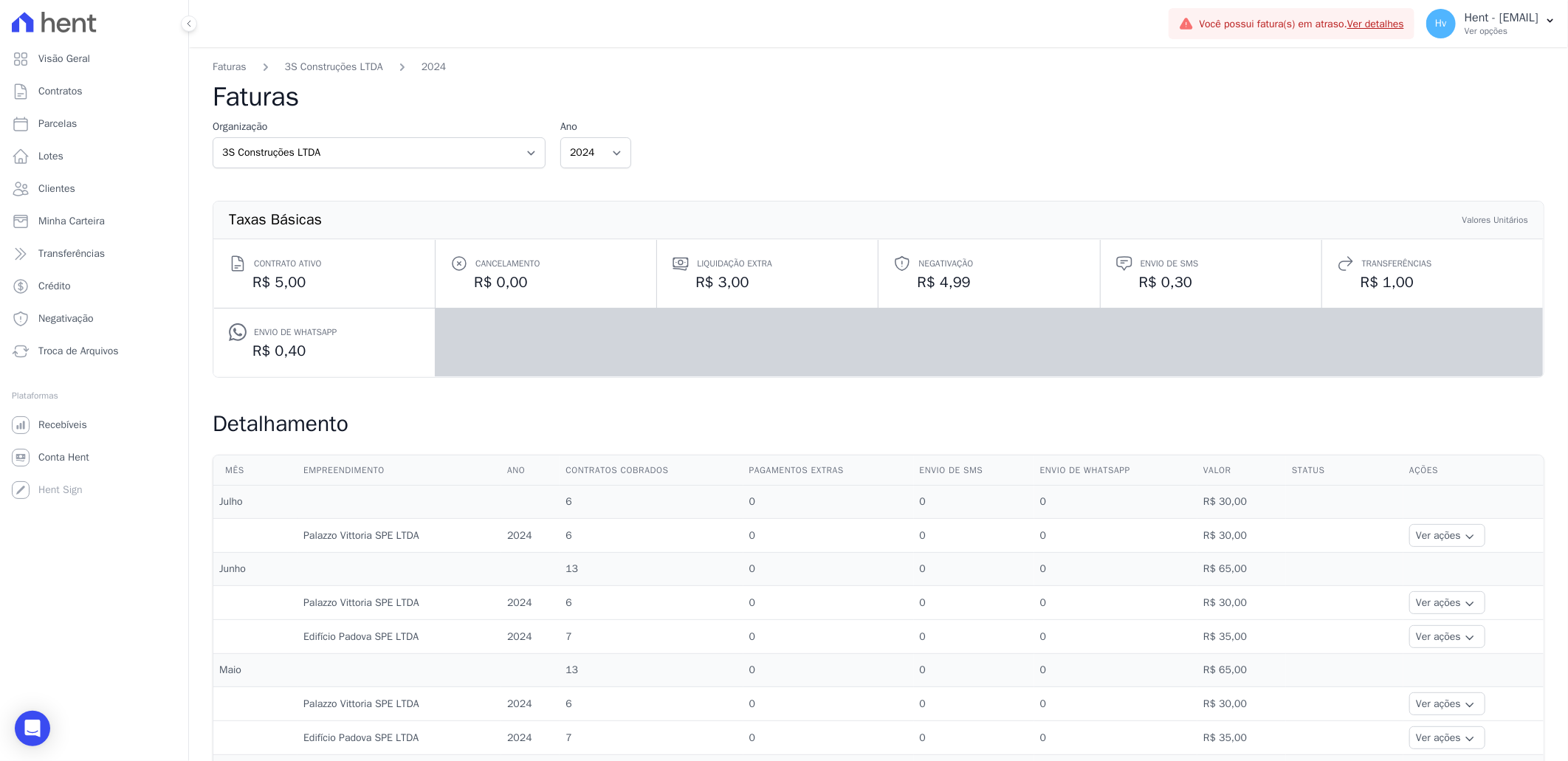 drag, startPoint x: 777, startPoint y: 101, endPoint x: 412, endPoint y: 0, distance: 378.7163 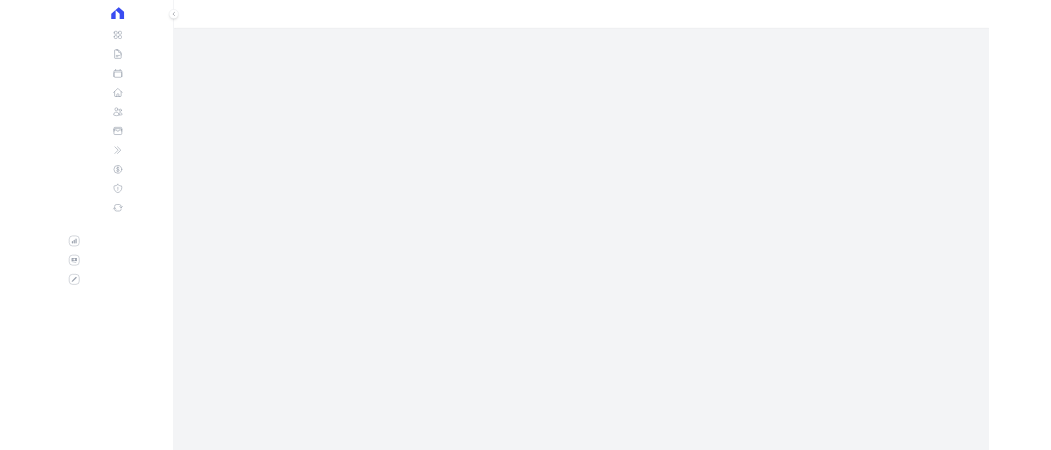 scroll, scrollTop: 0, scrollLeft: 0, axis: both 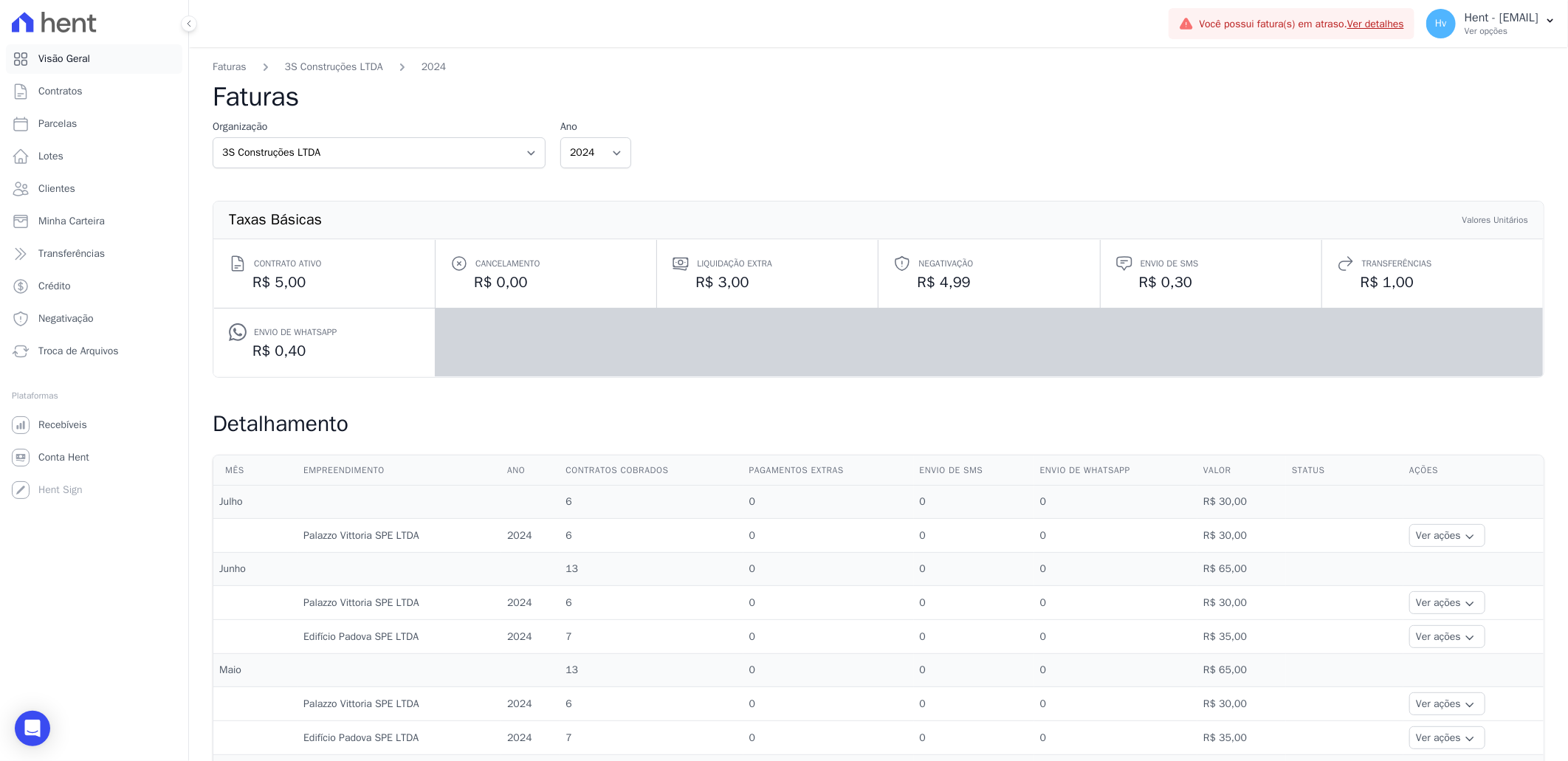 click on "Visão Geral" at bounding box center (64, 59) 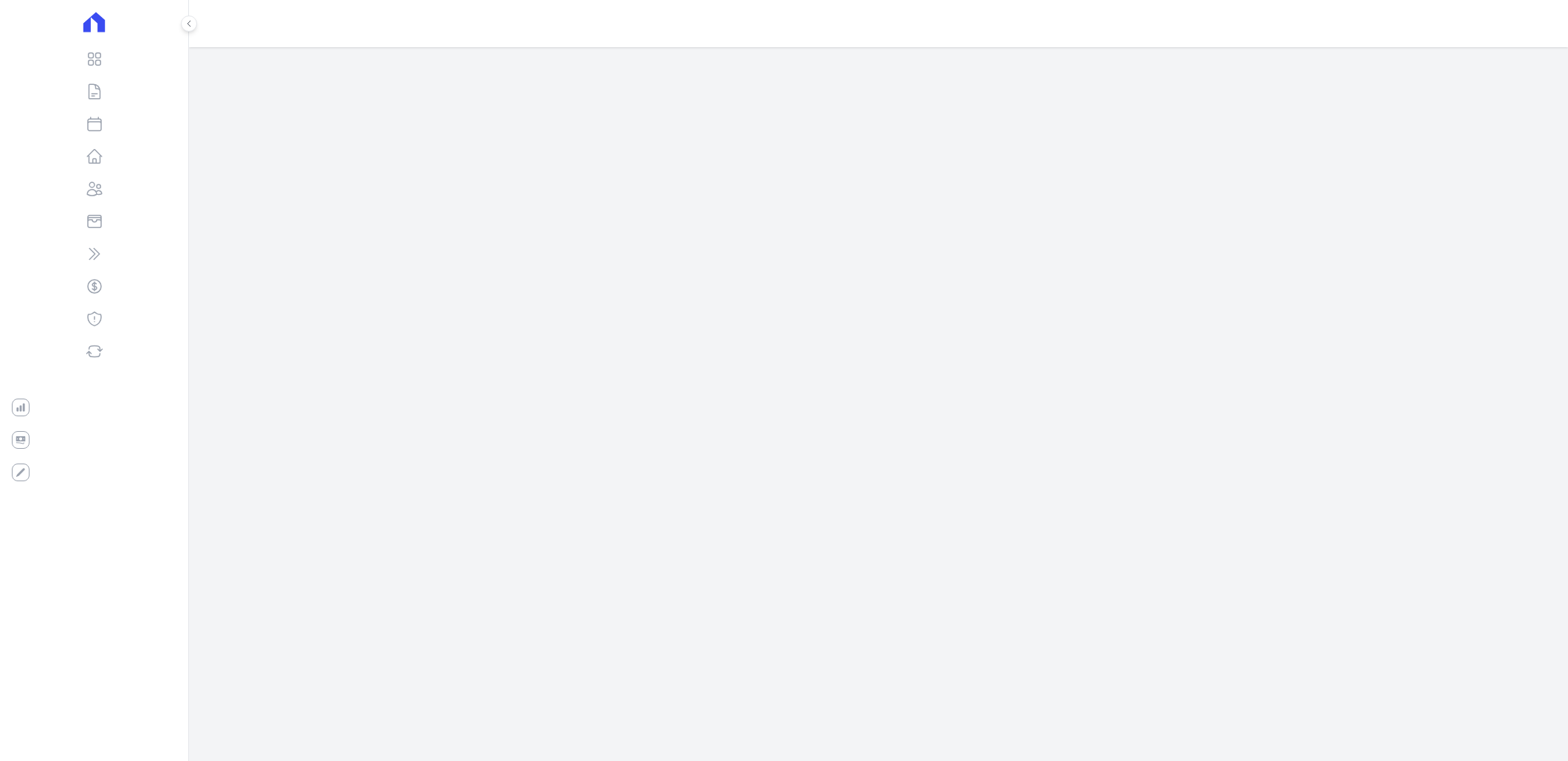 scroll, scrollTop: 0, scrollLeft: 0, axis: both 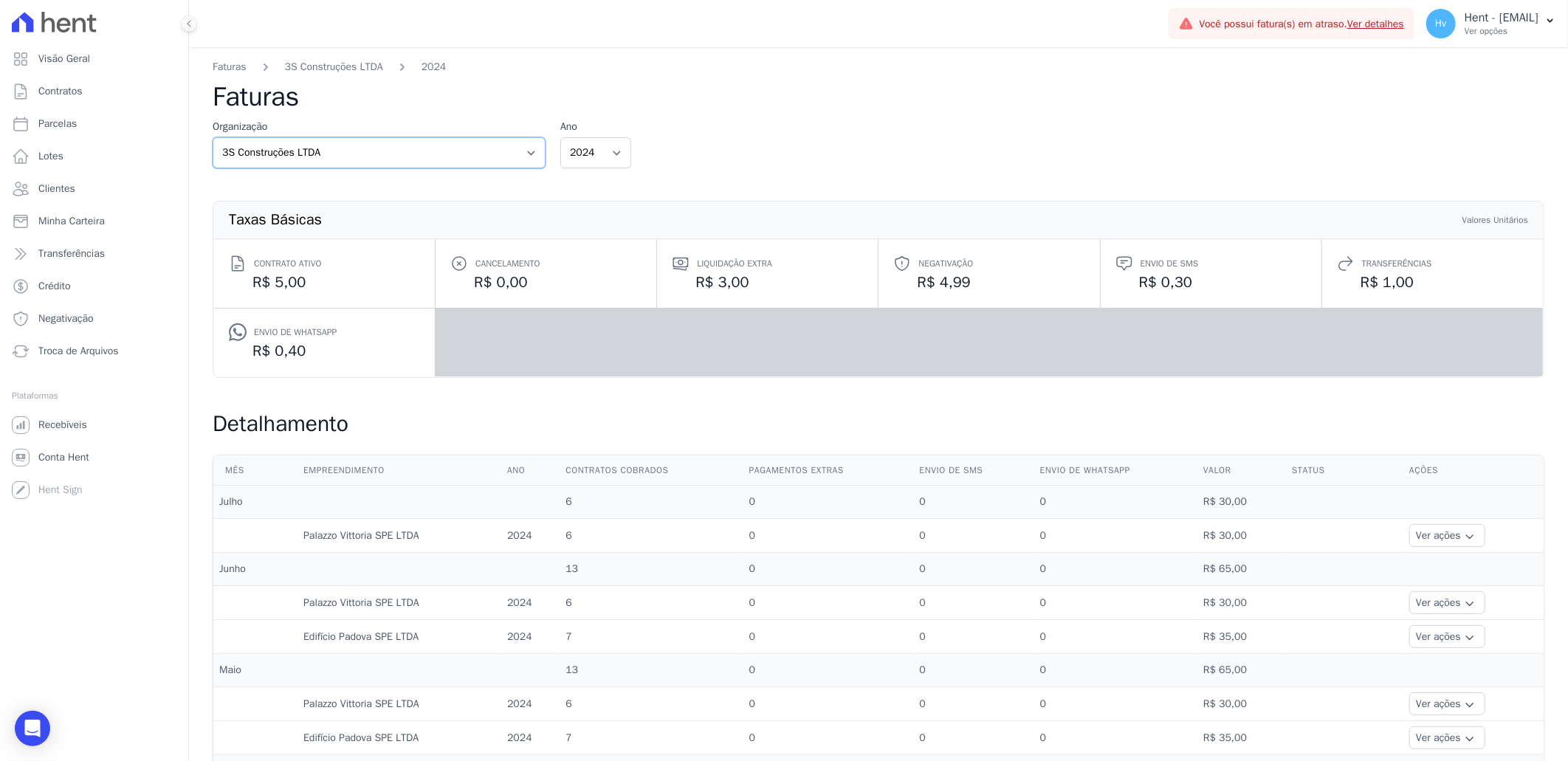 click on "3S Construções LTDA
AGC Urbanismo
Agile Urbanismo
Agora Empreendimentos
Aima Urbanismo
AJMC
Alcance Engenharia
Aldeia Smart
Alexandria
Alpha
Amazonas Participações e Empreendimentos LTDA
Amazon Residence Construtora LTDA
Andrade Lima Empreendimentos Imobiliários LTDA
Andrade Marinho
APAN - FreitasPar Urbanismo
Apice Incorporadora
Apice Incorporadora - Inco
BONELLI EMPREENDIMENTOS IMOBILIARIOS LTDA
Cabral Empreendimentos
Captal Investimentos
Carllotto
Carozo
CAVAZANI EMPREENDIMENTOS IMOBILIARIOS
Celina Guimaraes - Ghia
Celina Guimaraes - Interno
Celina Guimaraes - LBA
Coevo Construtora e Incorporadora - Ghia
Coevo - LBA
Comatt
Comercial Andrade Lima LTDA
CONSTRUTORA E IMOBILIARIA FARIAS
Construtora Fontanive
CONSTRUTORA FONTANIVE LIMITADA
CONSTRUTORA MG TEC LTDA
Construtora Rivello S/A
CONSTRUTORA SOLICASA
Crescer Incorporadora
Dama Empreendimentos
DEVECK CONSTRUTORA E INCORPORADORA LTDA
Doro Incorporações
E-Arke (teste)" at bounding box center (379, 153) 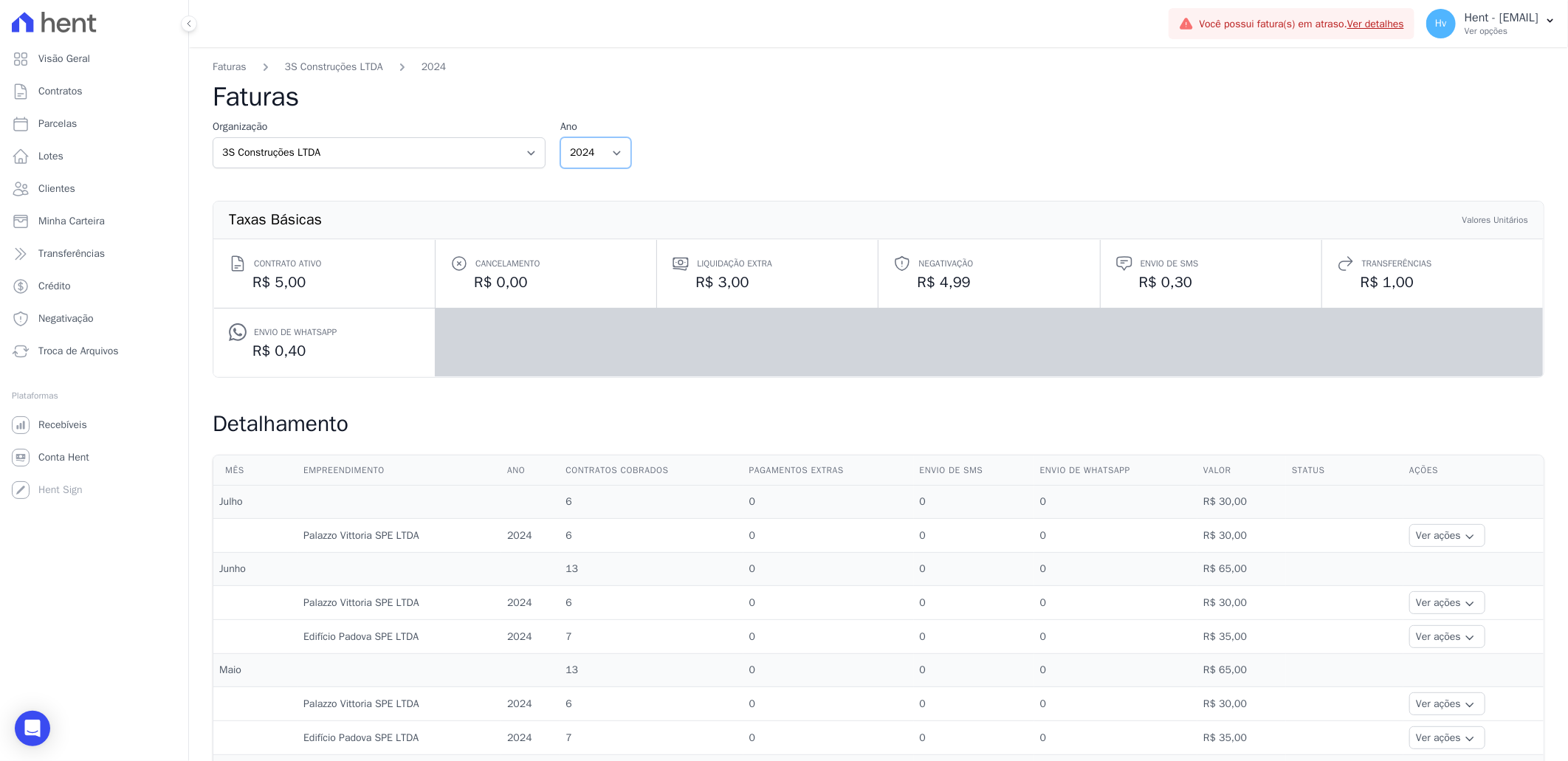 click on "2024
2023" at bounding box center (596, 153) 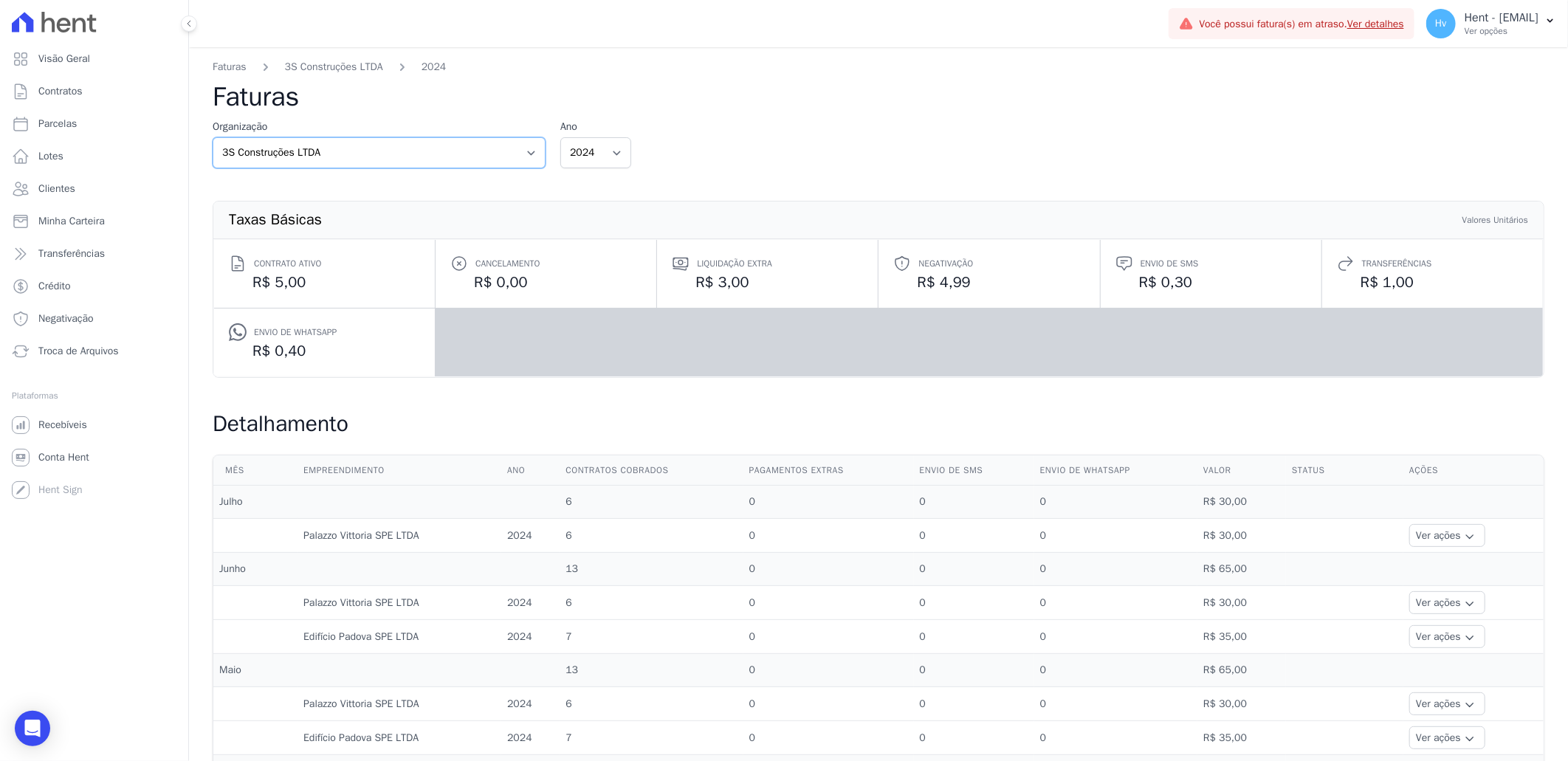 click on "3S Construções LTDA
AGC Urbanismo
Agile Urbanismo
Agora Empreendimentos
Aima Urbanismo
AJMC
Alcance Engenharia
Aldeia Smart
Alexandria
Alpha
Amazonas Participações e Empreendimentos LTDA
Amazon Residence Construtora LTDA
Andrade Lima Empreendimentos Imobiliários LTDA
Andrade Marinho
APAN - FreitasPar Urbanismo
Apice Incorporadora
Apice Incorporadora - Inco
BONELLI EMPREENDIMENTOS IMOBILIARIOS LTDA
Cabral Empreendimentos
Captal Investimentos
Carllotto
Carozo
CAVAZANI EMPREENDIMENTOS IMOBILIARIOS
Celina Guimaraes - Ghia
Celina Guimaraes - Interno
Celina Guimaraes - LBA
Coevo Construtora e Incorporadora - Ghia
Coevo - LBA
Comatt
Comercial Andrade Lima LTDA
CONSTRUTORA E IMOBILIARIA FARIAS
Construtora Fontanive
CONSTRUTORA FONTANIVE LIMITADA
CONSTRUTORA MG TEC LTDA
Construtora Rivello S/A
CONSTRUTORA SOLICASA
Crescer Incorporadora
Dama Empreendimentos
DEVECK CONSTRUTORA E INCORPORADORA LTDA
Doro Incorporações
E-Arke (teste)" at bounding box center (379, 153) 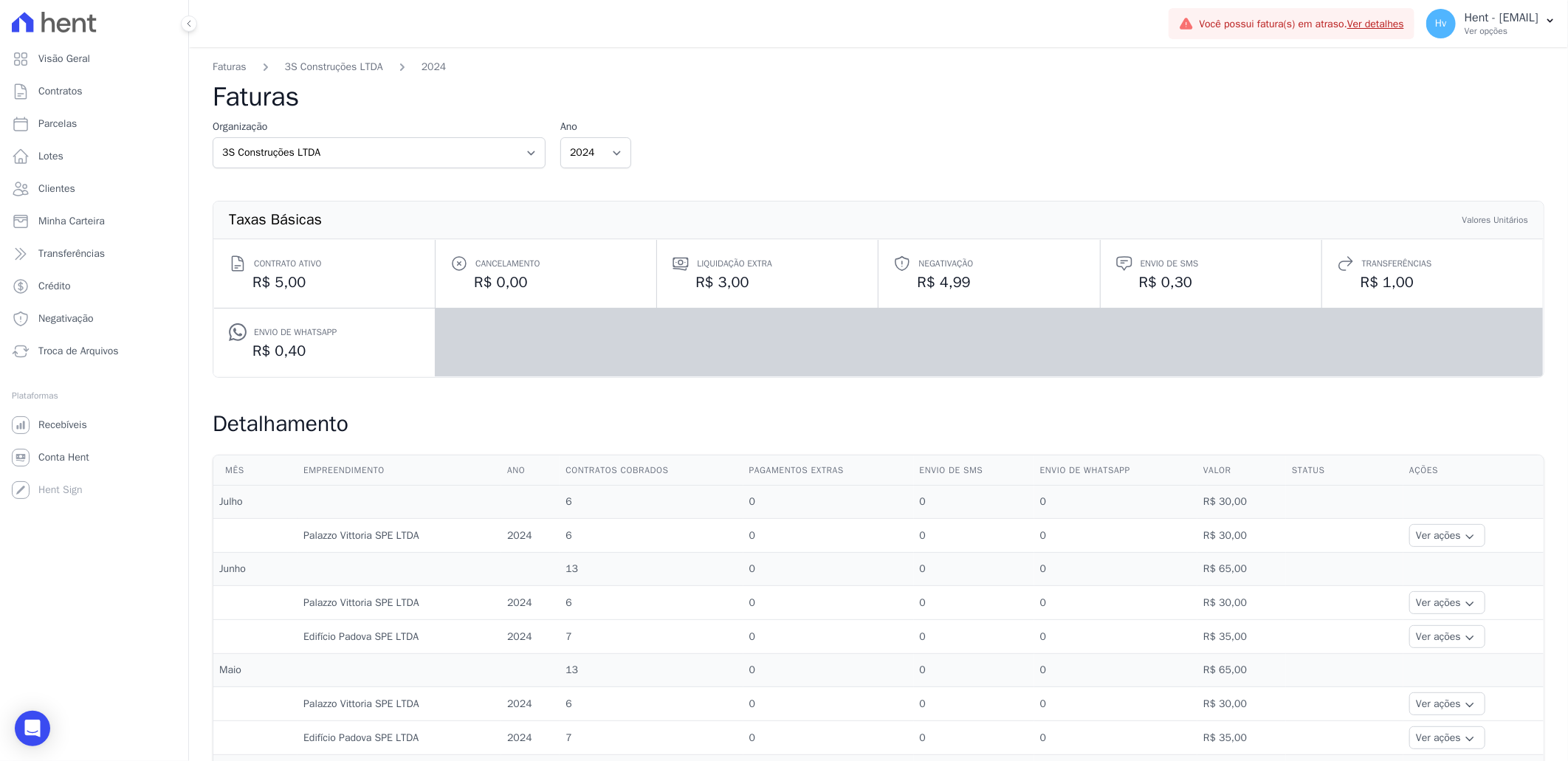 click on "Organização
3S Construções LTDA
AGC Urbanismo
Agile Urbanismo
Agora Empreendimentos
Aima Urbanismo
AJMC
Alcance Engenharia
Aldeia Smart
Alexandria
Alpha
Amazonas Participações e Empreendimentos LTDA
Amazon Residence Construtora LTDA
Andrade Lima Empreendimentos Imobiliários LTDA
Andrade Marinho
APAN - FreitasPar Urbanismo
Apice Incorporadora
Apice Incorporadora - Inco
BONELLI EMPREENDIMENTOS IMOBILIARIOS LTDA
Cabral Empreendimentos
Captal Investimentos
Carllotto
Carozo
CAVAZANI EMPREENDIMENTOS IMOBILIARIOS
Celina Guimaraes - Ghia
Celina Guimaraes - Interno
Celina Guimaraes - LBA
Coevo Construtora e Incorporadora - Ghia
Coevo - LBA
Comatt
Comercial Andrade Lima LTDA
CONSTRUTORA E IMOBILIARIA FARIAS
Construtora Fontanive
CONSTRUTORA FONTANIVE LIMITADA
CONSTRUTORA MG TEC LTDA
Construtora Rivello S/A
CONSTRUTORA SOLICASA
Crescer Incorporadora
Dama Empreendimentos" at bounding box center (878, 143) 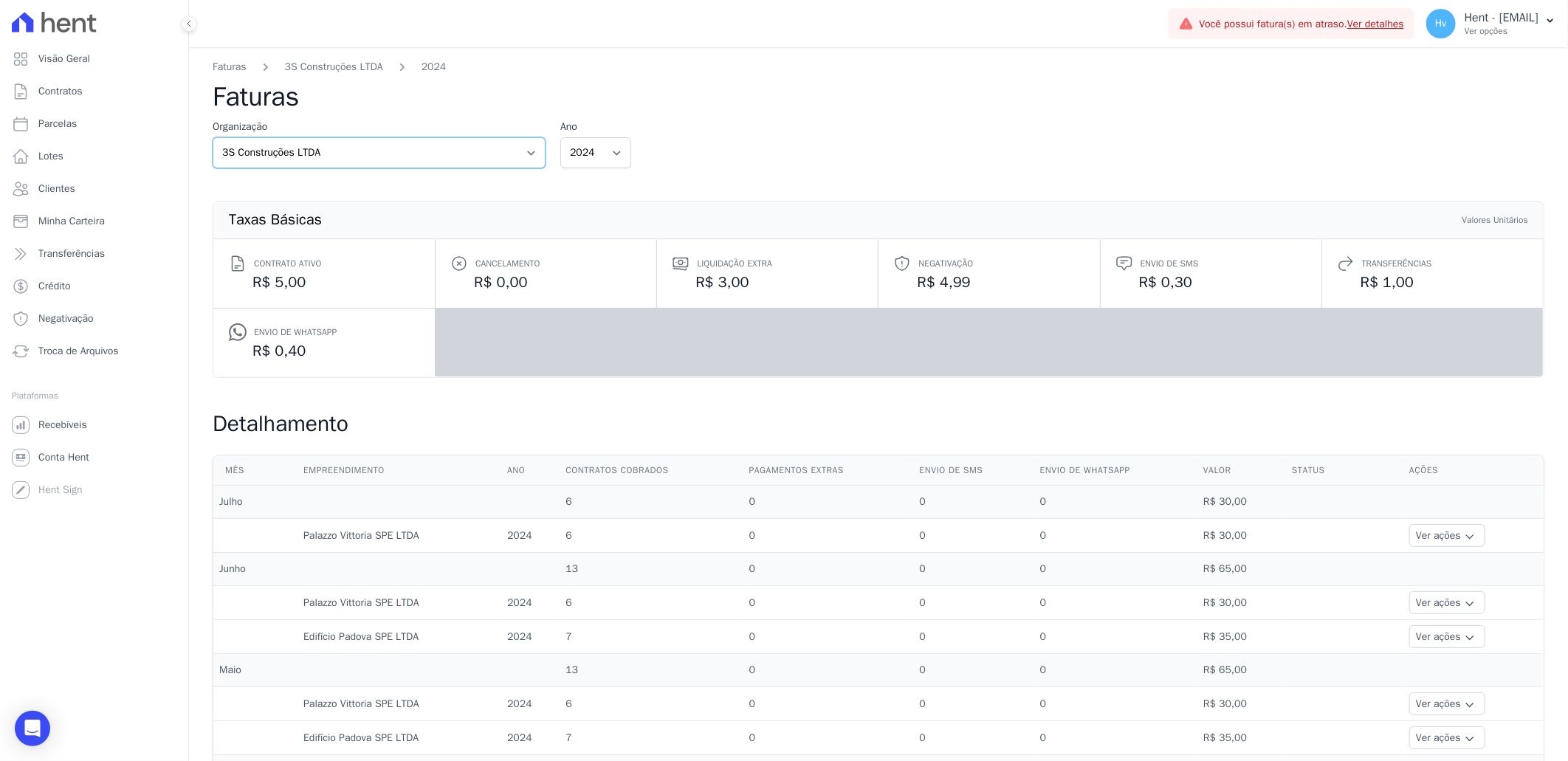 click on "3S Construções LTDA
AGC Urbanismo
Agile Urbanismo
Agora Empreendimentos
Aima Urbanismo
AJMC
Alcance Engenharia
Aldeia Smart
Alexandria
Alpha
Amazonas Participações e Empreendimentos LTDA
Amazon Residence Construtora LTDA
Andrade Lima Empreendimentos Imobiliários LTDA
Andrade Marinho
APAN - FreitasPar Urbanismo
Apice Incorporadora
Apice Incorporadora - Inco
BONELLI EMPREENDIMENTOS IMOBILIARIOS LTDA
Cabral Empreendimentos
Captal Investimentos
Carllotto
Carozo
CAVAZANI EMPREENDIMENTOS IMOBILIARIOS
Celina Guimaraes - Ghia
Celina Guimaraes - Interno
Celina Guimaraes - LBA
Coevo Construtora e Incorporadora - Ghia
Coevo - LBA
Comatt
Comercial Andrade Lima LTDA
CONSTRUTORA E IMOBILIARIA FARIAS
Construtora Fontanive
CONSTRUTORA FONTANIVE LIMITADA
CONSTRUTORA MG TEC LTDA
Construtora Rivello S/A
CONSTRUTORA SOLICASA
Crescer Incorporadora
Dama Empreendimentos
DEVECK CONSTRUTORA E INCORPORADORA LTDA
Doro Incorporações
E-Arke (teste)" at bounding box center [379, 153] 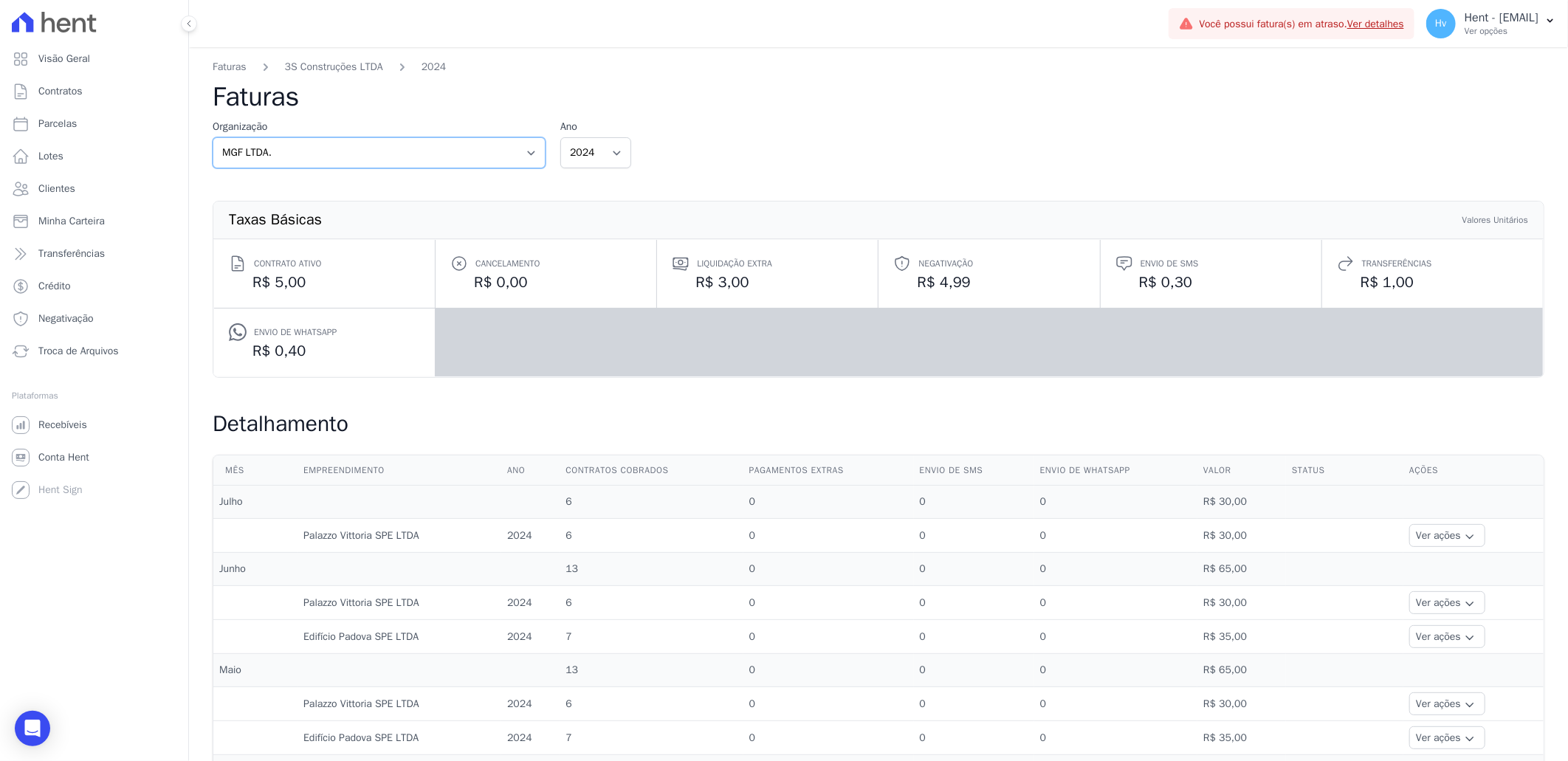 click on "3S Construções LTDA
AGC Urbanismo
Agile Urbanismo
Agora Empreendimentos
Aima Urbanismo
AJMC
Alcance Engenharia
Aldeia Smart
Alexandria
Alpha
Amazonas Participações e Empreendimentos LTDA
Amazon Residence Construtora LTDA
Andrade Lima Empreendimentos Imobiliários LTDA
Andrade Marinho
APAN - FreitasPar Urbanismo
Apice Incorporadora
Apice Incorporadora - Inco
BONELLI EMPREENDIMENTOS IMOBILIARIOS LTDA
Cabral Empreendimentos
Captal Investimentos
Carllotto
Carozo
CAVAZANI EMPREENDIMENTOS IMOBILIARIOS
Celina Guimaraes - Ghia
Celina Guimaraes - Interno
Celina Guimaraes - LBA
Coevo Construtora e Incorporadora - Ghia
Coevo - LBA
Comatt
Comercial Andrade Lima LTDA
CONSTRUTORA E IMOBILIARIA FARIAS
Construtora Fontanive
CONSTRUTORA FONTANIVE LIMITADA
CONSTRUTORA MG TEC LTDA
Construtora Rivello S/A
CONSTRUTORA SOLICASA
Crescer Incorporadora
Dama Empreendimentos
DEVECK CONSTRUTORA E INCORPORADORA LTDA
Doro Incorporações
E-Arke (teste)" at bounding box center [379, 153] 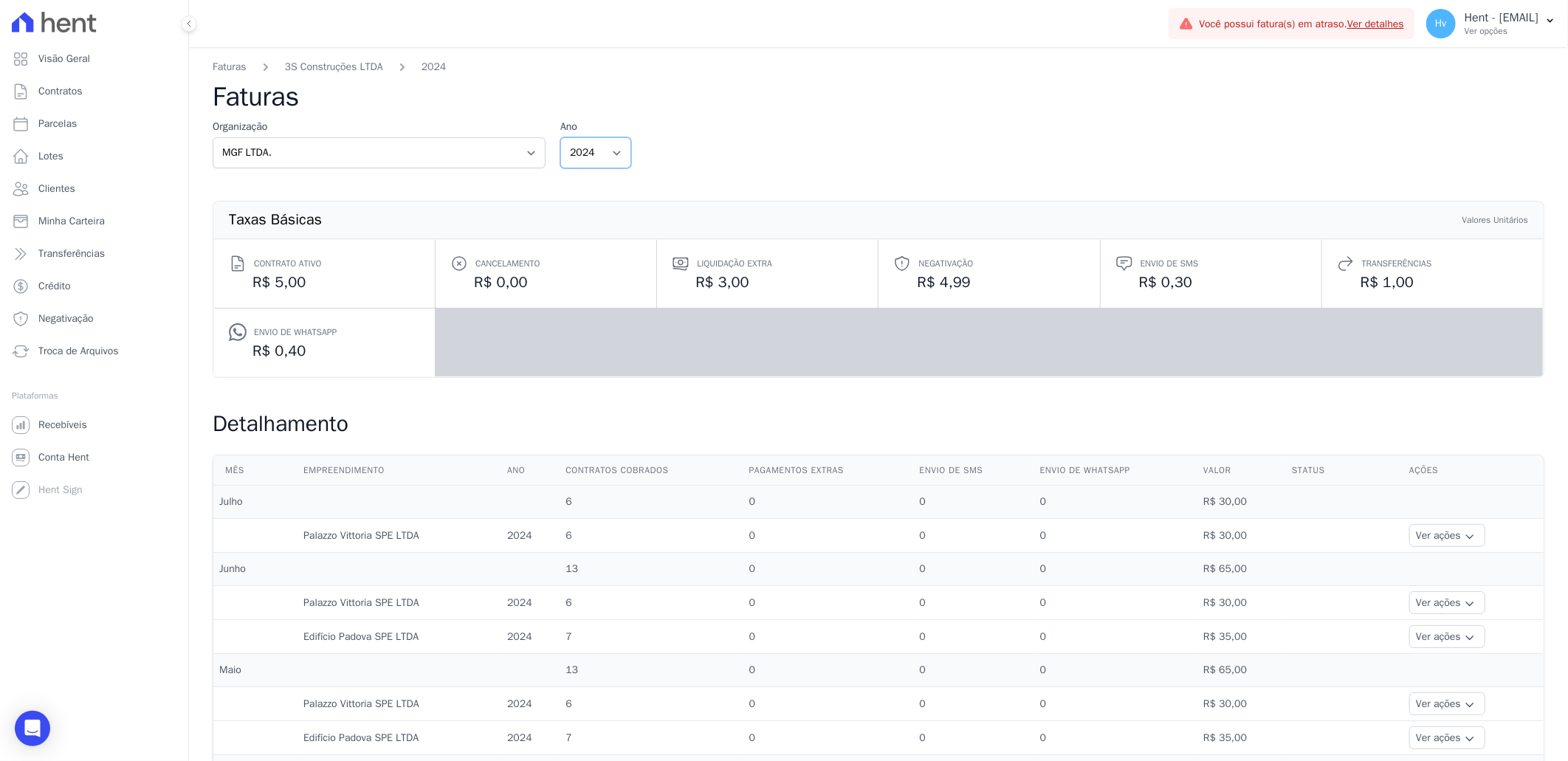 click on "2024
2023" at bounding box center (596, 153) 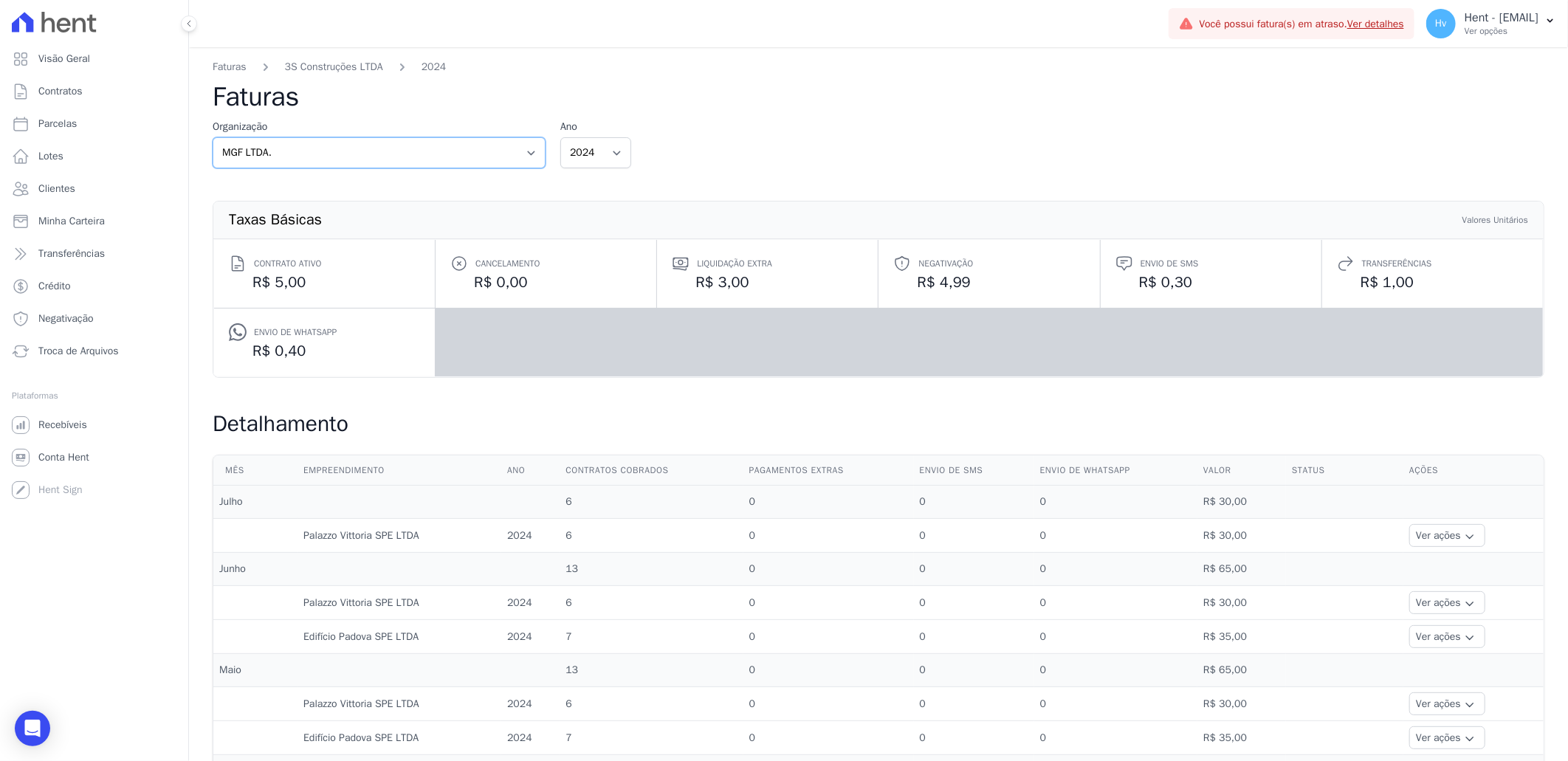 click on "3S Construções LTDA
AGC Urbanismo
Agile Urbanismo
Agora Empreendimentos
Aima Urbanismo
AJMC
Alcance Engenharia
Aldeia Smart
Alexandria
Alpha
Amazonas Participações e Empreendimentos LTDA
Amazon Residence Construtora LTDA
Andrade Lima Empreendimentos Imobiliários LTDA
Andrade Marinho
APAN - FreitasPar Urbanismo
Apice Incorporadora
Apice Incorporadora - Inco
BONELLI EMPREENDIMENTOS IMOBILIARIOS LTDA
Cabral Empreendimentos
Captal Investimentos
Carllotto
Carozo
CAVAZANI EMPREENDIMENTOS IMOBILIARIOS
Celina Guimaraes - Ghia
Celina Guimaraes - Interno
Celina Guimaraes - LBA
Coevo Construtora e Incorporadora - Ghia
Coevo - LBA
Comatt
Comercial Andrade Lima LTDA
CONSTRUTORA E IMOBILIARIA FARIAS
Construtora Fontanive
CONSTRUTORA FONTANIVE LIMITADA
CONSTRUTORA MG TEC LTDA
Construtora Rivello S/A
CONSTRUTORA SOLICASA
Crescer Incorporadora
Dama Empreendimentos
DEVECK CONSTRUTORA E INCORPORADORA LTDA
Doro Incorporações
E-Arke (teste)" at bounding box center [379, 153] 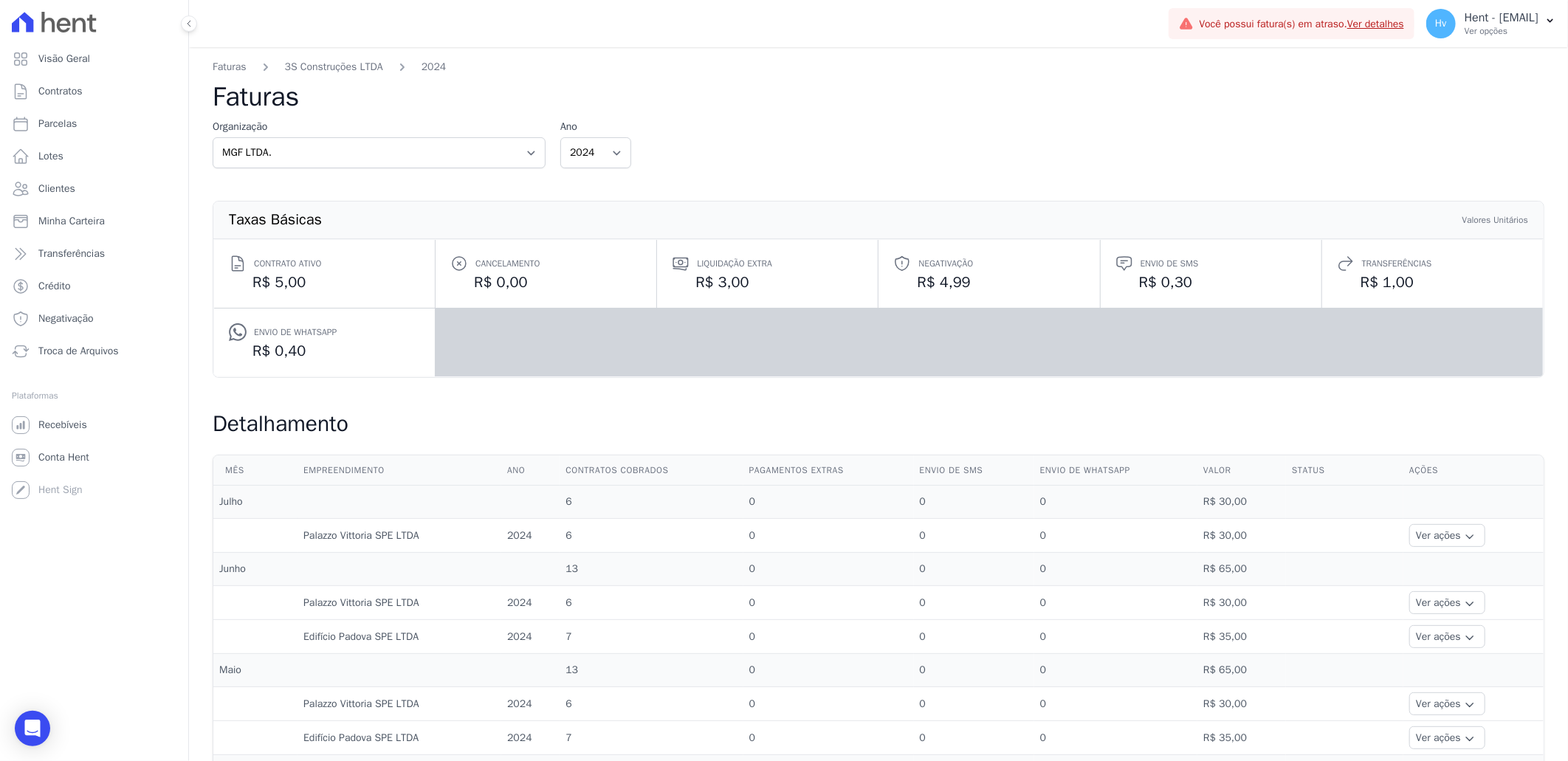 click on "Faturas" at bounding box center [878, 97] 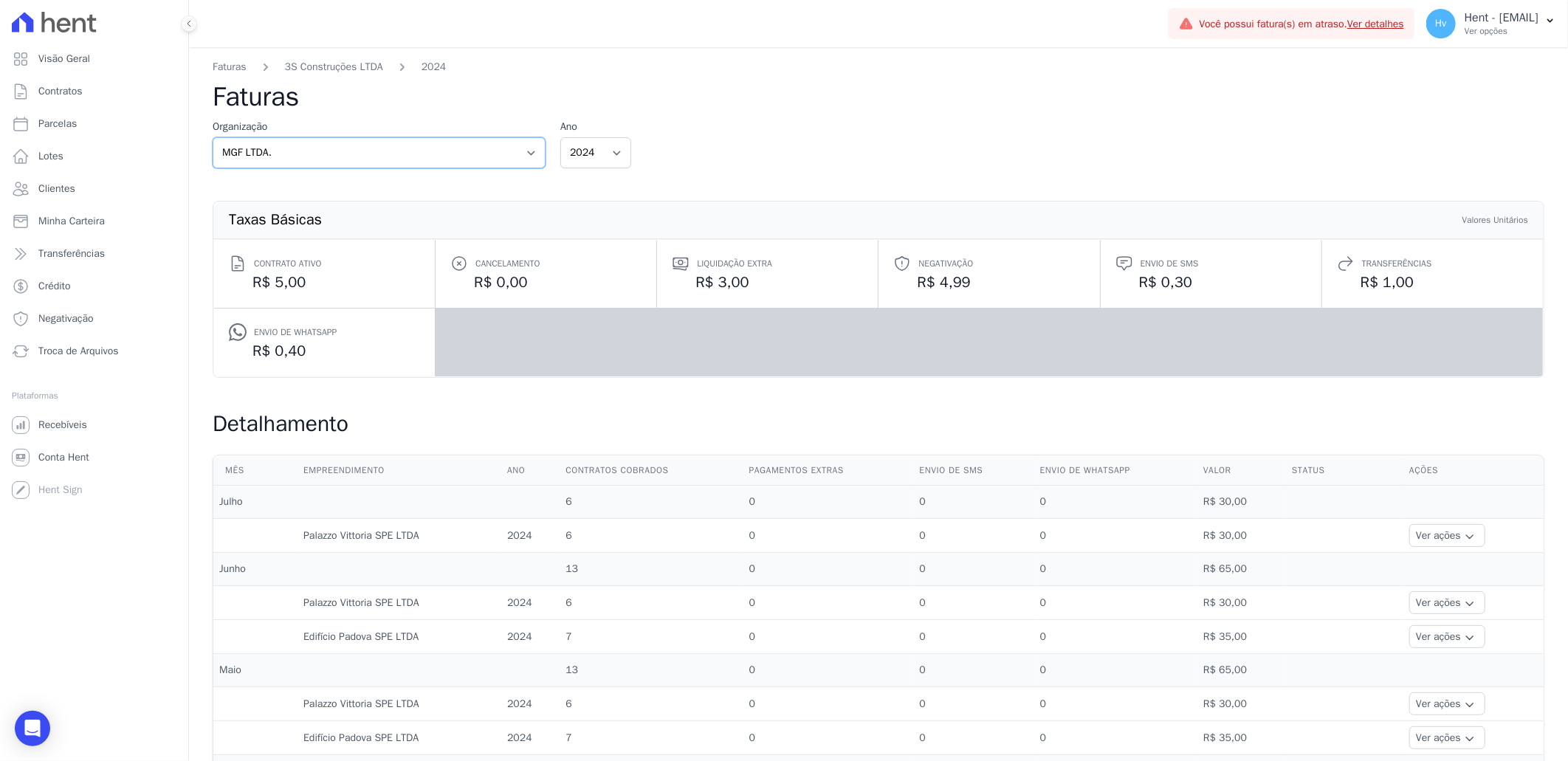 click on "3S Construções LTDA
AGC Urbanismo
Agile Urbanismo
Agora Empreendimentos
Aima Urbanismo
AJMC
Alcance Engenharia
Aldeia Smart
Alexandria
Alpha
Amazonas Participações e Empreendimentos LTDA
Amazon Residence Construtora LTDA
Andrade Lima Empreendimentos Imobiliários LTDA
Andrade Marinho
APAN - FreitasPar Urbanismo
Apice Incorporadora
Apice Incorporadora - Inco
BONELLI EMPREENDIMENTOS IMOBILIARIOS LTDA
Cabral Empreendimentos
Captal Investimentos
Carllotto
Carozo
CAVAZANI EMPREENDIMENTOS IMOBILIARIOS
Celina Guimaraes - Ghia
Celina Guimaraes - Interno
Celina Guimaraes - LBA
Coevo Construtora e Incorporadora - Ghia
Coevo - LBA
Comatt
Comercial Andrade Lima LTDA
CONSTRUTORA E IMOBILIARIA FARIAS
Construtora Fontanive
CONSTRUTORA FONTANIVE LIMITADA
CONSTRUTORA MG TEC LTDA
Construtora Rivello S/A
CONSTRUTORA SOLICASA
Crescer Incorporadora
Dama Empreendimentos
DEVECK CONSTRUTORA E INCORPORADORA LTDA
Doro Incorporações
E-Arke (teste)" at bounding box center [379, 153] 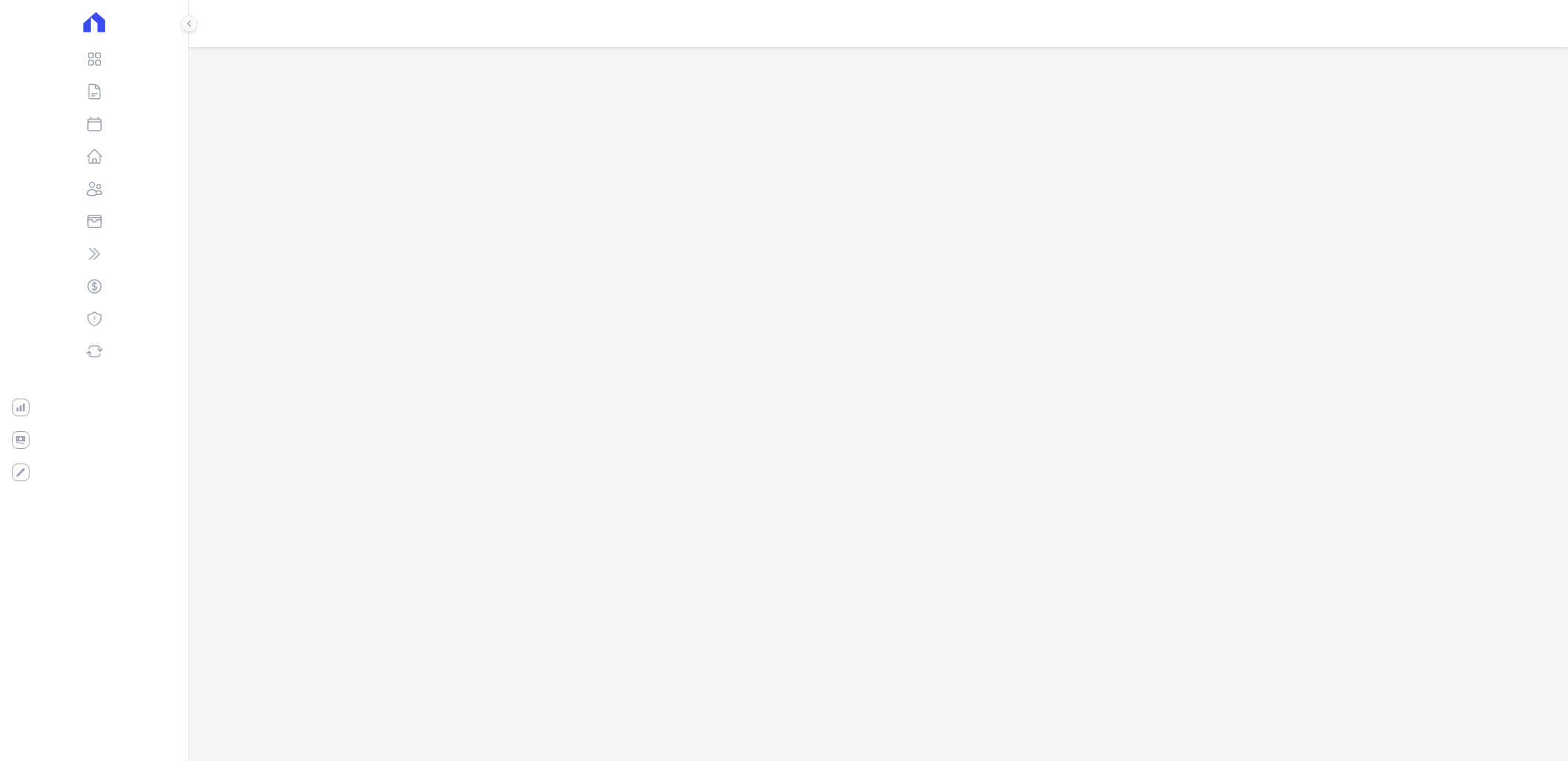 scroll, scrollTop: 0, scrollLeft: 0, axis: both 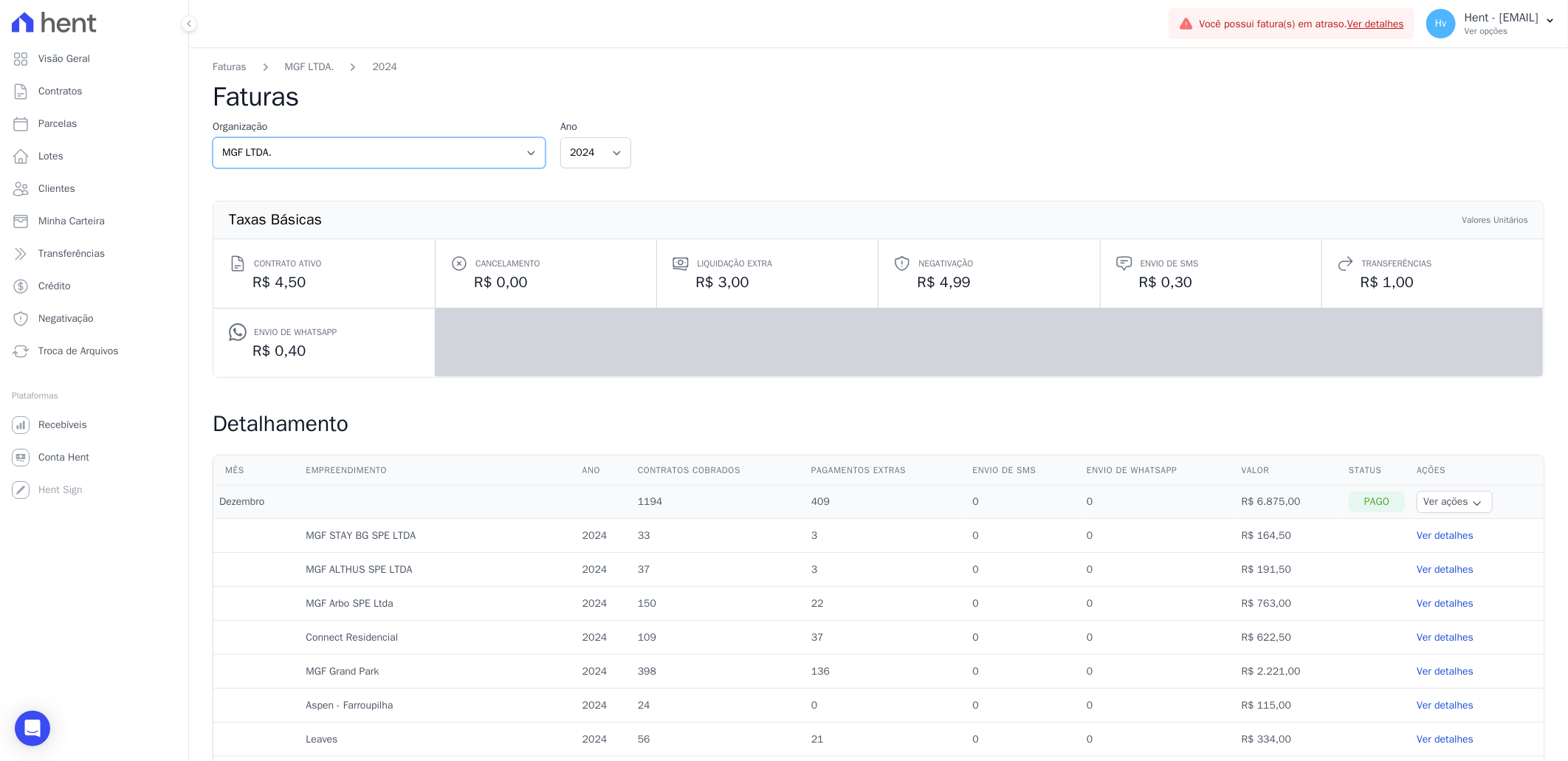 click on "3S Construções LTDA
AGC Urbanismo
Agile Urbanismo
Agora Empreendimentos
Aima Urbanismo
AJMC
Alcance Engenharia
Aldeia Smart
Alexandria
Alpha
Amazonas Participações e Empreendimentos LTDA
Amazon Residence Construtora LTDA
Andrade Lima Empreendimentos Imobiliários LTDA
Andrade Marinho
APAN - FreitasPar Urbanismo
Apice Incorporadora
Apice Incorporadora - Inco
BONELLI EMPREENDIMENTOS IMOBILIARIOS LTDA
Cabral Empreendimentos
Captal Investimentos
Carllotto
Carozo
CAVAZANI EMPREENDIMENTOS IMOBILIARIOS
Celina Guimaraes - Ghia
Celina Guimaraes - Interno
Celina Guimaraes - LBA
Coevo Construtora e Incorporadora - Ghia
Coevo - LBA
Comatt
Comercial Andrade Lima LTDA
CONSTRUTORA E IMOBILIARIA FARIAS
Construtora Fontanive
CONSTRUTORA FONTANIVE LIMITADA
CONSTRUTORA MG TEC LTDA
Construtora Rivello S/A
CONSTRUTORA SOLICASA
Crescer Incorporadora
Dama Empreendimentos
DEVECK CONSTRUTORA E INCORPORADORA LTDA
Doro Incorporações
E-Arke (teste)" at bounding box center (379, 153) 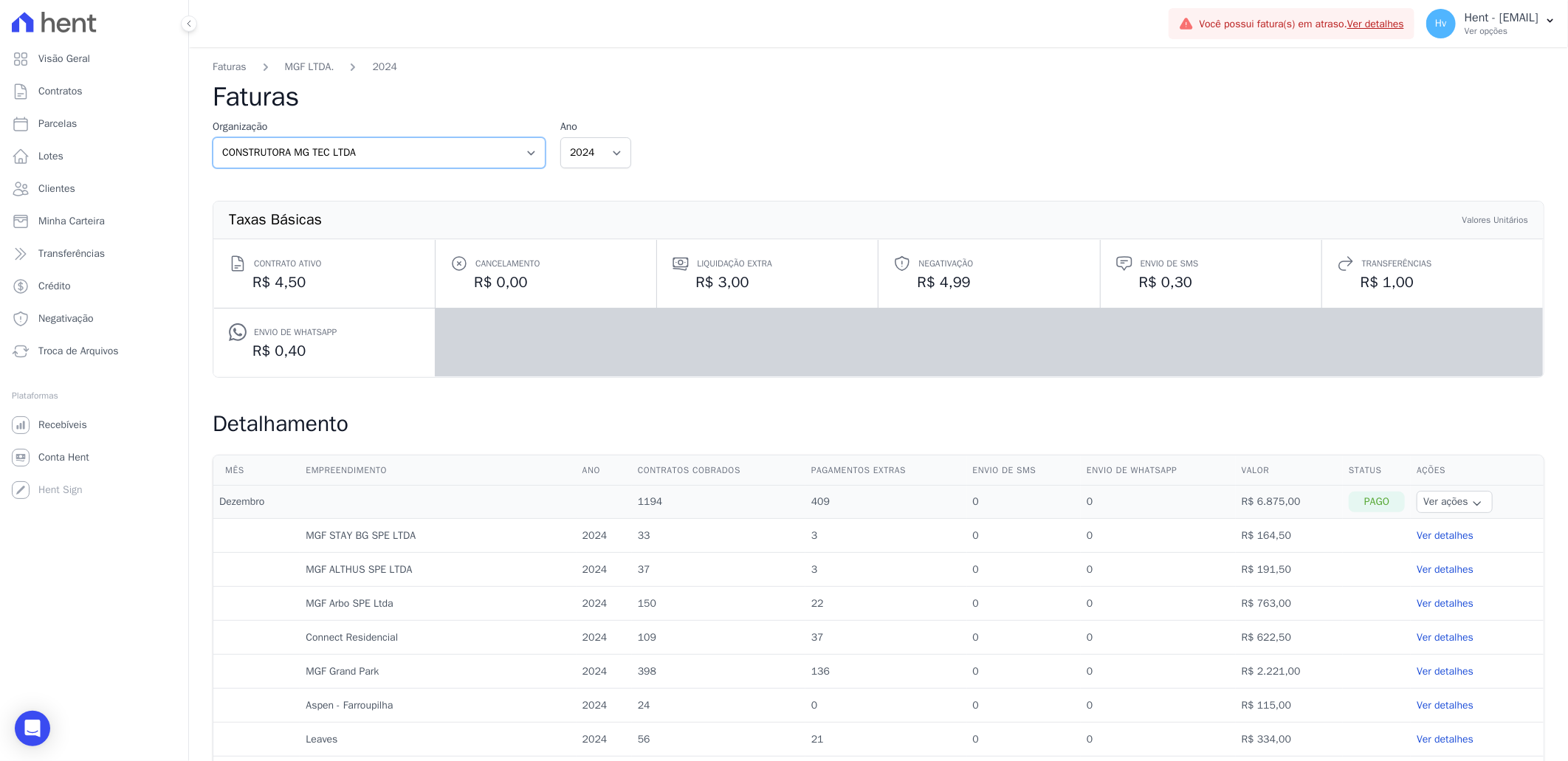 click on "3S Construções LTDA
AGC Urbanismo
Agile Urbanismo
Agora Empreendimentos
Aima Urbanismo
AJMC
Alcance Engenharia
Aldeia Smart
Alexandria
Alpha
Amazonas Participações e Empreendimentos LTDA
Amazon Residence Construtora LTDA
Andrade Lima Empreendimentos Imobiliários LTDA
Andrade Marinho
APAN - FreitasPar Urbanismo
Apice Incorporadora
Apice Incorporadora - Inco
BONELLI EMPREENDIMENTOS IMOBILIARIOS LTDA
Cabral Empreendimentos
Captal Investimentos
Carllotto
Carozo
CAVAZANI EMPREENDIMENTOS IMOBILIARIOS
Celina Guimaraes - Ghia
Celina Guimaraes - Interno
Celina Guimaraes - LBA
Coevo Construtora e Incorporadora - Ghia
Coevo - LBA
Comatt
Comercial Andrade Lima LTDA
CONSTRUTORA E IMOBILIARIA FARIAS
Construtora Fontanive
CONSTRUTORA FONTANIVE LIMITADA
CONSTRUTORA MG TEC LTDA
Construtora Rivello S/A
CONSTRUTORA SOLICASA
Crescer Incorporadora
Dama Empreendimentos
DEVECK CONSTRUTORA E INCORPORADORA LTDA
Doro Incorporações
E-Arke (teste)" at bounding box center (379, 153) 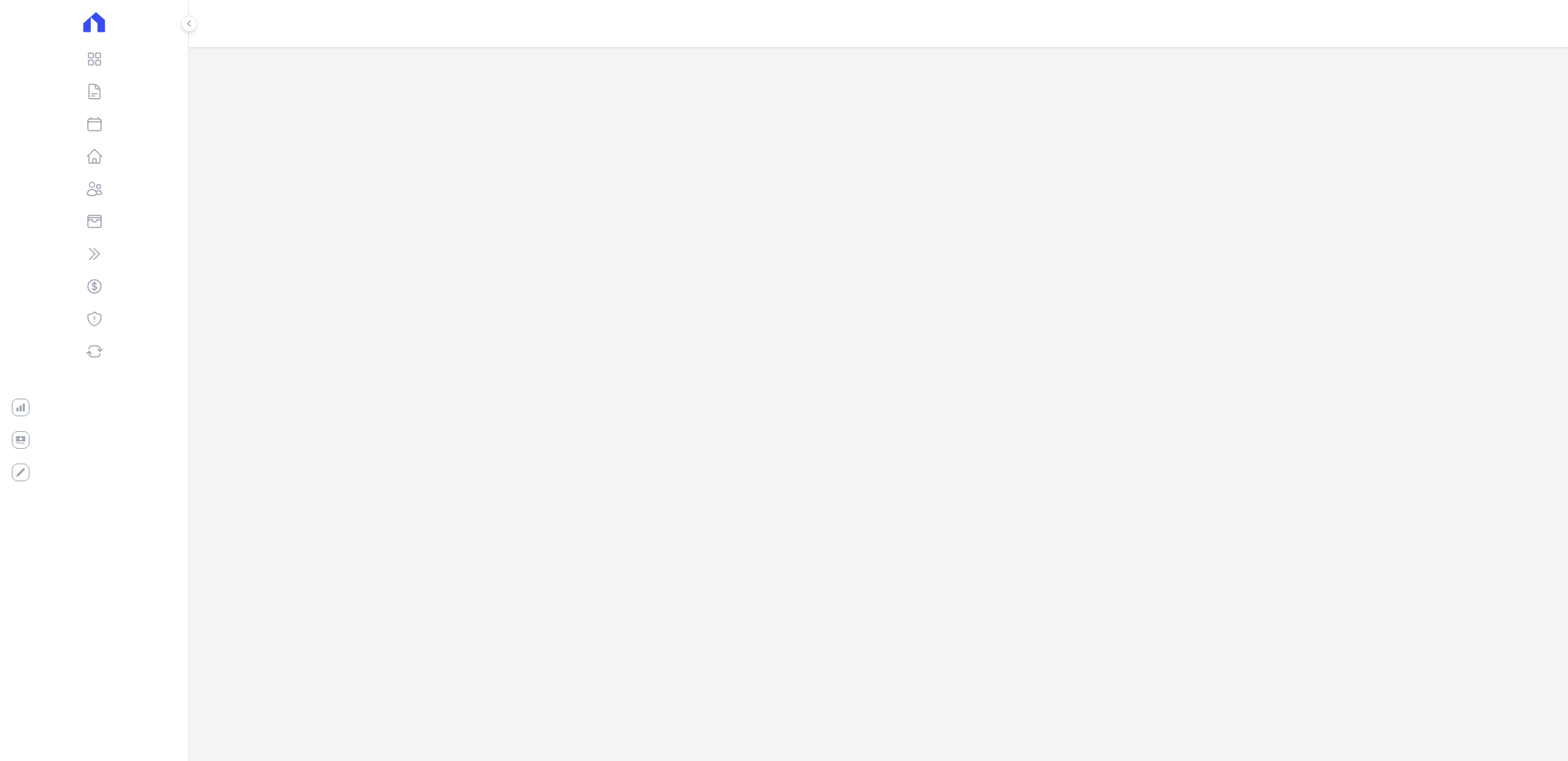 scroll, scrollTop: 0, scrollLeft: 0, axis: both 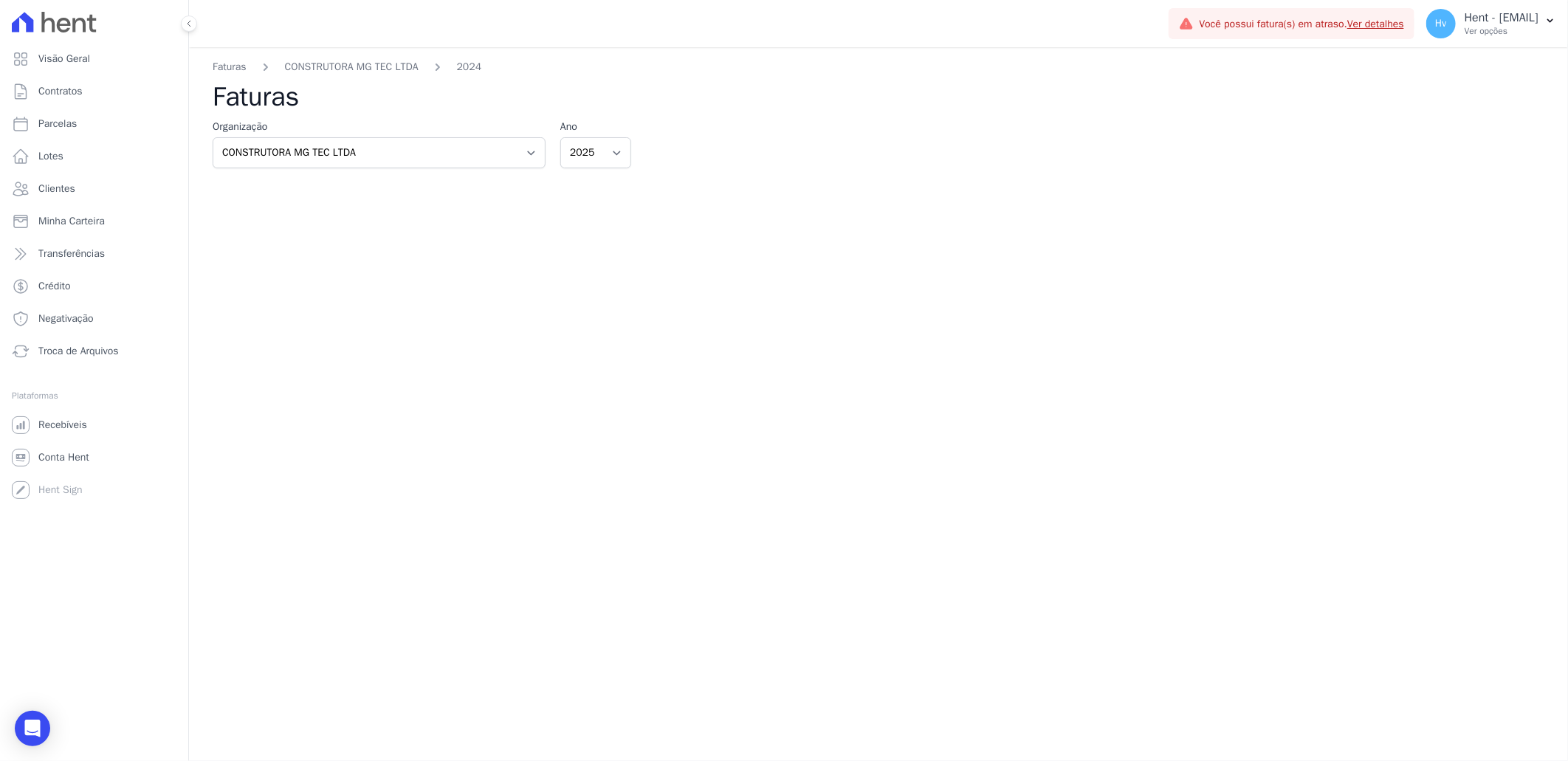 click on "Faturas
CONSTRUTORA MG TEC LTDA
2024
Faturas
Organização
3S Construções LTDA
AGC Urbanismo
Agile Urbanismo
Agora Empreendimentos
Aima Urbanismo
AJMC
Alcance Engenharia
Aldeia Smart
Alexandria
Alpha
Amazonas Participações e Empreendimentos LTDA
Amazon Residence Construtora LTDA
Andrade Lima Empreendimentos Imobiliários LTDA
Andrade Marinho
APAN - FreitasPar Urbanismo
Apice Incorporadora
Apice Incorporadora - Inco
BONELLI EMPREENDIMENTOS IMOBILIARIOS LTDA
Cabral Empreendimentos
Captal Investimentos
Carllotto
Carozo
CAVAZANI EMPREENDIMENTOS IMOBILIARIOS
Celina Guimaraes - Ghia
Coevo - LBA" at bounding box center (878, 404) 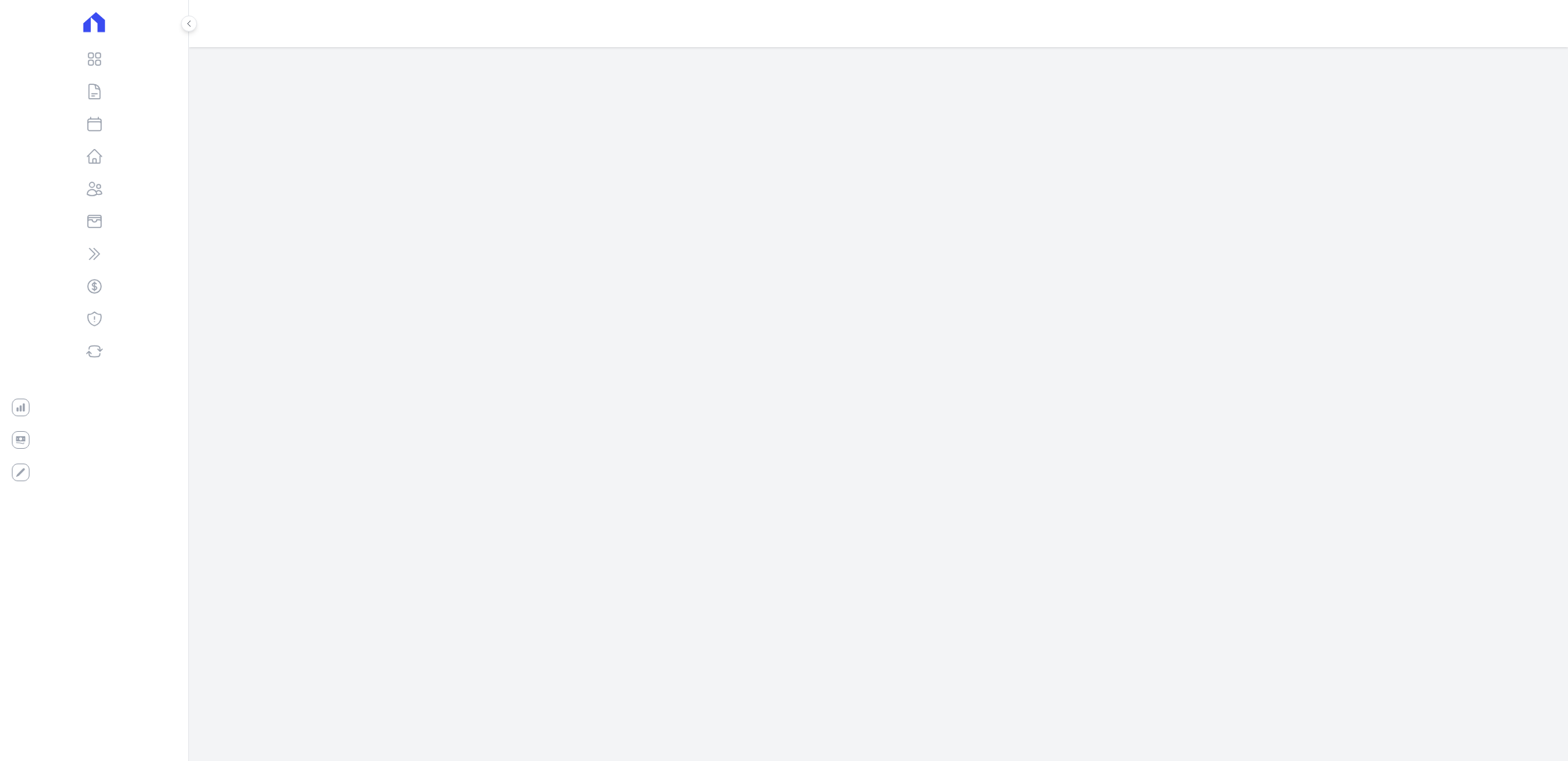 click on "Mg Ernesta Incorporacao SPE LTDA.
Trapisa Engenharia
Acaiá Residencial
Icatu Residencial
PORTO5 INVESTIMENTOS IMOBILIARIOS S.A
Gomes [NUMBER]" at bounding box center [878, 380] 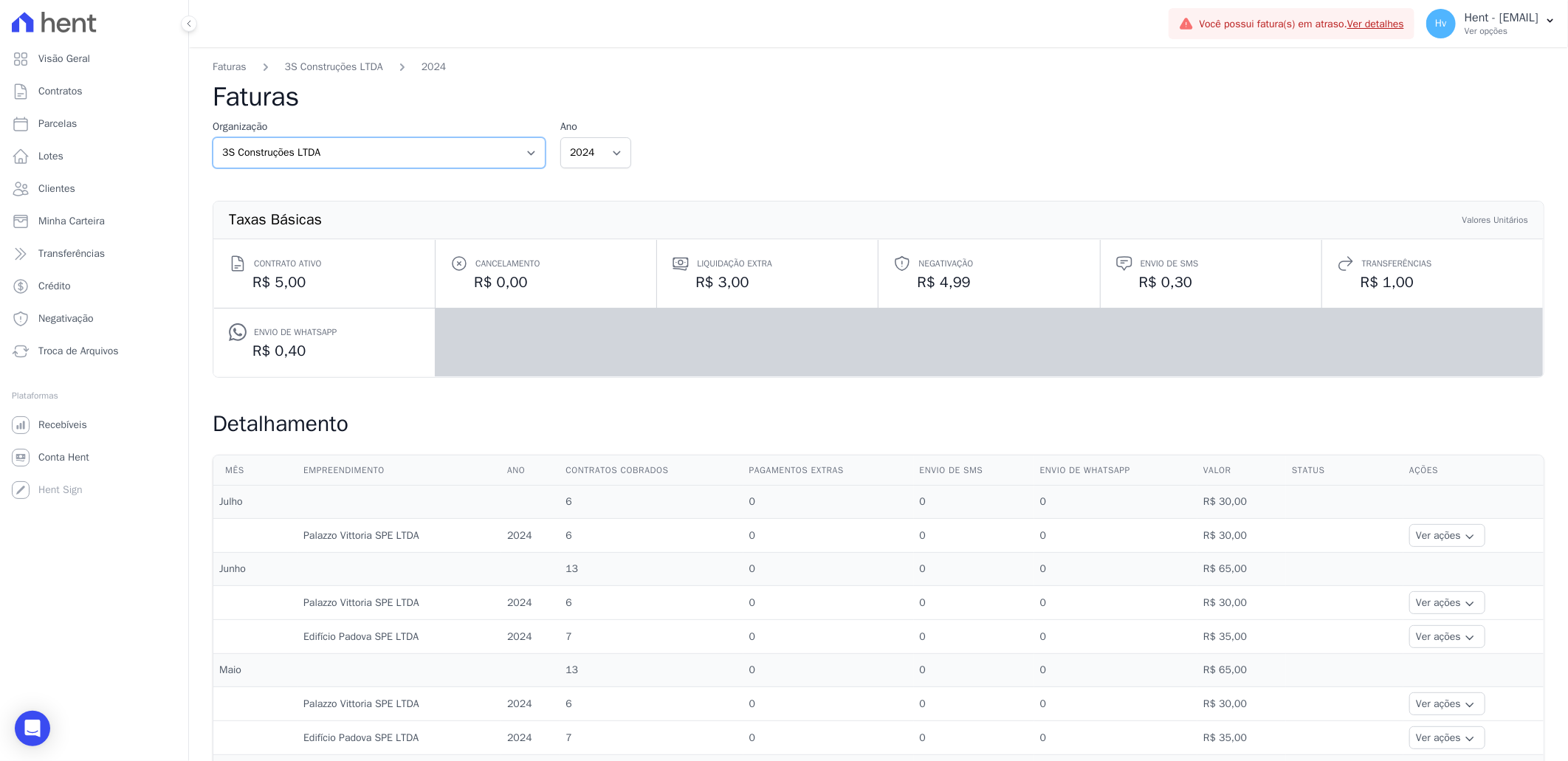 drag, startPoint x: 424, startPoint y: 153, endPoint x: 478, endPoint y: 160, distance: 54.45181 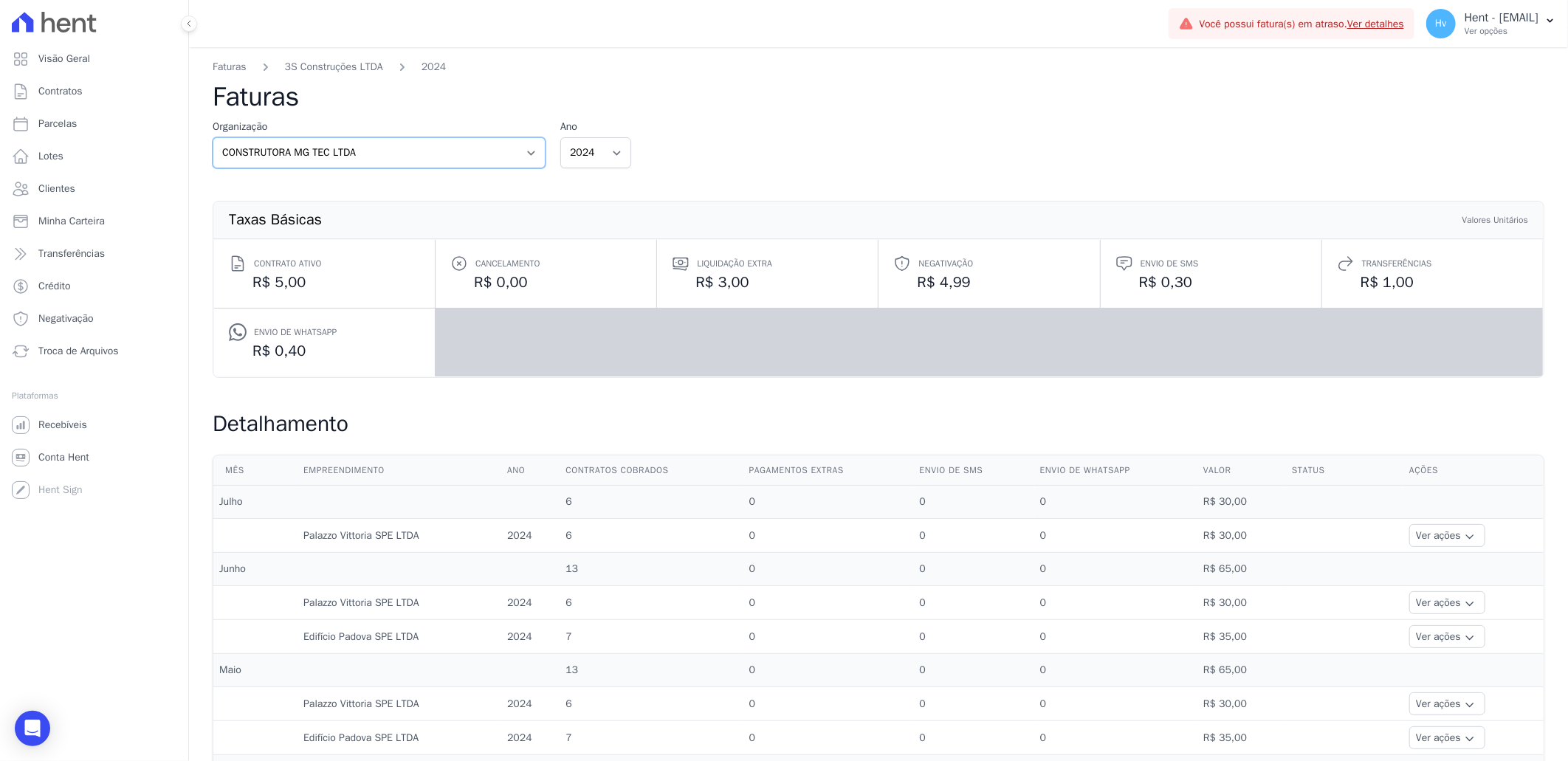click on "3S Construções LTDA
AGC Urbanismo
Agile Urbanismo
Agora Empreendimentos
Aima Urbanismo
AJMC
Alcance Engenharia
Aldeia Smart
Alexandria
Alpha
Amazonas Participações e Empreendimentos LTDA
Amazon Residence Construtora LTDA
Andrade Lima Empreendimentos Imobiliários LTDA
Andrade Marinho
APAN - FreitasPar Urbanismo
Apice Incorporadora
Apice Incorporadora - Inco
BONELLI EMPREENDIMENTOS IMOBILIARIOS LTDA
Cabral Empreendimentos
Captal Investimentos
Carllotto
Carozo
CAVAZANI EMPREENDIMENTOS IMOBILIARIOS
Celina Guimaraes - Ghia
Celina Guimaraes - Interno
Celina Guimaraes - LBA
Coevo Construtora e Incorporadora - Ghia
Coevo - LBA
Comatt
Comercial Andrade Lima LTDA
CONSTRUTORA E IMOBILIARIA FARIAS
Construtora Fontanive
CONSTRUTORA FONTANIVE LIMITADA
CONSTRUTORA MG TEC LTDA
Construtora Rivello S/A
CONSTRUTORA SOLICASA
Crescer Incorporadora
Dama Empreendimentos
DEVECK CONSTRUTORA E INCORPORADORA LTDA
Doro Incorporações
E-Arke (teste)" at bounding box center (379, 153) 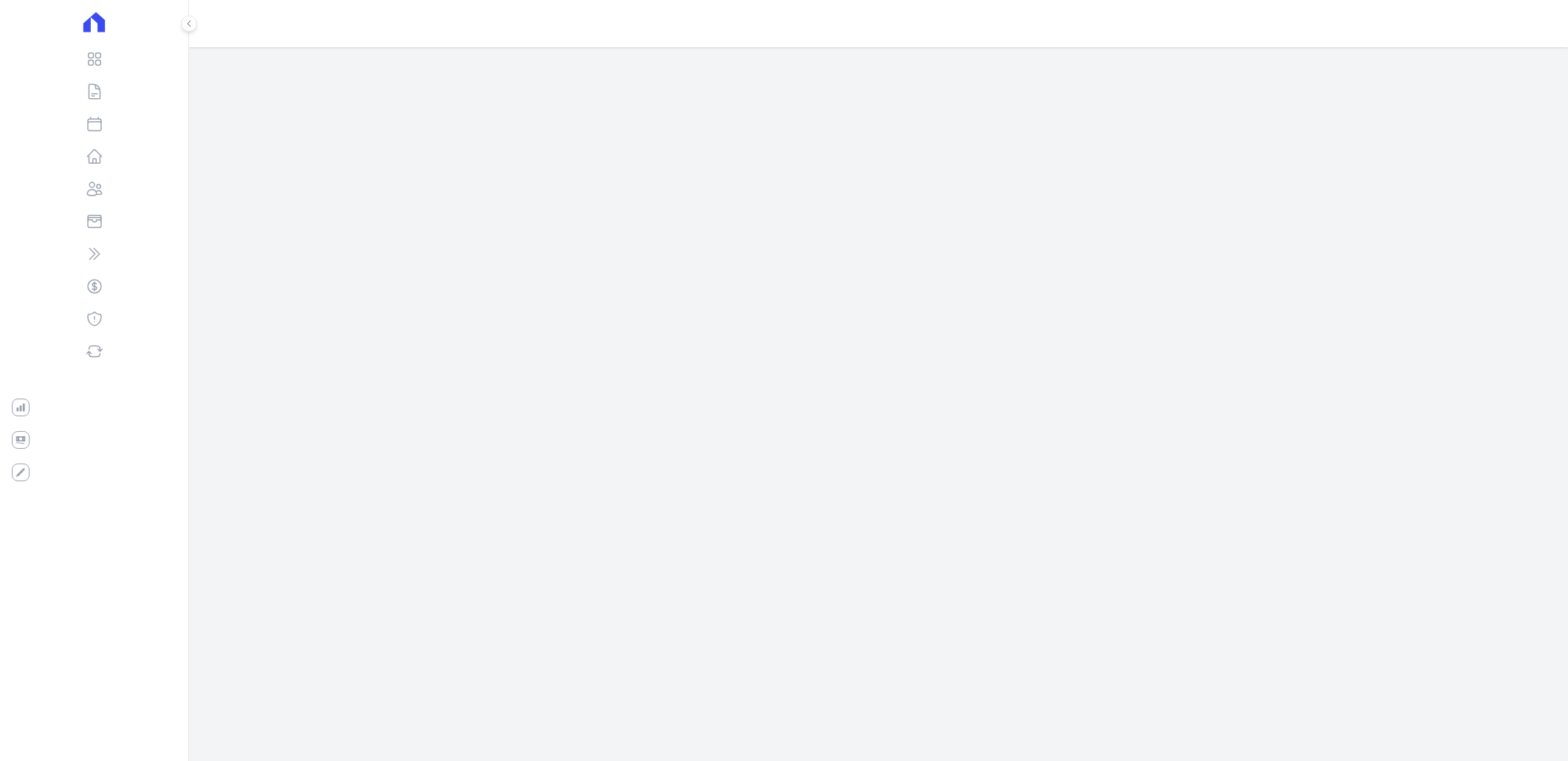 scroll, scrollTop: 0, scrollLeft: 0, axis: both 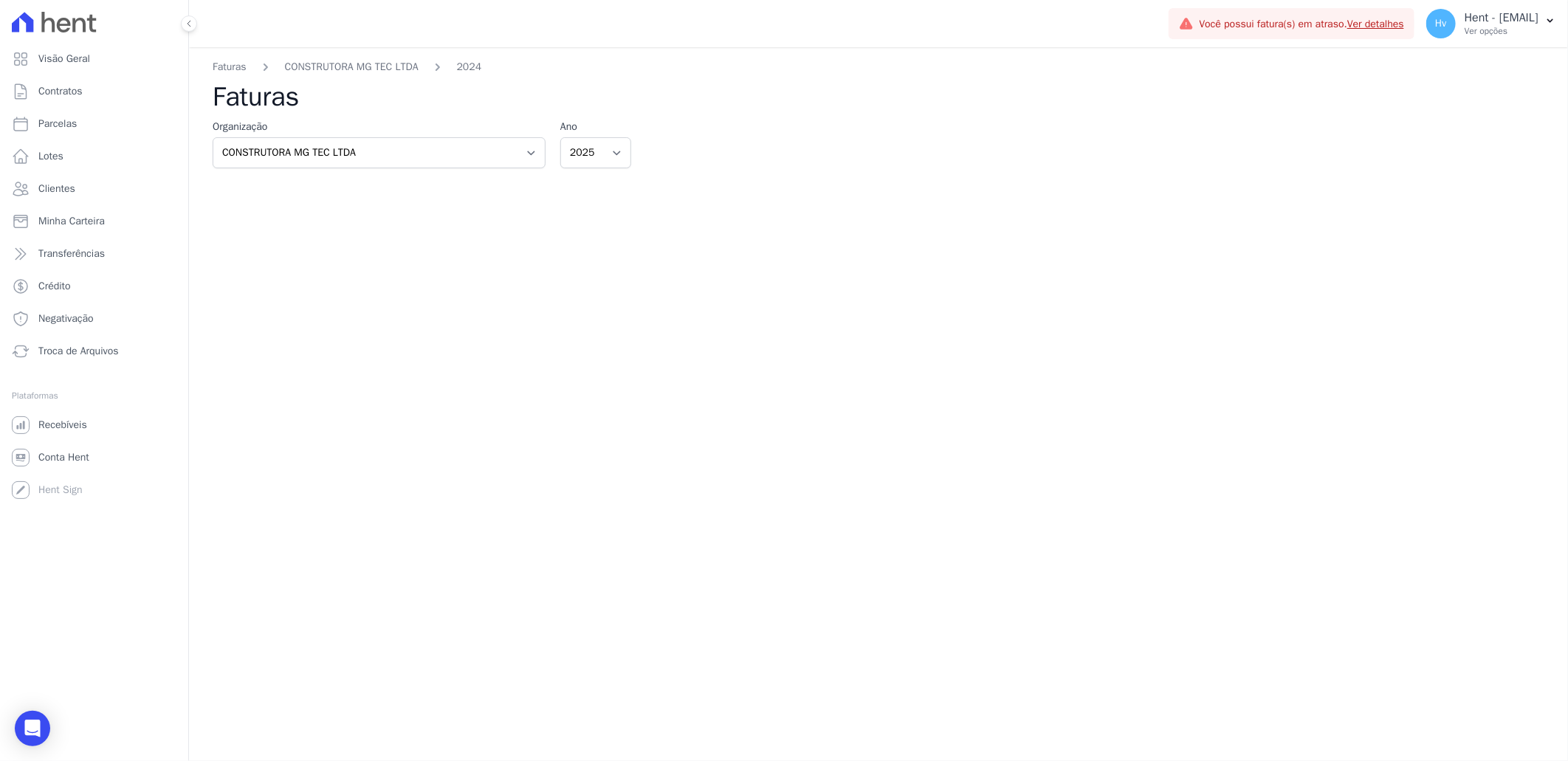 click on "Faturas
CONSTRUTORA MG TEC LTDA
2024
Faturas
Organização
3S Construções LTDA
AGC Urbanismo
Agile Urbanismo
Agora Empreendimentos
Aima Urbanismo
AJMC
Alcance Engenharia
Aldeia Smart
Alexandria
Alpha
Amazonas Participações e Empreendimentos LTDA
Amazon Residence Construtora LTDA
Andrade Lima Empreendimentos Imobiliários LTDA
Andrade Marinho
APAN - FreitasPar Urbanismo
Apice Incorporadora
Apice Incorporadora - Inco
BONELLI EMPREENDIMENTOS IMOBILIARIOS LTDA
Cabral Empreendimentos
Captal Investimentos
Carllotto
Carozo
CAVAZANI EMPREENDIMENTOS IMOBILIARIOS
Celina Guimaraes - Ghia
Coevo - LBA" at bounding box center (878, 404) 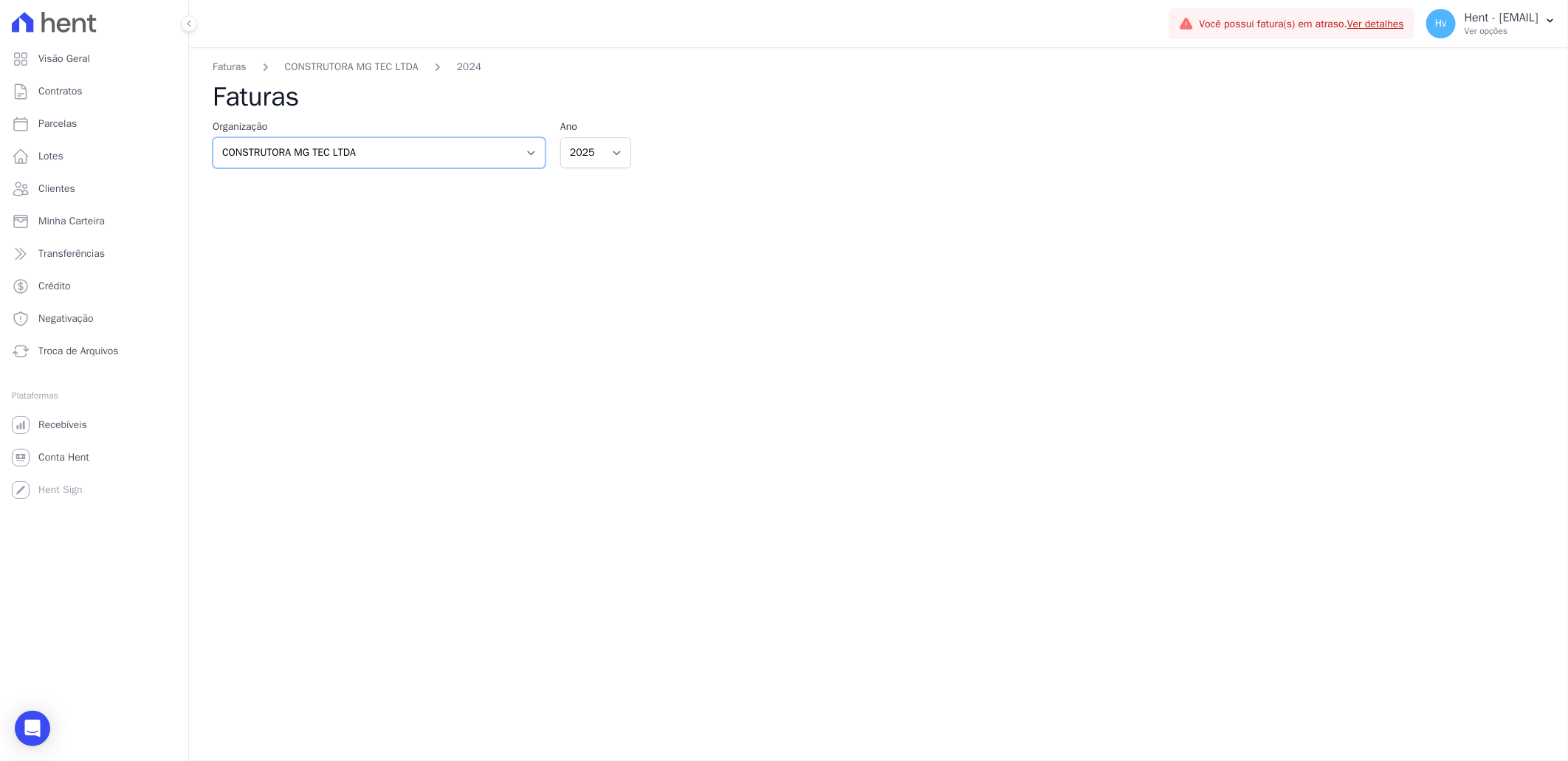 click on "3S Construções LTDA
AGC Urbanismo
Agile Urbanismo
Agora Empreendimentos
Aima Urbanismo
AJMC
Alcance Engenharia
Aldeia Smart
Alexandria
Alpha
Amazonas Participações e Empreendimentos LTDA
Amazon Residence Construtora LTDA
Andrade Lima Empreendimentos Imobiliários LTDA
Andrade Marinho
APAN - FreitasPar Urbanismo
Apice Incorporadora
Apice Incorporadora - Inco
BONELLI EMPREENDIMENTOS IMOBILIARIOS LTDA
Cabral Empreendimentos
Captal Investimentos
Carllotto
Carozo
CAVAZANI EMPREENDIMENTOS IMOBILIARIOS
Celina Guimaraes - Ghia
Celina Guimaraes - Interno
Celina Guimaraes - LBA
Coevo Construtora e Incorporadora - Ghia
Coevo - LBA
Comatt
Comercial Andrade Lima LTDA
CONSTRUTORA E IMOBILIARIA FARIAS
Construtora Fontanive
CONSTRUTORA FONTANIVE LIMITADA
CONSTRUTORA MG TEC LTDA
Construtora Rivello S/A
CONSTRUTORA SOLICASA
Crescer Incorporadora
Dama Empreendimentos
DEVECK CONSTRUTORA E INCORPORADORA LTDA
Doro Incorporações
E-Arke (teste)" at bounding box center (379, 153) 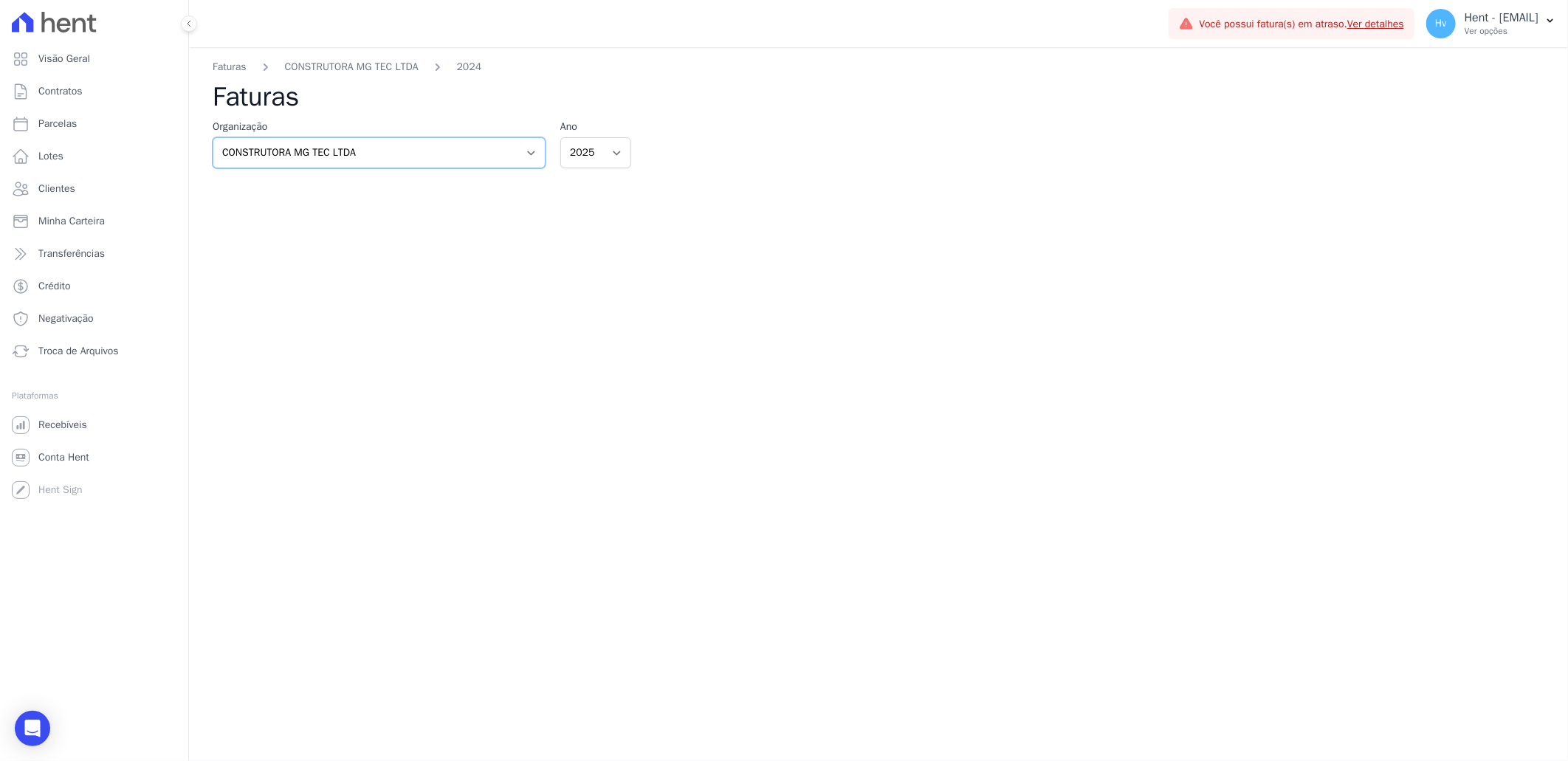 select on "84acbac6-f083-4420-bee3-ce827474a1a5" 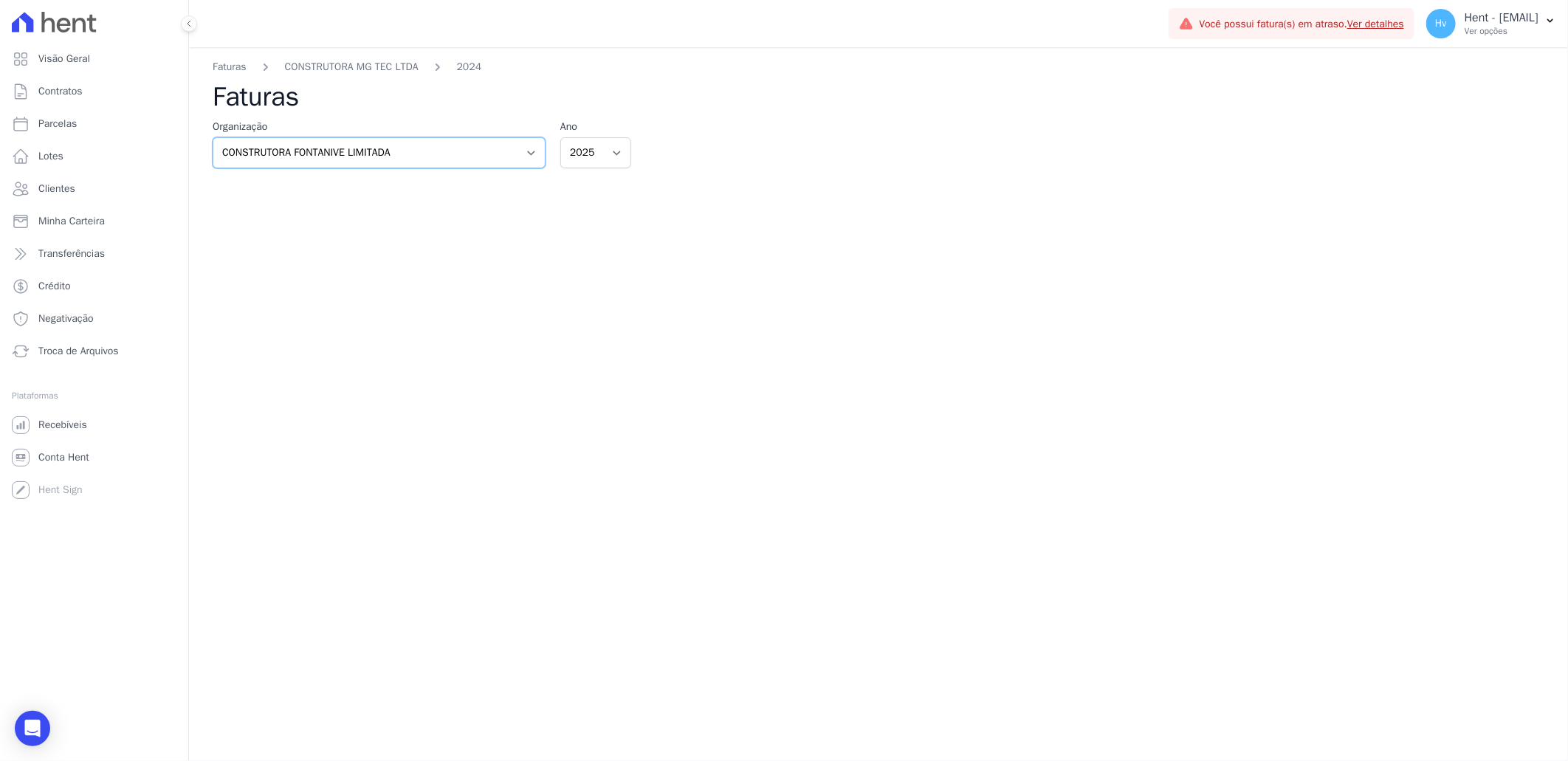 click on "3S Construções LTDA
AGC Urbanismo
Agile Urbanismo
Agora Empreendimentos
Aima Urbanismo
AJMC
Alcance Engenharia
Aldeia Smart
Alexandria
Alpha
Amazonas Participações e Empreendimentos LTDA
Amazon Residence Construtora LTDA
Andrade Lima Empreendimentos Imobiliários LTDA
Andrade Marinho
APAN - FreitasPar Urbanismo
Apice Incorporadora
Apice Incorporadora - Inco
BONELLI EMPREENDIMENTOS IMOBILIARIOS LTDA
Cabral Empreendimentos
Captal Investimentos
Carllotto
Carozo
CAVAZANI EMPREENDIMENTOS IMOBILIARIOS
Celina Guimaraes - Ghia
Celina Guimaraes - Interno
Celina Guimaraes - LBA
Coevo Construtora e Incorporadora - Ghia
Coevo - LBA
Comatt
Comercial Andrade Lima LTDA
CONSTRUTORA E IMOBILIARIA FARIAS
Construtora Fontanive
CONSTRUTORA FONTANIVE LIMITADA
CONSTRUTORA MG TEC LTDA
Construtora Rivello S/A
CONSTRUTORA SOLICASA
Crescer Incorporadora
Dama Empreendimentos
DEVECK CONSTRUTORA E INCORPORADORA LTDA
Doro Incorporações
E-Arke (teste)" at bounding box center (379, 153) 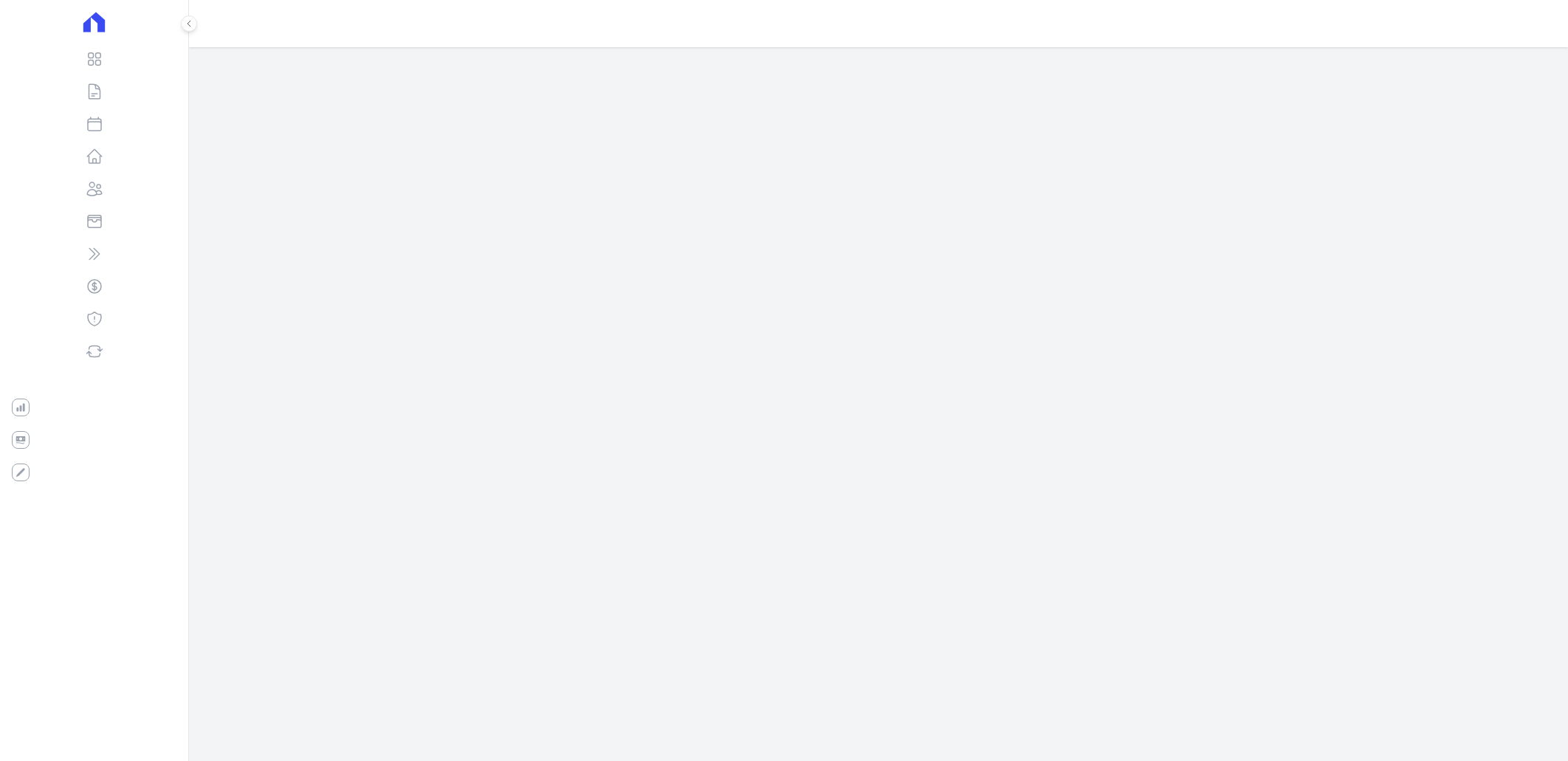 scroll, scrollTop: 0, scrollLeft: 0, axis: both 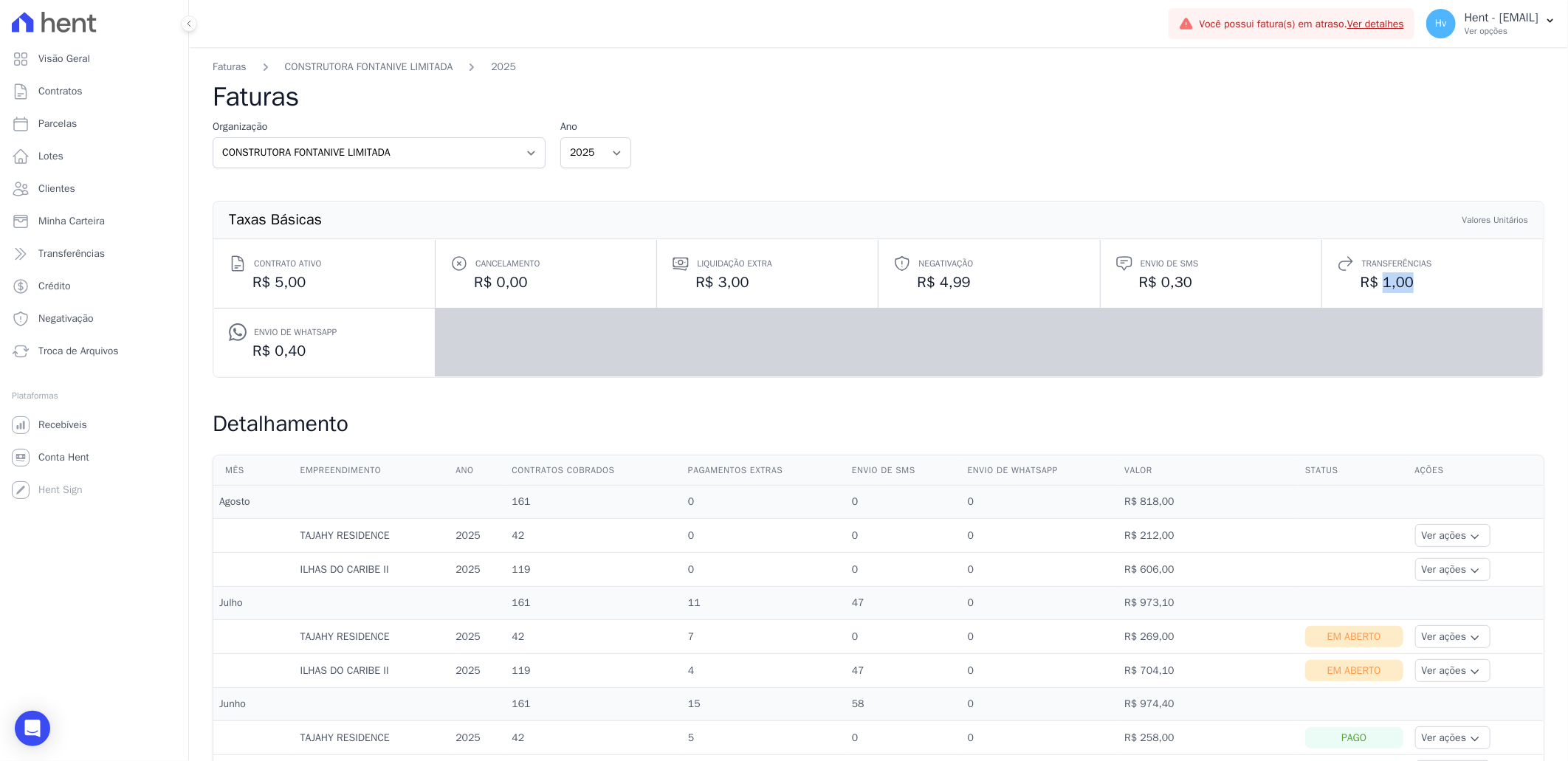 drag, startPoint x: 1370, startPoint y: 286, endPoint x: 1406, endPoint y: 282, distance: 36.221541 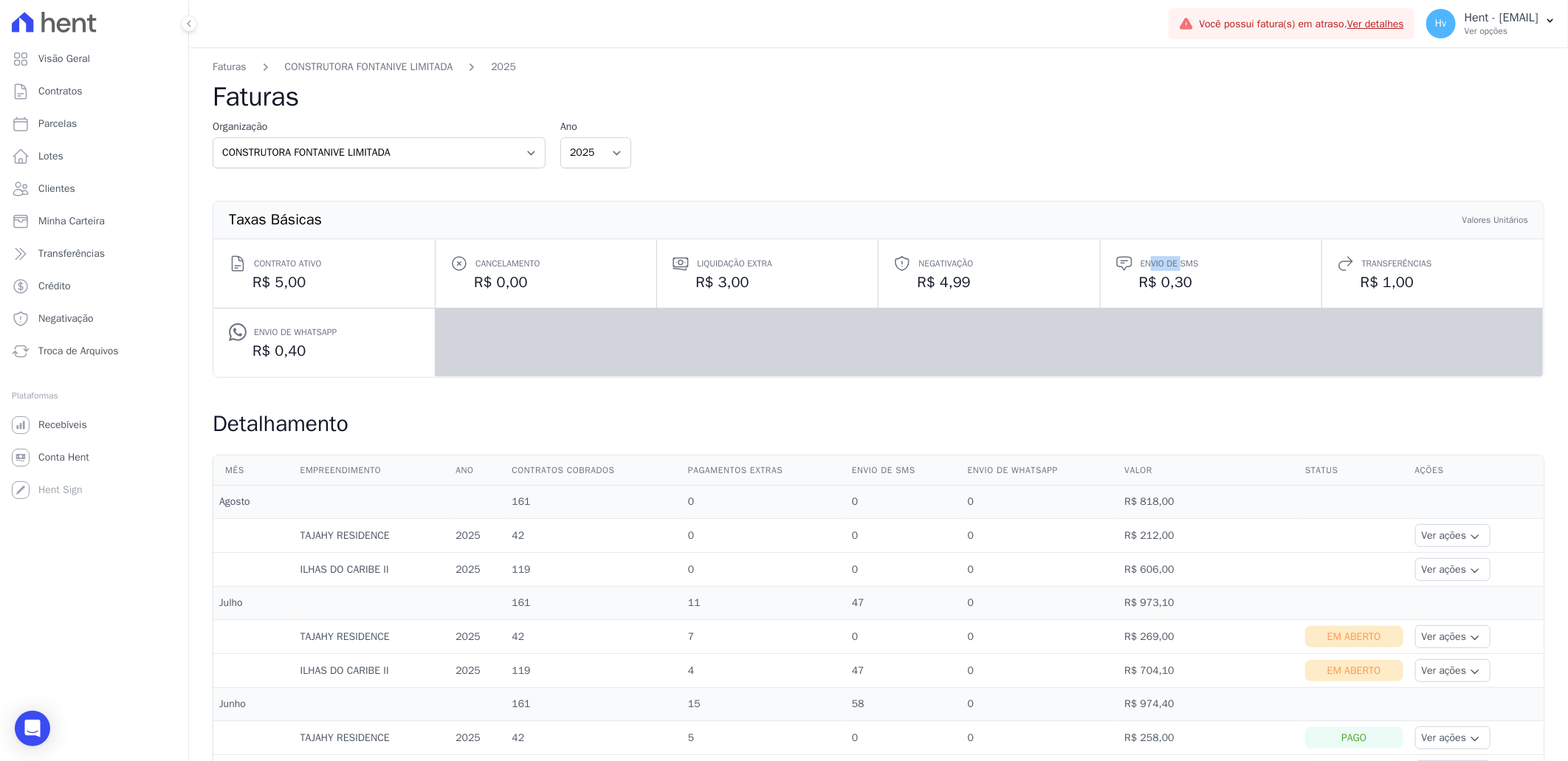 drag, startPoint x: 1141, startPoint y: 261, endPoint x: 1172, endPoint y: 261, distance: 31 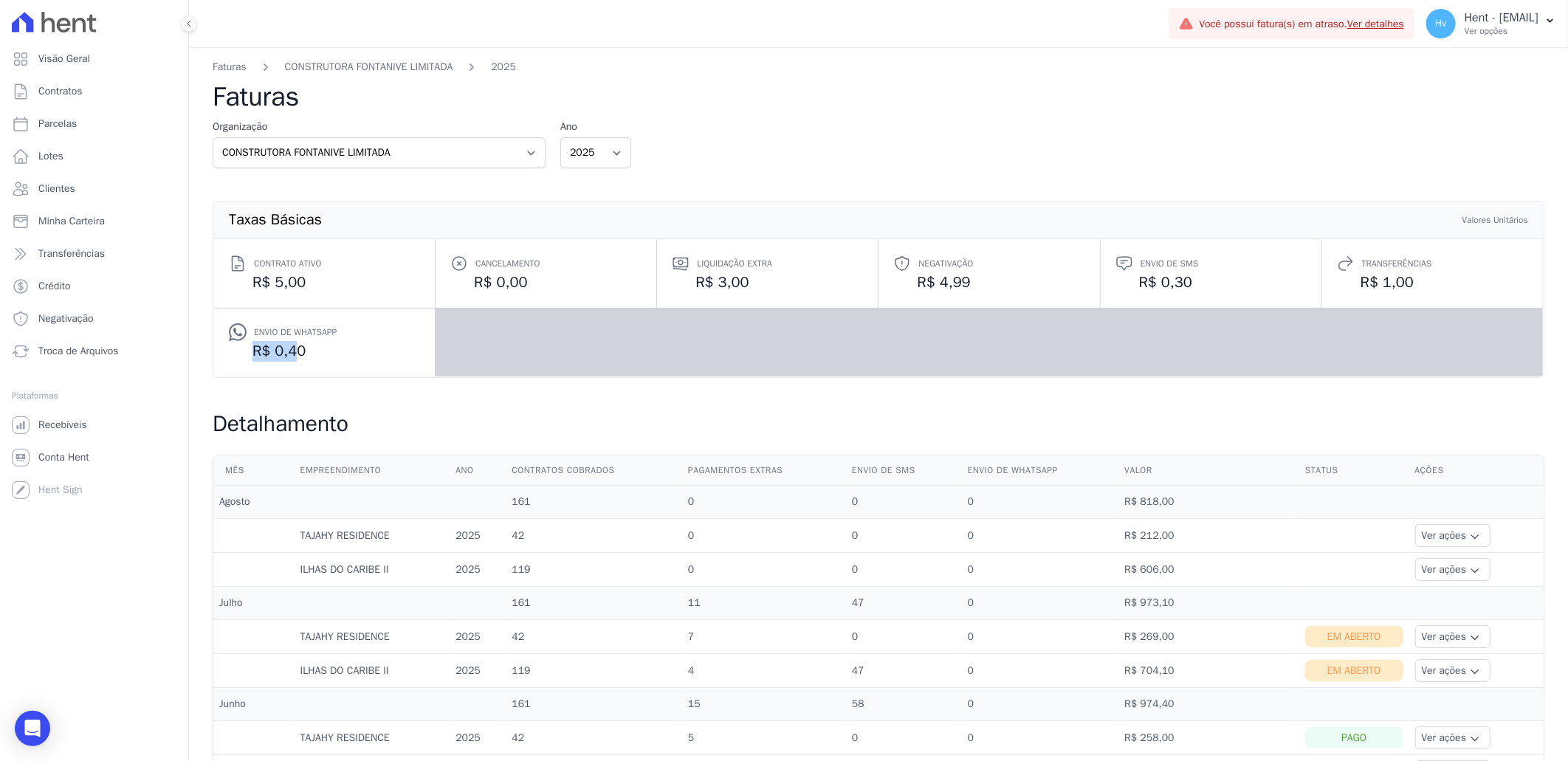 drag, startPoint x: 254, startPoint y: 353, endPoint x: 292, endPoint y: 351, distance: 38.0526 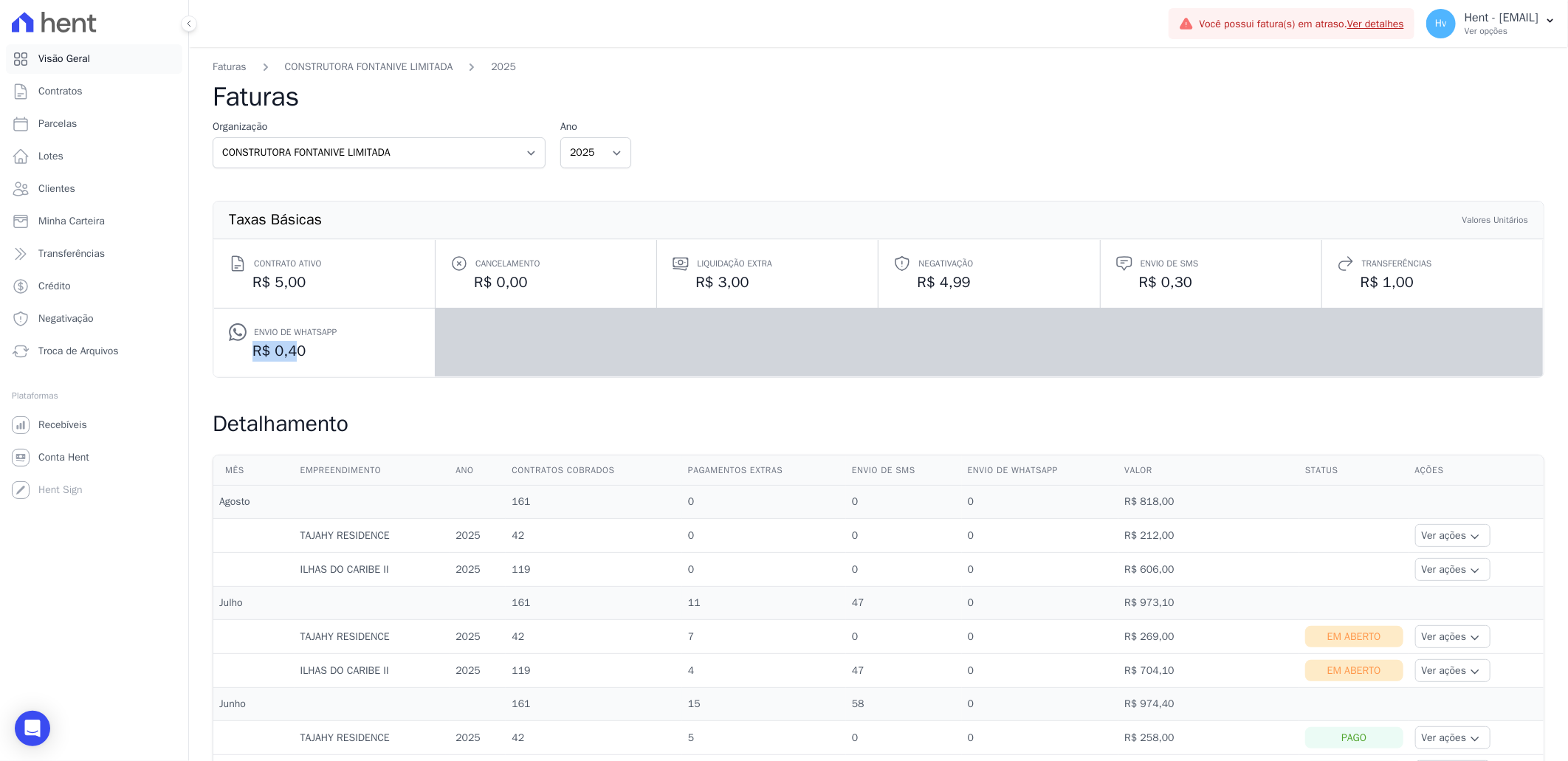 click on "Visão Geral" at bounding box center [64, 59] 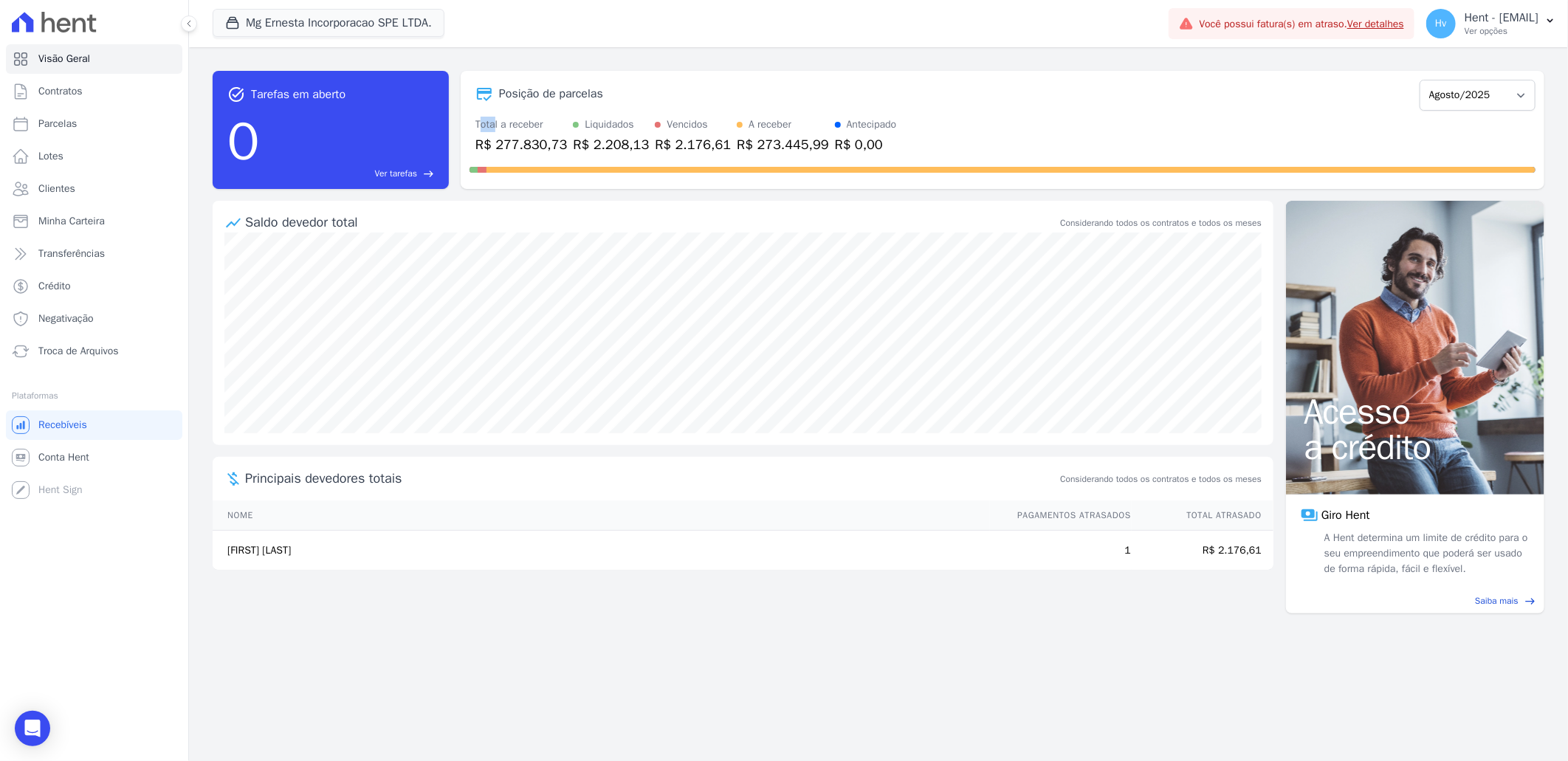 drag, startPoint x: 481, startPoint y: 120, endPoint x: 495, endPoint y: 120, distance: 14 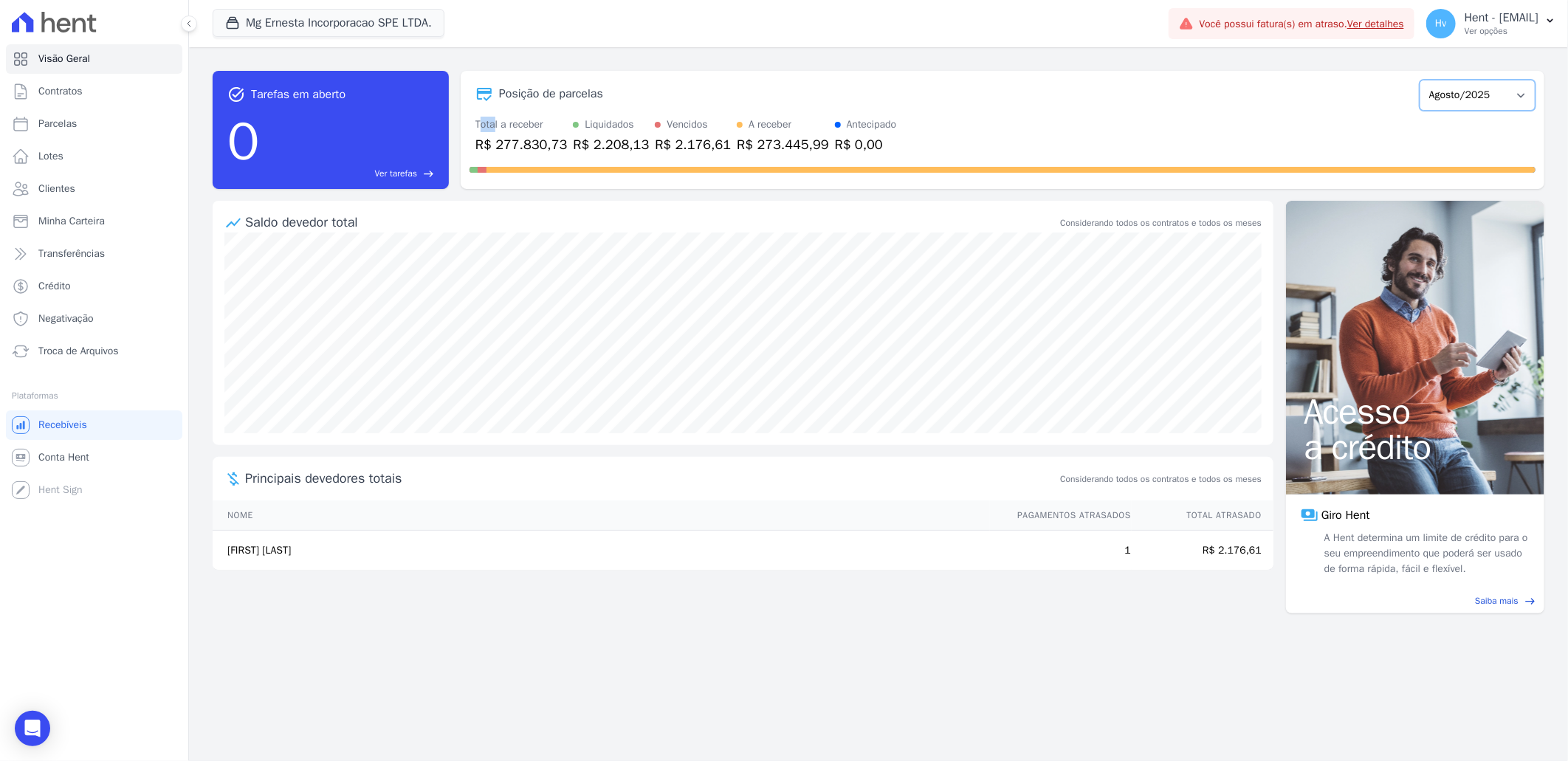 click on "Julho/2025
Agosto/2025
Setembro/2025
Outubro/2025
Novembro/2025
Dezembro/2025
Janeiro/2026
Fevereiro/2026
Março/2026
Abril/2026
Maio/2026
Junho/2026
Julho/2026
Agosto/2026
Setembro/2026
Outubro/2026
Novembro/2026
Dezembro/2026
Janeiro/2027
Fevereiro/2027
Março/2027
Abril/2027
Maio/2027
Junho/2027
Julho/2027
Agosto/2027" at bounding box center (1477, 95) 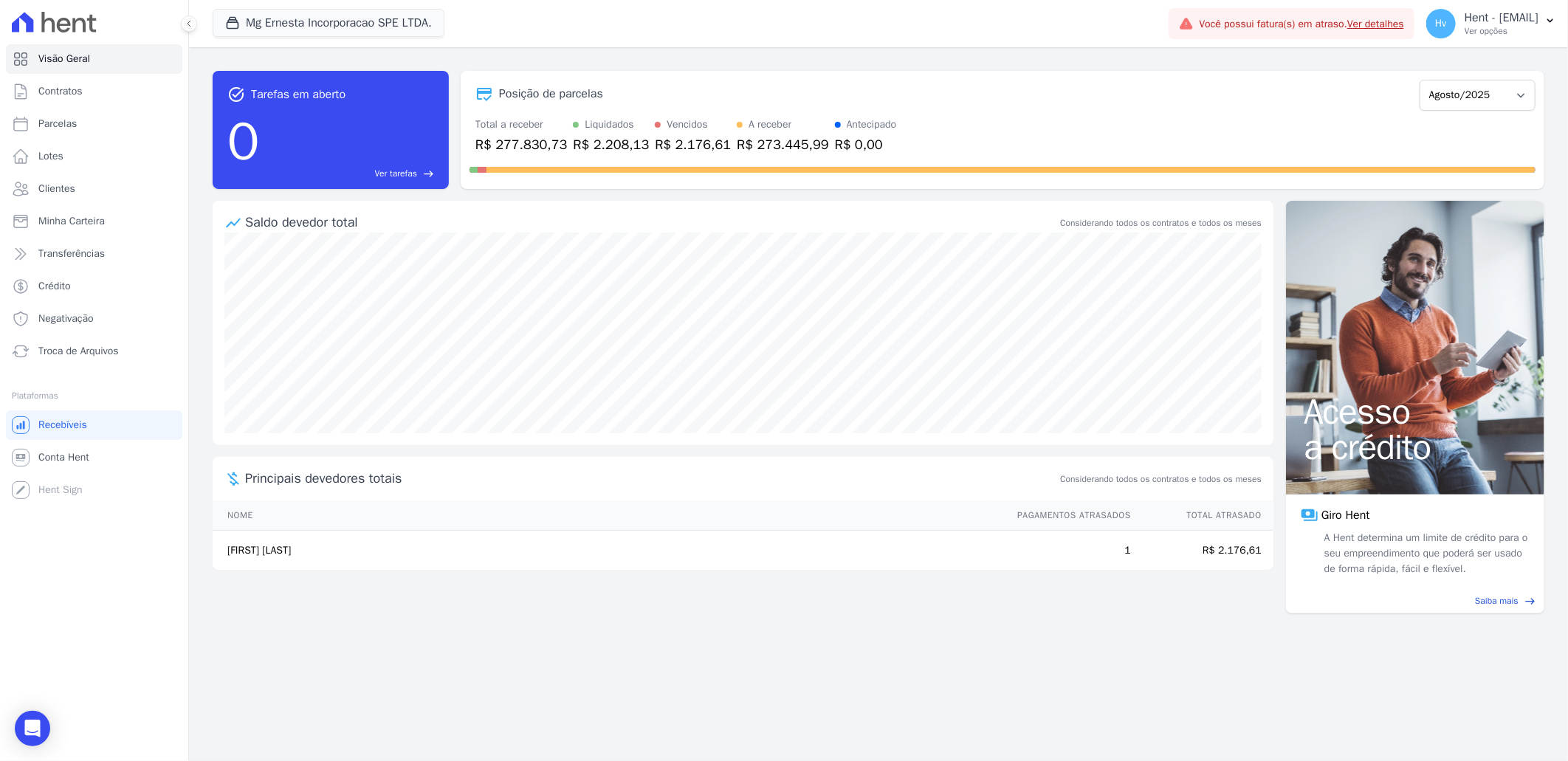 click on "Total a receber
R$ 277.830,73
Liquidados
R$ 2.208,13
Vencidos
R$ 2.176,61
A receber
R$ 273.445,99
Antecipado
R$ 0,00" at bounding box center [1003, 136] 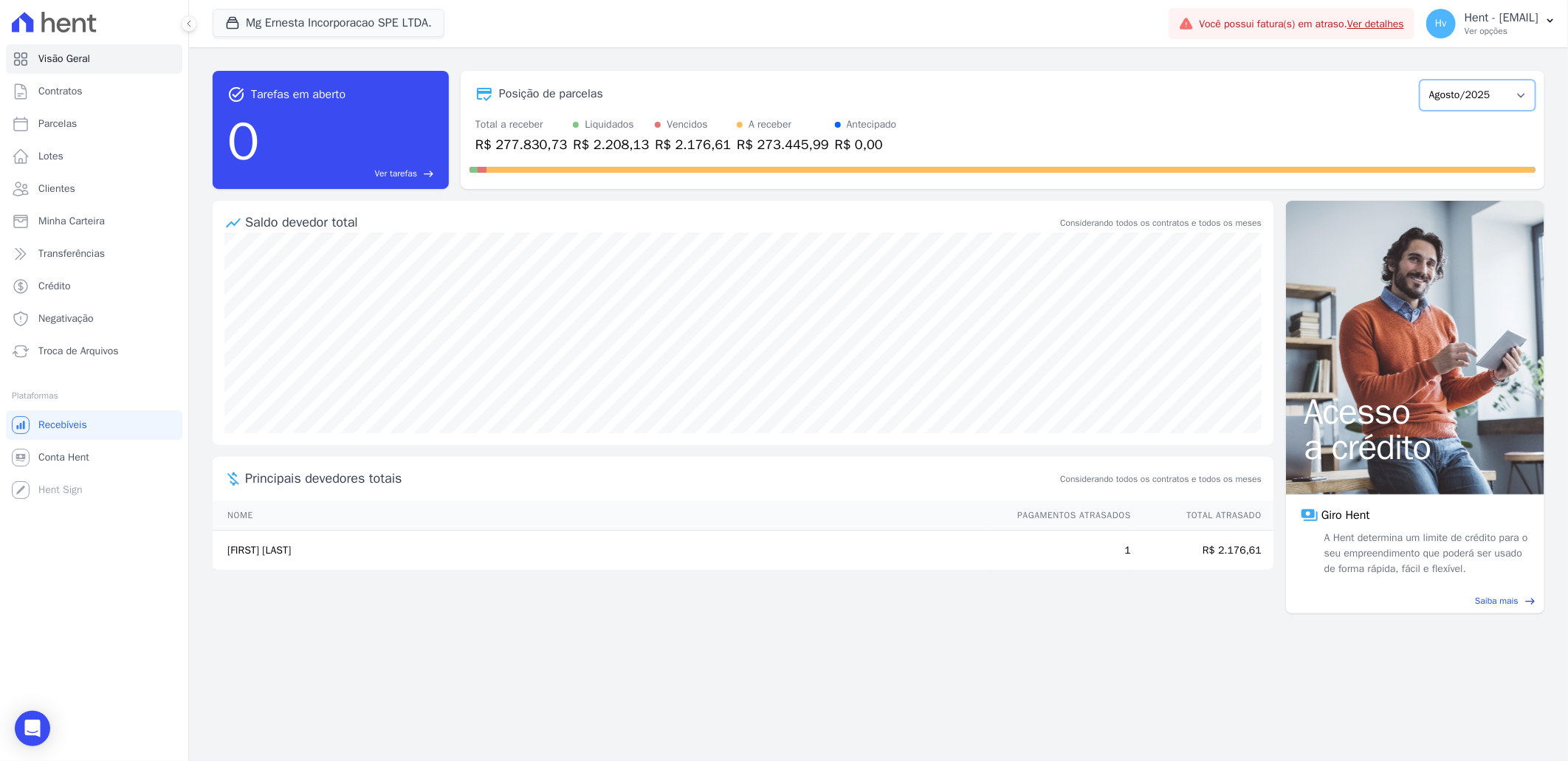 click on "Julho/2025
Agosto/2025
Setembro/2025
Outubro/2025
Novembro/2025
Dezembro/2025
Janeiro/2026
Fevereiro/2026
Março/2026
Abril/2026
Maio/2026
Junho/2026
Julho/2026
Agosto/2026
Setembro/2026
Outubro/2026
Novembro/2026
Dezembro/2026
Janeiro/2027
Fevereiro/2027
Março/2027
Abril/2027
Maio/2027
Junho/2027
Julho/2027
Agosto/2027" at bounding box center [1477, 95] 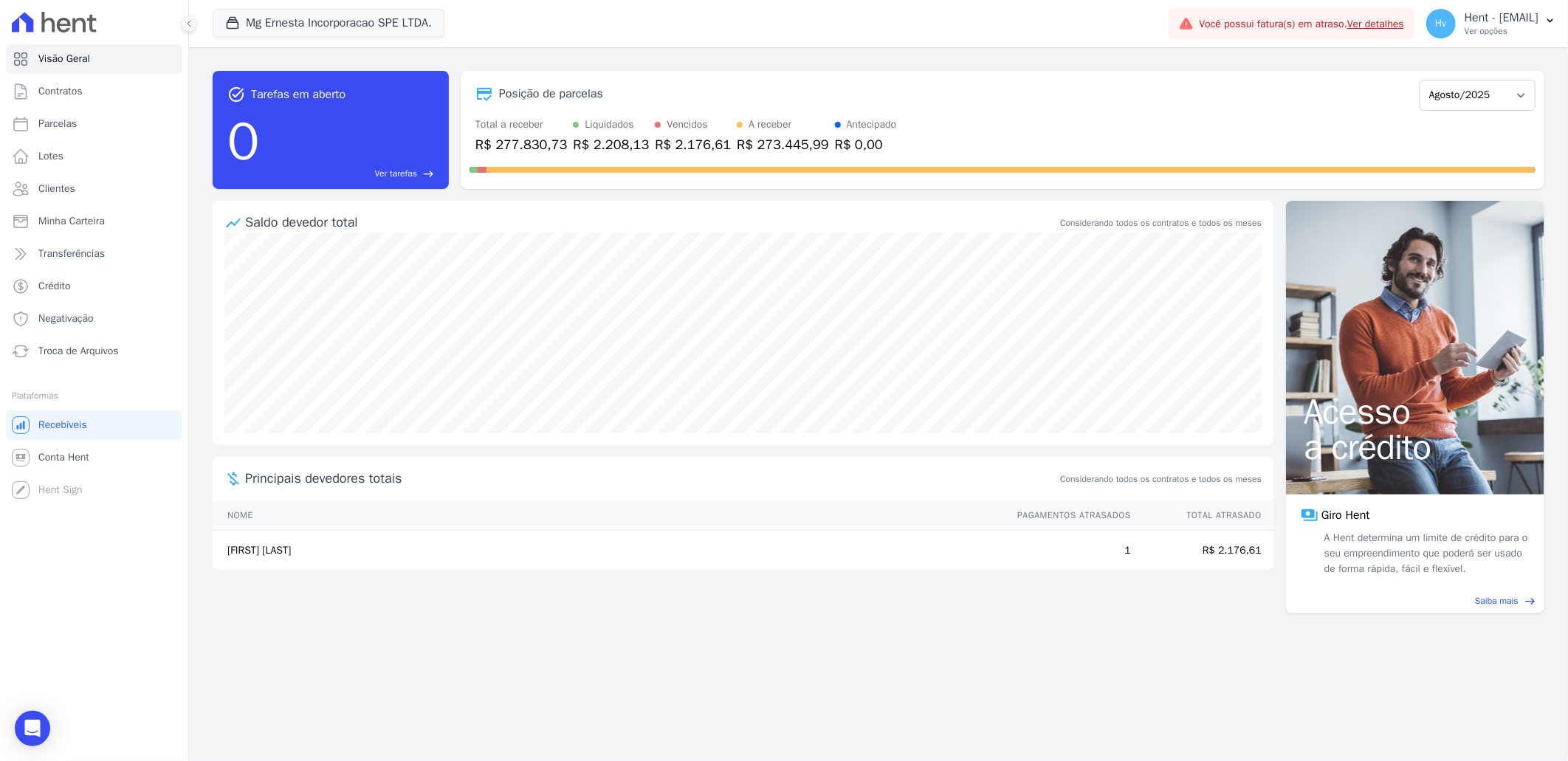 click on "Total a receber
R$ 277.830,73
Liquidados
R$ 2.208,13
Vencidos
R$ 2.176,61
A receber
R$ 273.445,99
Antecipado
R$ 0,00" at bounding box center (1003, 136) 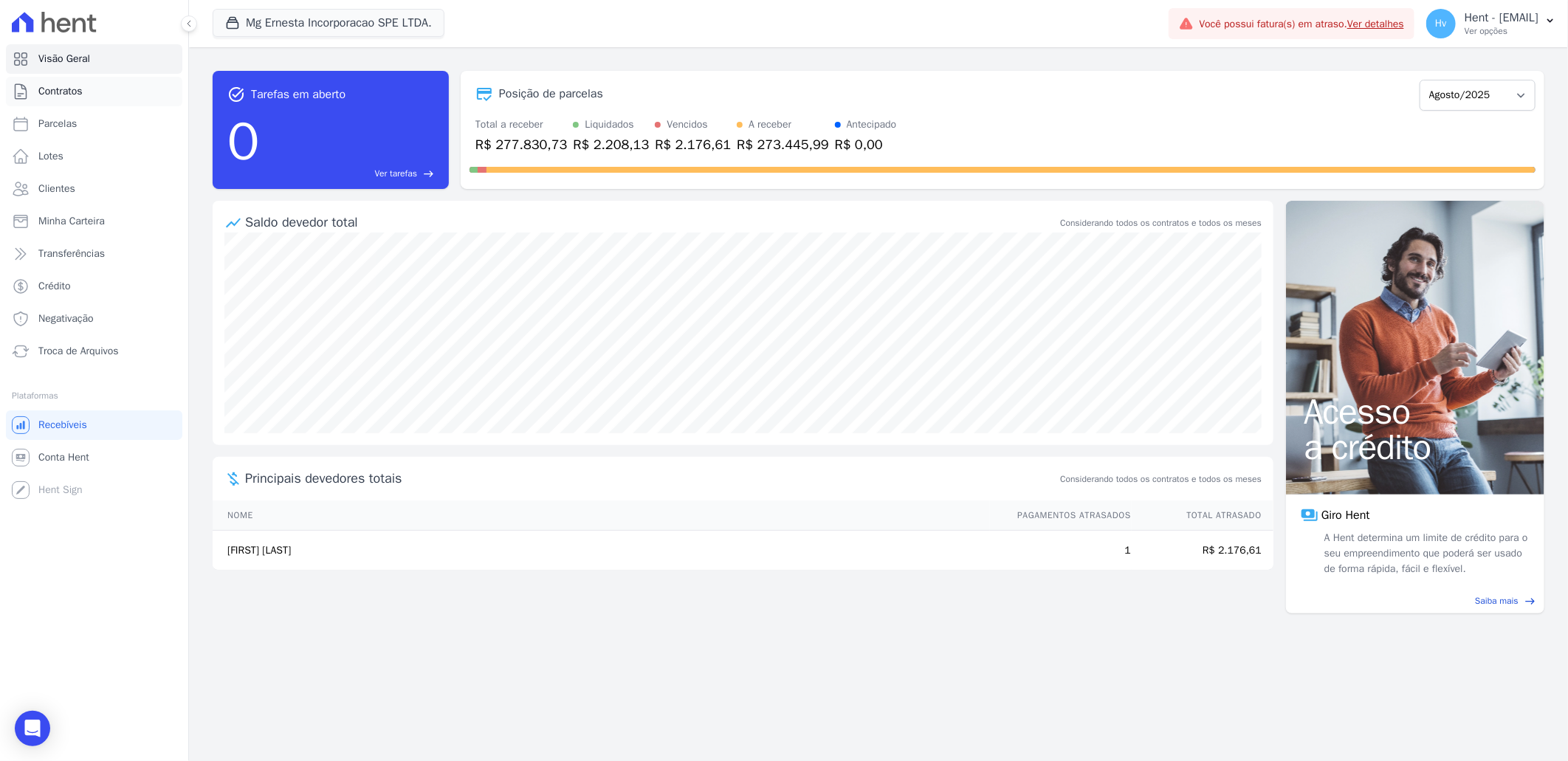 click on "Contratos" at bounding box center (61, 92) 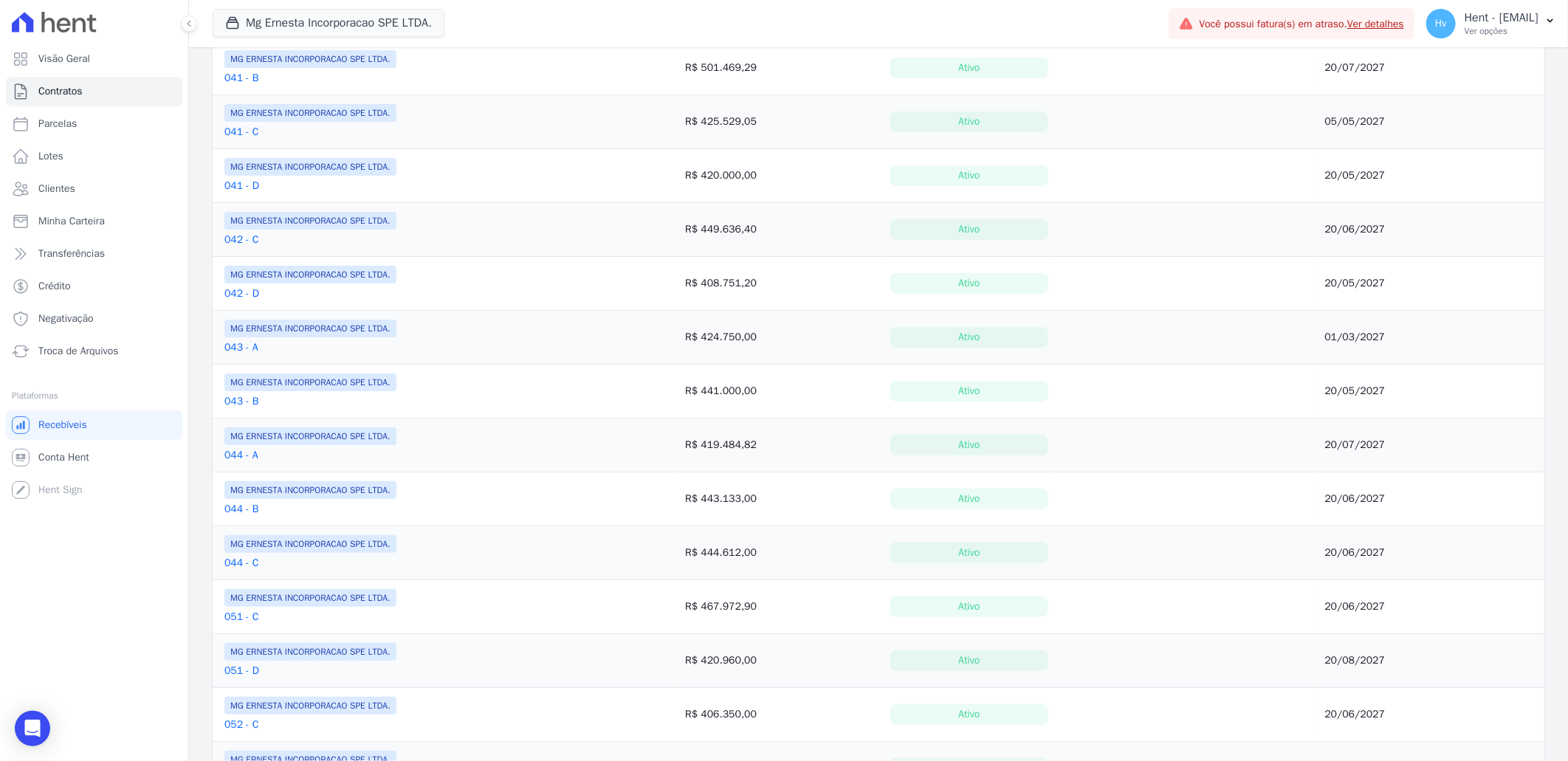 scroll, scrollTop: 920, scrollLeft: 0, axis: vertical 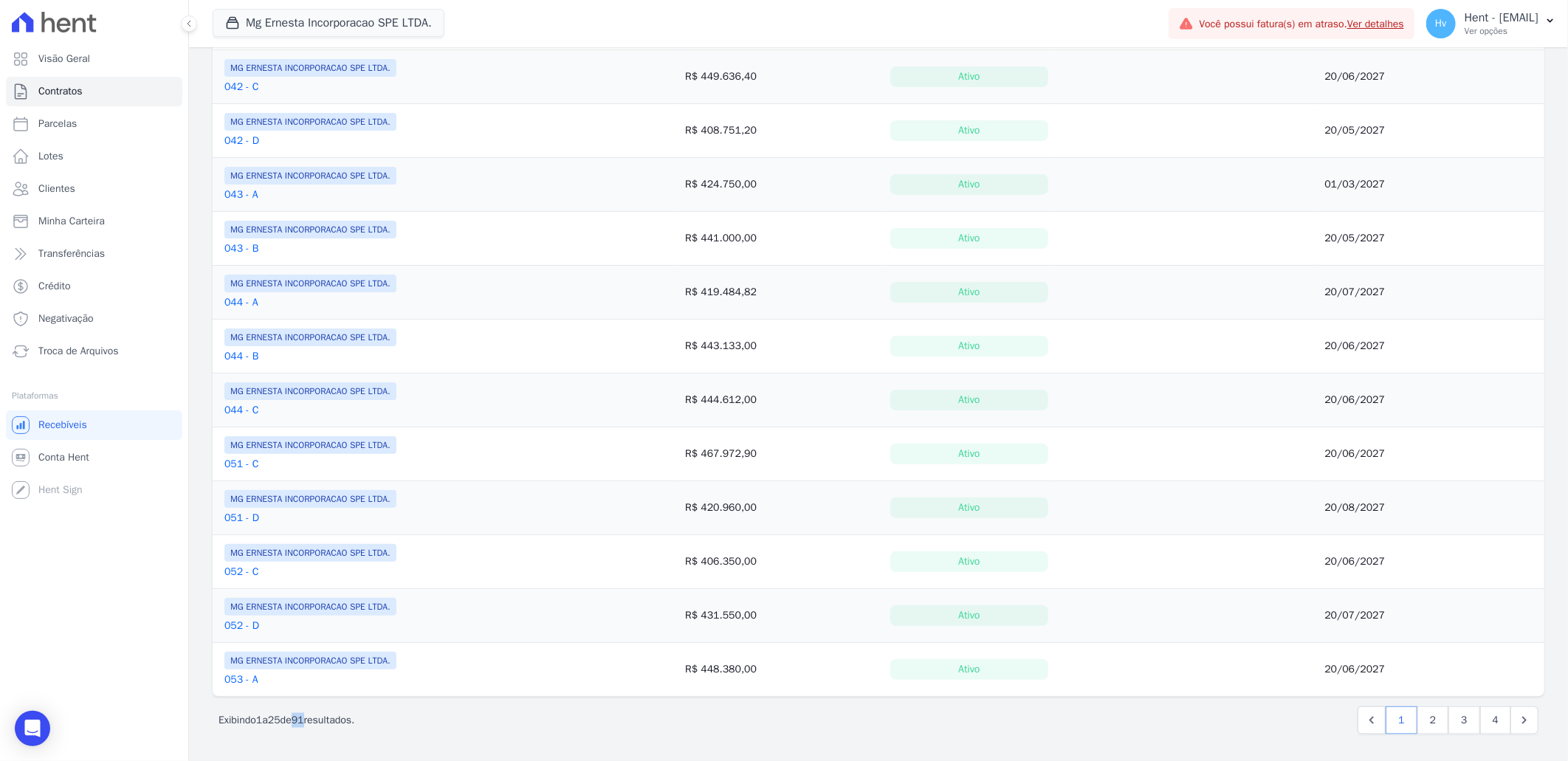 drag, startPoint x: 303, startPoint y: 720, endPoint x: 314, endPoint y: 720, distance: 11 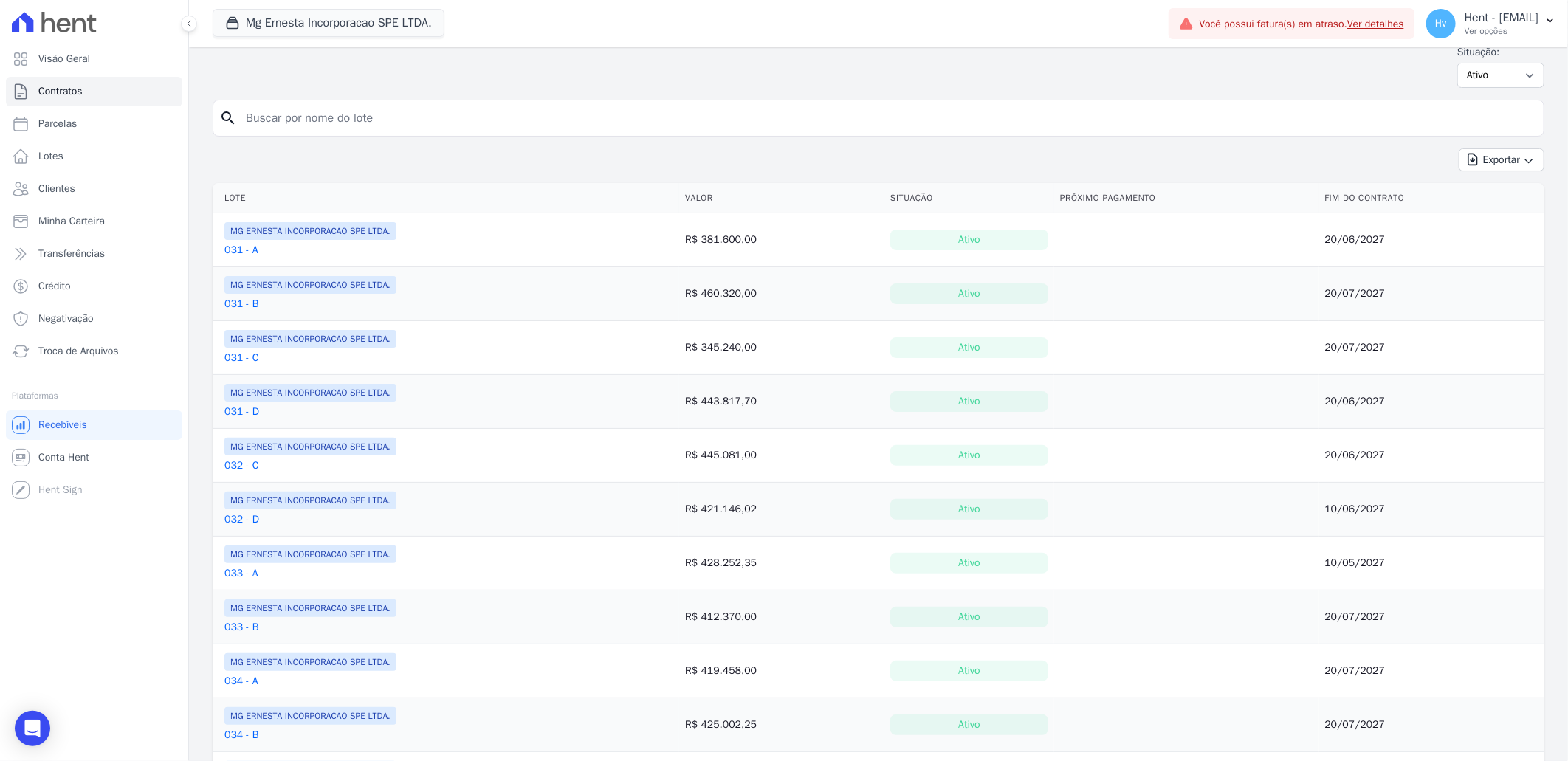 scroll, scrollTop: 0, scrollLeft: 0, axis: both 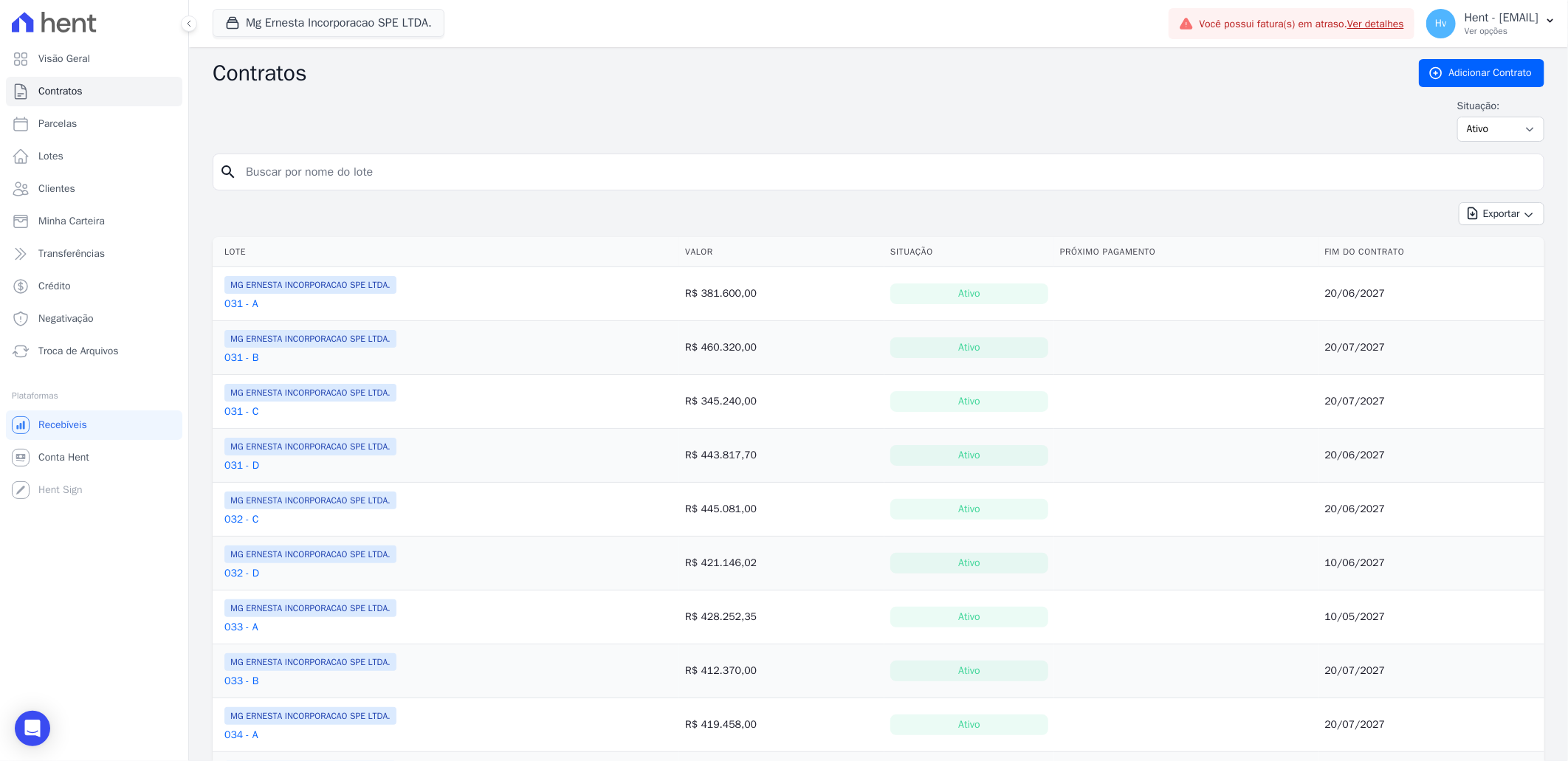click on "031 - A" at bounding box center [241, 304] 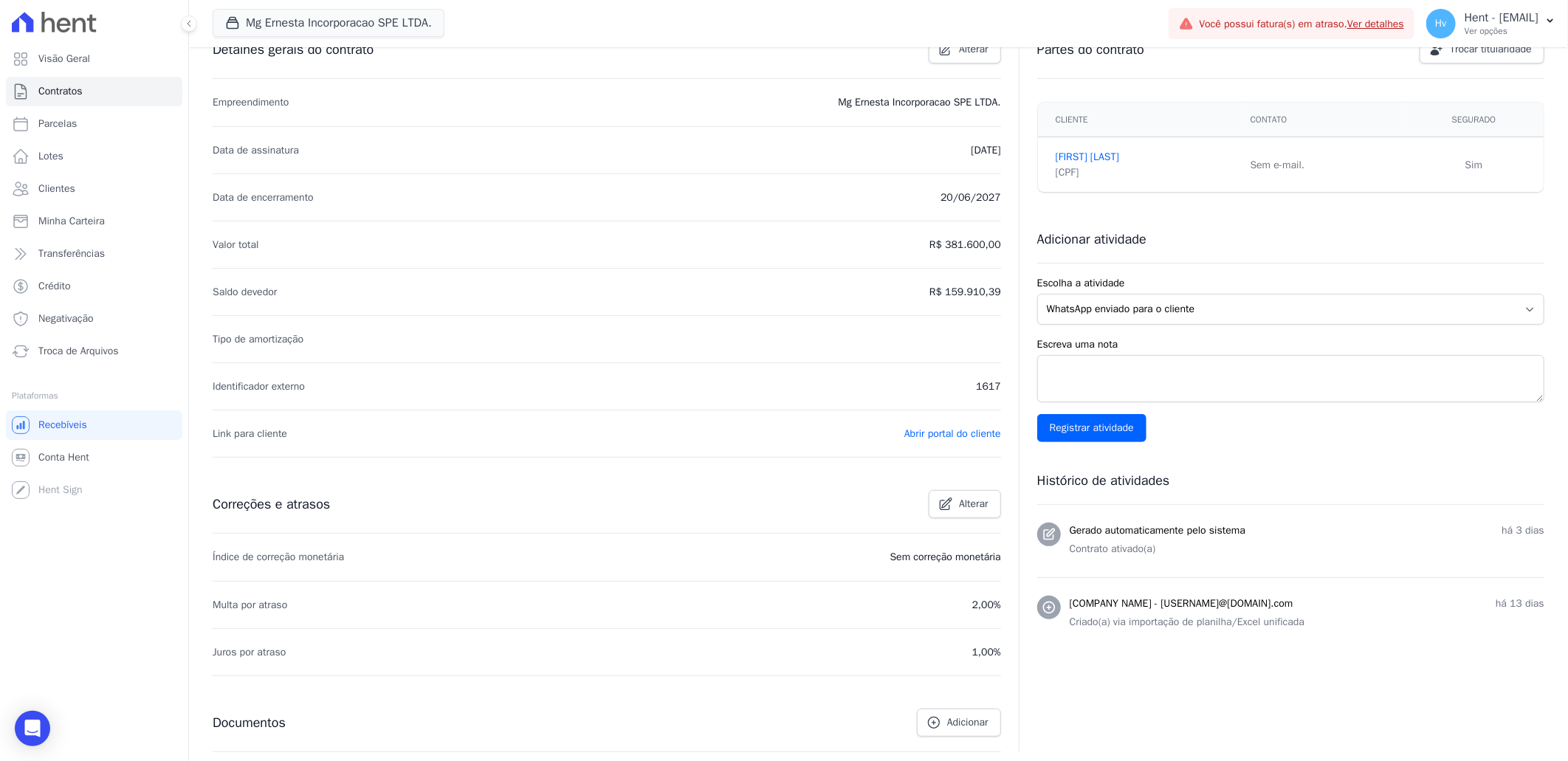 scroll, scrollTop: 0, scrollLeft: 0, axis: both 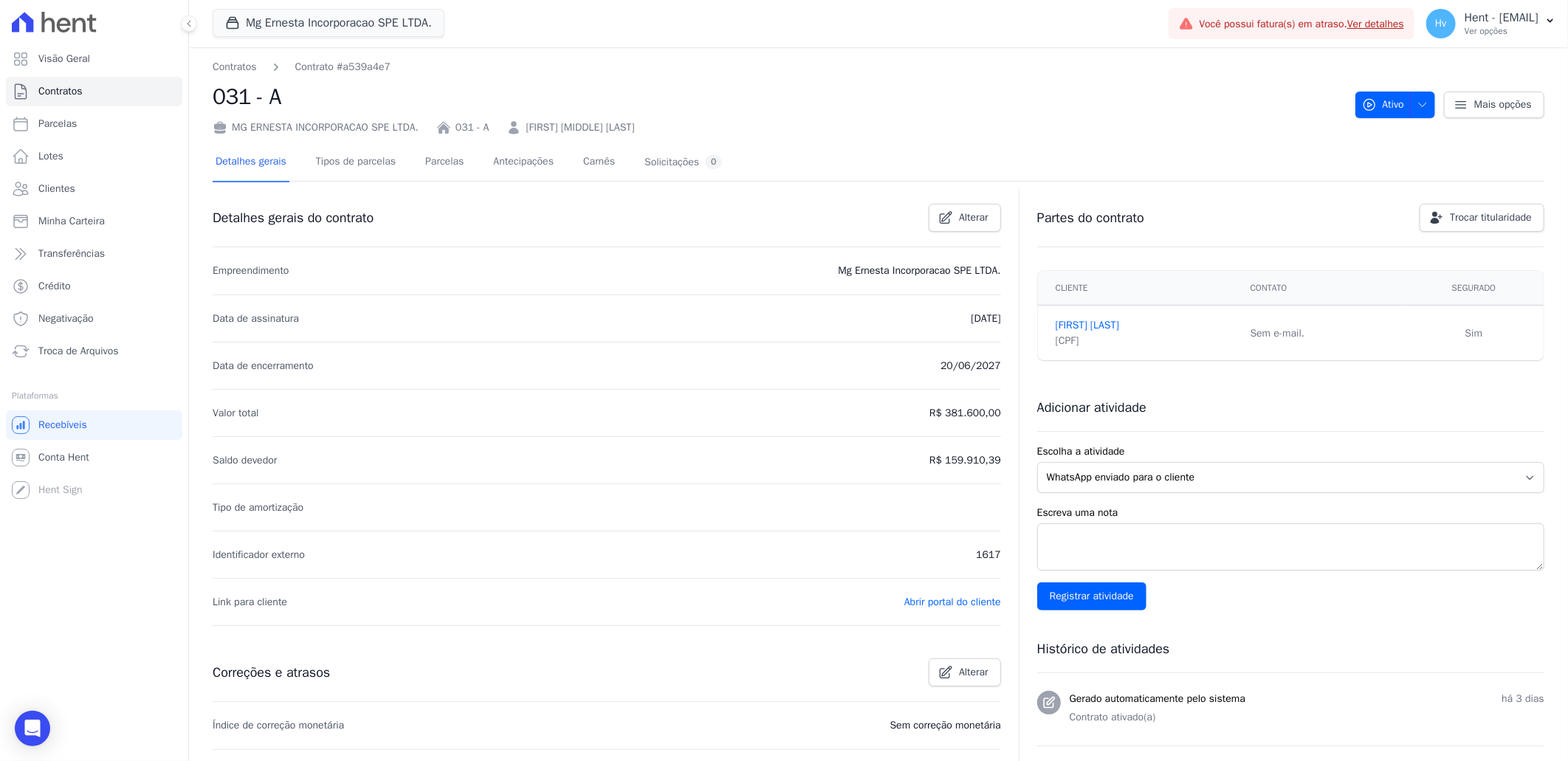 drag, startPoint x: 946, startPoint y: 327, endPoint x: 960, endPoint y: 326, distance: 14.035669 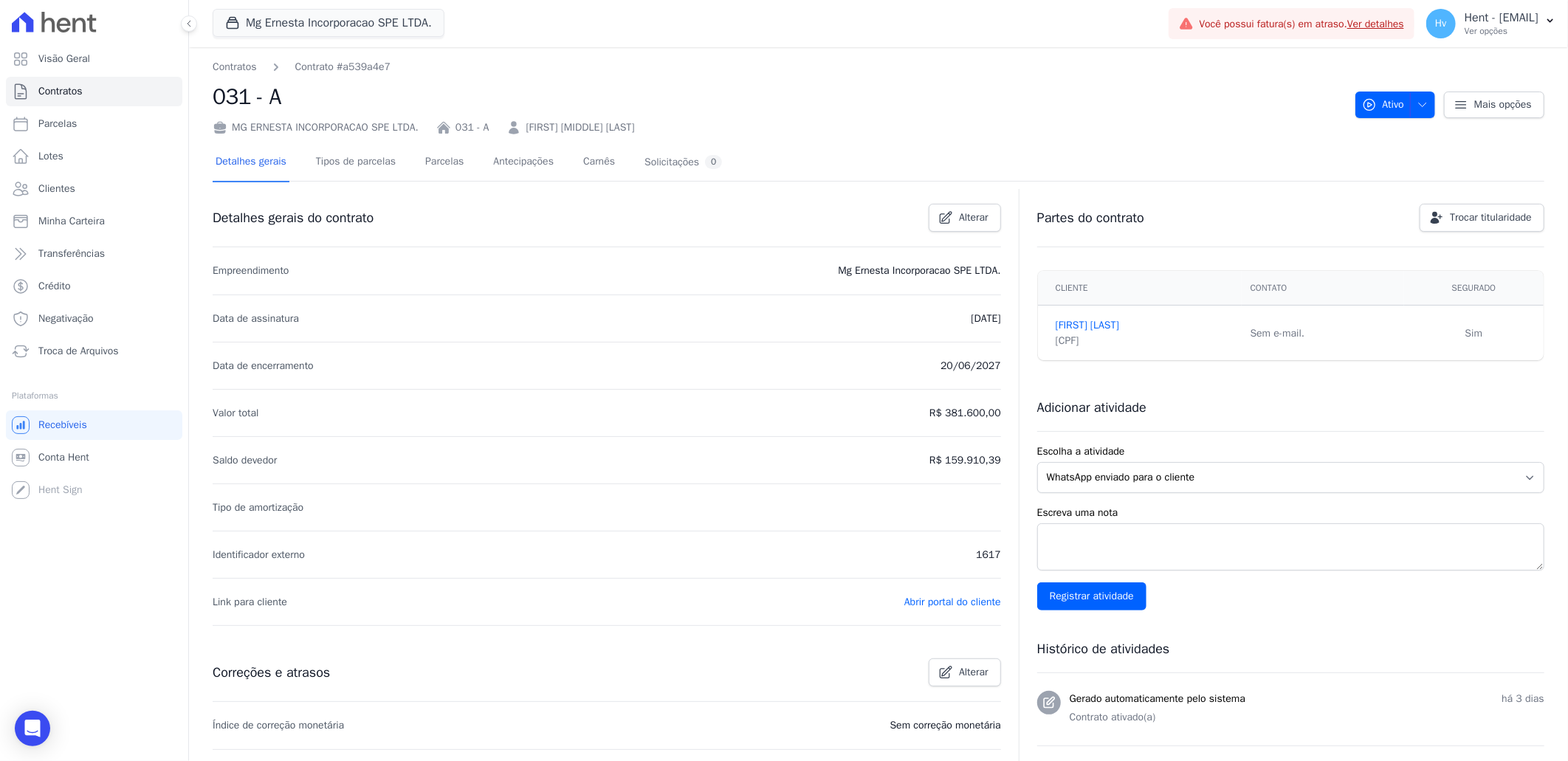 drag, startPoint x: 935, startPoint y: 369, endPoint x: 990, endPoint y: 368, distance: 55.00909 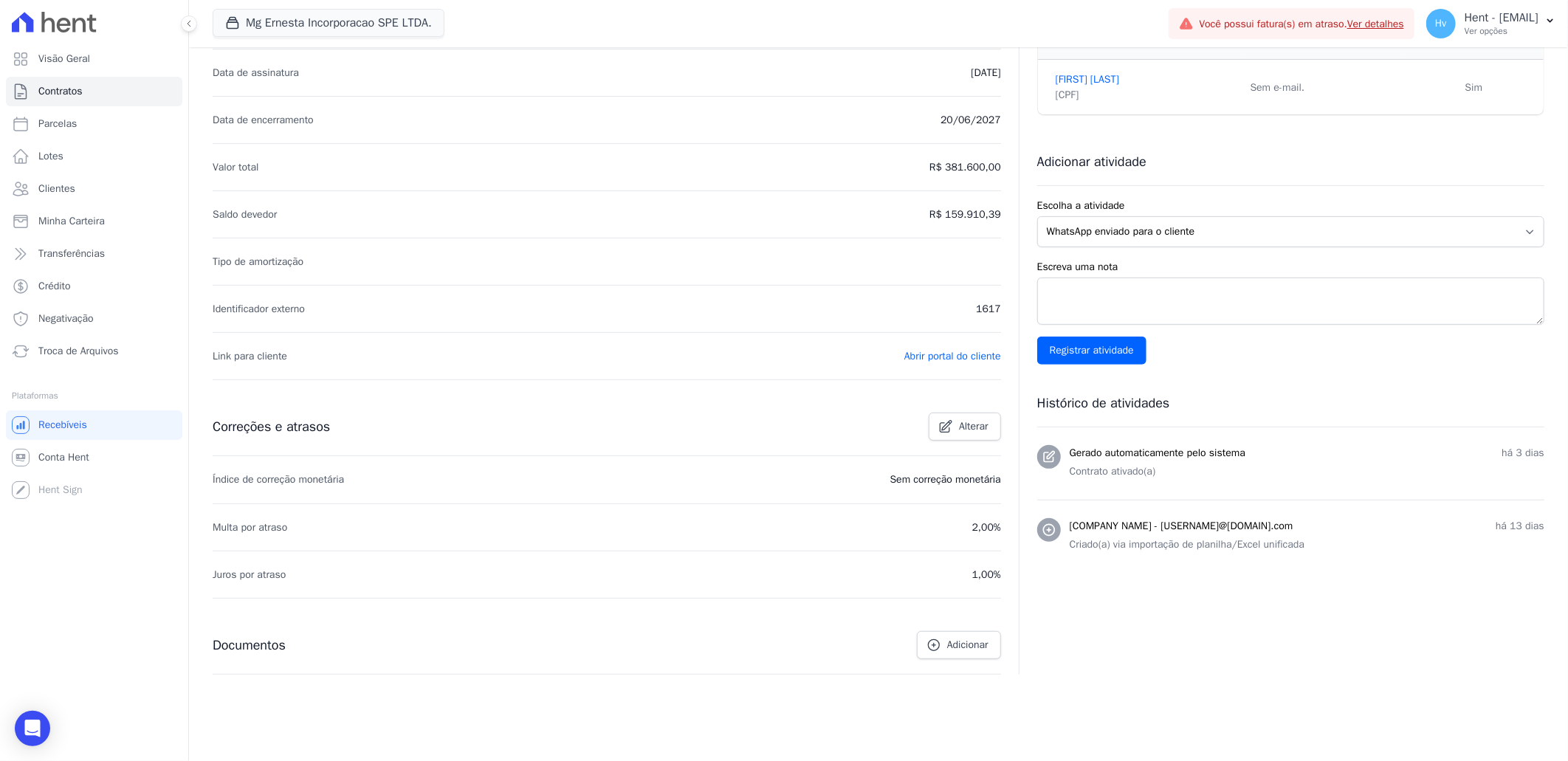 scroll, scrollTop: 0, scrollLeft: 0, axis: both 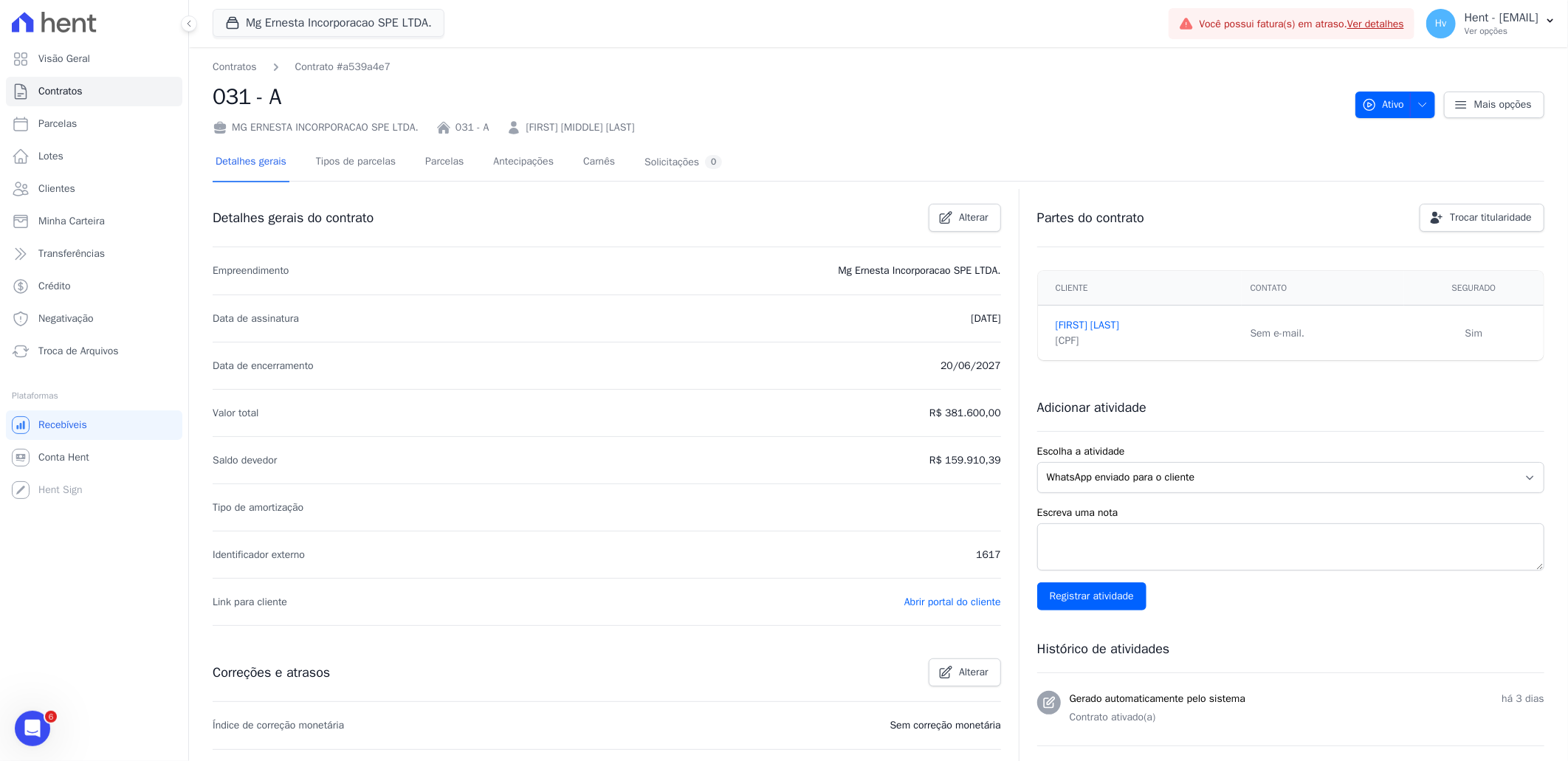 click on "031 - A" at bounding box center (778, 97) 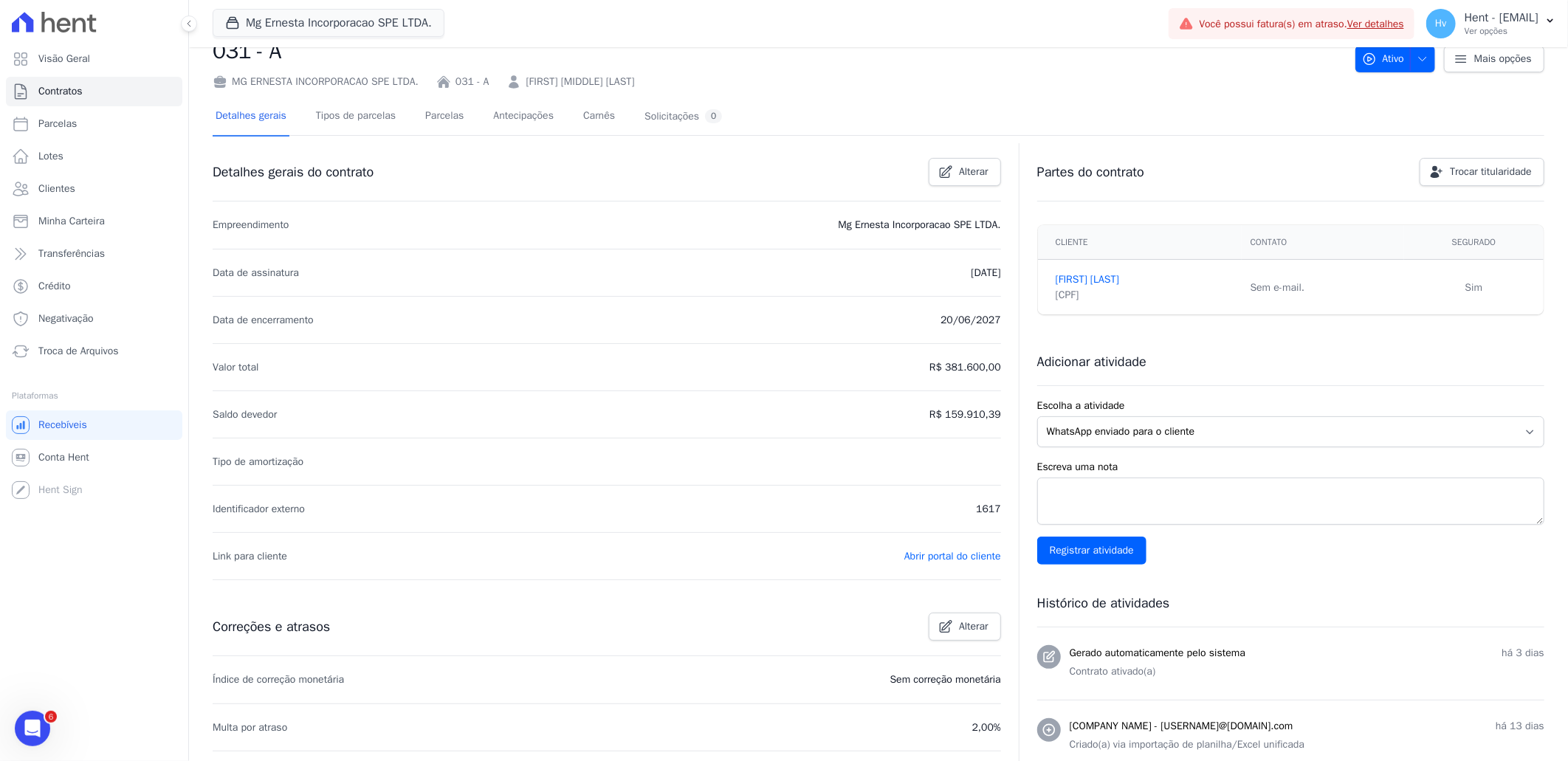 scroll, scrollTop: 19, scrollLeft: 0, axis: vertical 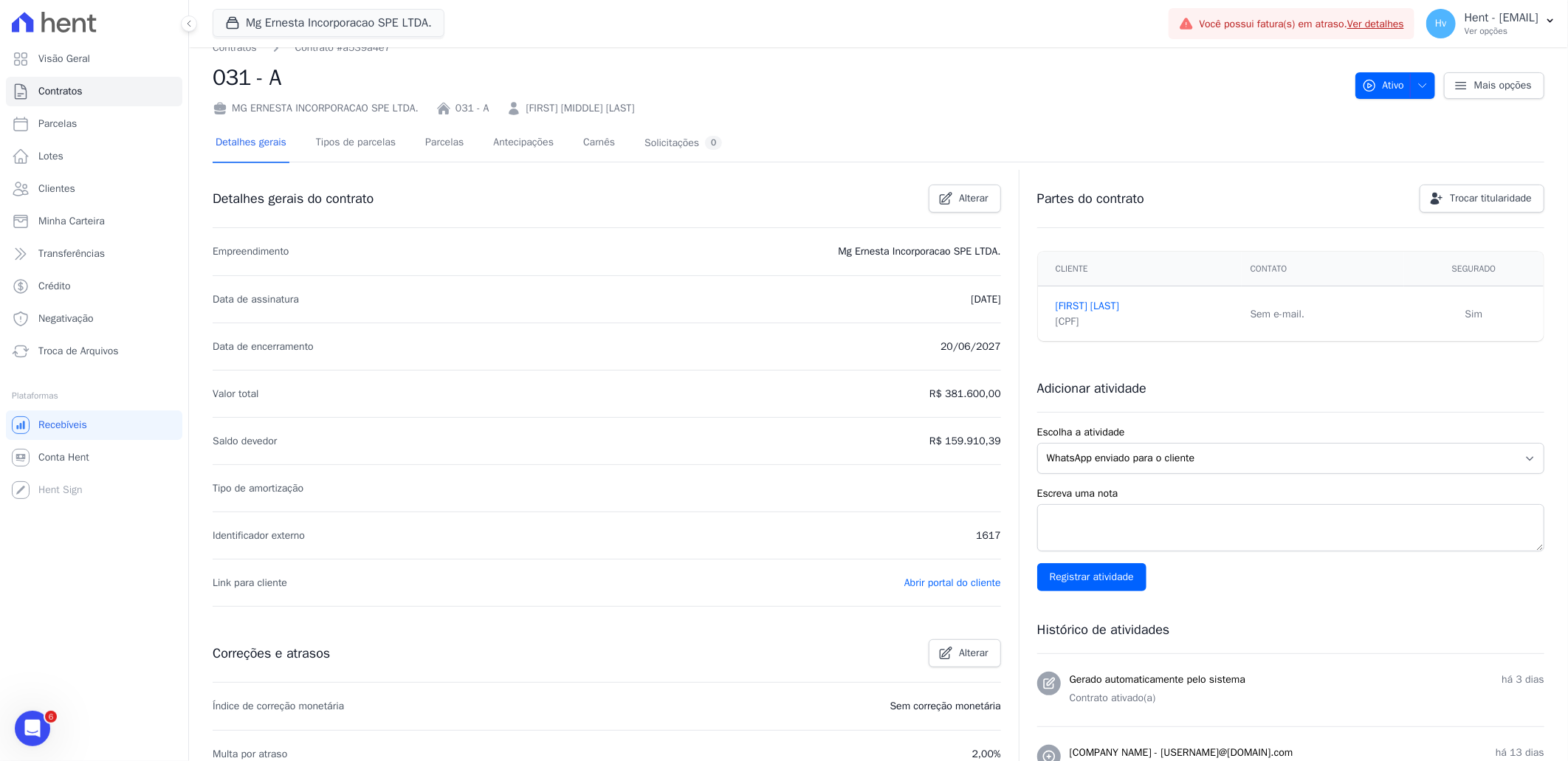 drag, startPoint x: 1259, startPoint y: 313, endPoint x: 1316, endPoint y: 313, distance: 57 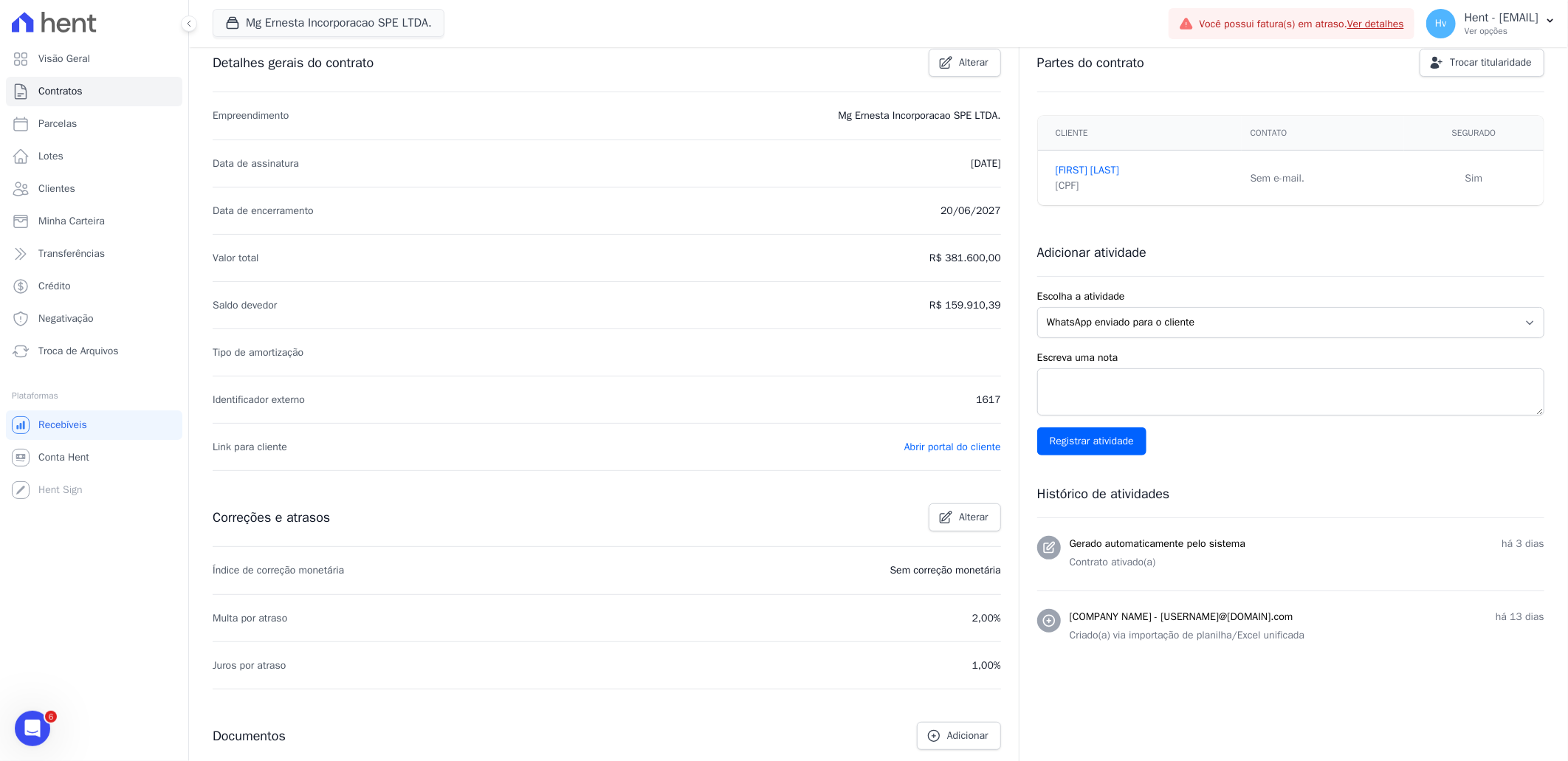 scroll, scrollTop: 183, scrollLeft: 0, axis: vertical 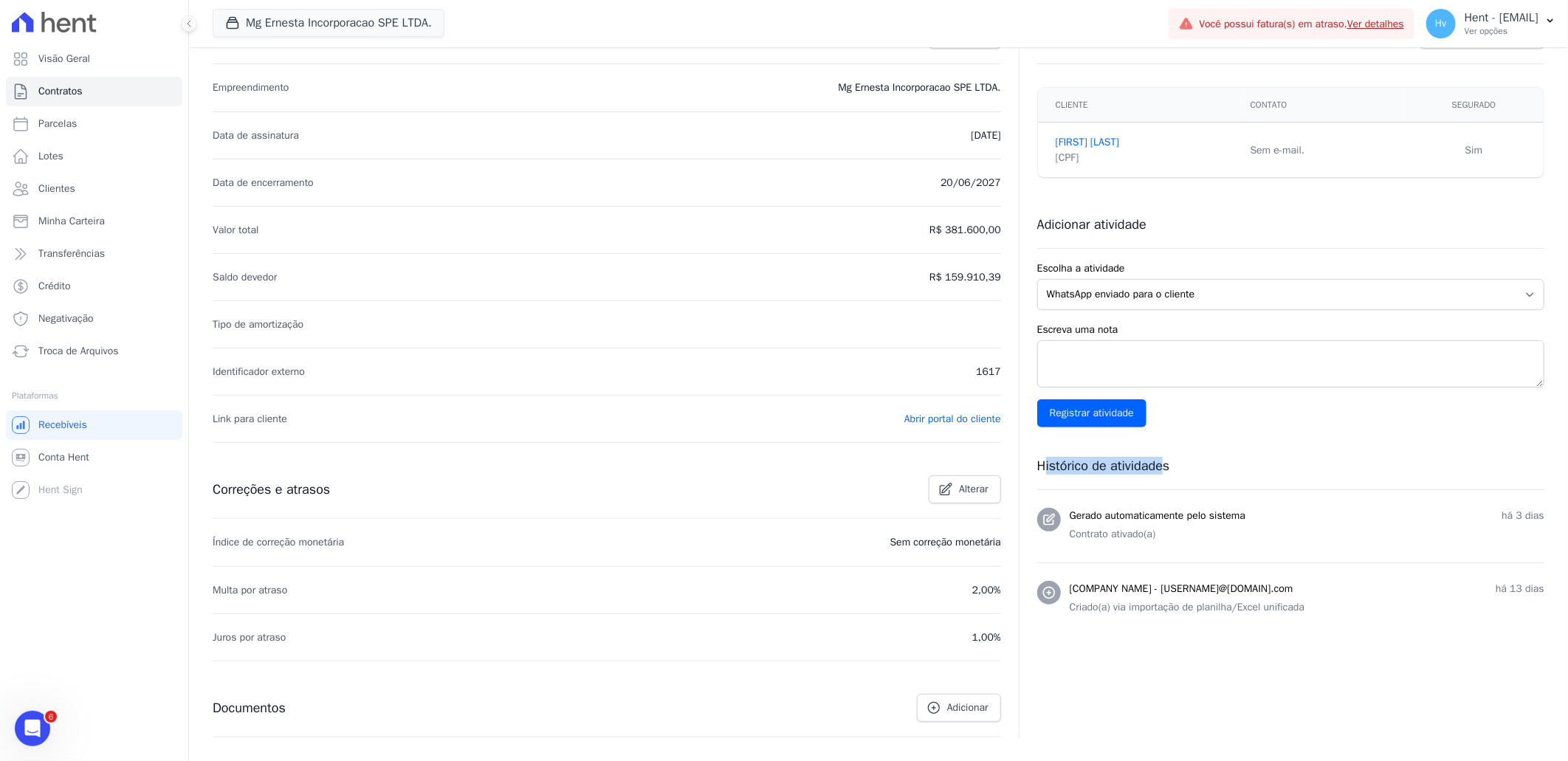 drag, startPoint x: 1038, startPoint y: 467, endPoint x: 1160, endPoint y: 475, distance: 122.26201 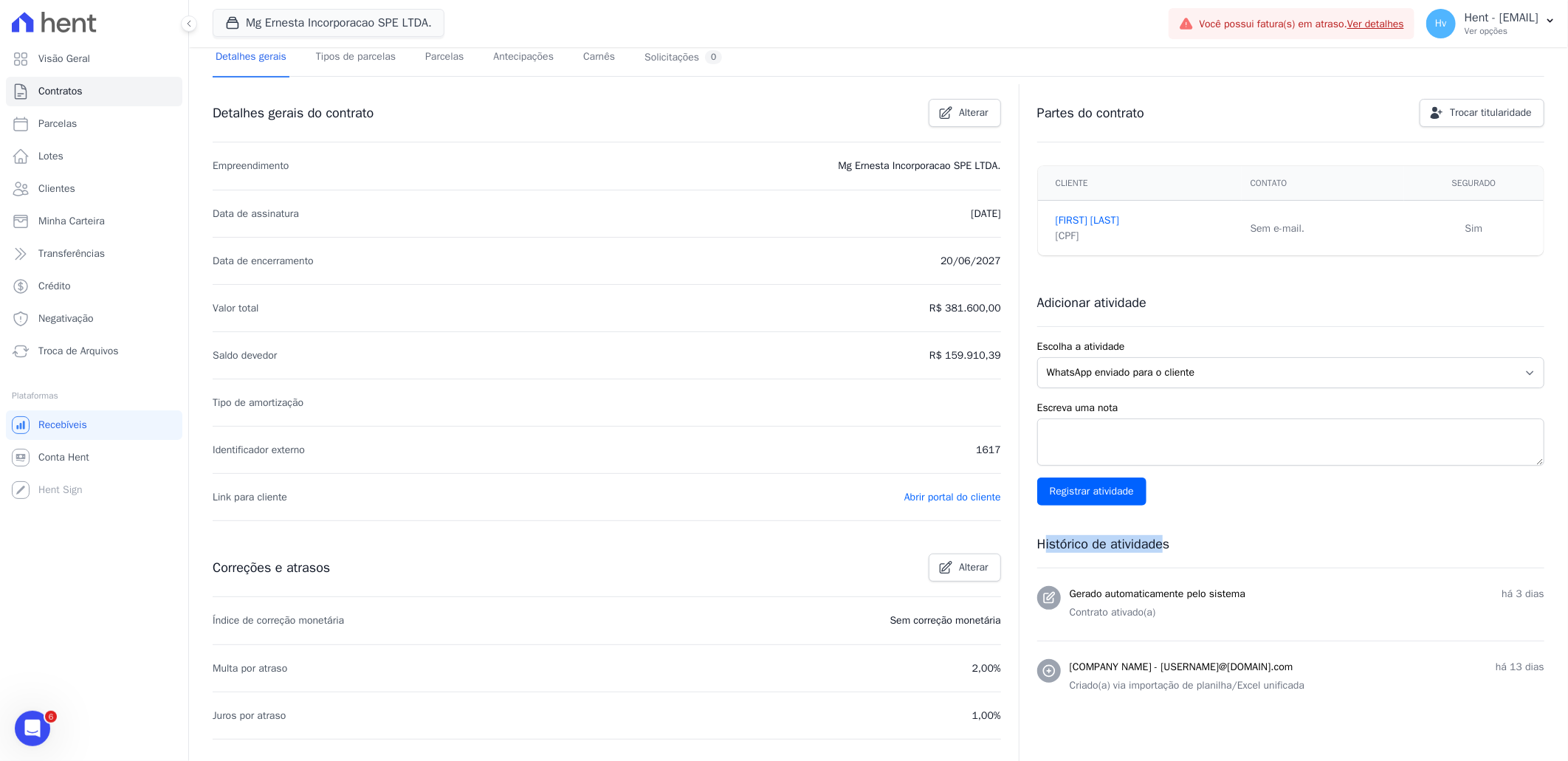 scroll, scrollTop: 0, scrollLeft: 0, axis: both 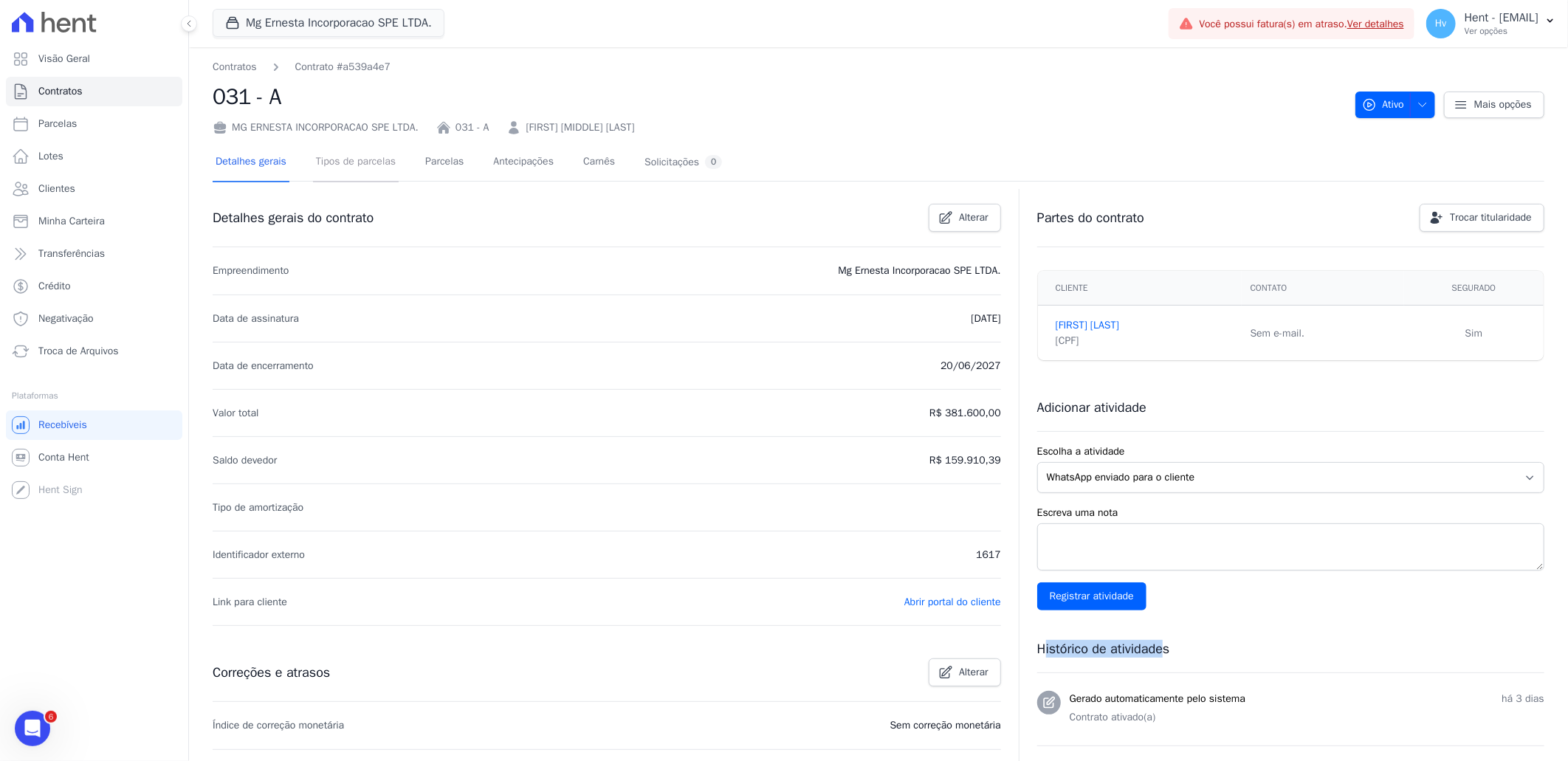click on "Tipos de parcelas" at bounding box center (356, 162) 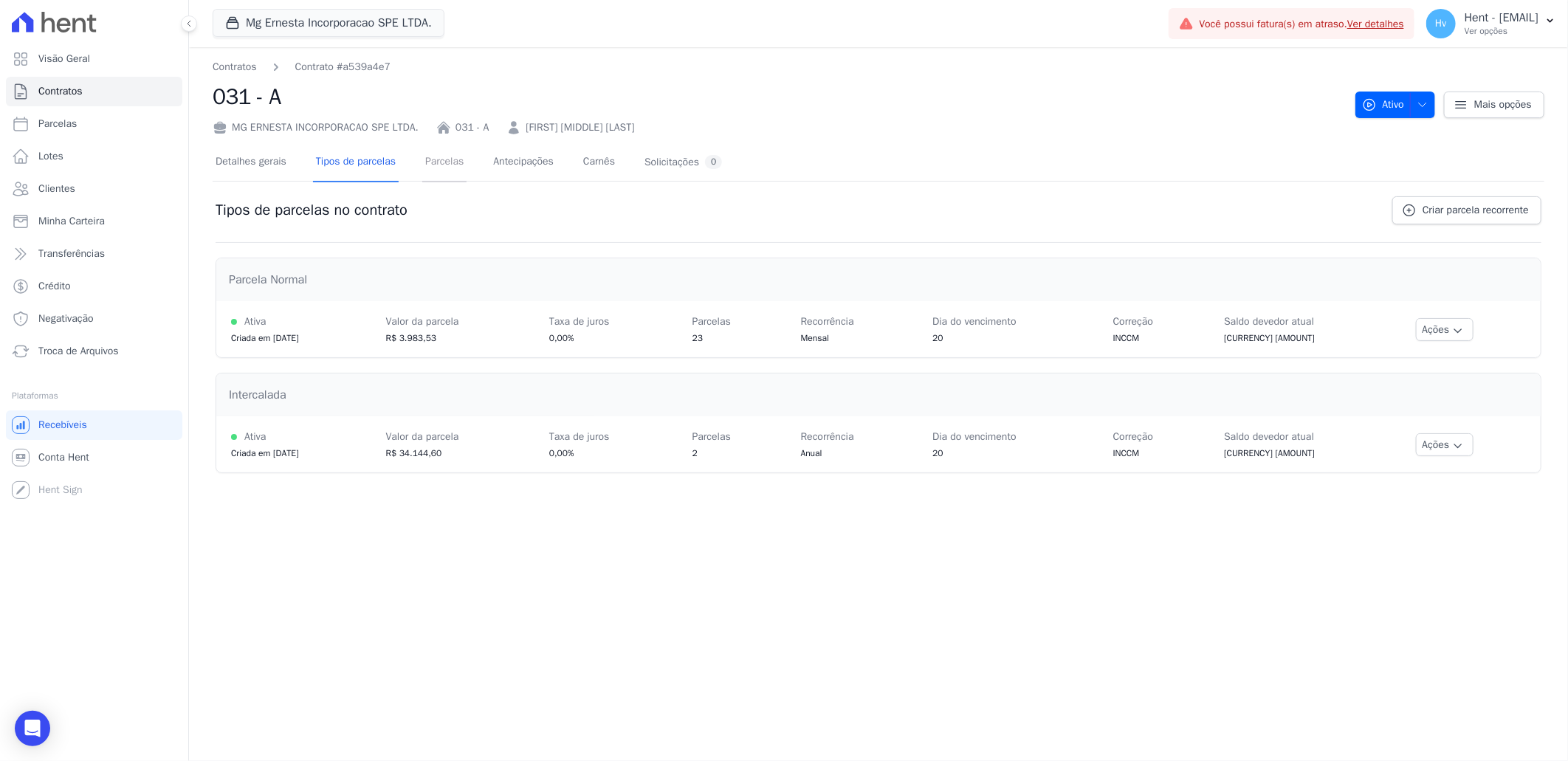 click on "Parcelas" at bounding box center [444, 162] 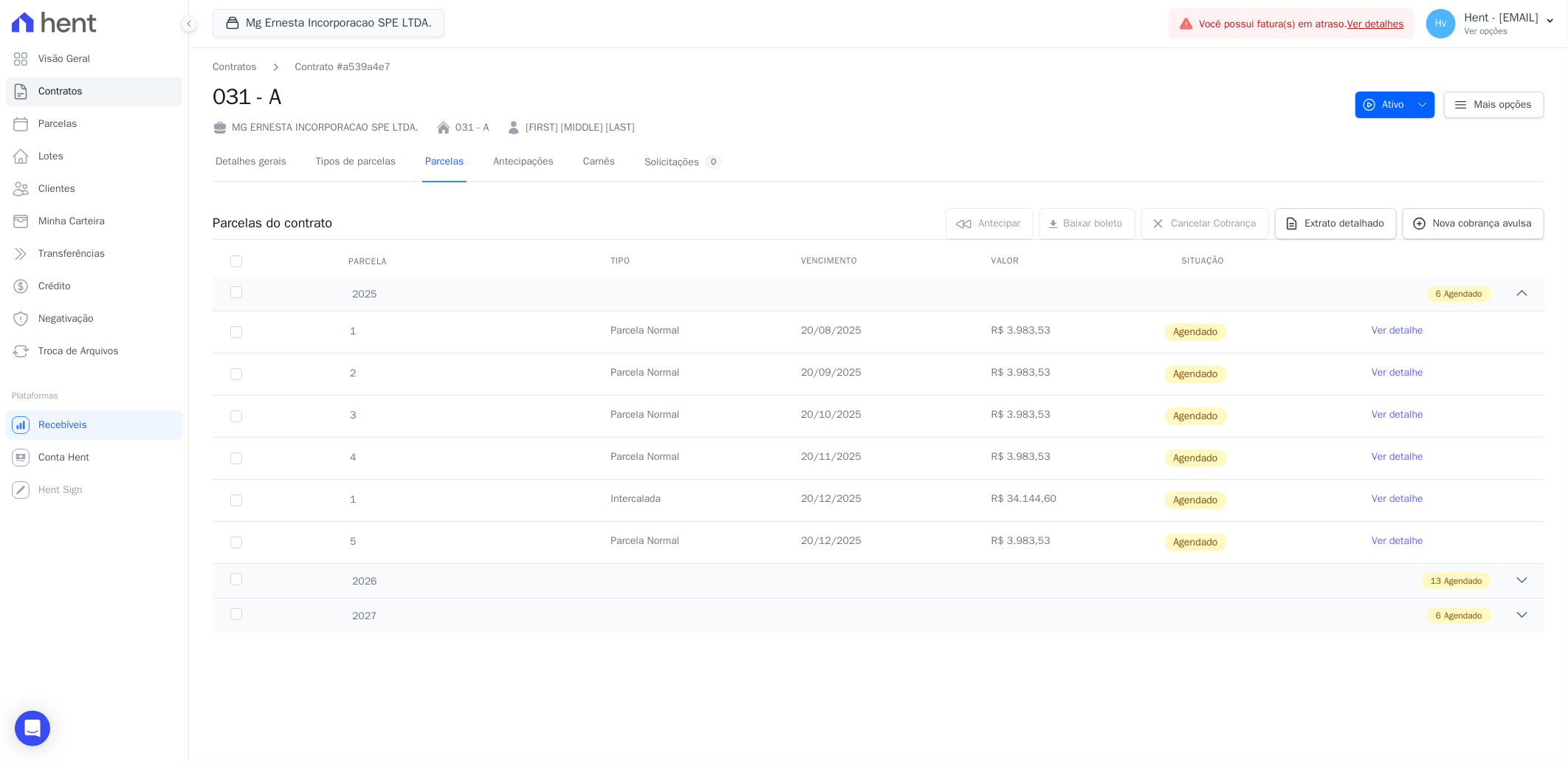drag, startPoint x: 1179, startPoint y: 258, endPoint x: 1220, endPoint y: 258, distance: 41 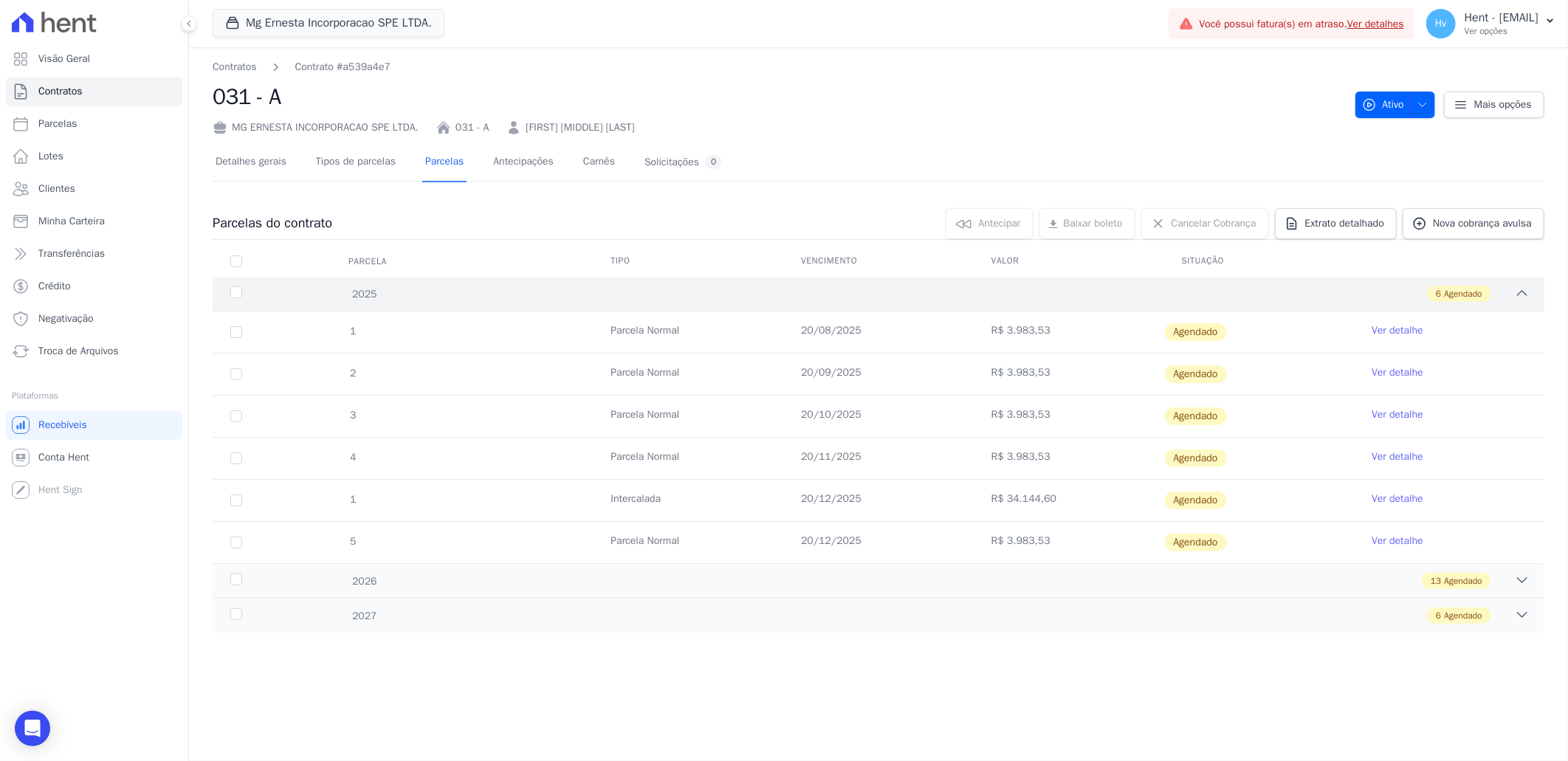 drag, startPoint x: 1216, startPoint y: 334, endPoint x: 1106, endPoint y: 281, distance: 122.10242 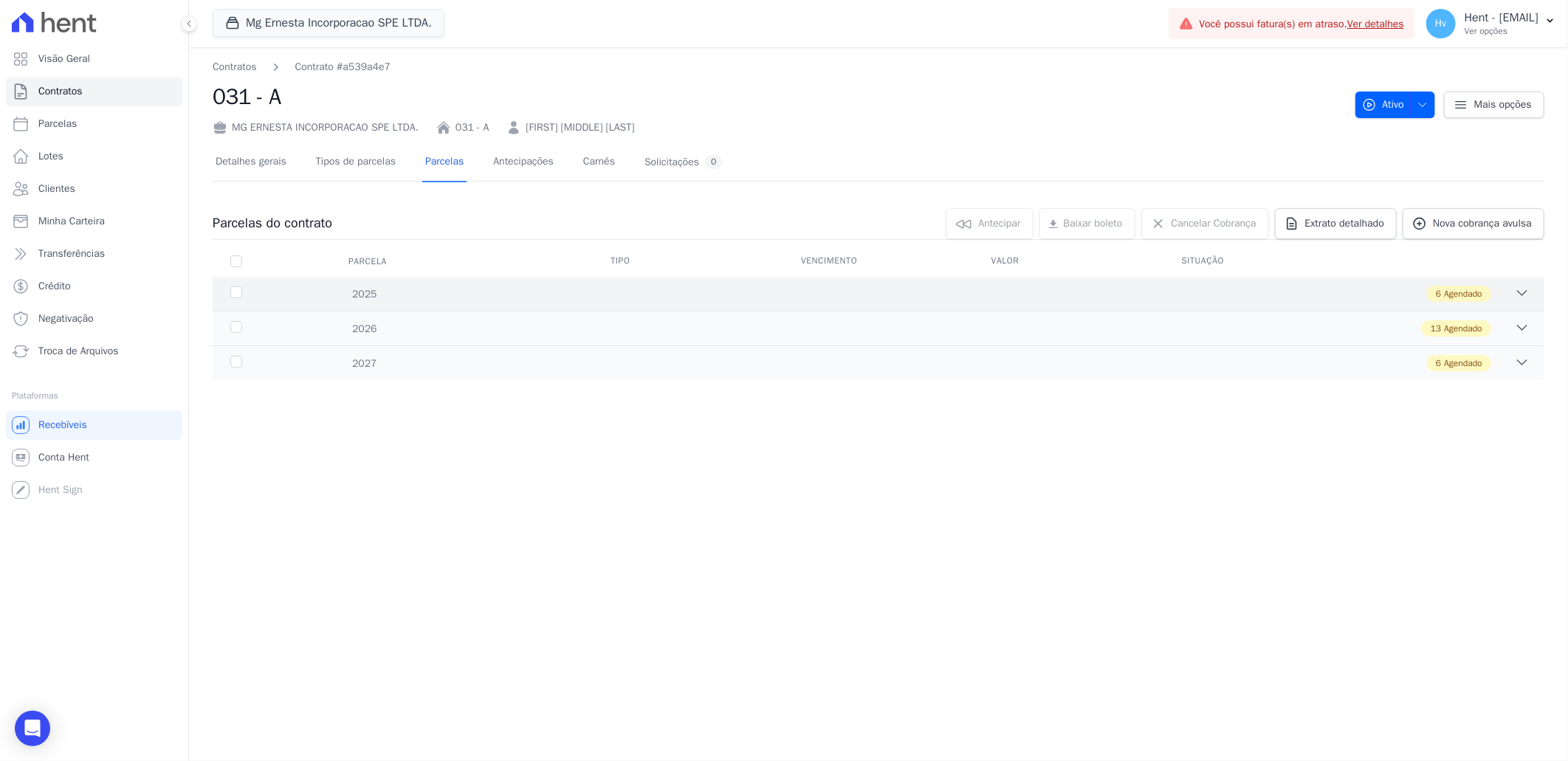 click on "6
Agendado" at bounding box center (944, 294) 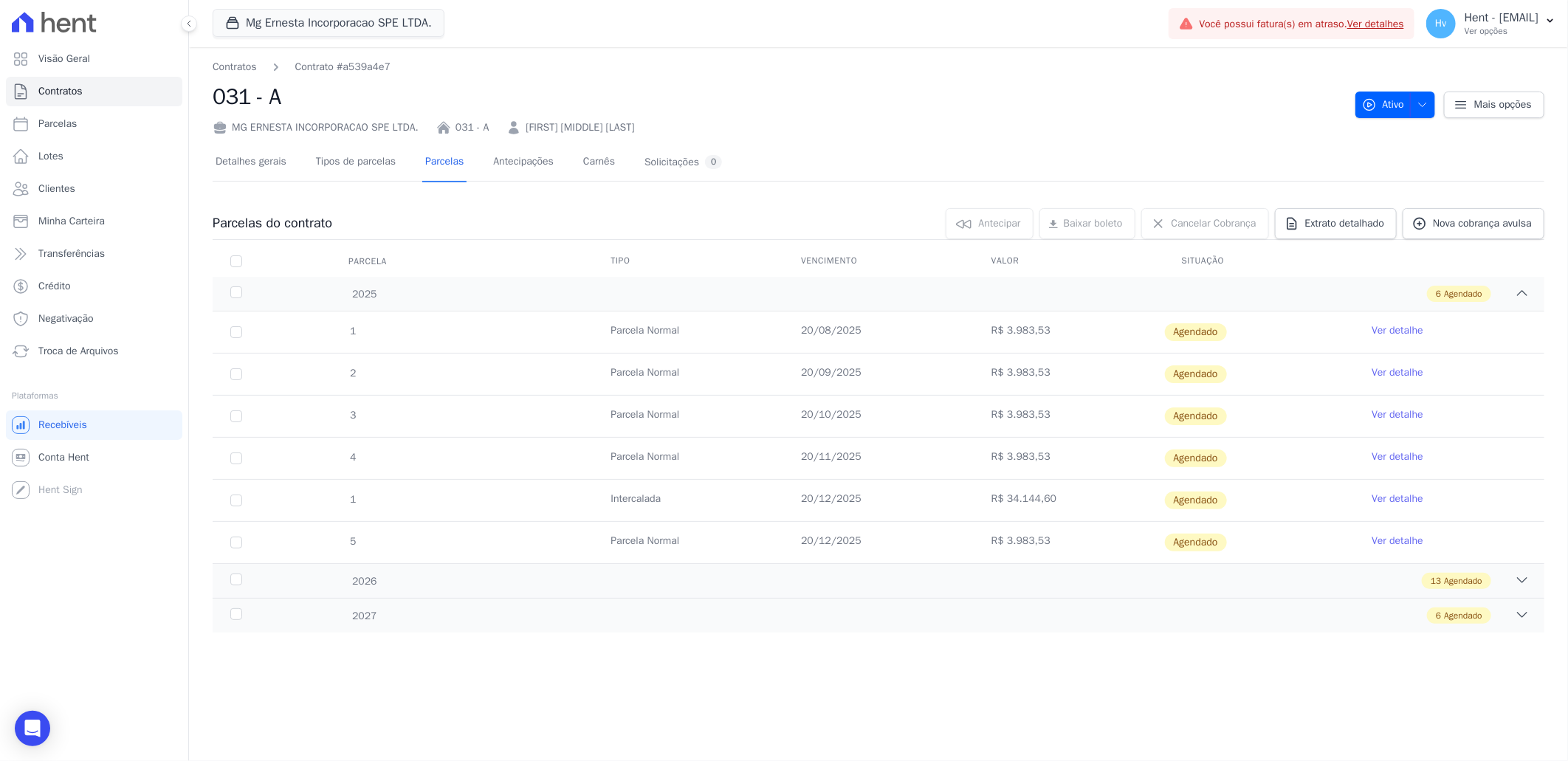 click on "Ver detalhe" at bounding box center [1397, 331] 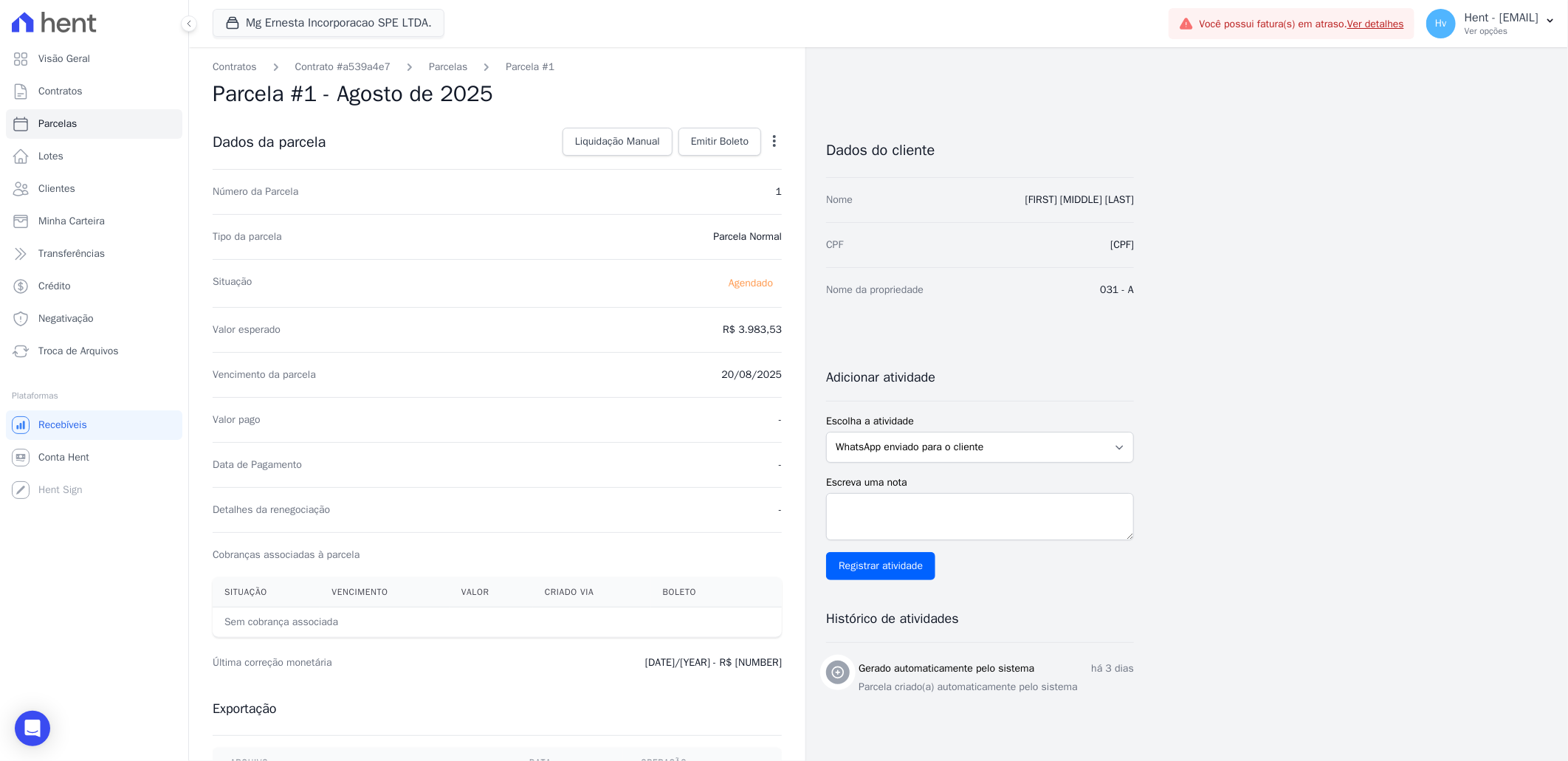 scroll, scrollTop: 0, scrollLeft: 0, axis: both 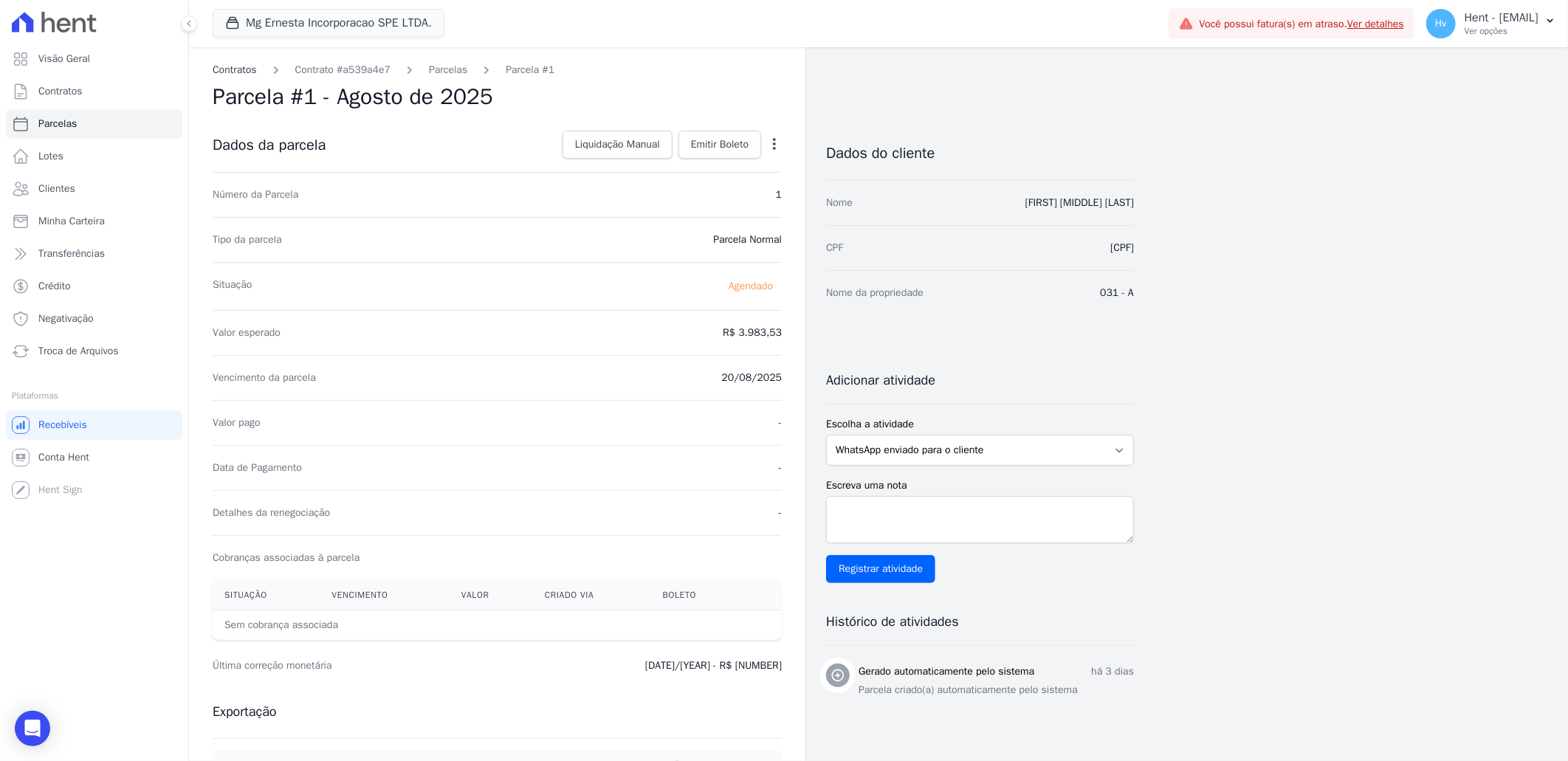 click on "Contratos" at bounding box center [235, 69] 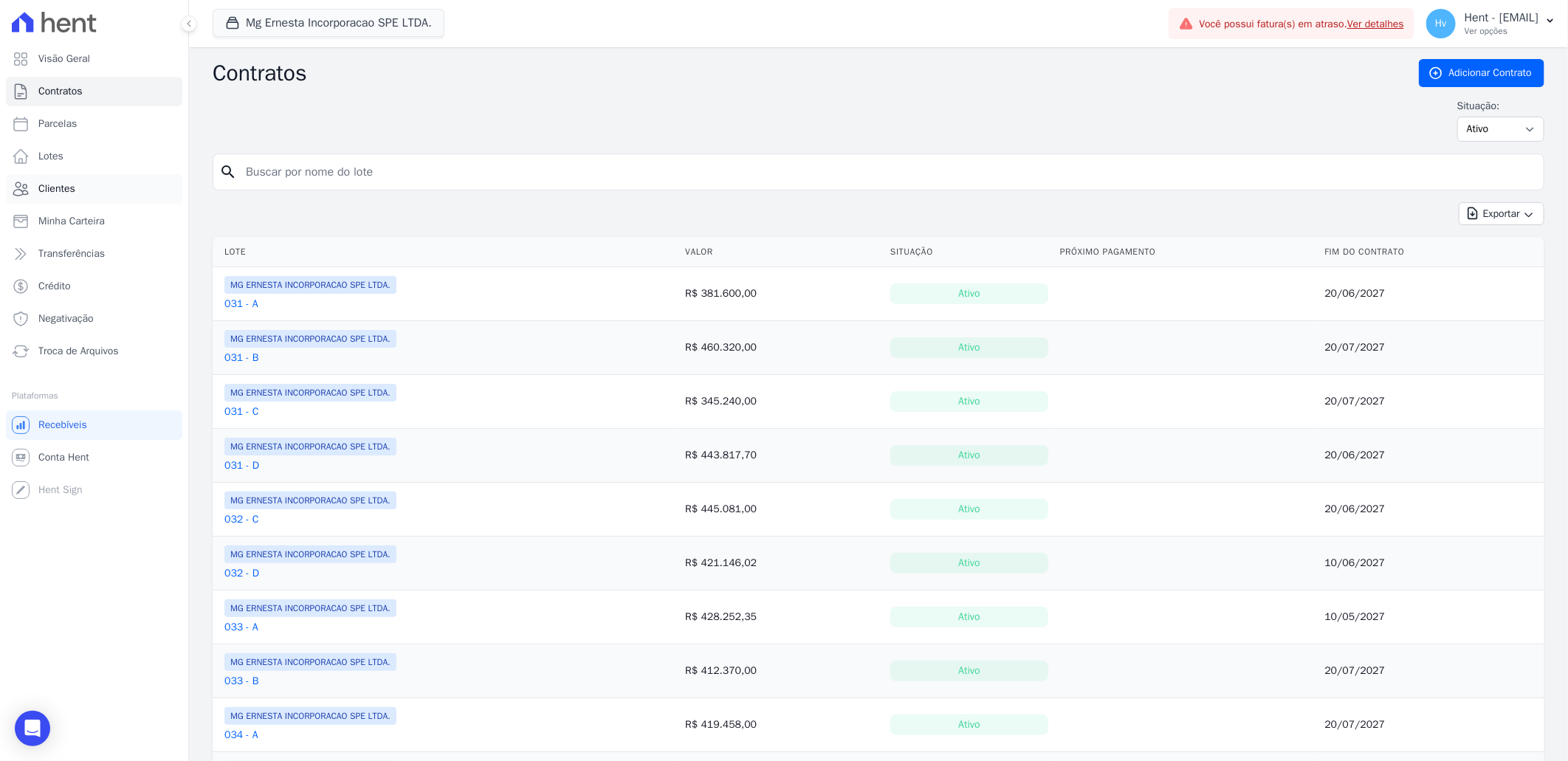 click on "Clientes" at bounding box center [94, 189] 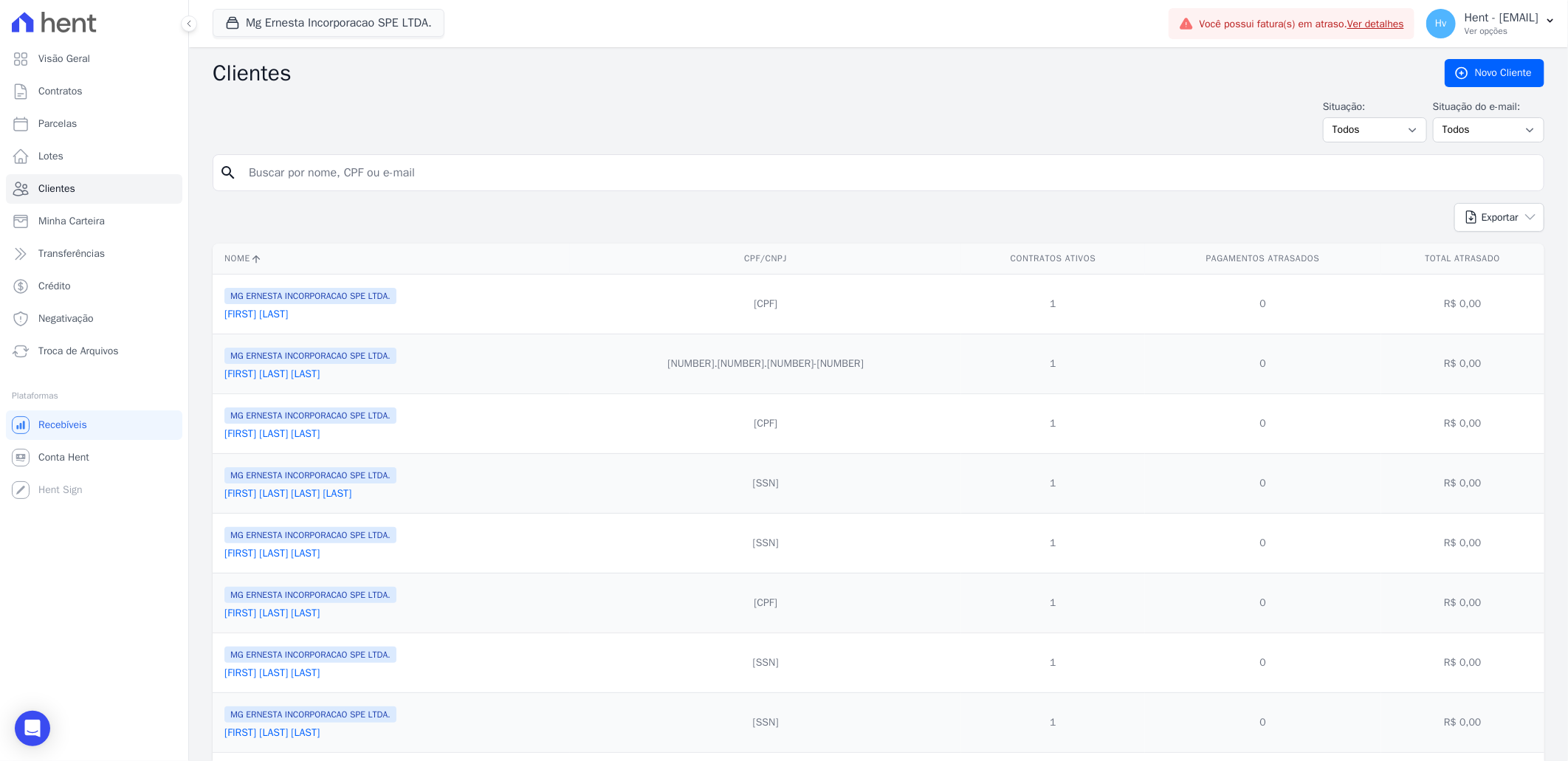 click at bounding box center [889, 173] 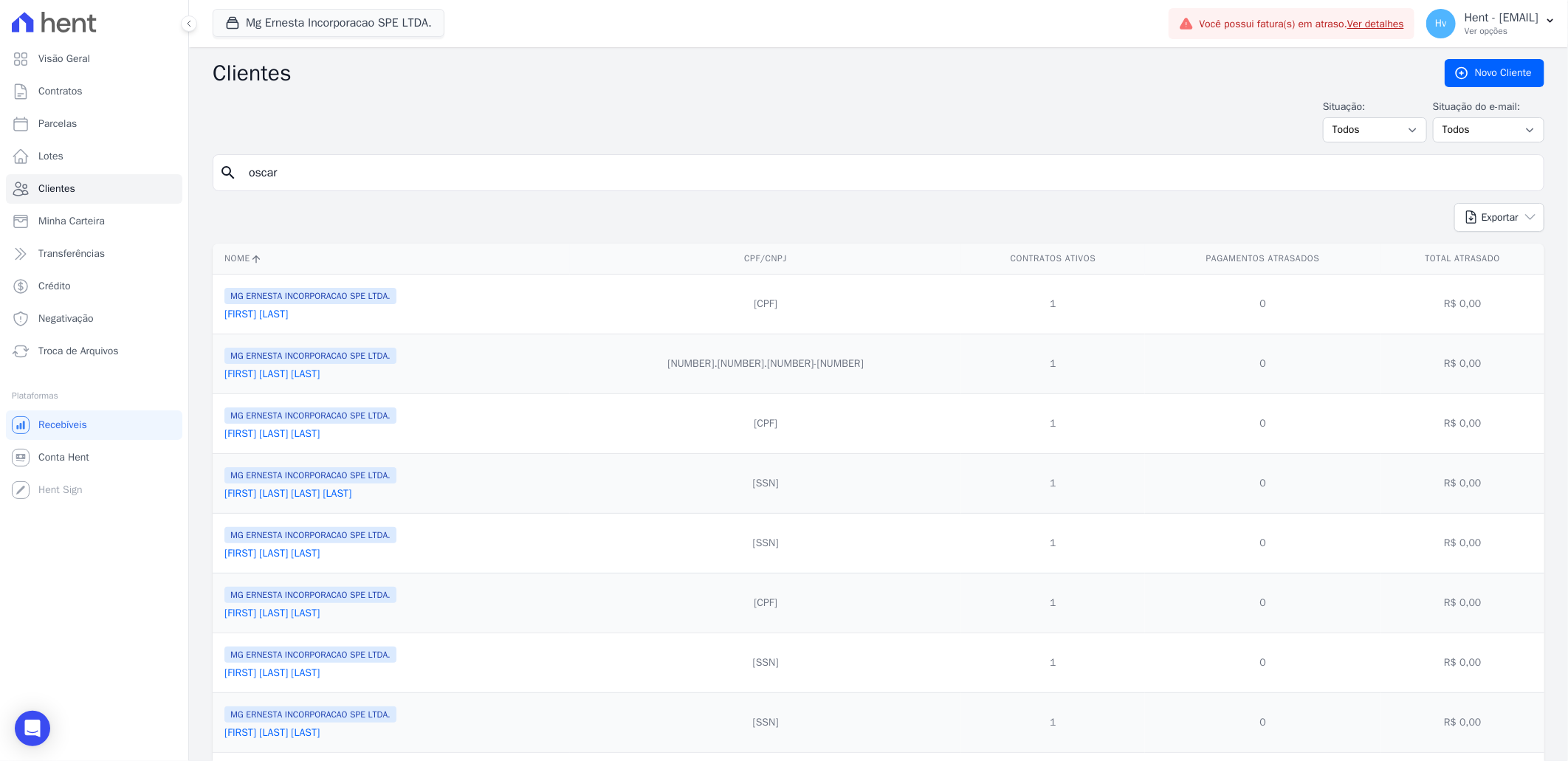 type on "oscar" 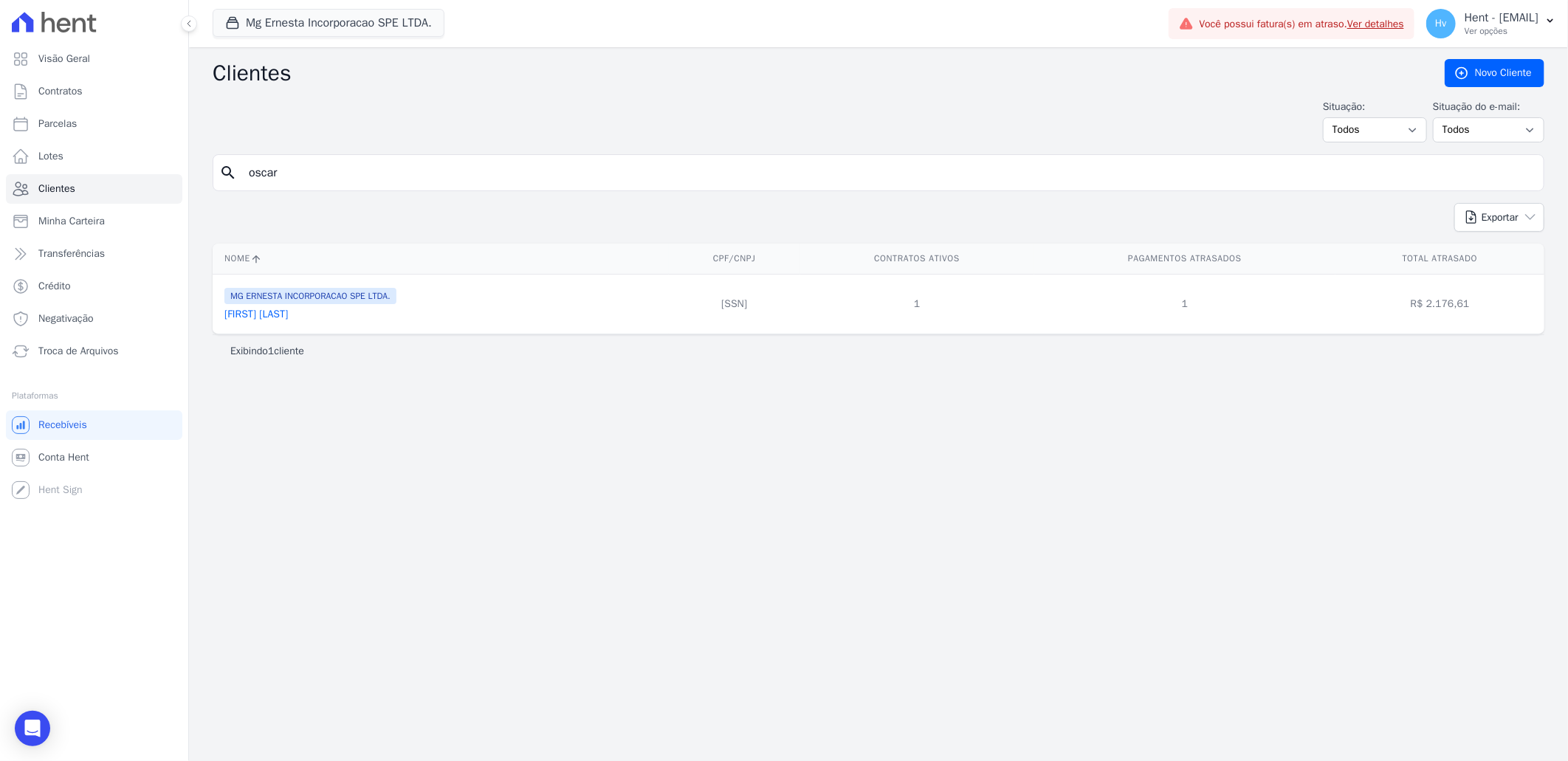 click on "Oscar Nunes" at bounding box center (256, 314) 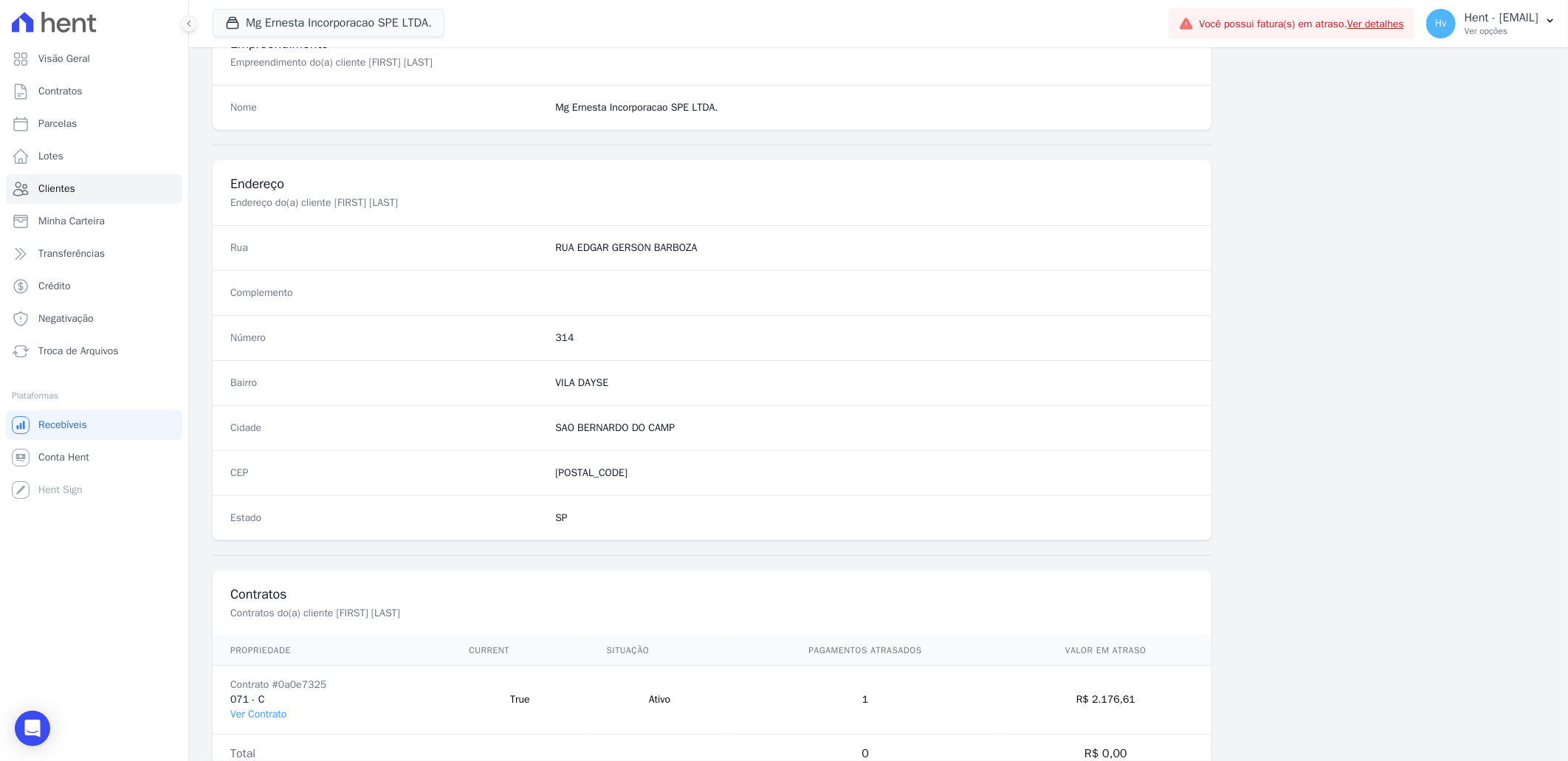 scroll, scrollTop: 622, scrollLeft: 0, axis: vertical 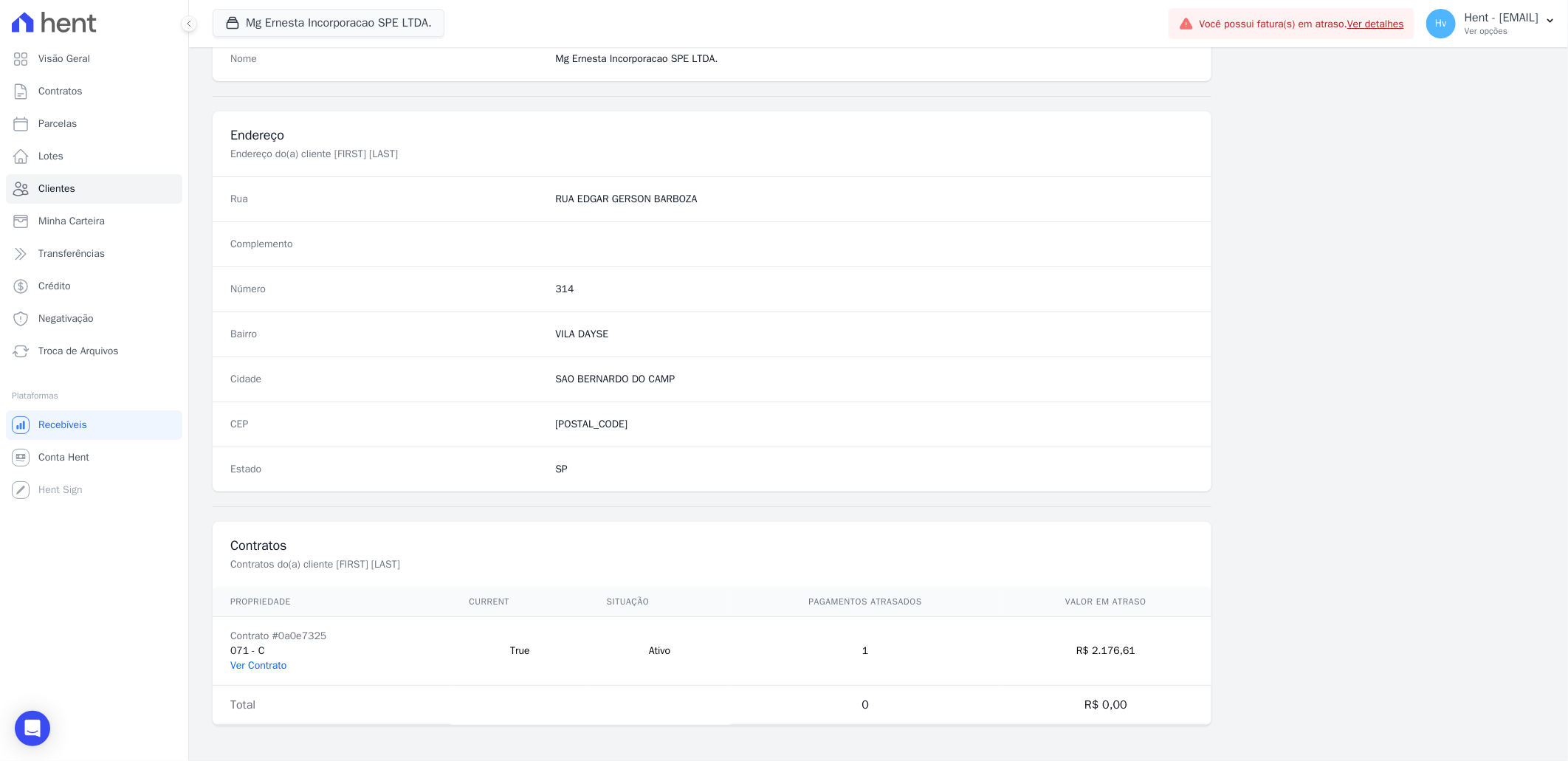 click on "Ver Contrato" at bounding box center (258, 665) 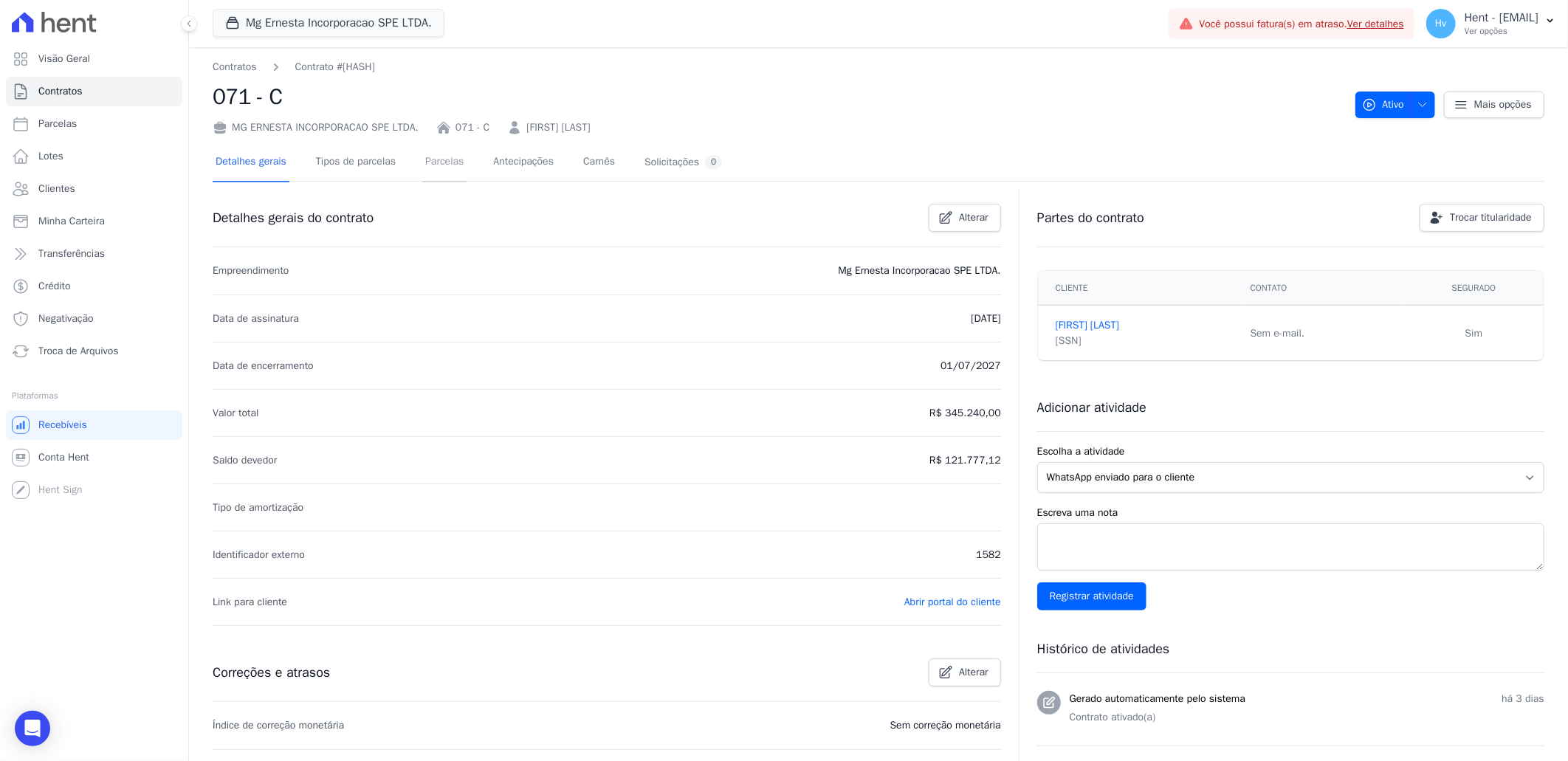 click on "Parcelas" at bounding box center (444, 162) 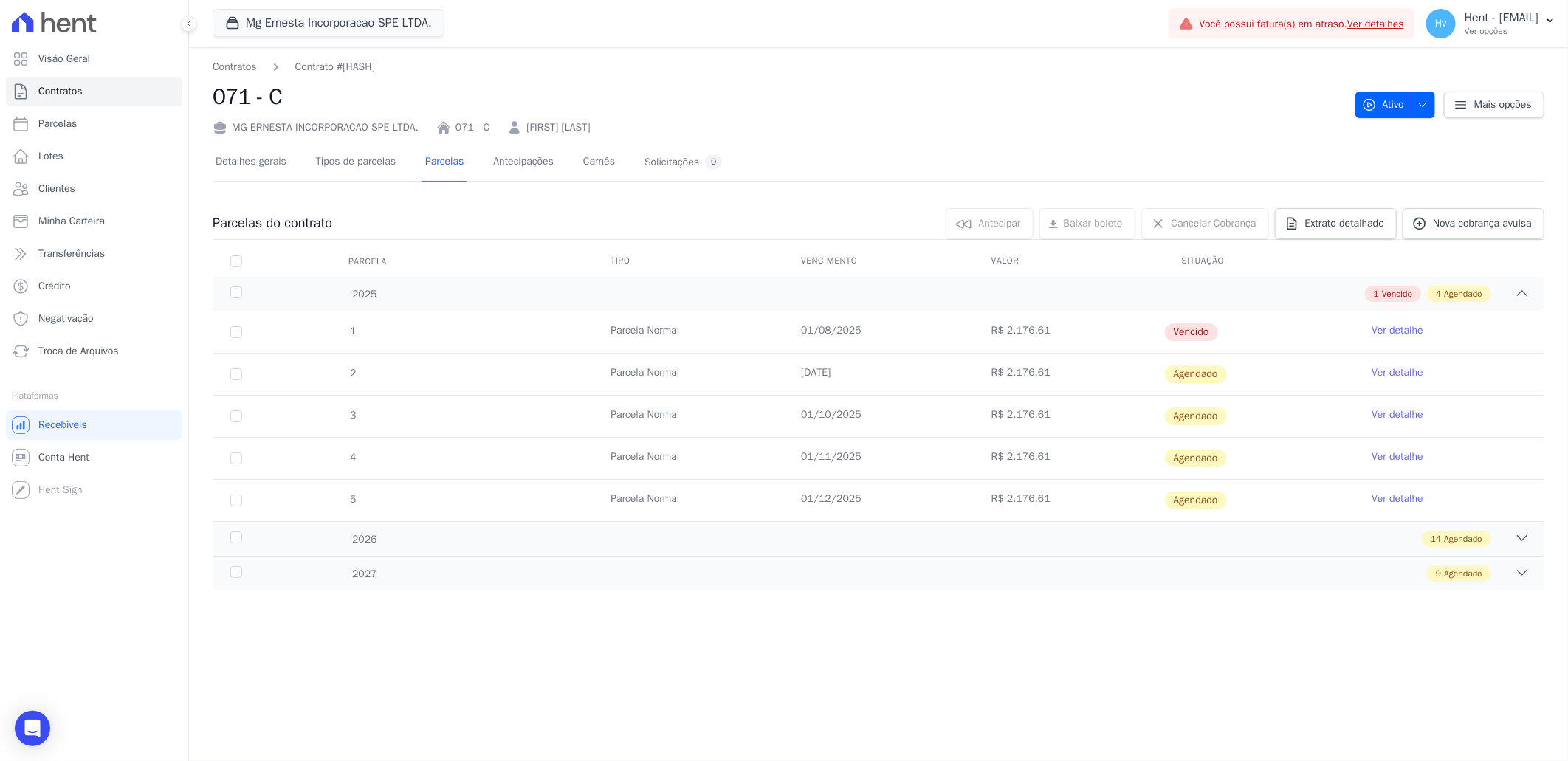 click on "Ver detalhe" at bounding box center (1397, 331) 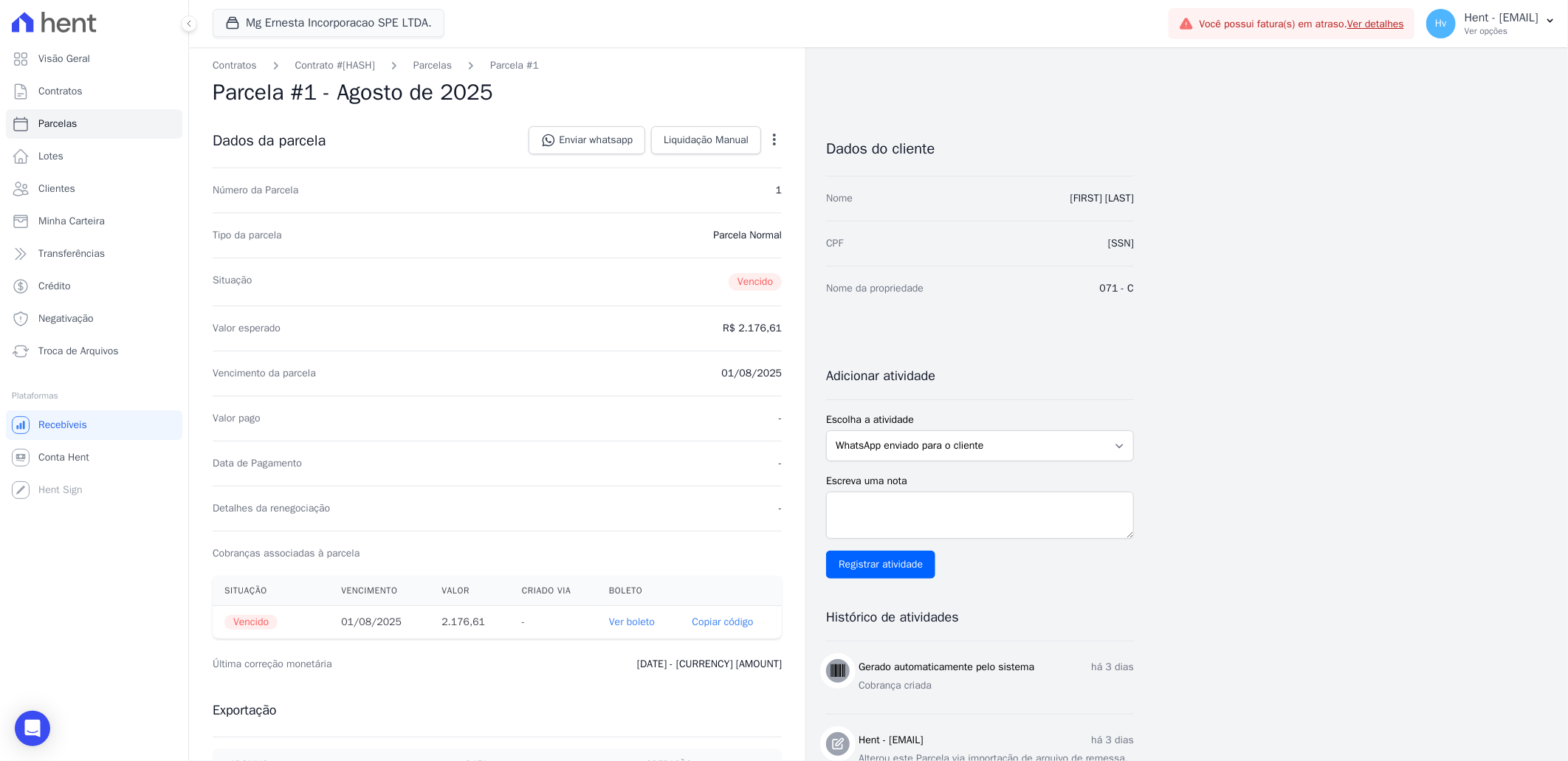 scroll, scrollTop: 0, scrollLeft: 0, axis: both 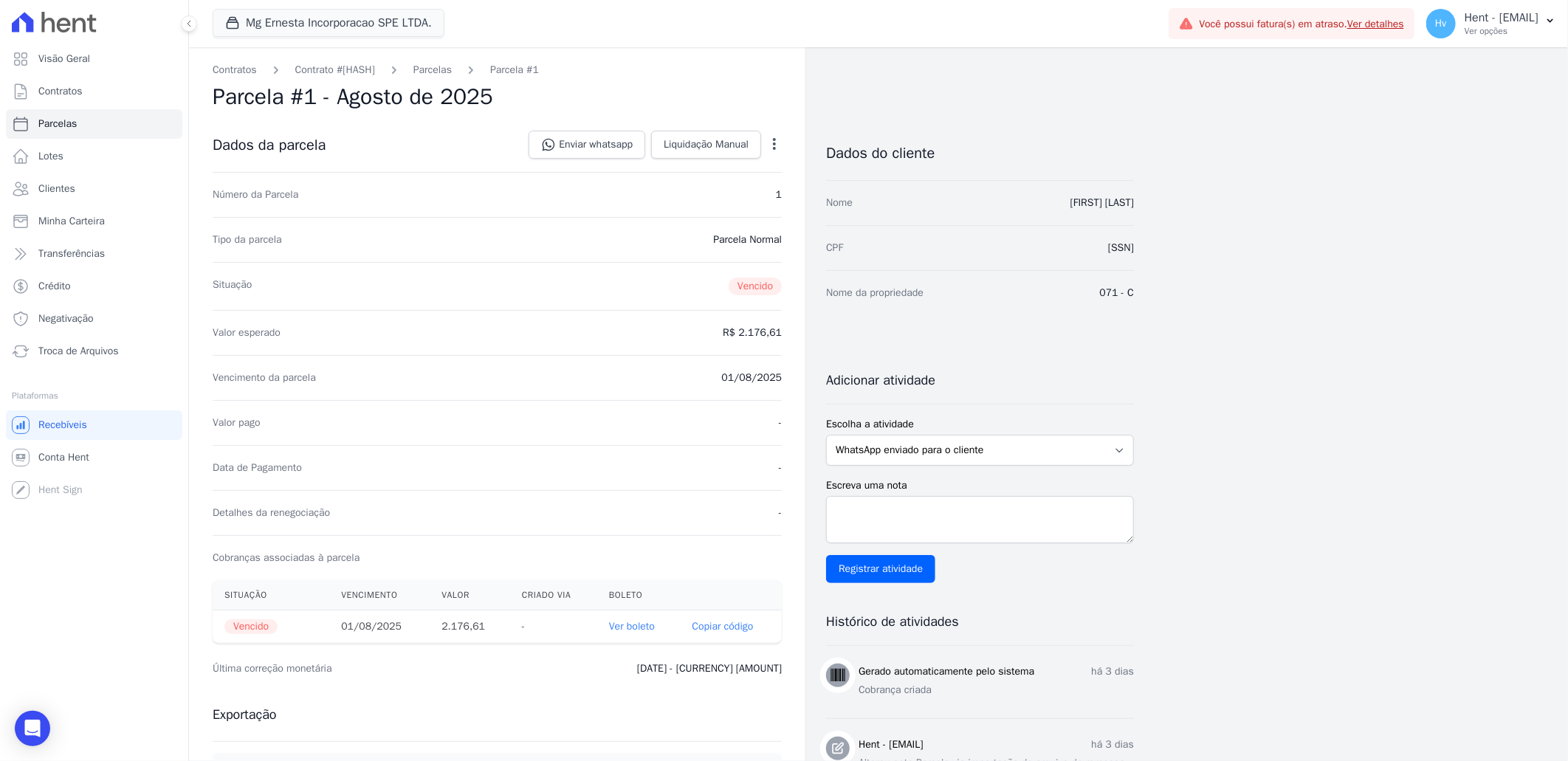 click 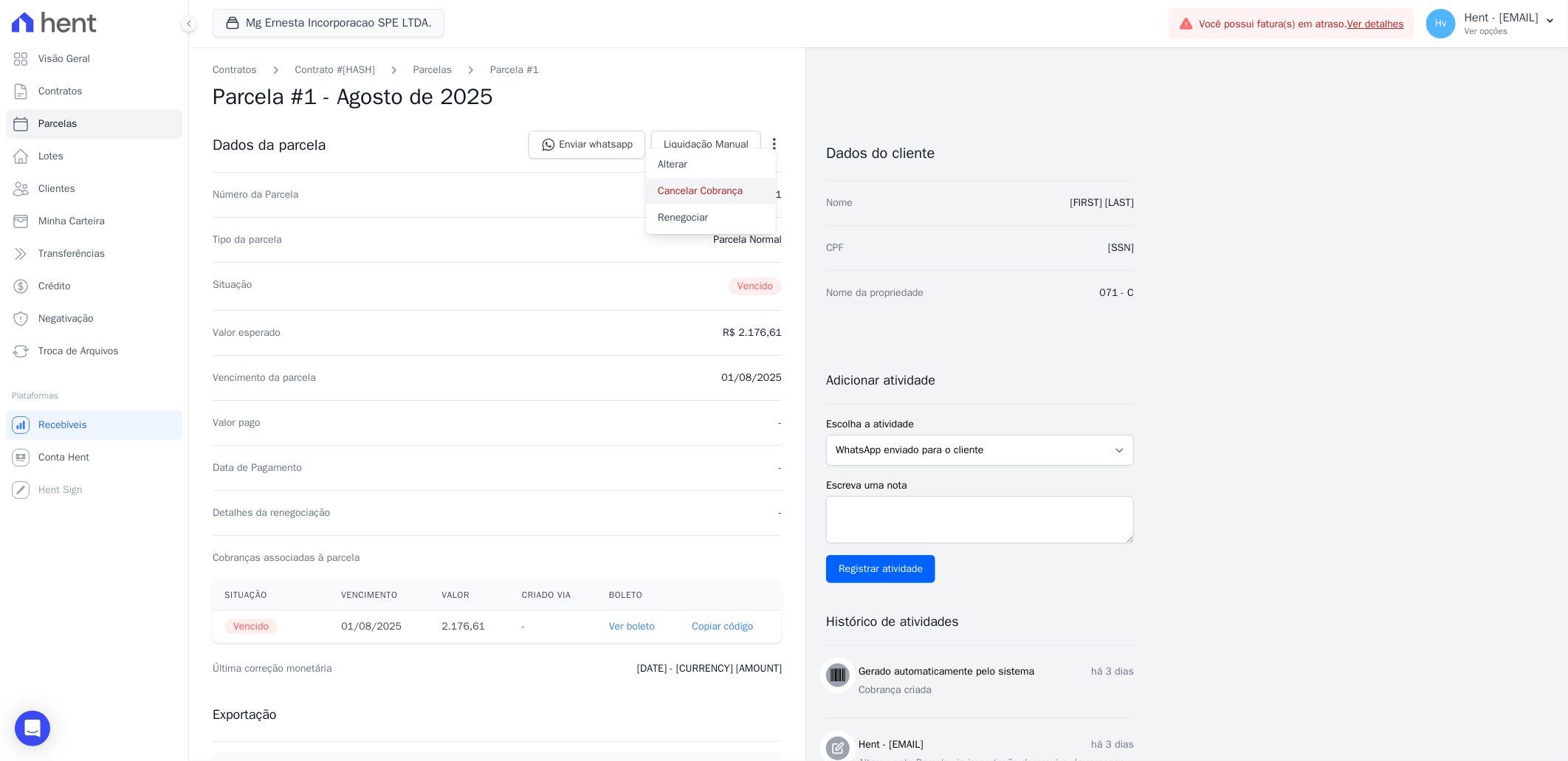 click on "Cancelar Cobrança" at bounding box center (711, 191) 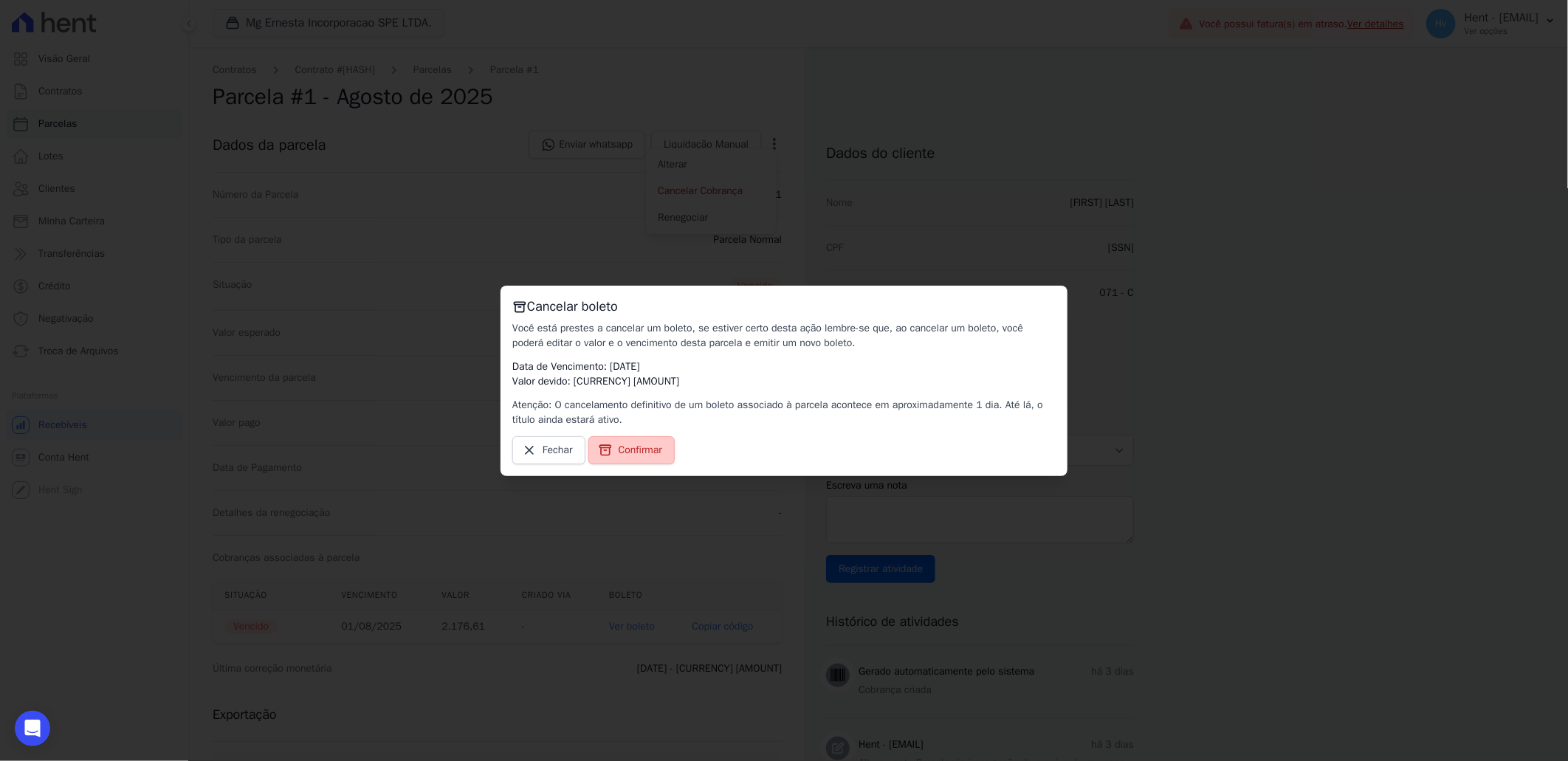 click on "Confirmar" at bounding box center [640, 450] 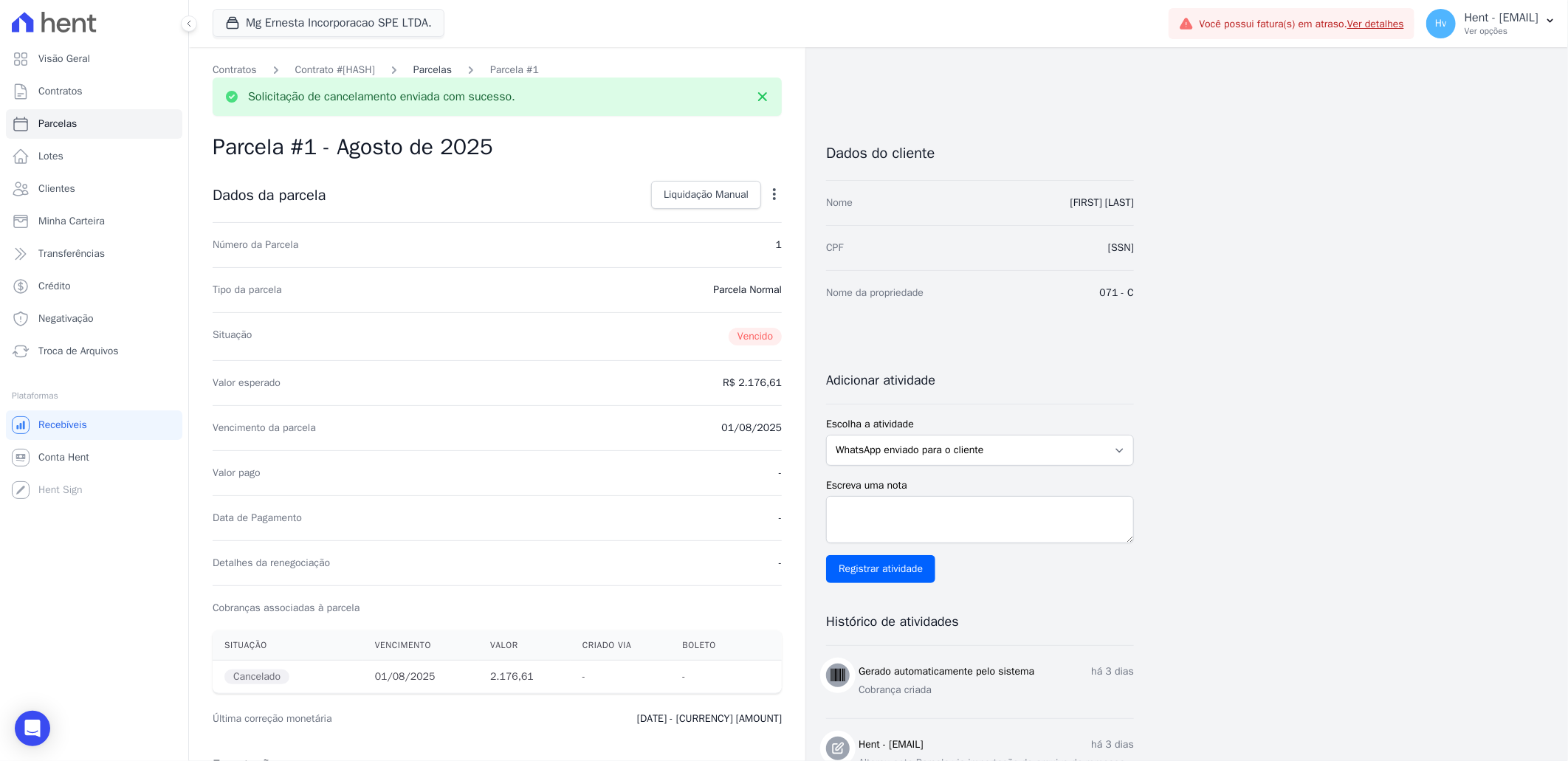 click on "Parcelas" at bounding box center (433, 69) 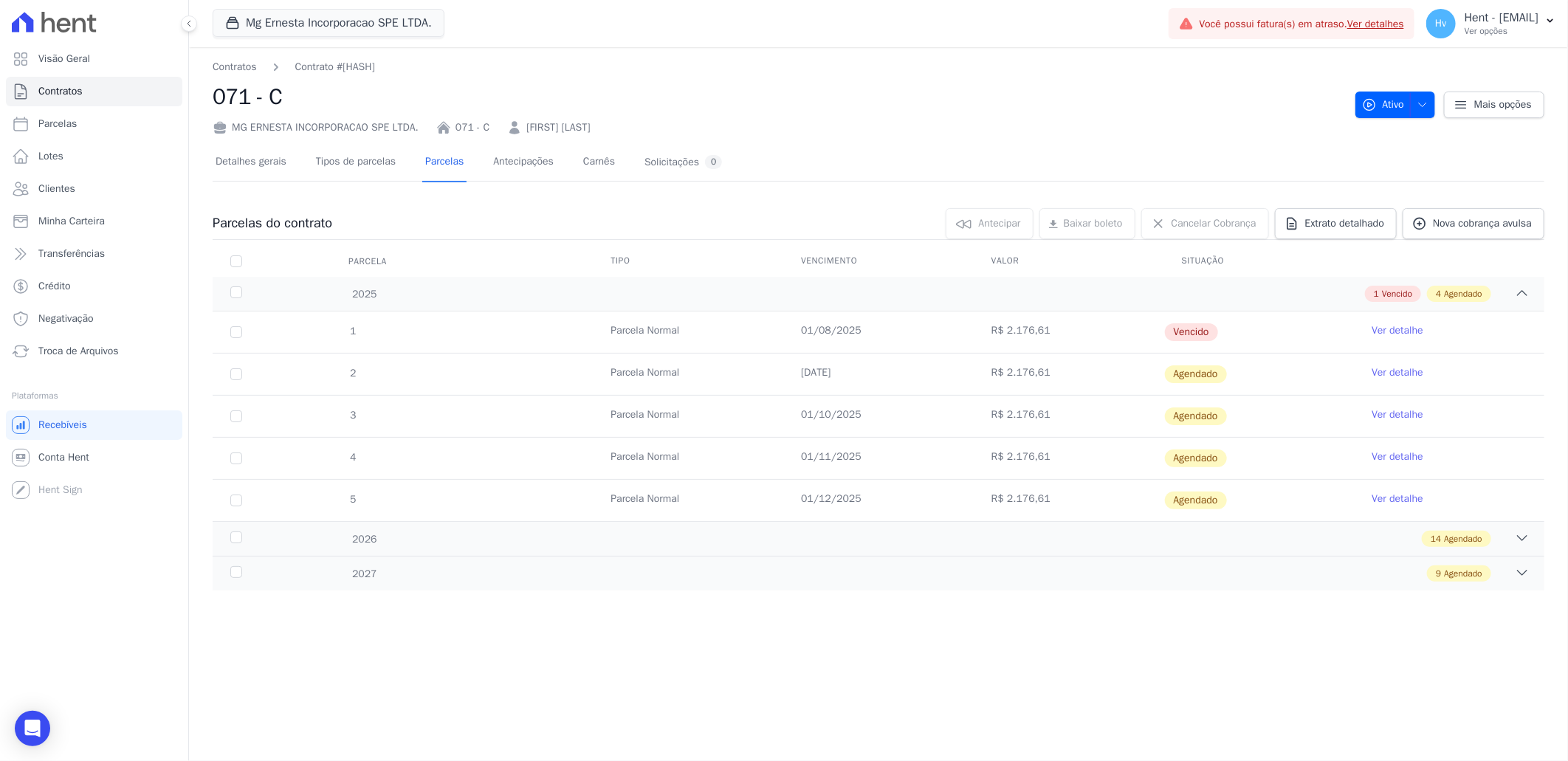 click on "Ver detalhe" at bounding box center (1397, 331) 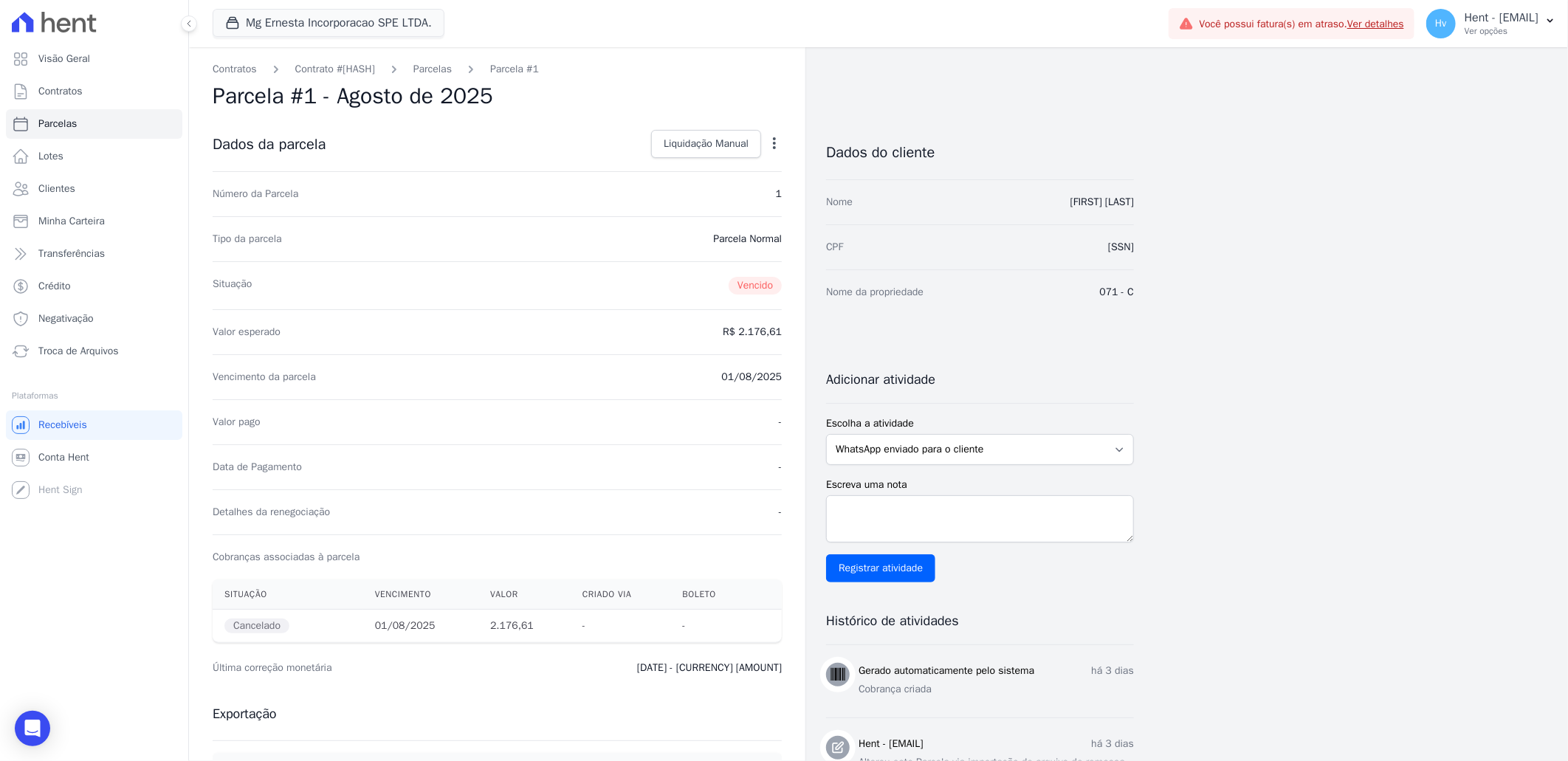 scroll, scrollTop: 0, scrollLeft: 0, axis: both 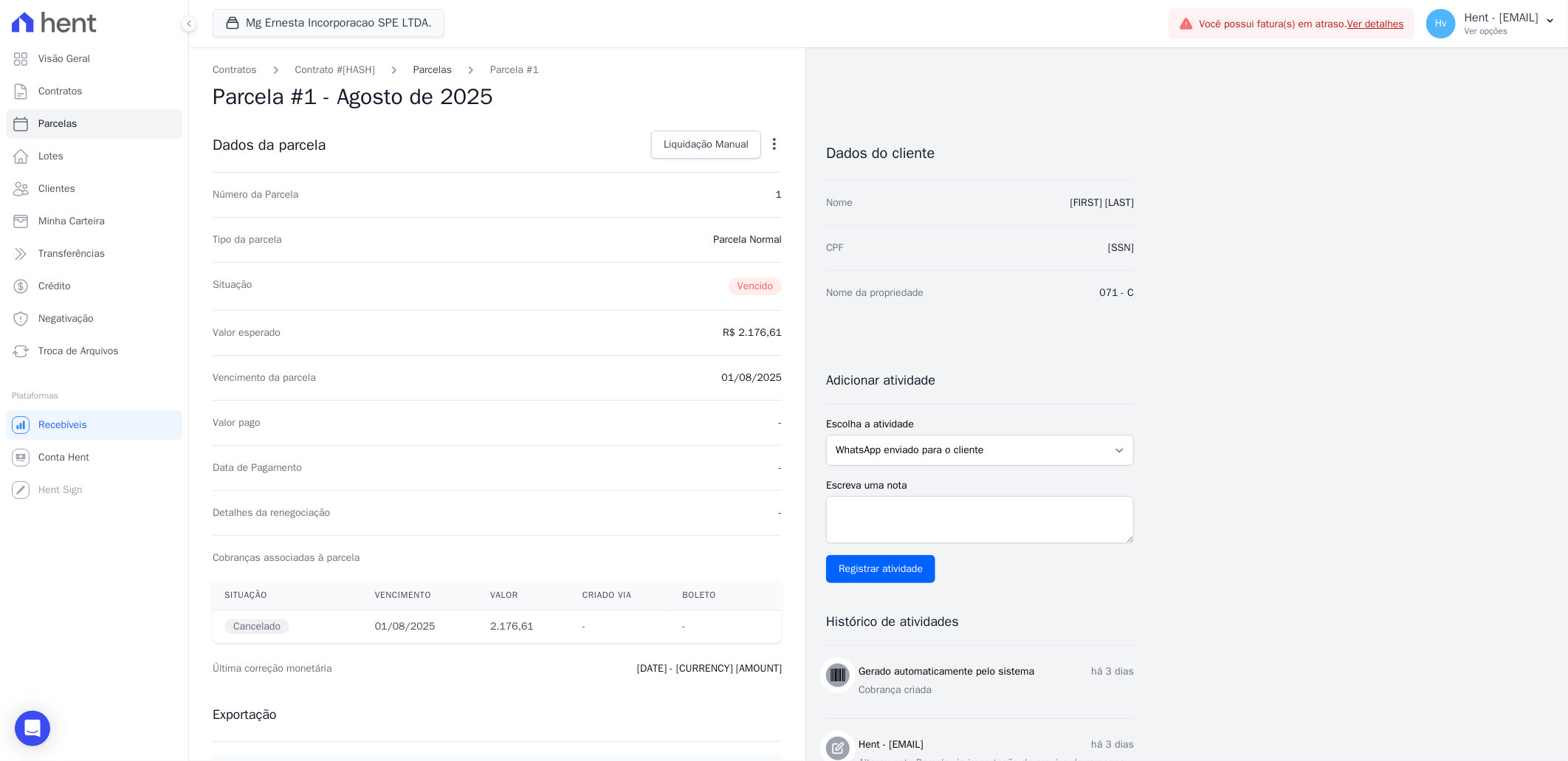 click on "Parcelas" at bounding box center [433, 69] 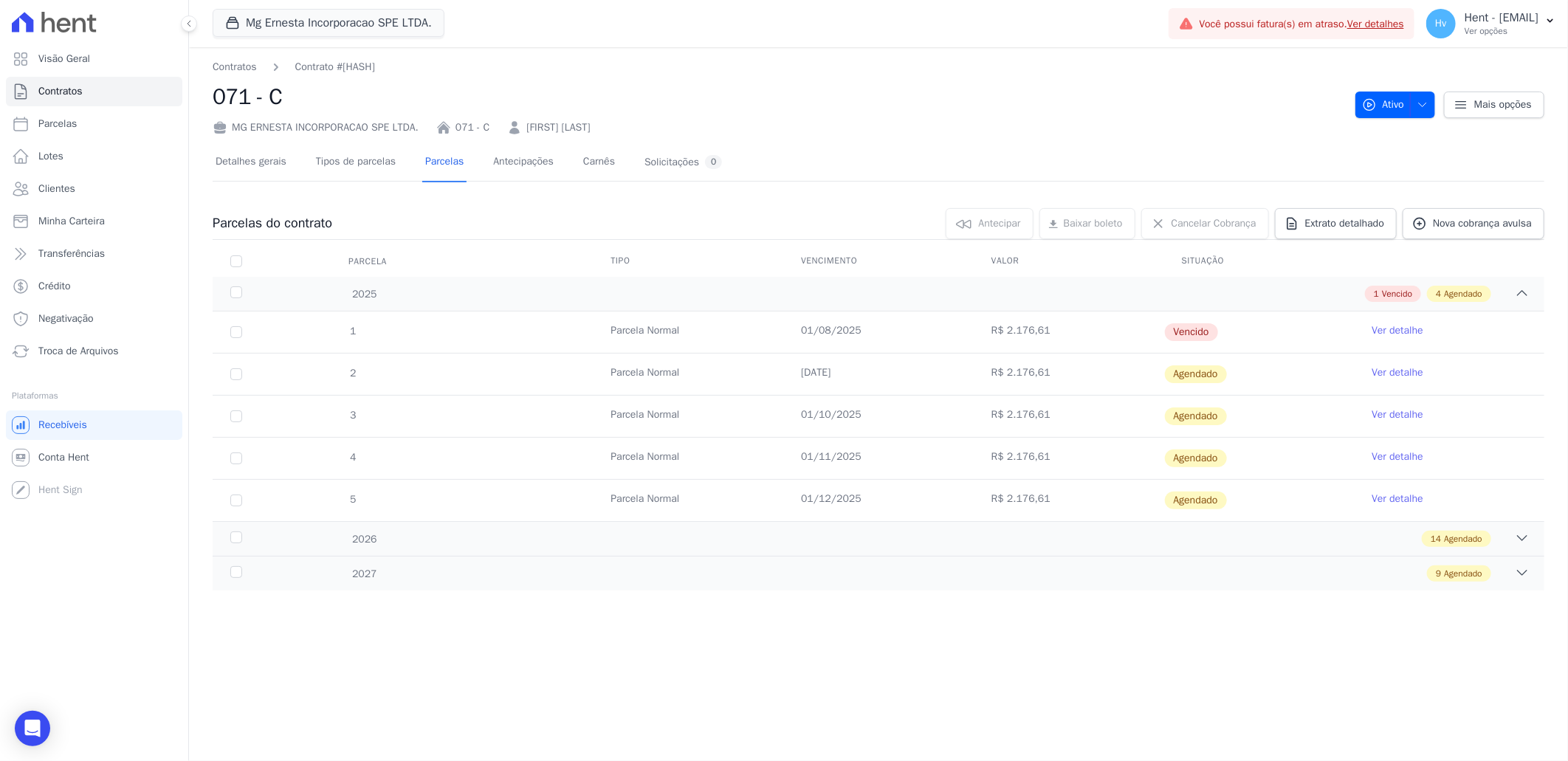 click on "Ver detalhe" at bounding box center (1397, 331) 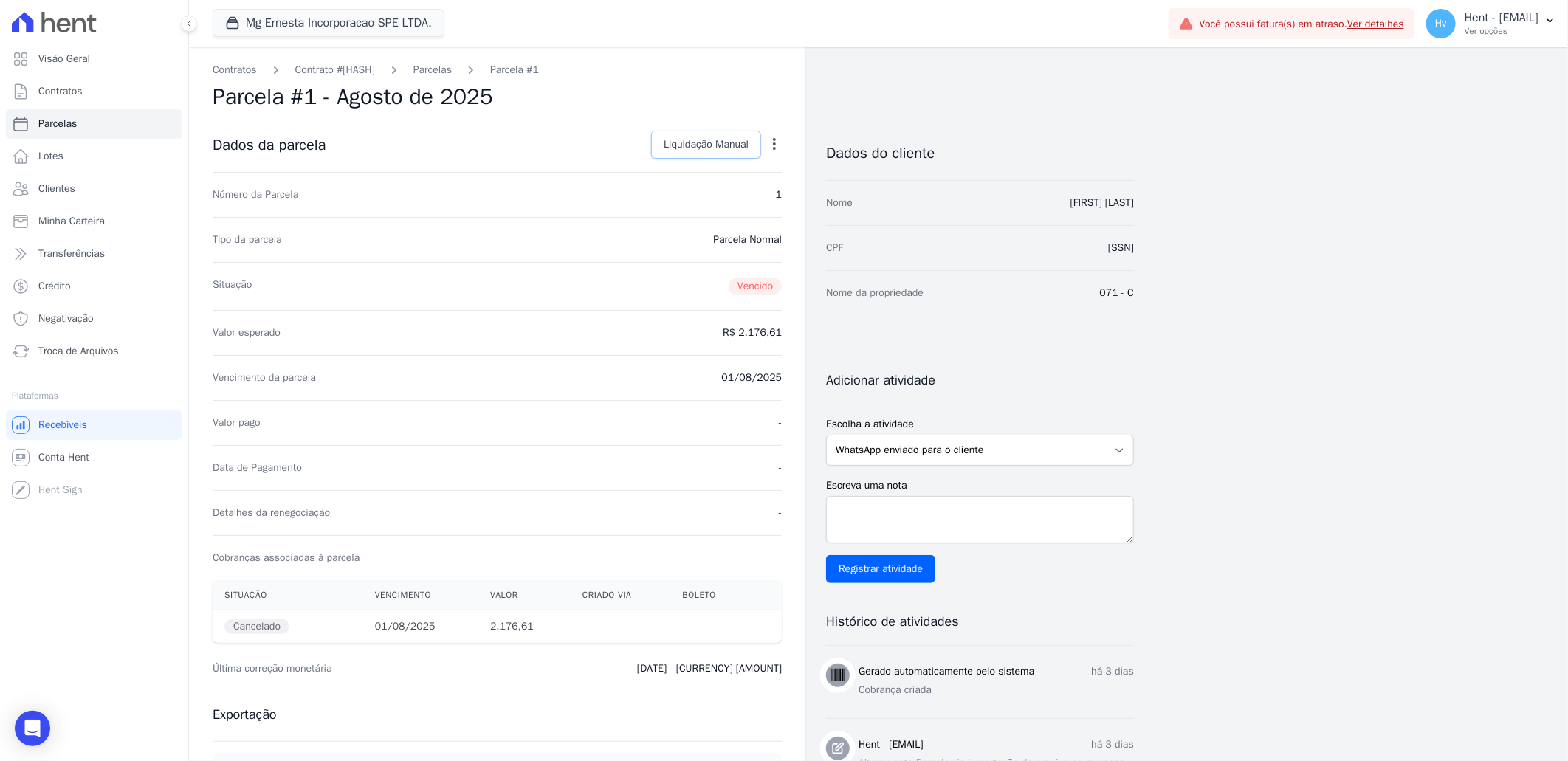 click on "Liquidação Manual" at bounding box center (706, 145) 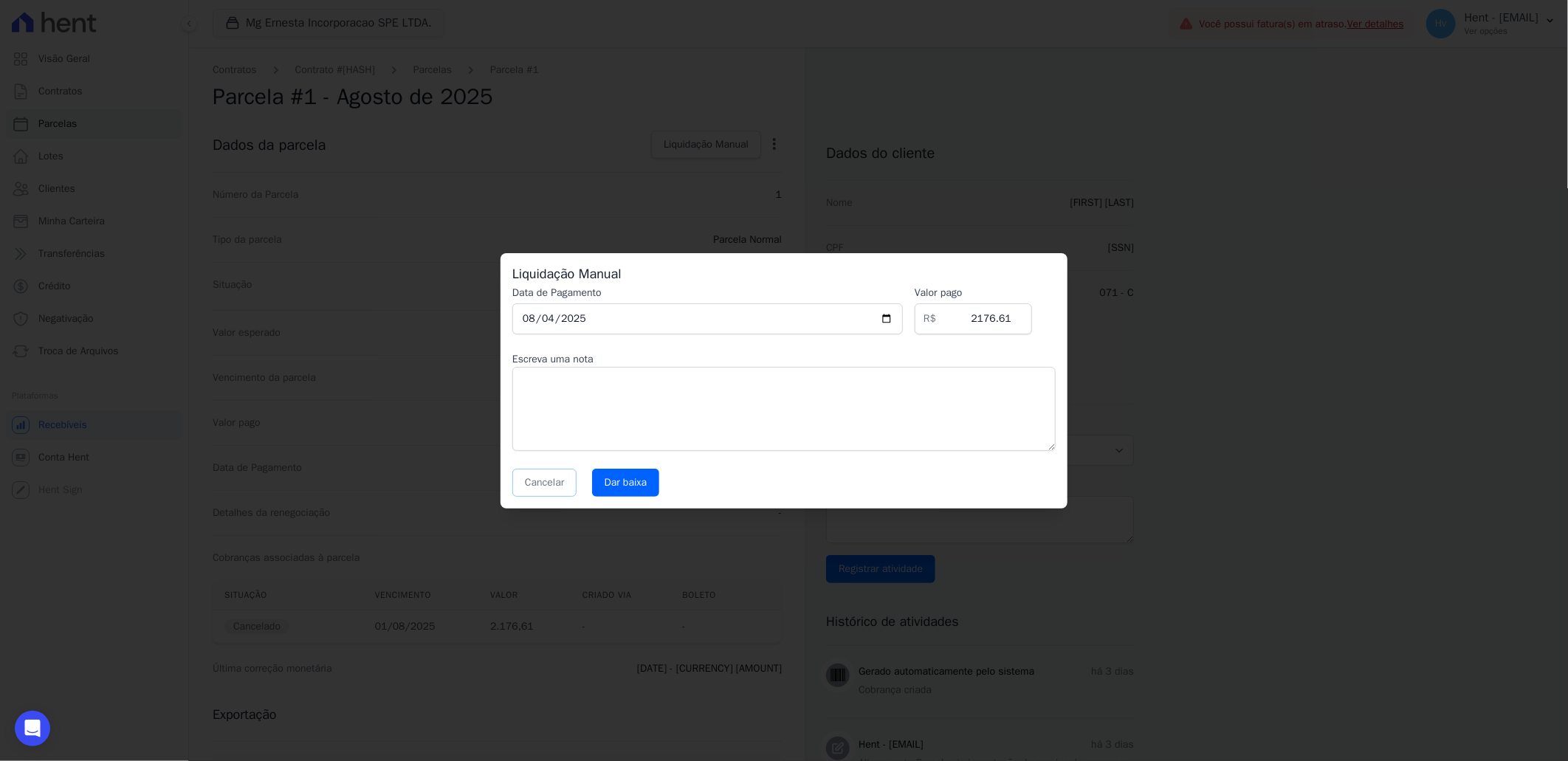 click on "Cancelar" at bounding box center [544, 483] 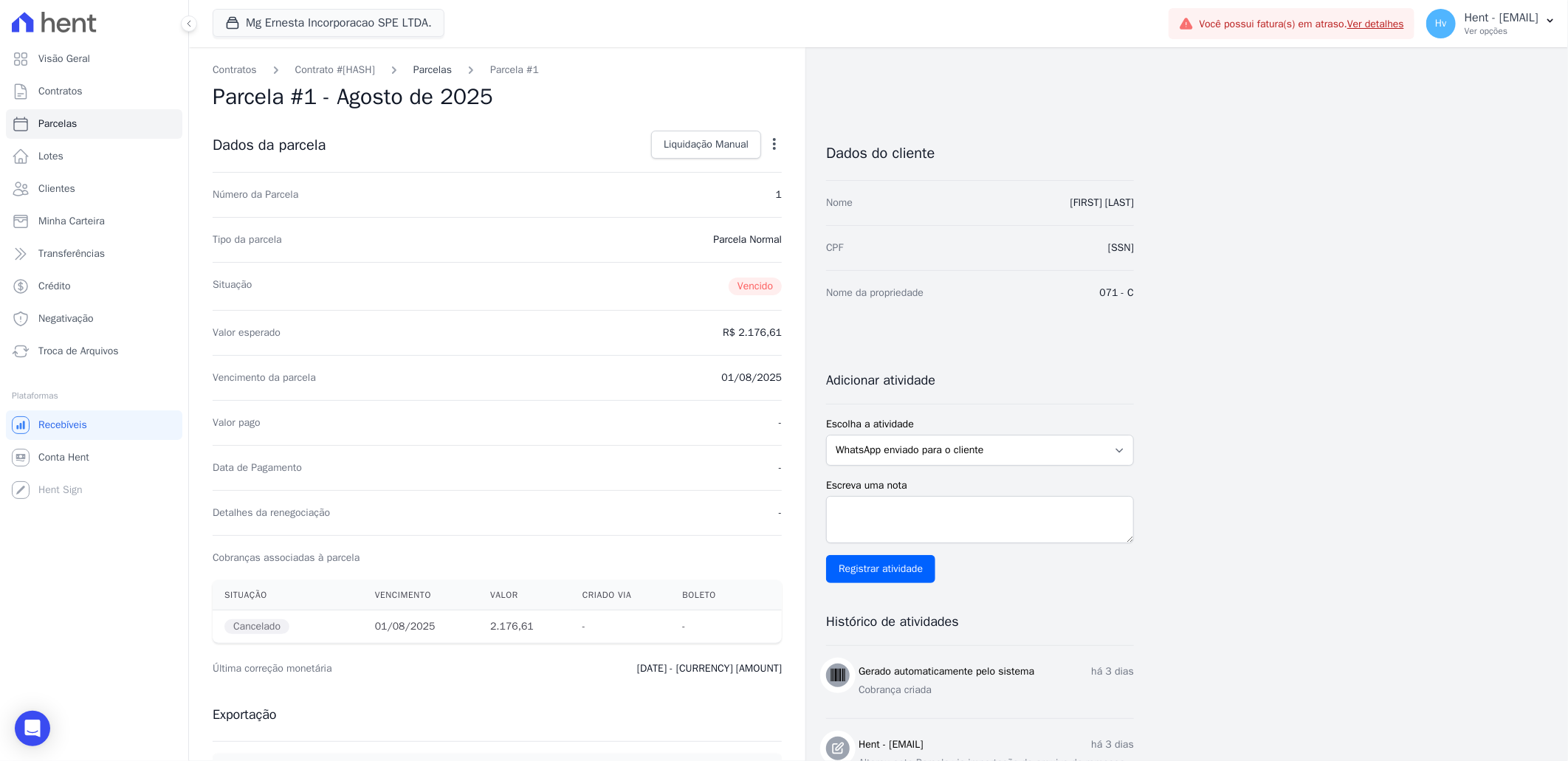 click on "Parcelas" at bounding box center (433, 69) 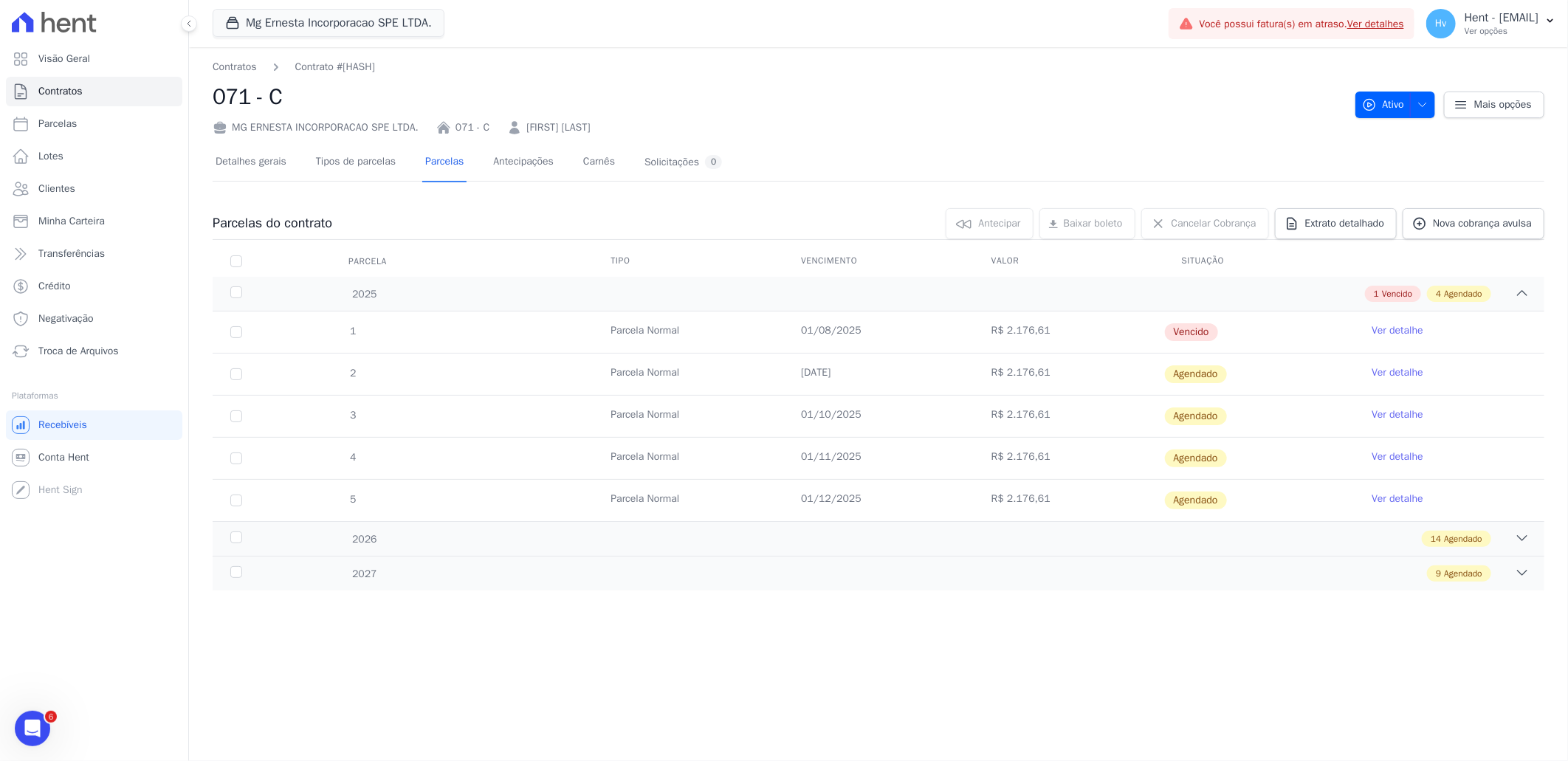 scroll, scrollTop: 0, scrollLeft: 0, axis: both 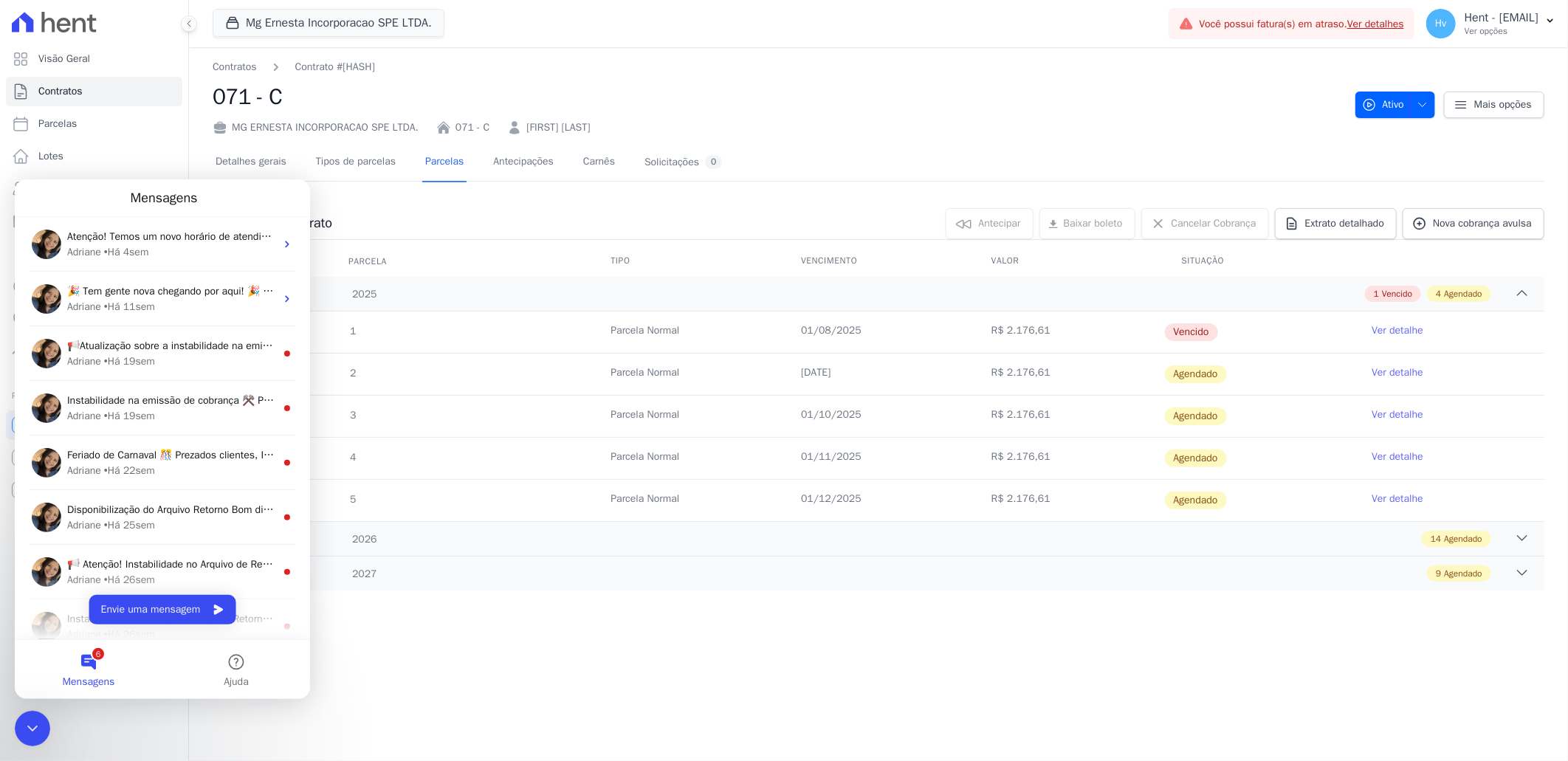 click on "Mensagens" at bounding box center [89, 681] 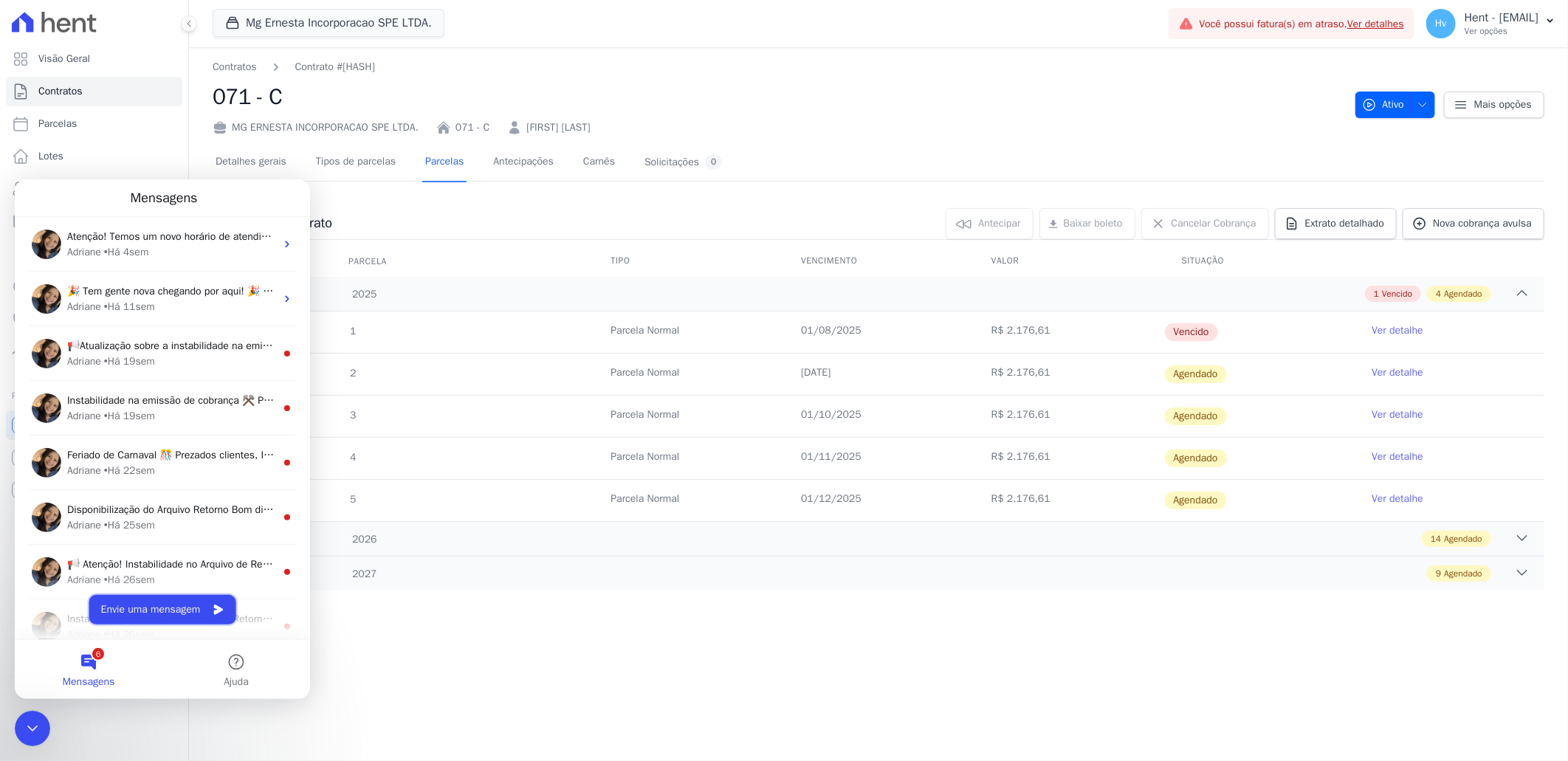 click on "Envie uma mensagem" at bounding box center [162, 609] 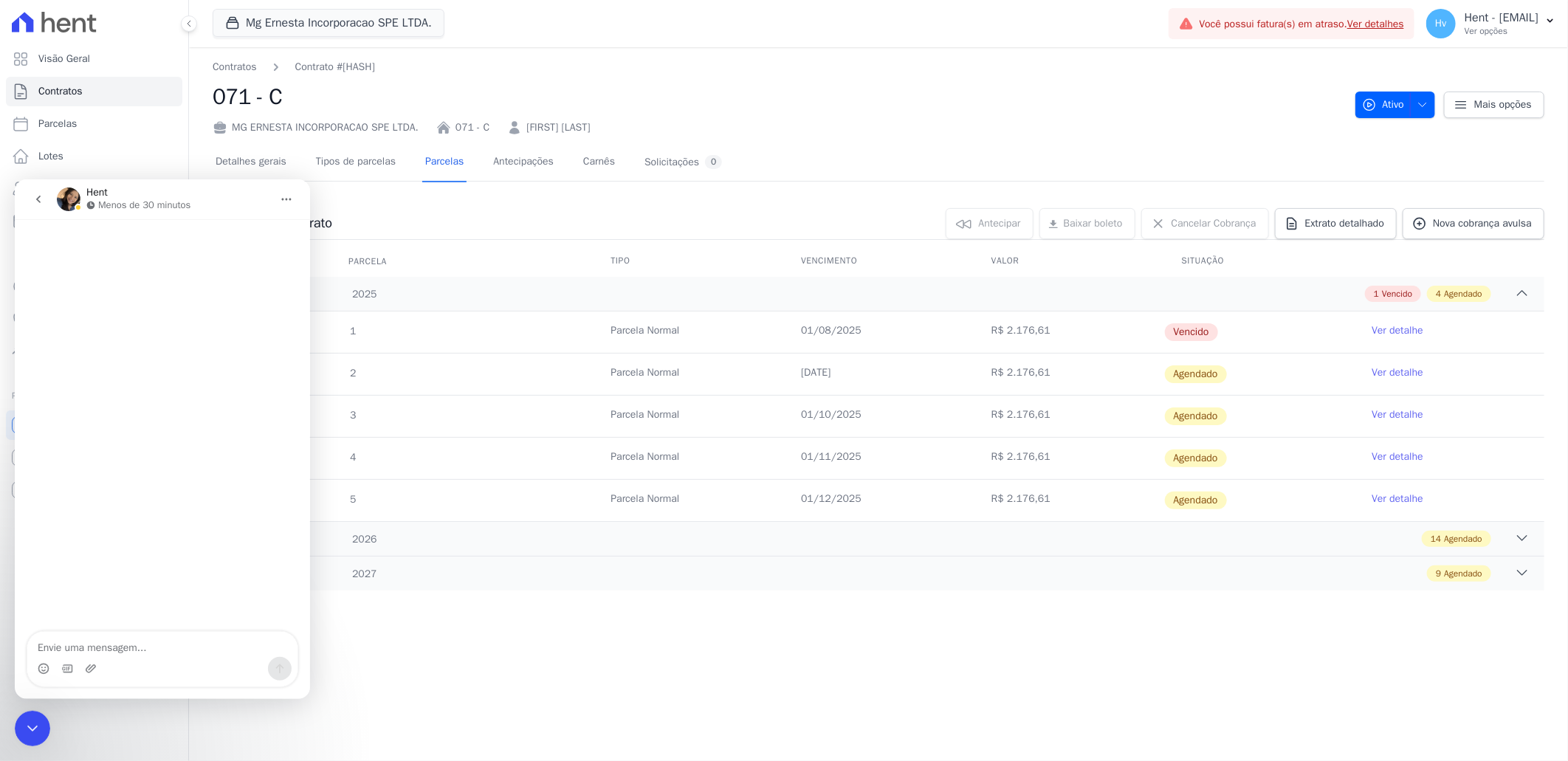 click on "Contratos
Contrato
#0a0e7325
071 - C
MG ERNESTA INCORPORACAO SPE LTDA.
071 - C
OSCAR NUNES
Ativo
Ativo
Pausado
Cobranças não serão geradas e você pode retomar o contrato no futuro." at bounding box center [878, 404] 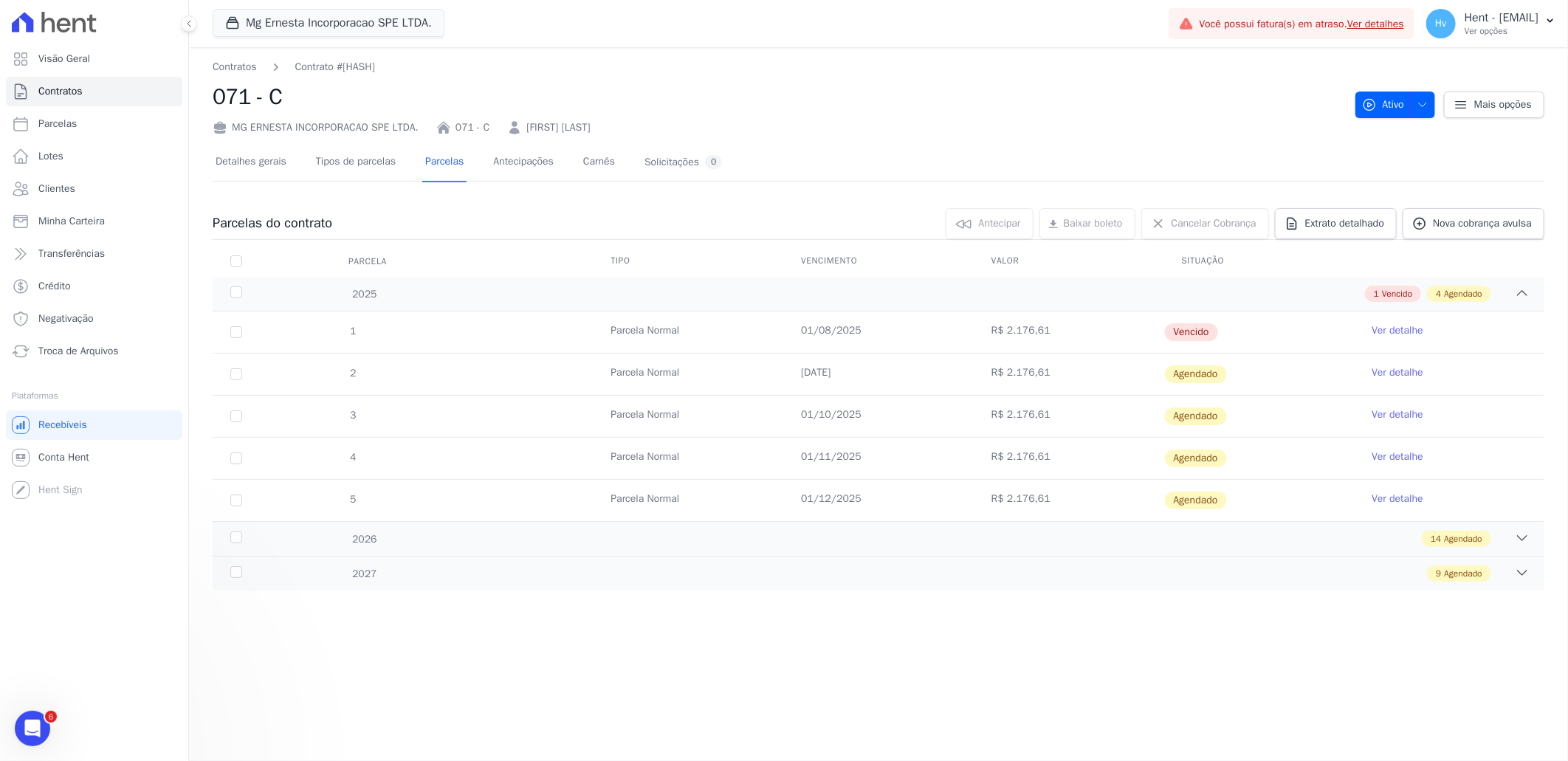 scroll, scrollTop: 0, scrollLeft: 0, axis: both 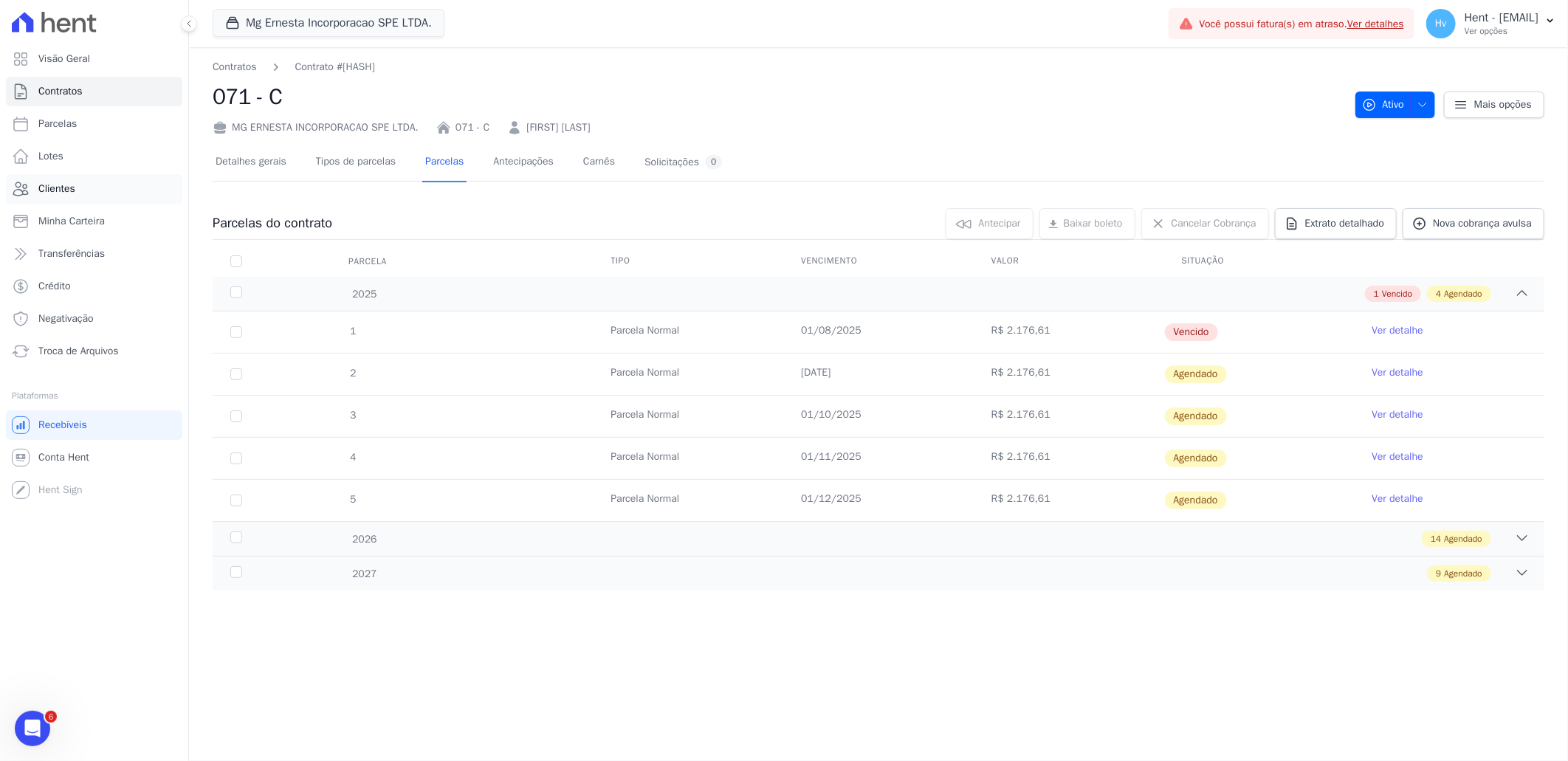 click on "Clientes" at bounding box center [57, 189] 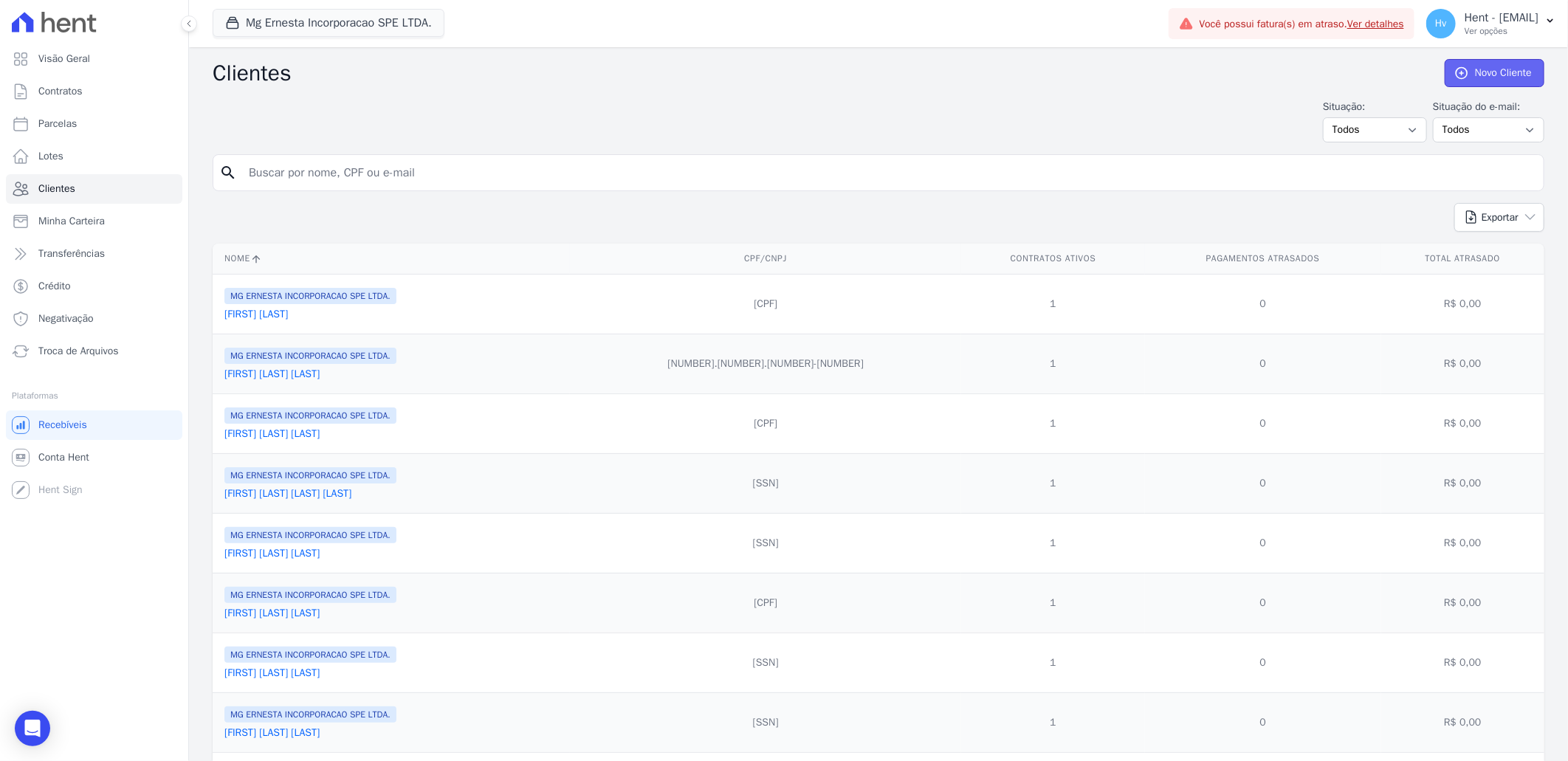 click on "Novo Cliente" at bounding box center (1494, 73) 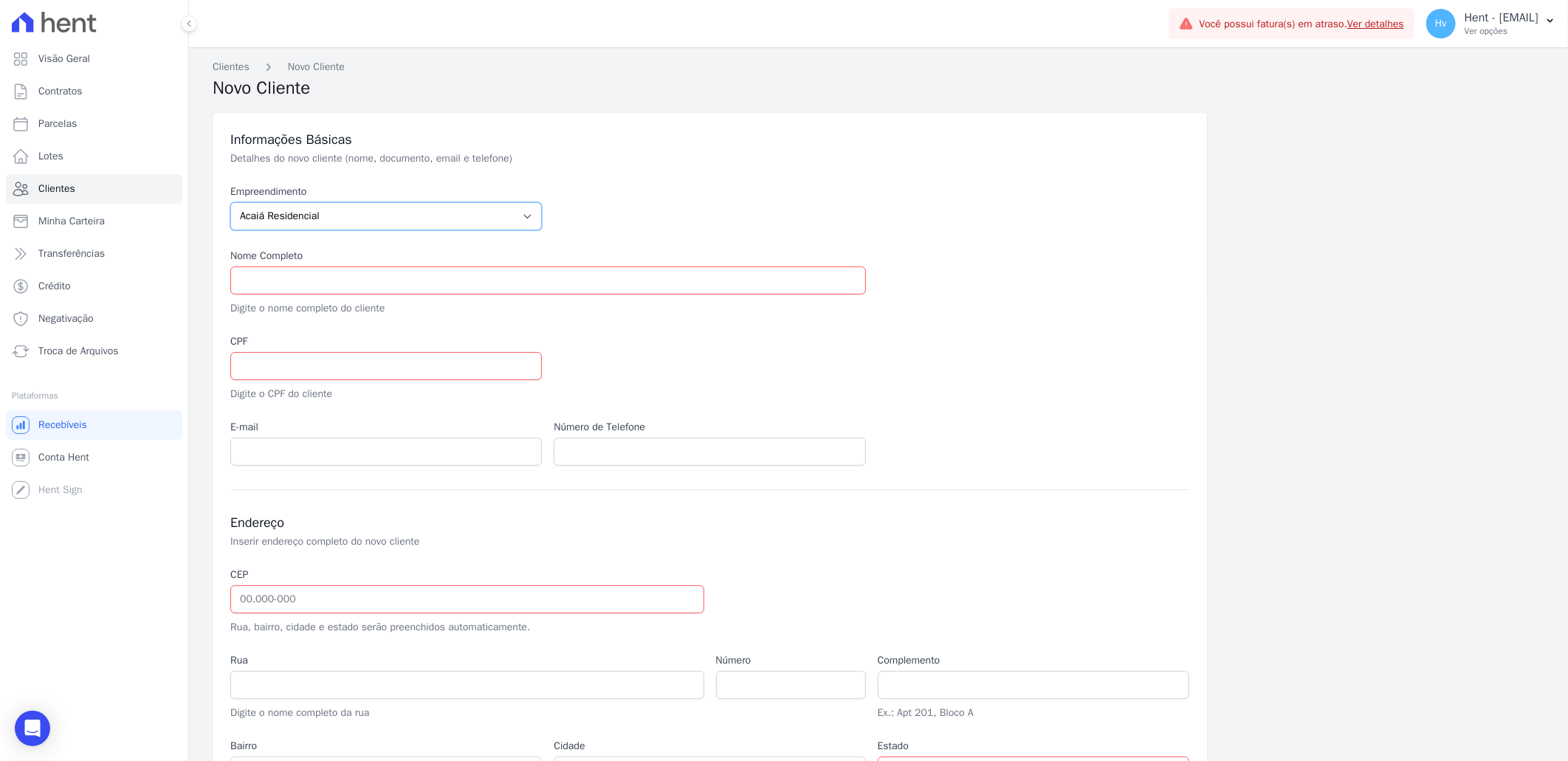 click on "Acaiá Residencial
ACQUA 8 PELOTAS SPE LTDA
ACQUA LIFE CLUB
Administrativo
AGILE ELOI MENDES SPE SA
Agile Pavican São Lourenço - Loteadores
Agile Pavican São Lourenço SPE LTDA
AGUAS DE GUANABARA INCORPORACAO IMOBILIARIA SPE LTDA
AGUAS DO ALVORADA INCORPORACAO IMOBILIARIA SPE LTDA
AJMC Empreendimentos
Alameda dos Ipês
Aldeia Smart
Alexandria Condomínios
Alfenense Negócios Imobiliários
ALTOS DE SANTANA
Amaré Arpoador
Amazon Residence Construtora LTDA
ANANINDEUA 01 INCORPORACAO IMOBILIARIA SPE LTDA
AQUARELA CITY INCORPORACAO IMOBILIARIA LTDA
Arcos Itaquera
Areias do Planalto
Areias do Planalto - Interno
Aroka Incorporadora e Administradora LTDA.
ARTE VILA MATILDE
Art Prime - Irajá
Arty Park - Gravatai
ARVO HOME CLUB - SOLICASA
Aspen - Farroupilha
Audace Home Studio
Audace Mondeo
Aurora
Aurora  II - LBA
Aurora I - LBA
BAHAMAS EAST VILLAGE
Baia Formosa Parque
Belas Artes
Belas Artes 2º tranche
Bem Viver | Saint Raphael" at bounding box center (386, 216) 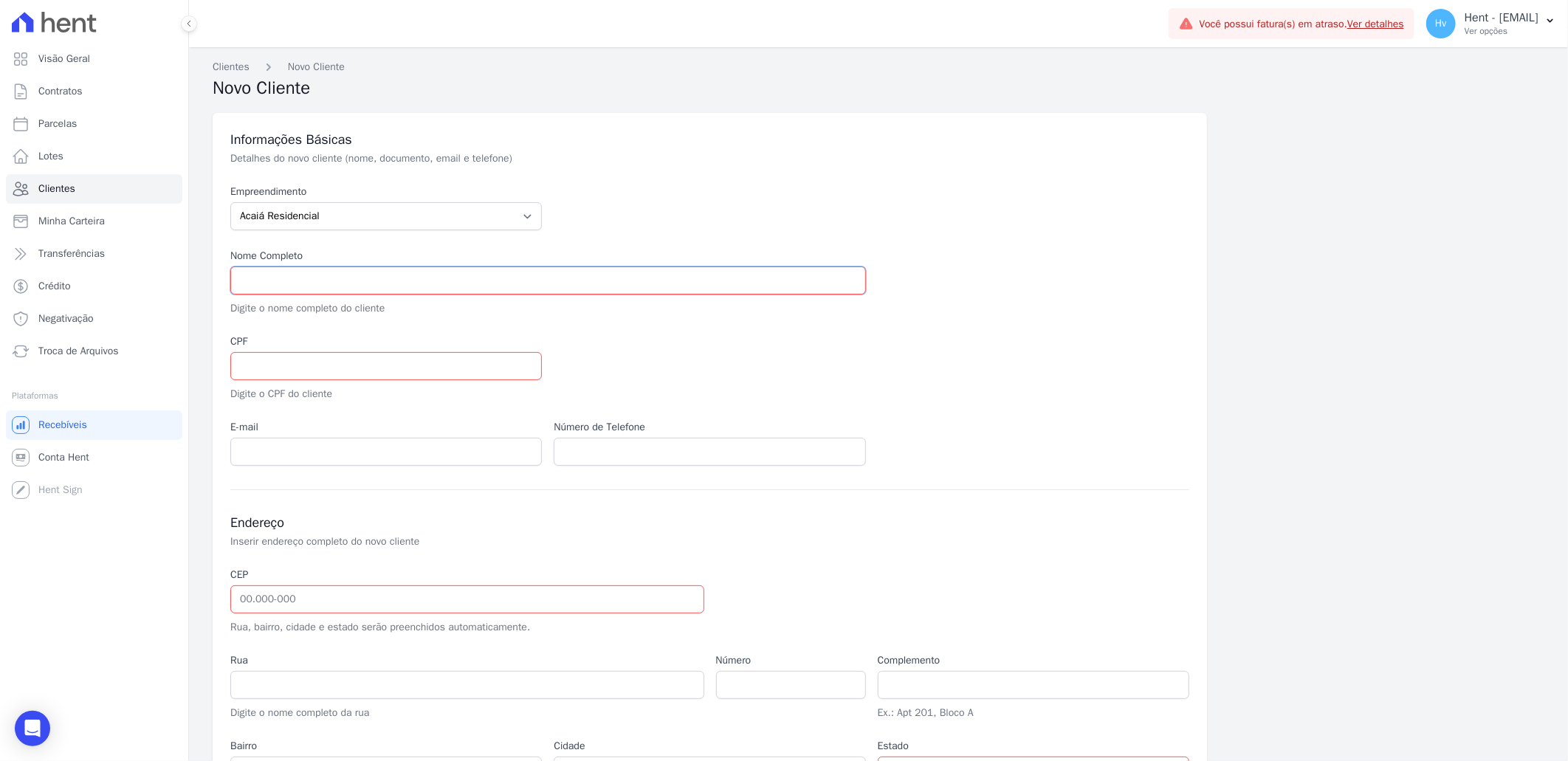 click at bounding box center [548, 280] 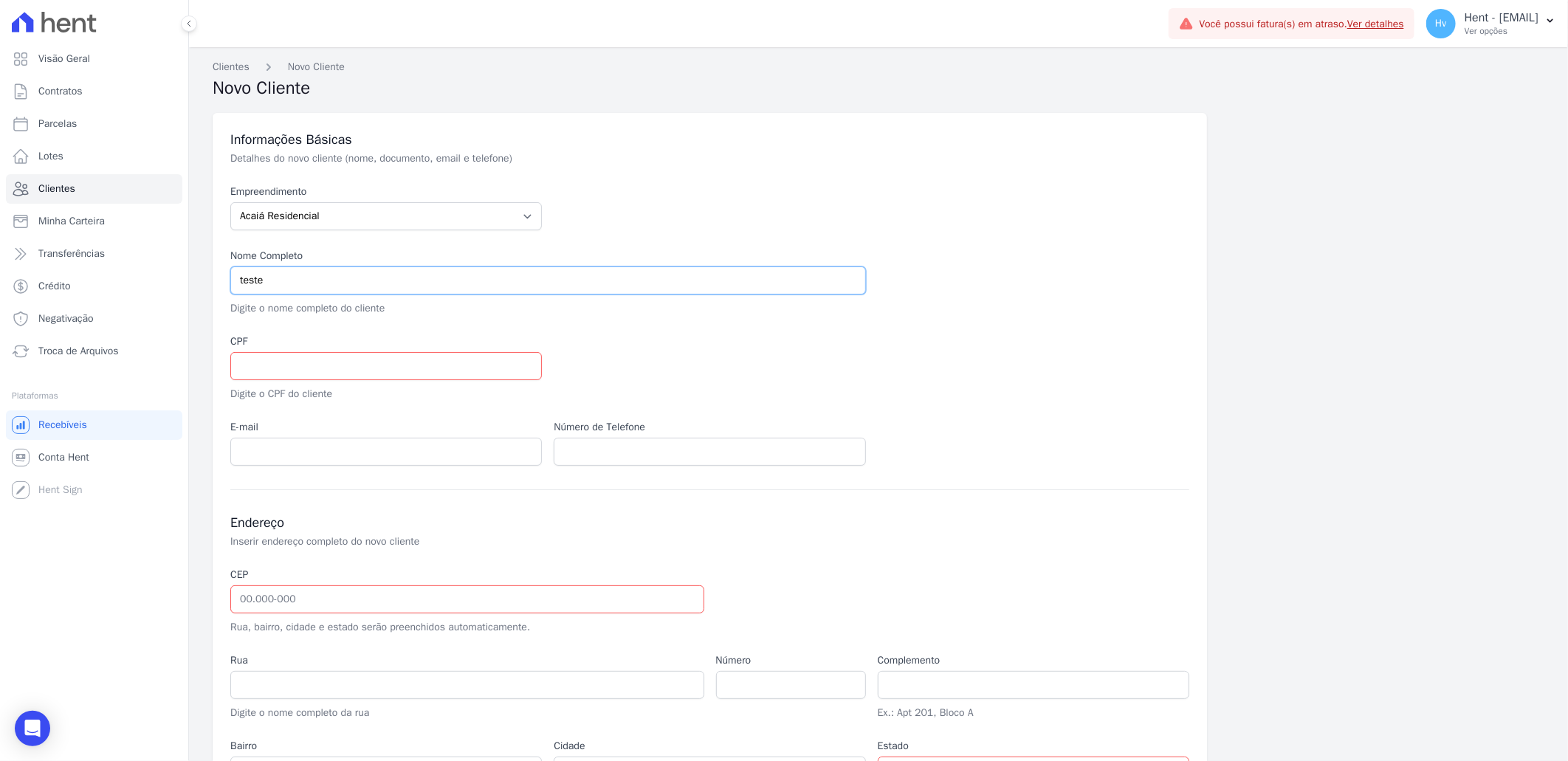 type on "teste" 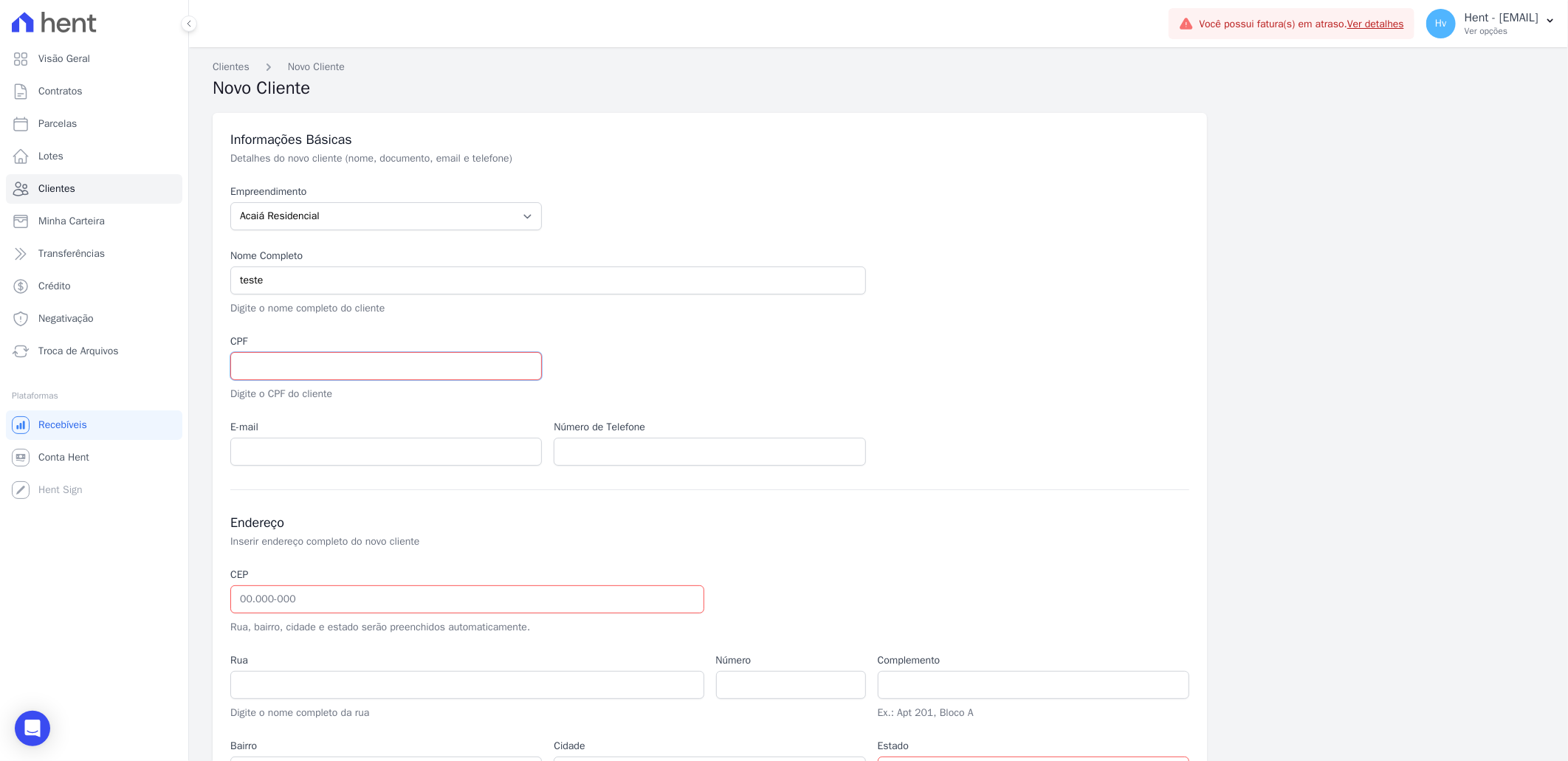 drag, startPoint x: 240, startPoint y: 370, endPoint x: 256, endPoint y: 372, distance: 16.124515 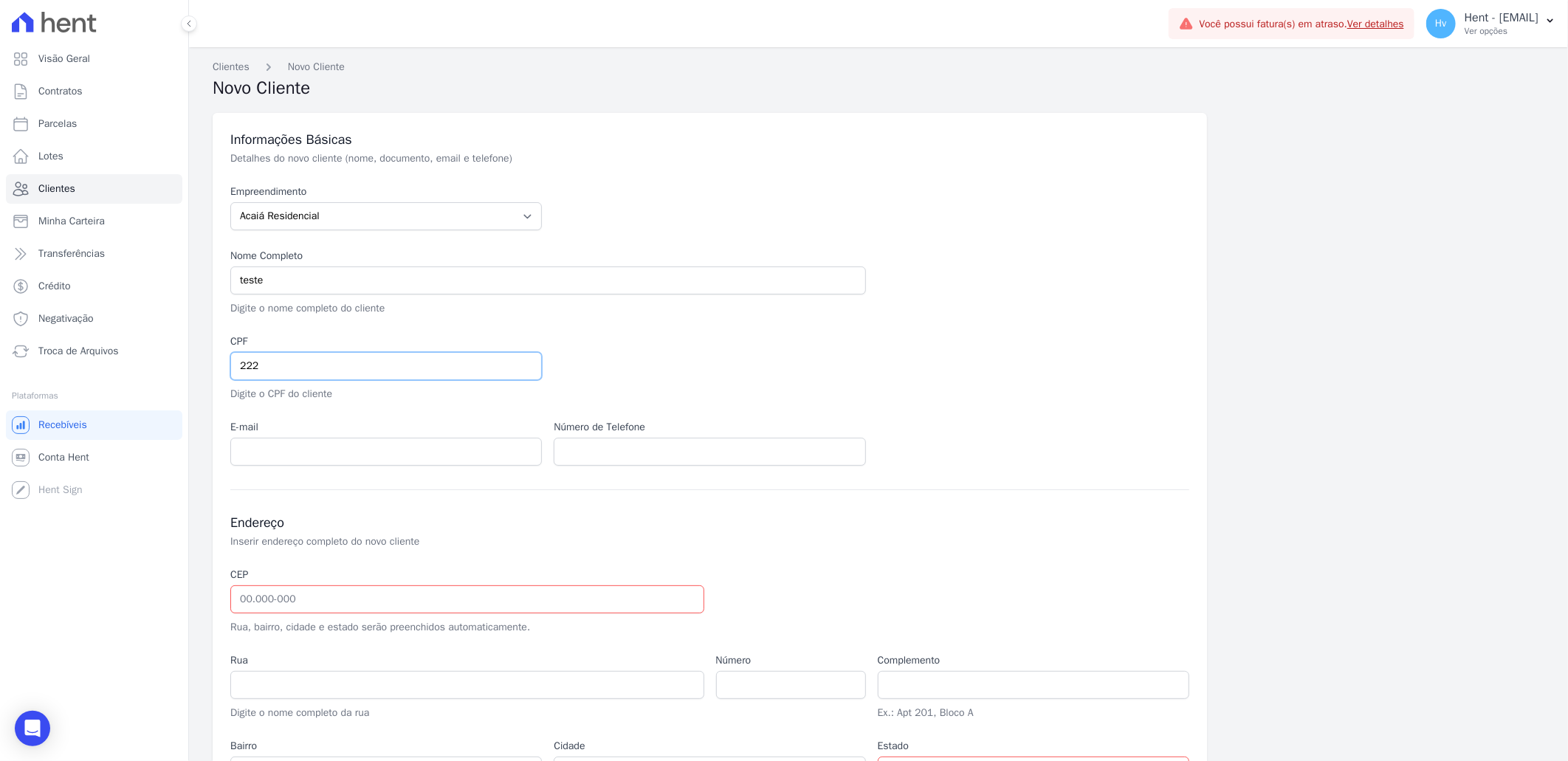 type on "222" 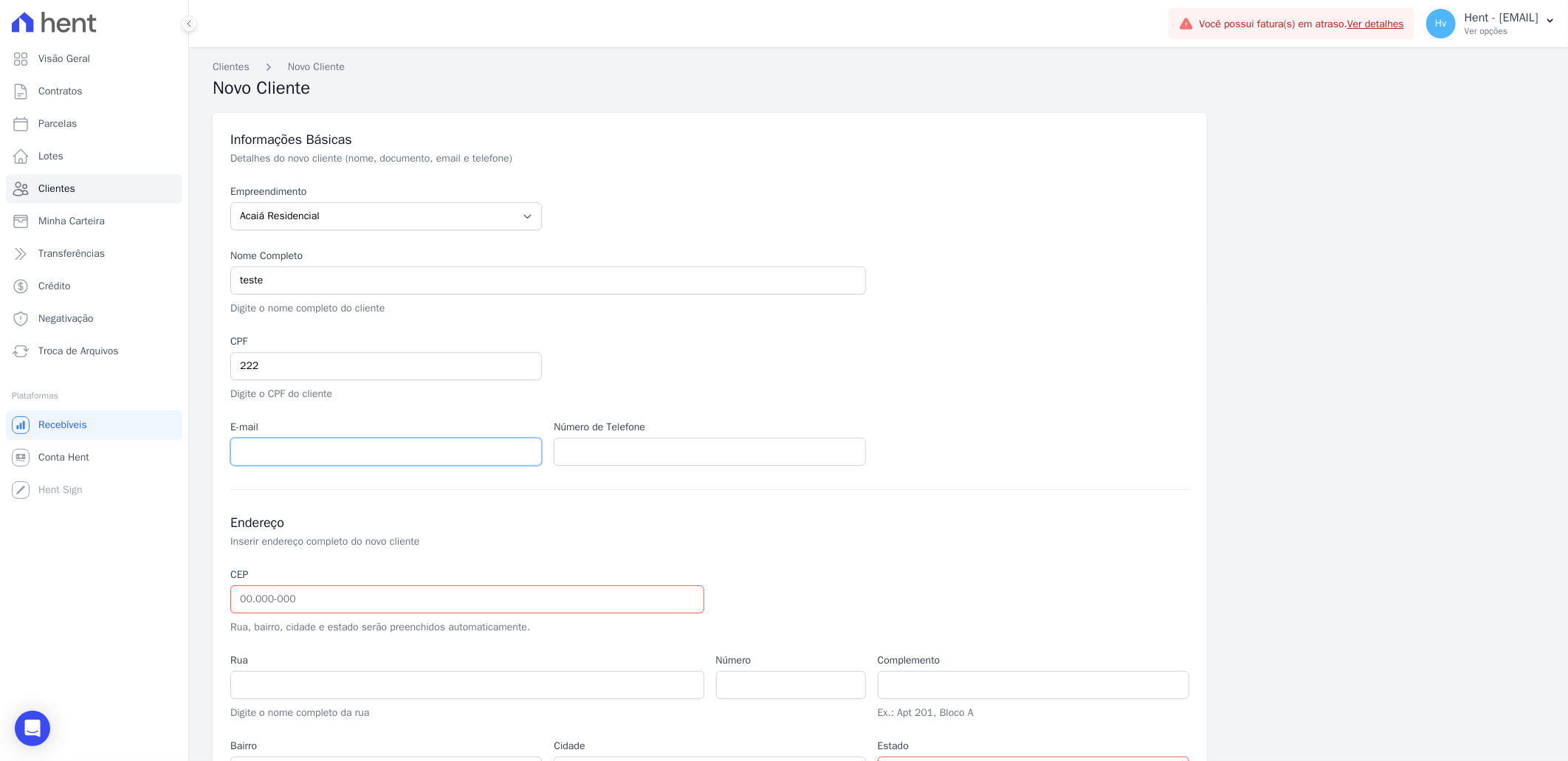 click at bounding box center [386, 452] 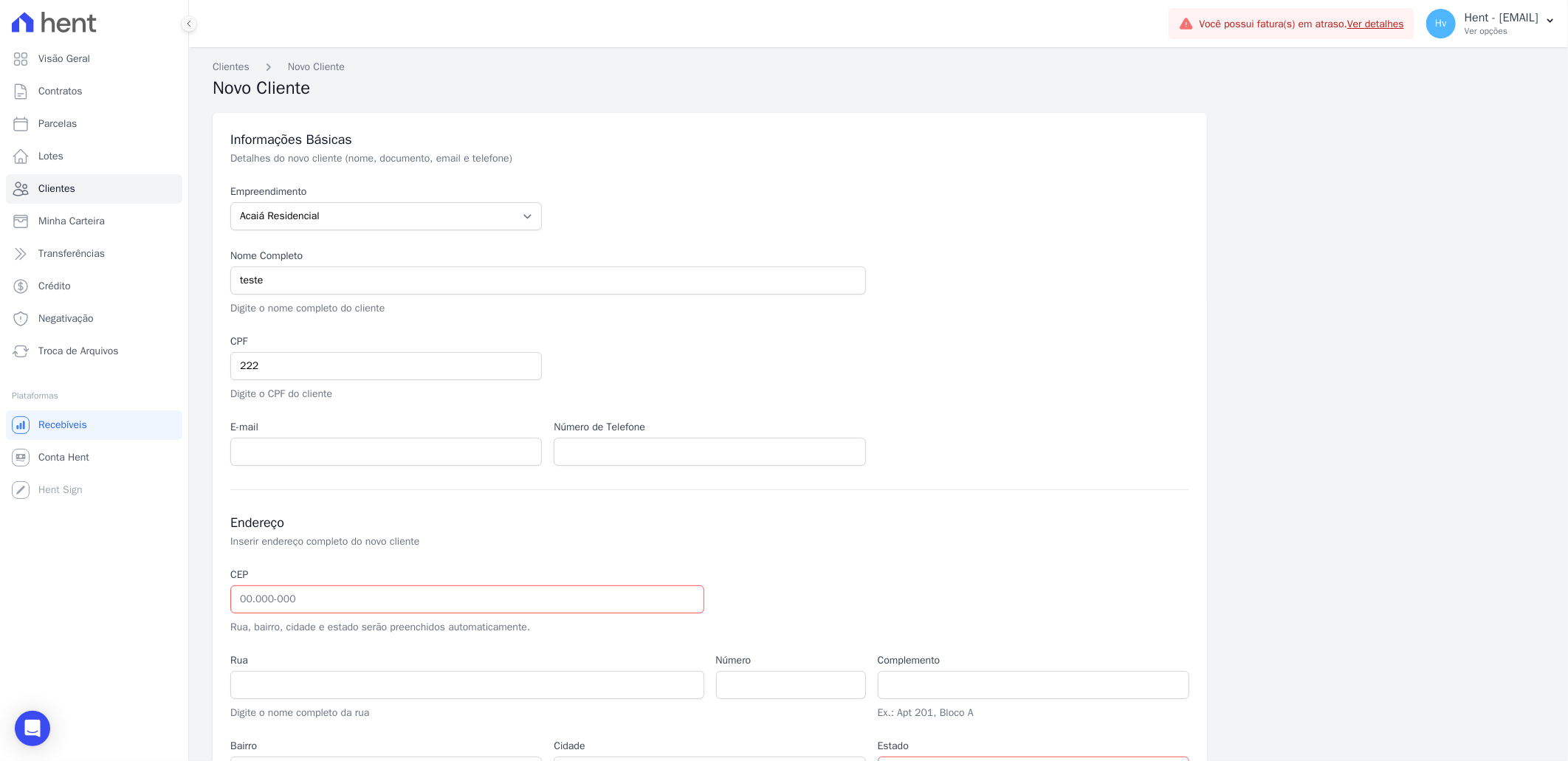 click at bounding box center (871, 368) 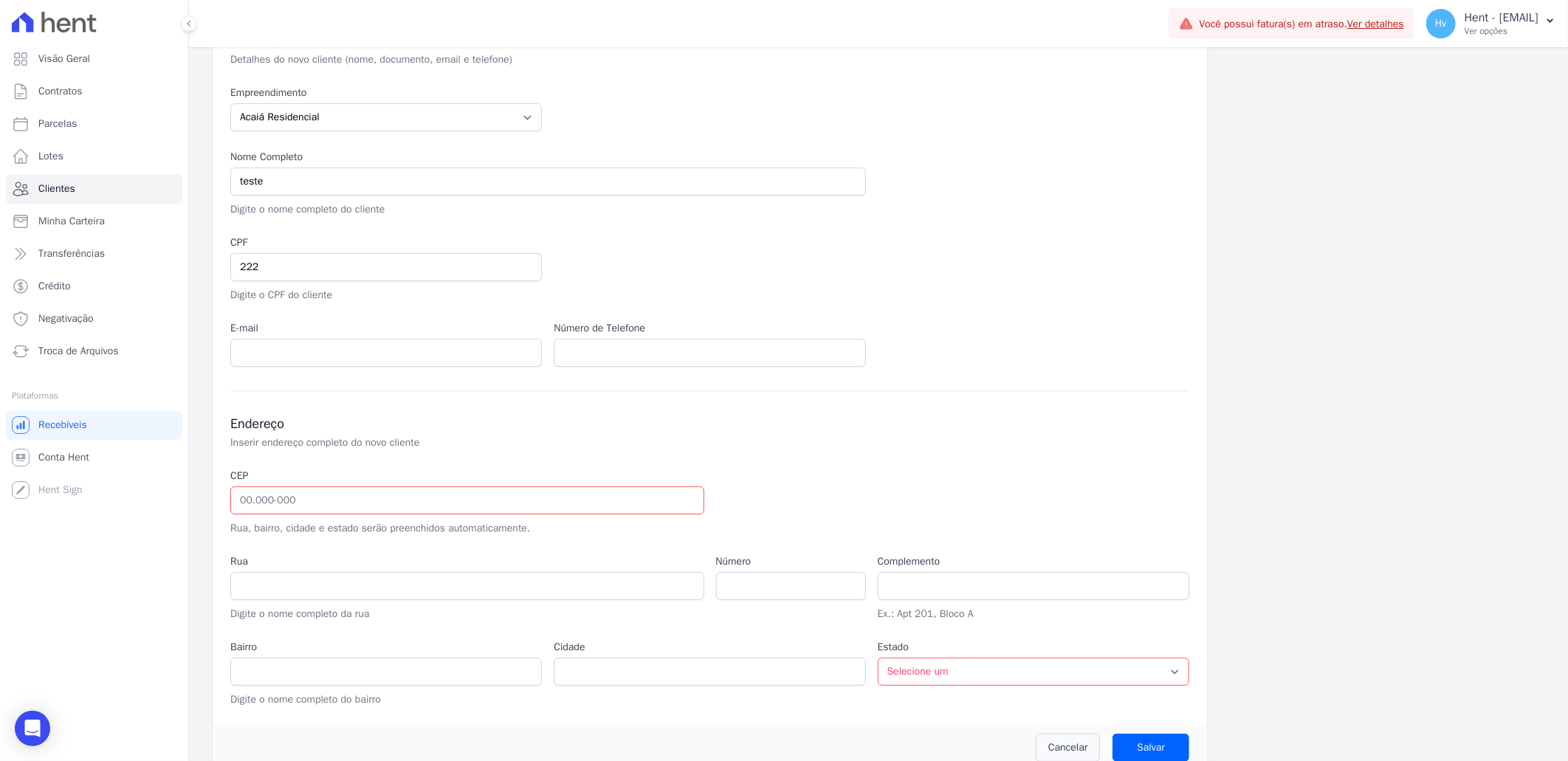 scroll, scrollTop: 121, scrollLeft: 0, axis: vertical 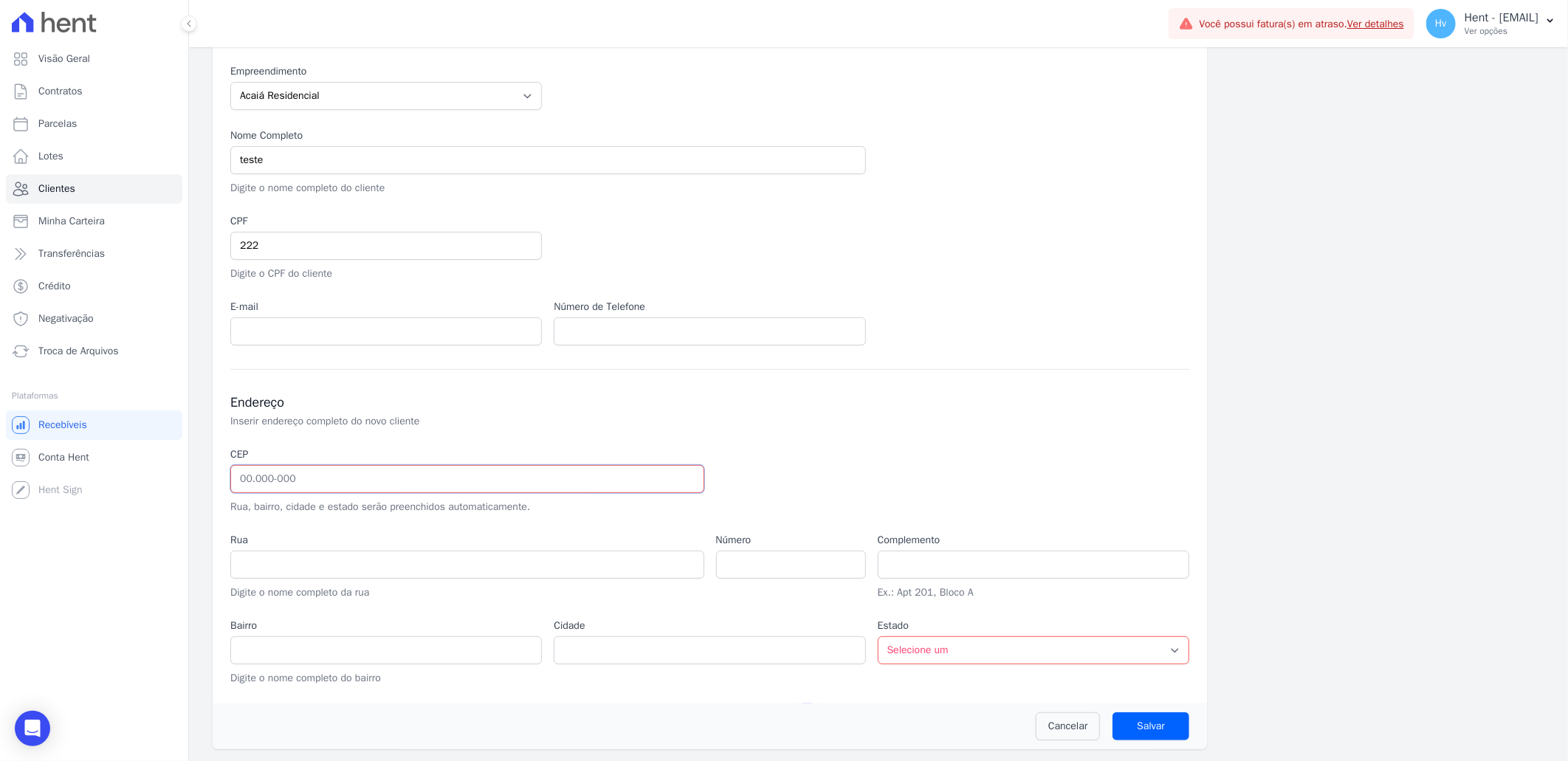 drag, startPoint x: 515, startPoint y: 486, endPoint x: 547, endPoint y: 489, distance: 32.140317 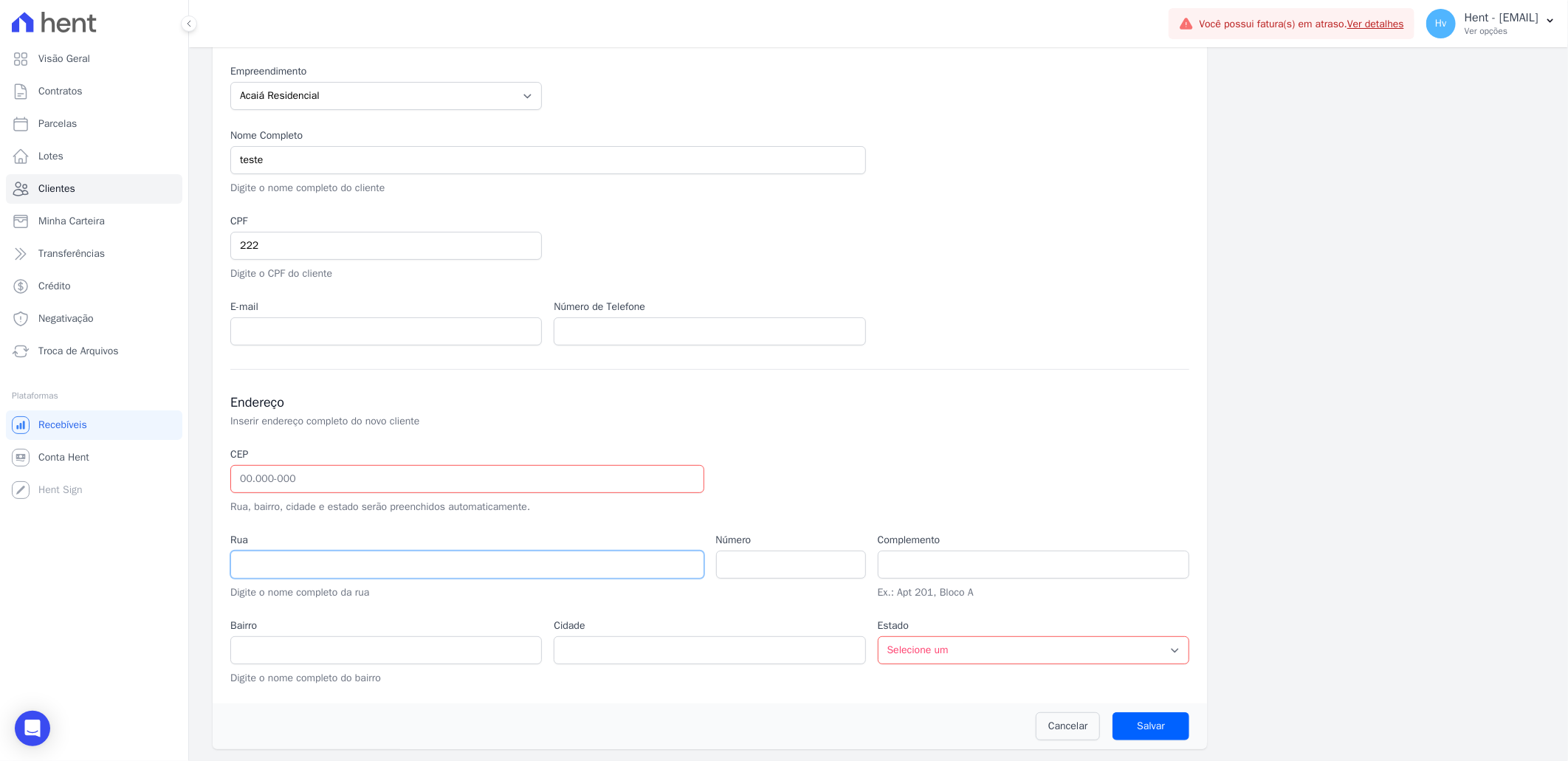 drag, startPoint x: 594, startPoint y: 565, endPoint x: 602, endPoint y: 569, distance: 8.944272 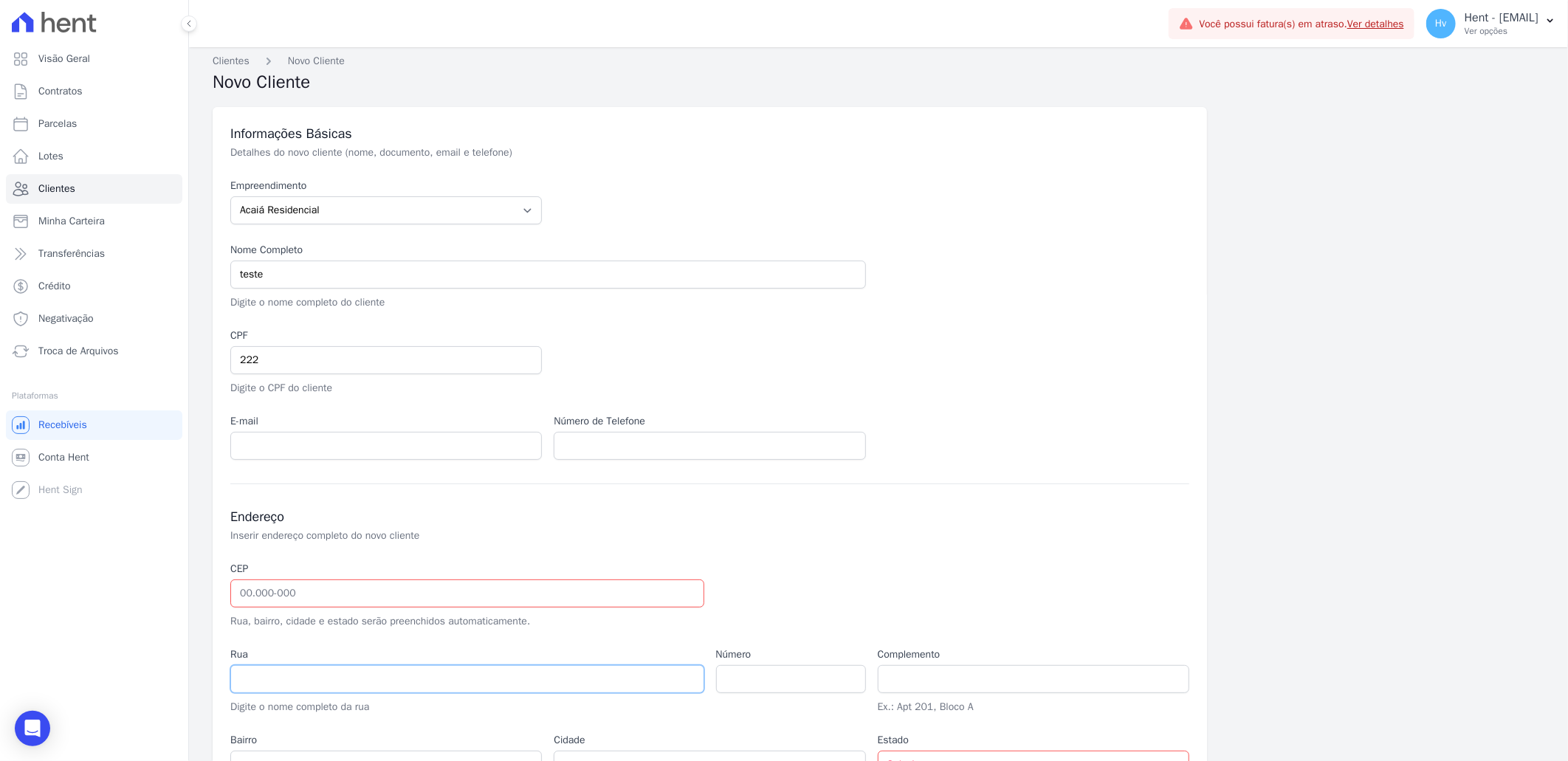 scroll, scrollTop: 0, scrollLeft: 0, axis: both 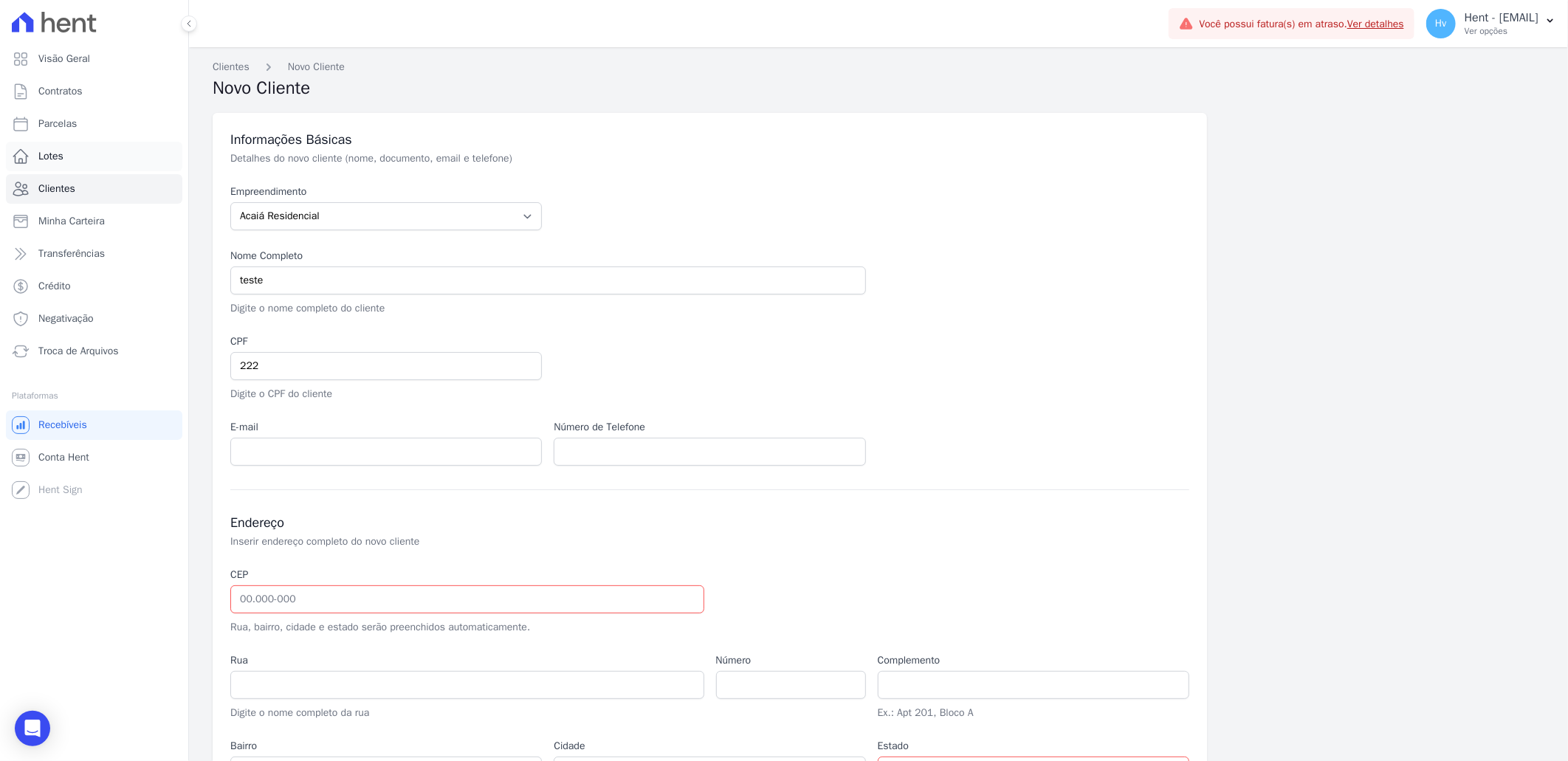click on "Lotes" at bounding box center (51, 156) 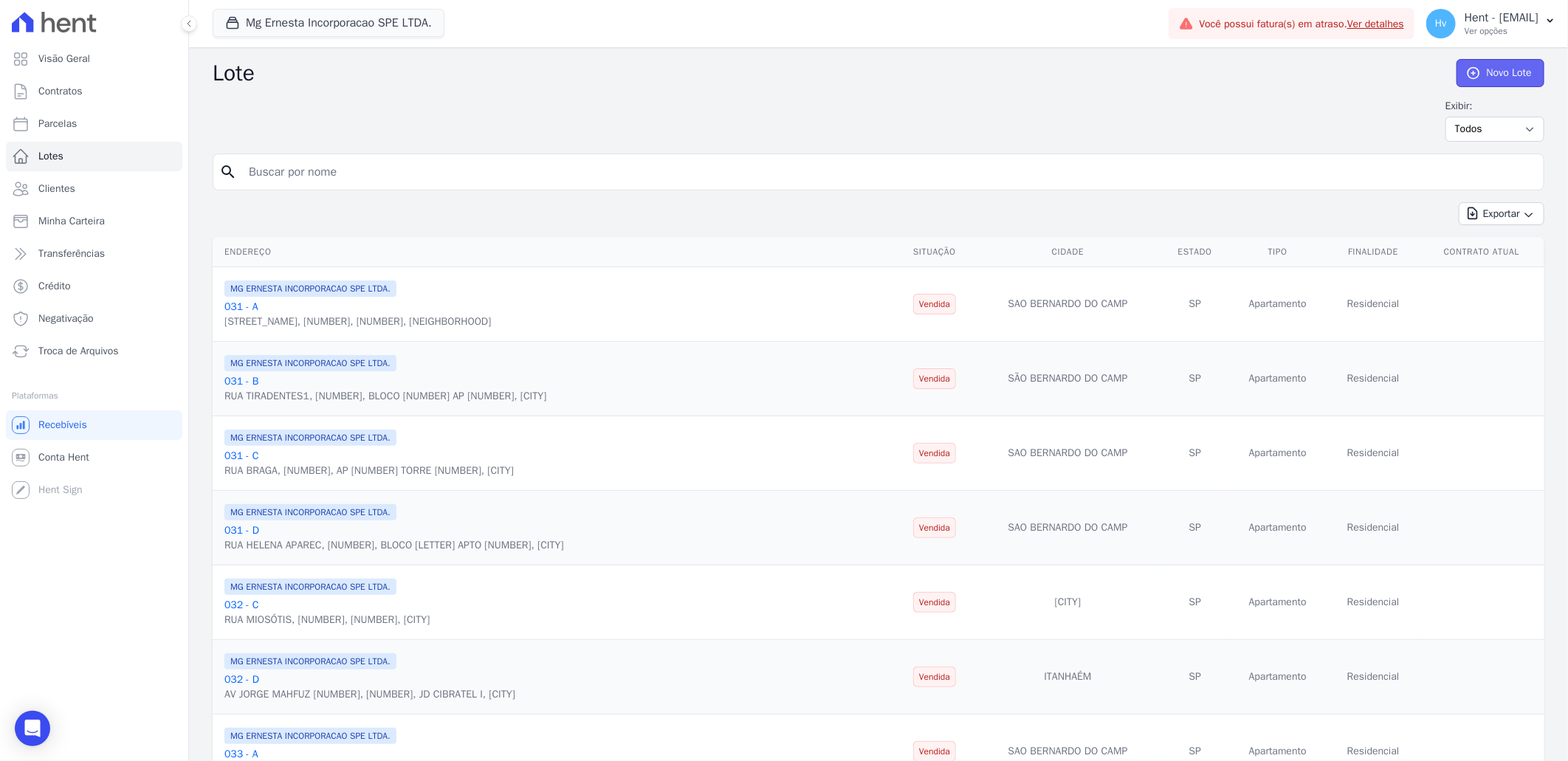 click on "Novo Lote" at bounding box center [1500, 73] 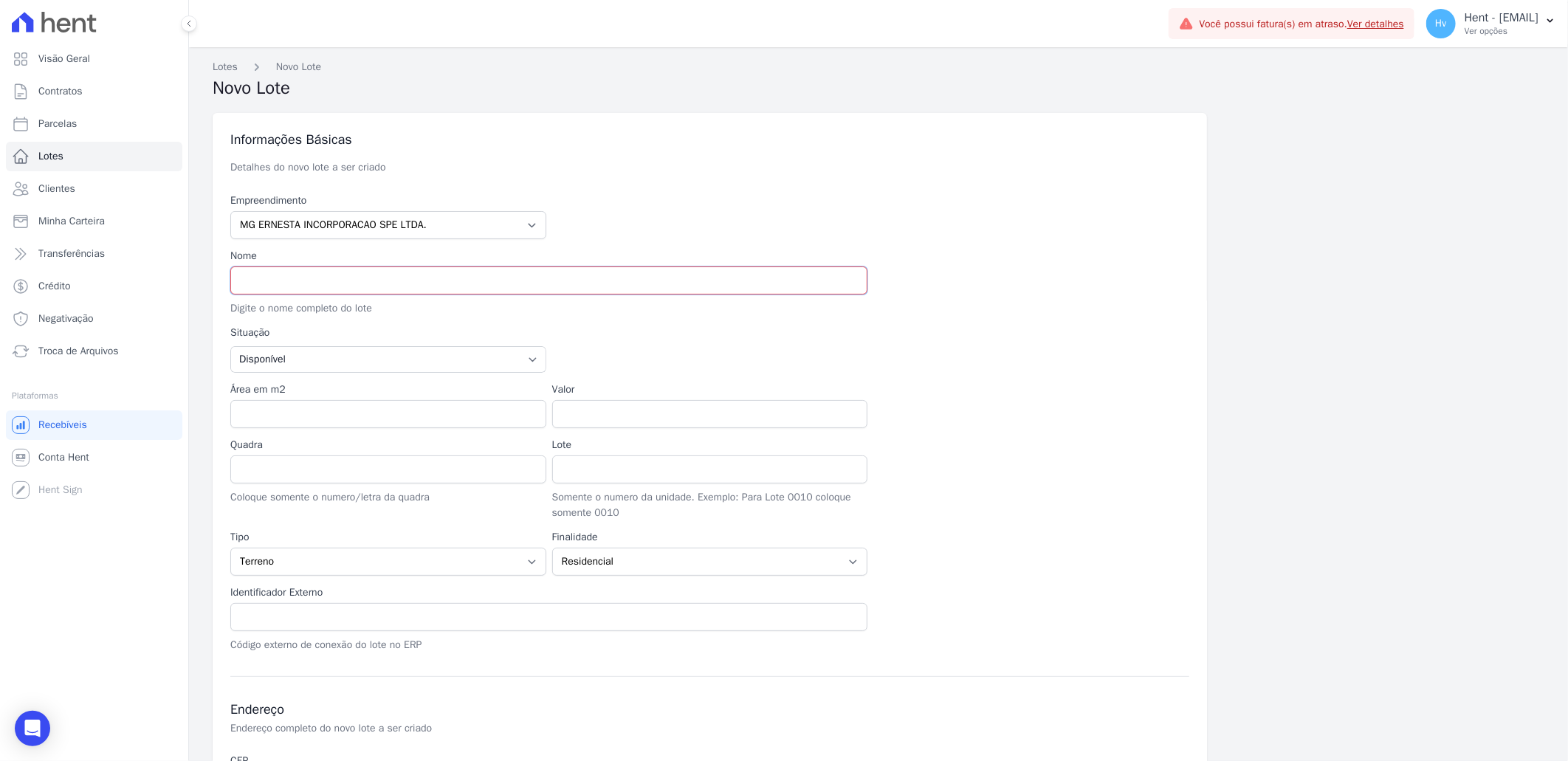 click at bounding box center [549, 280] 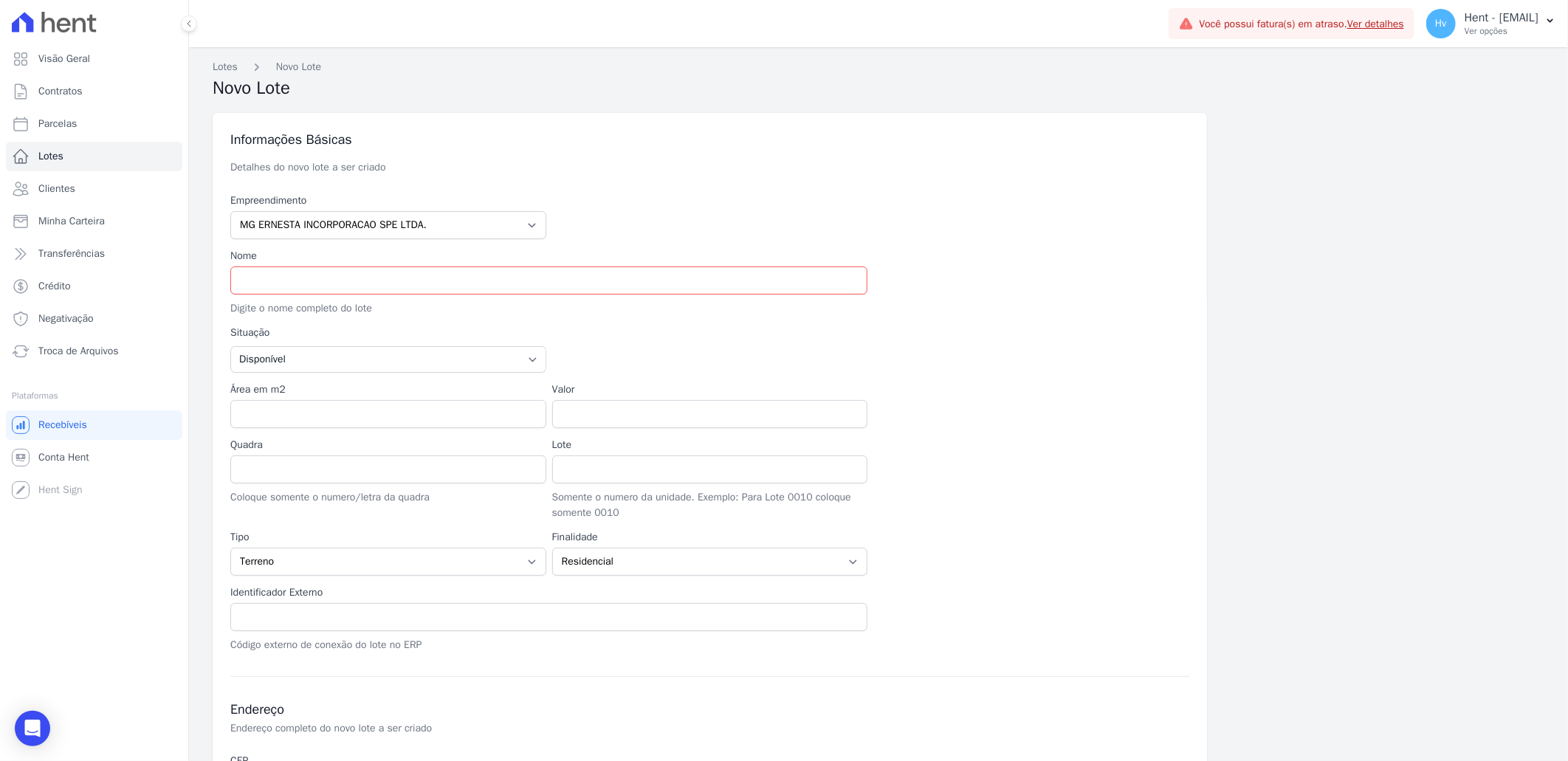click on "Empreendimento
Acaiá Residencial
ACQUA 8 PELOTAS SPE LTDA
ACQUA LIFE CLUB
Administrativo
AGILE ELOI MENDES SPE SA
Agile Pavican São Lourenço - Loteadores
Agile Pavican São Lourenço SPE LTDA
AGUAS DE GUANABARA INCORPORACAO IMOBILIARIA SPE LTDA
AGUAS DO ALVORADA INCORPORACAO IMOBILIARIA SPE LTDA
AJMC Empreendimentos
Alameda dos Ipês
Aldeia Smart
Alexandria Condomínios
Alfenense Negócios Imobiliários
ALTOS DE SANTANA
Amaré Arpoador
Amazon Residence Construtora LTDA
ANANINDEUA 01 INCORPORACAO IMOBILIARIA SPE LTDA
AQUARELA CITY INCORPORACAO IMOBILIARIA LTDA
Arcos Itaquera
Areias do Planalto
Areias do Planalto - Interno
Aroka Incorporadora e Administradora LTDA.
ARTE VILA MATILDE
Art Prime - Irajá
Arty Park - Gravatai
ARVO HOME CLUB - SOLICASA
Aspen - Farroupilha
Audace Home Studio
Audace Mondeo
Aurora
Aurora  II - LBA
Aurora I - LBA
BAHAMAS EAST VILLAGE
Baia Formosa Parque" at bounding box center (709, 422) 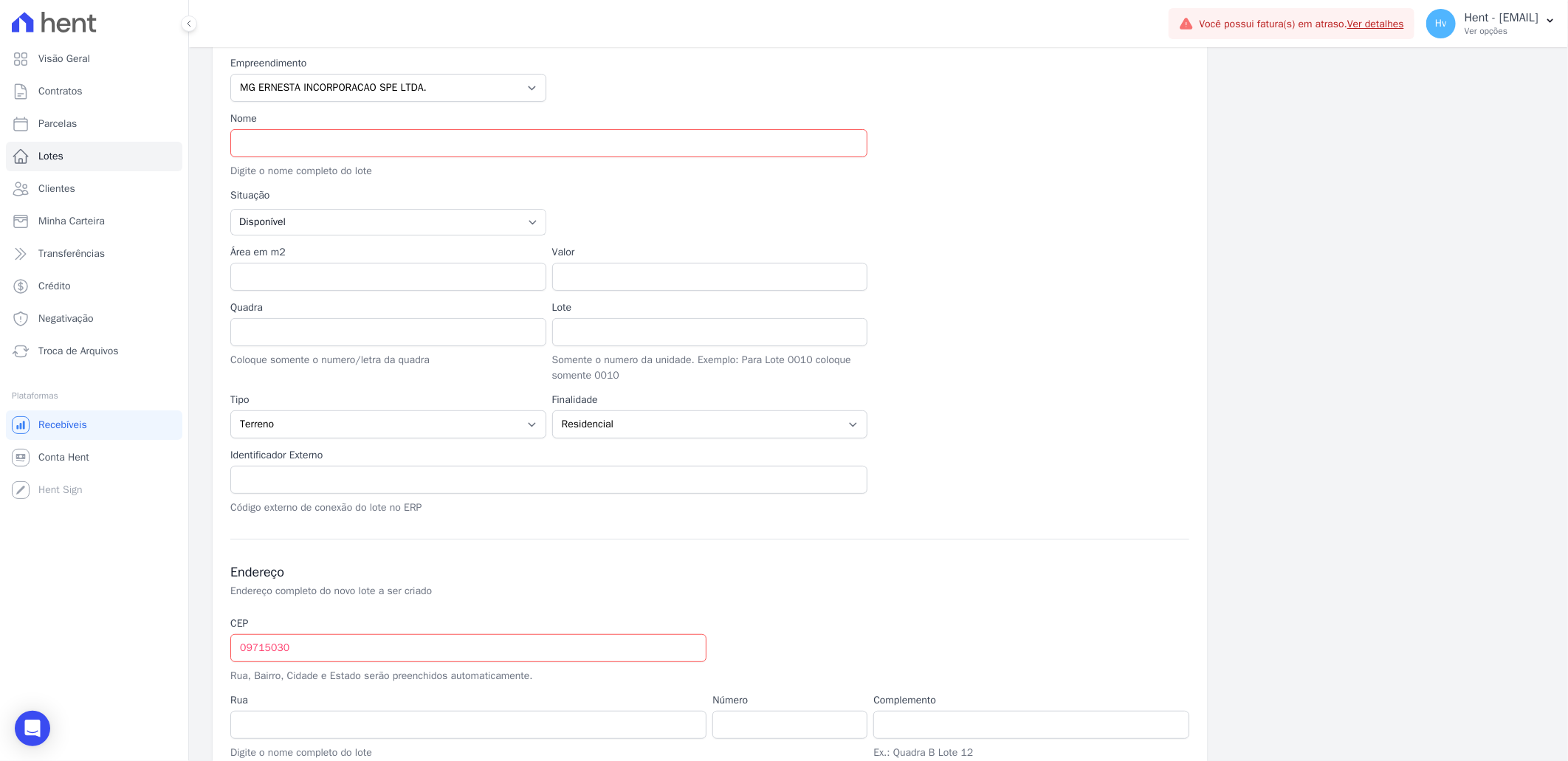scroll, scrollTop: 164, scrollLeft: 0, axis: vertical 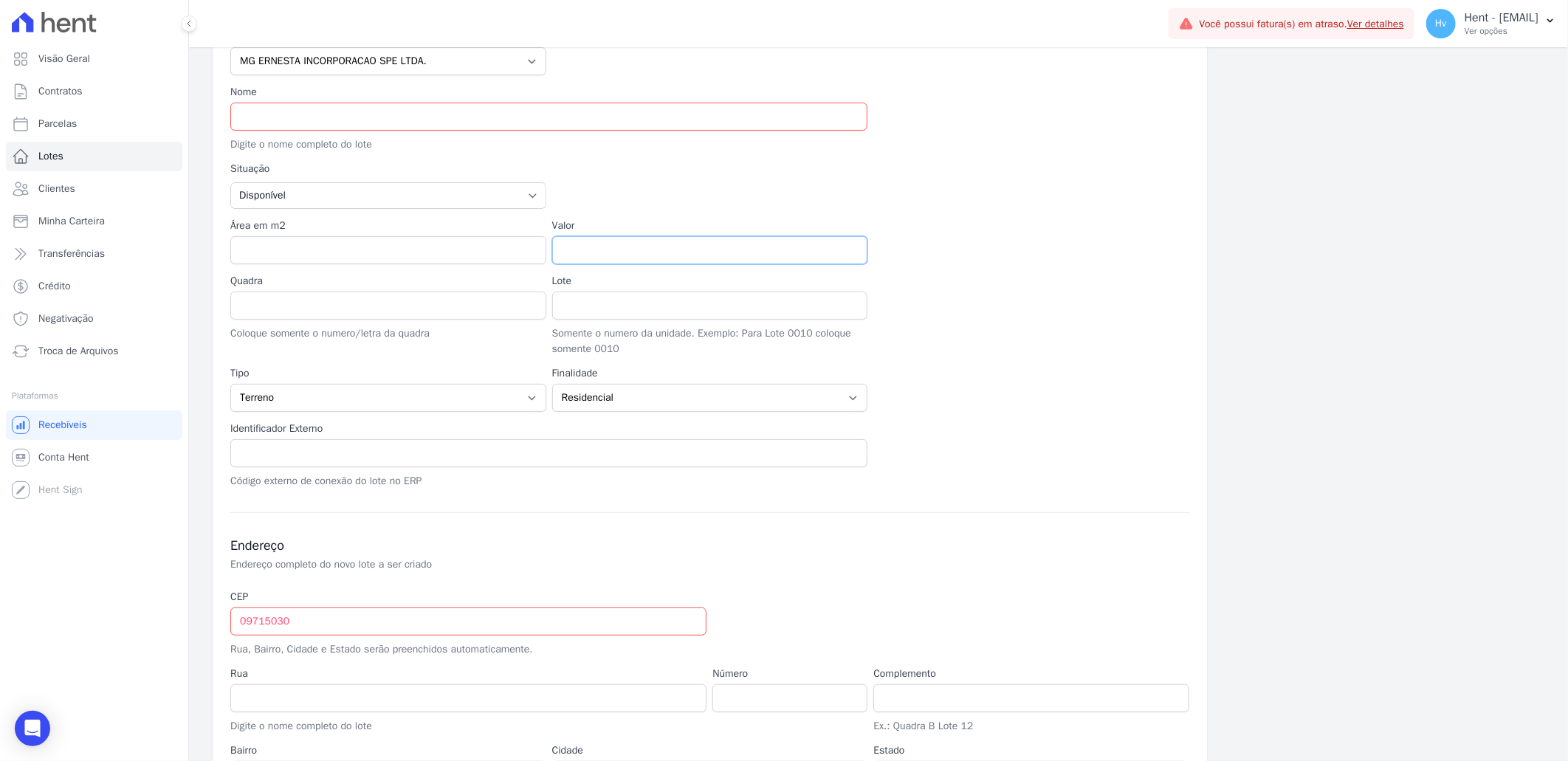 click on "Valor" at bounding box center (710, 250) 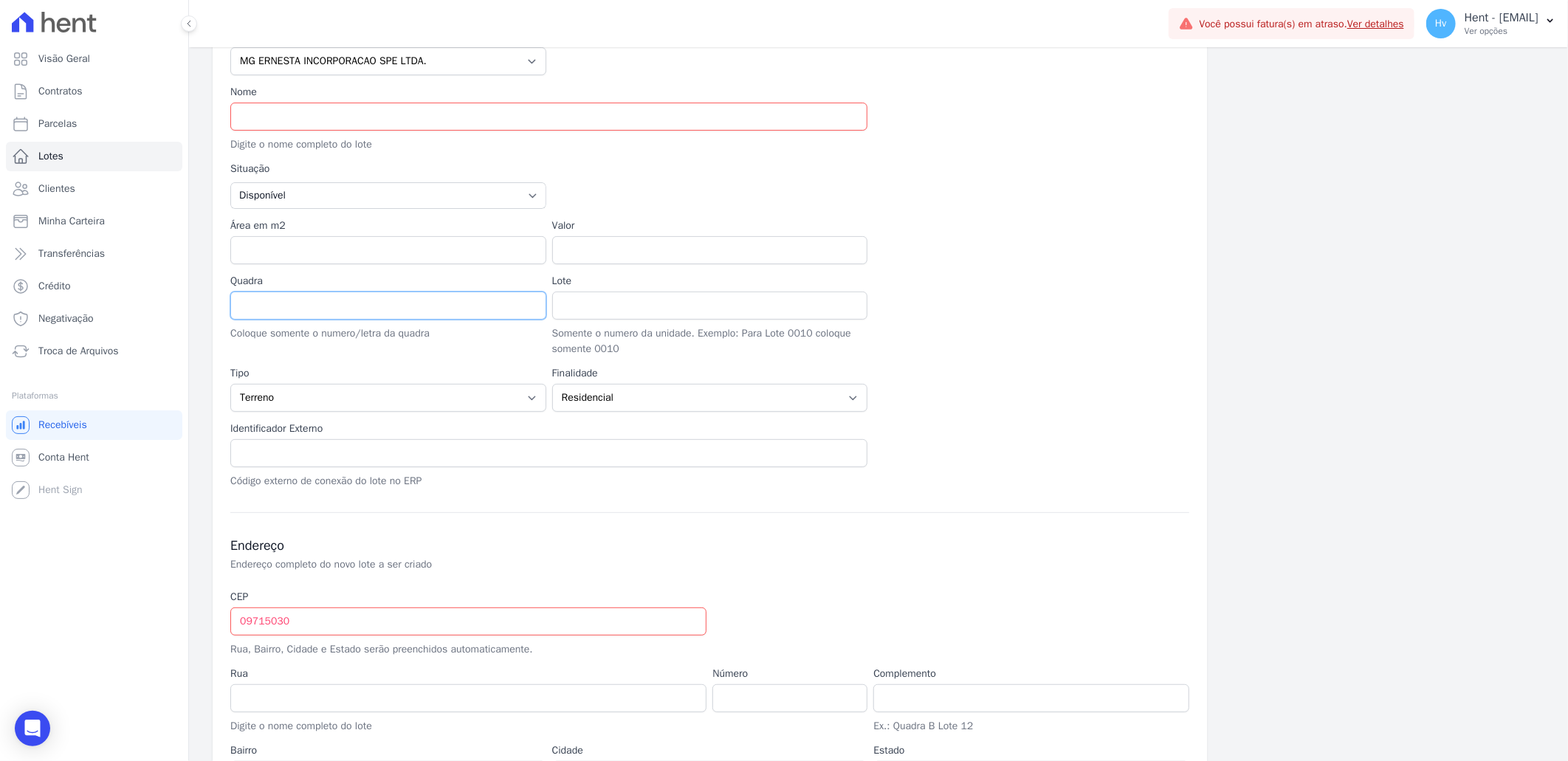 click on "Quadra" at bounding box center [388, 306] 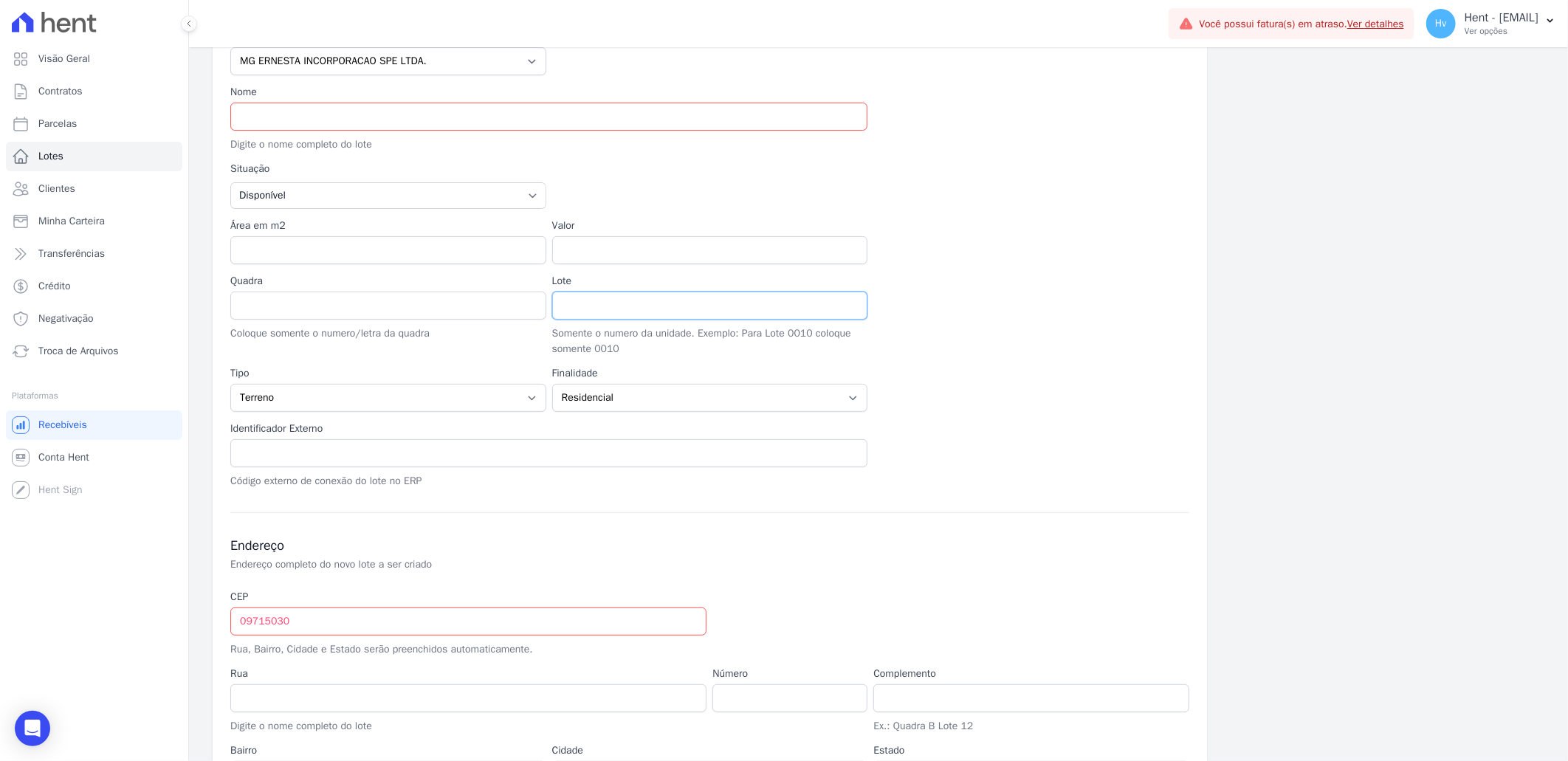 click on "Lote" at bounding box center [710, 306] 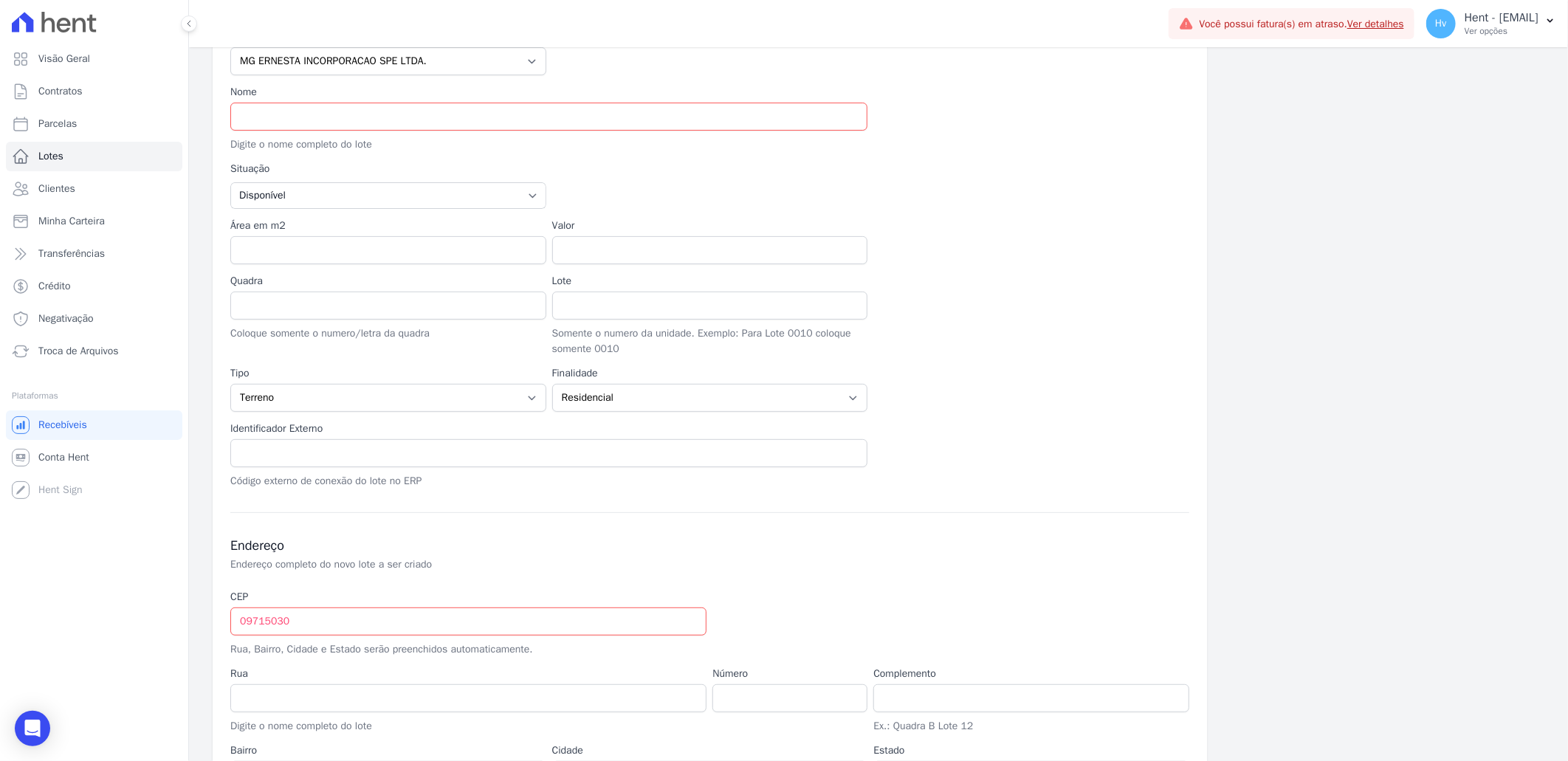 drag, startPoint x: 1127, startPoint y: 385, endPoint x: 1078, endPoint y: 386, distance: 49.0102 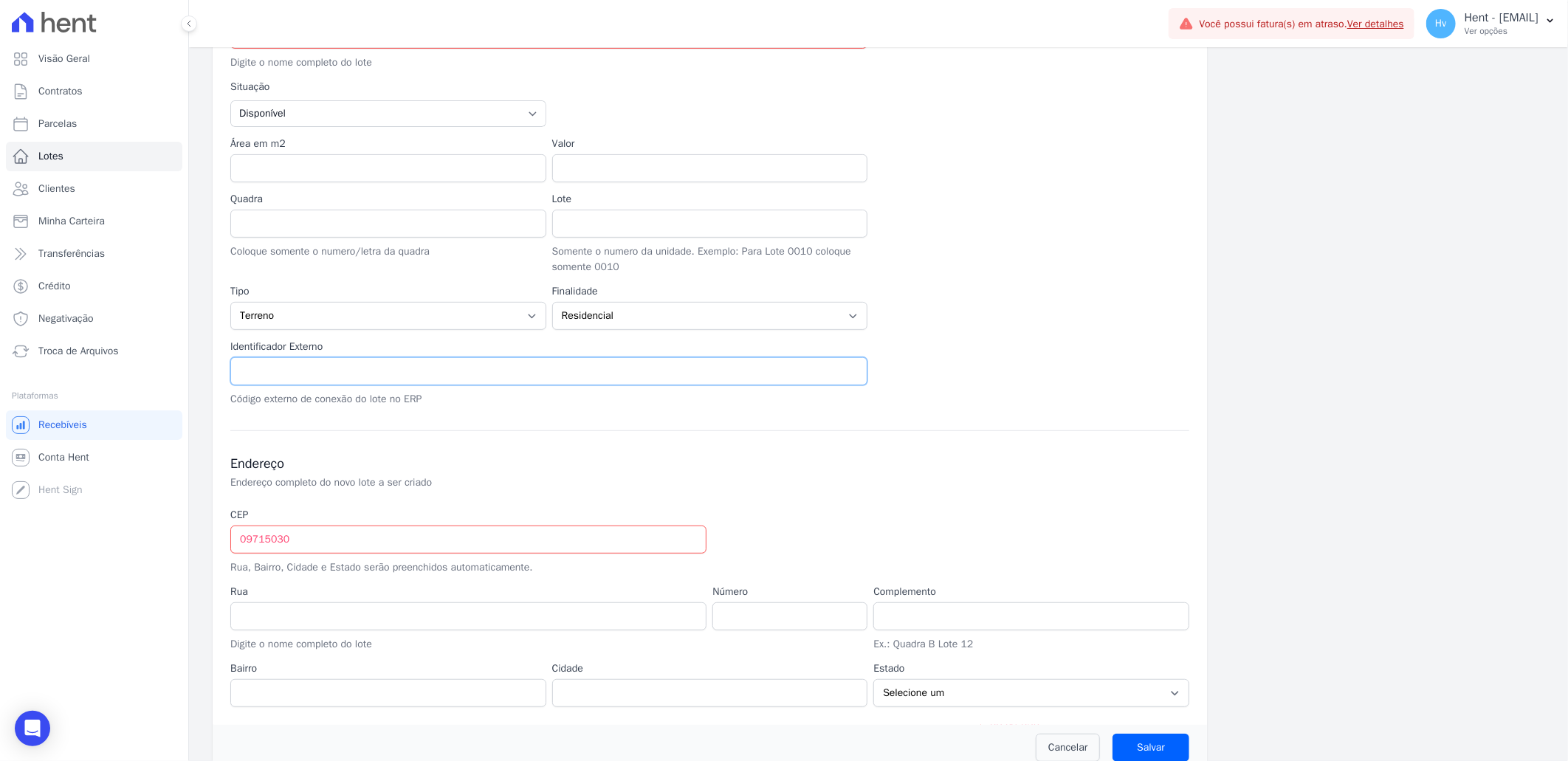 click at bounding box center (549, 371) 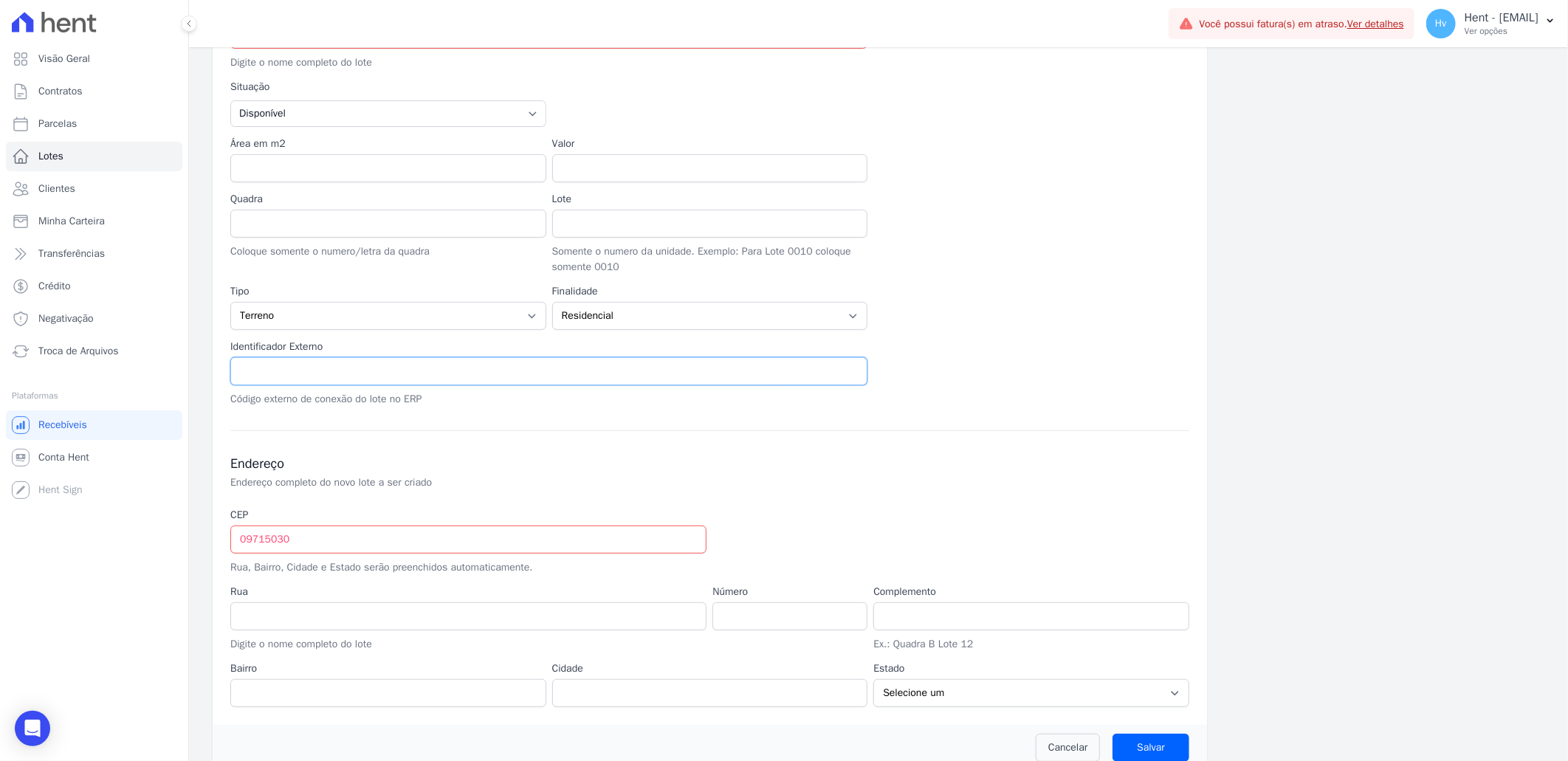 click at bounding box center [549, 371] 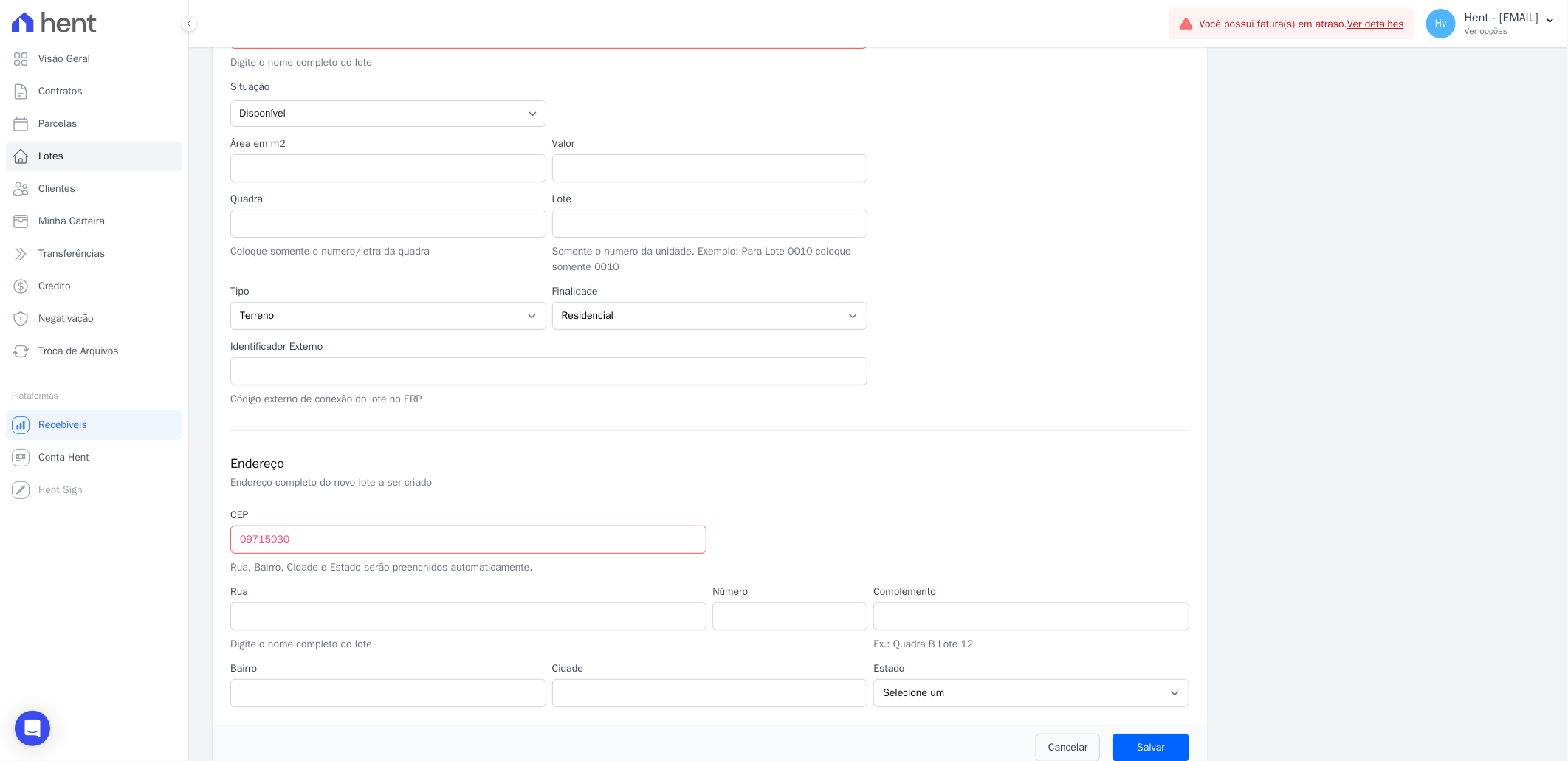 click on "Informações Básicas
Detalhes do novo lote a ser criado
Empreendimento
Acaiá Residencial
ACQUA 8 PELOTAS SPE LTDA
ACQUA LIFE CLUB
Administrativo
AGILE ELOI MENDES SPE SA
Agile Pavican São Lourenço - Loteadores
Agile Pavican São Lourenço SPE LTDA
AGUAS DE GUANABARA INCORPORACAO IMOBILIARIA SPE LTDA
AGUAS DO ALVORADA INCORPORACAO IMOBILIARIA SPE LTDA
AJMC Empreendimentos
Alameda dos Ipês
Aldeia Smart
Alexandria Condomínios
Alfenense Negócios Imobiliários
ALTOS DE SANTANA
Amaré Arpoador
Amazon Residence Construtora LTDA
ANANINDEUA 01 INCORPORACAO IMOBILIARIA SPE LTDA
AQUARELA CITY INCORPORACAO IMOBILIARIA LTDA
Arcos Itaquera
Areias do Planalto
Areias do Planalto - Interno
Aroka Incorporadora e Administradora LTDA.
ARTE VILA MATILDE
Art Prime - Irajá
Arty Park - Gravatai
ARVO HOME CLUB - SOLICASA
Aurora" at bounding box center (709, 296) 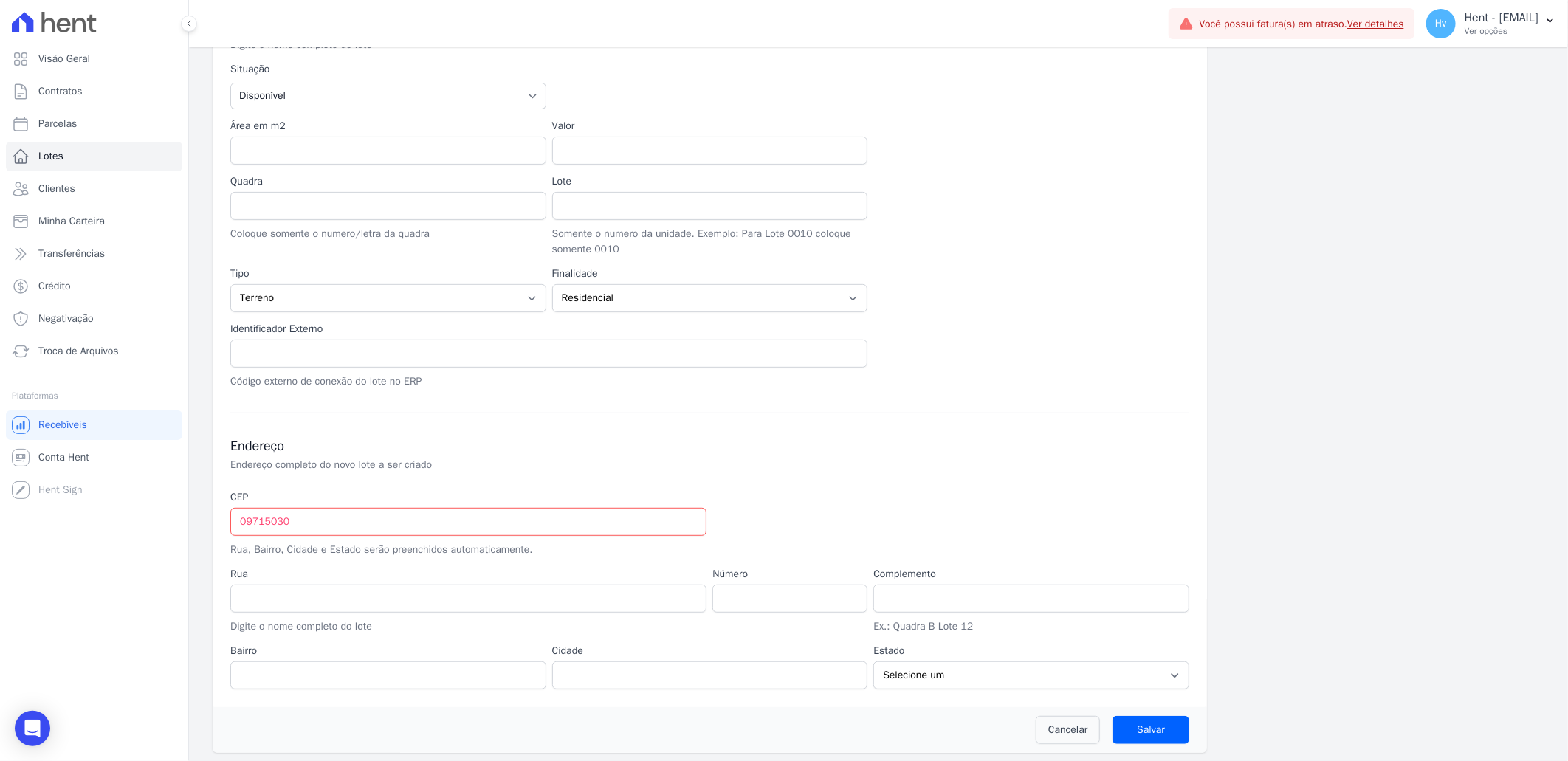 scroll, scrollTop: 268, scrollLeft: 0, axis: vertical 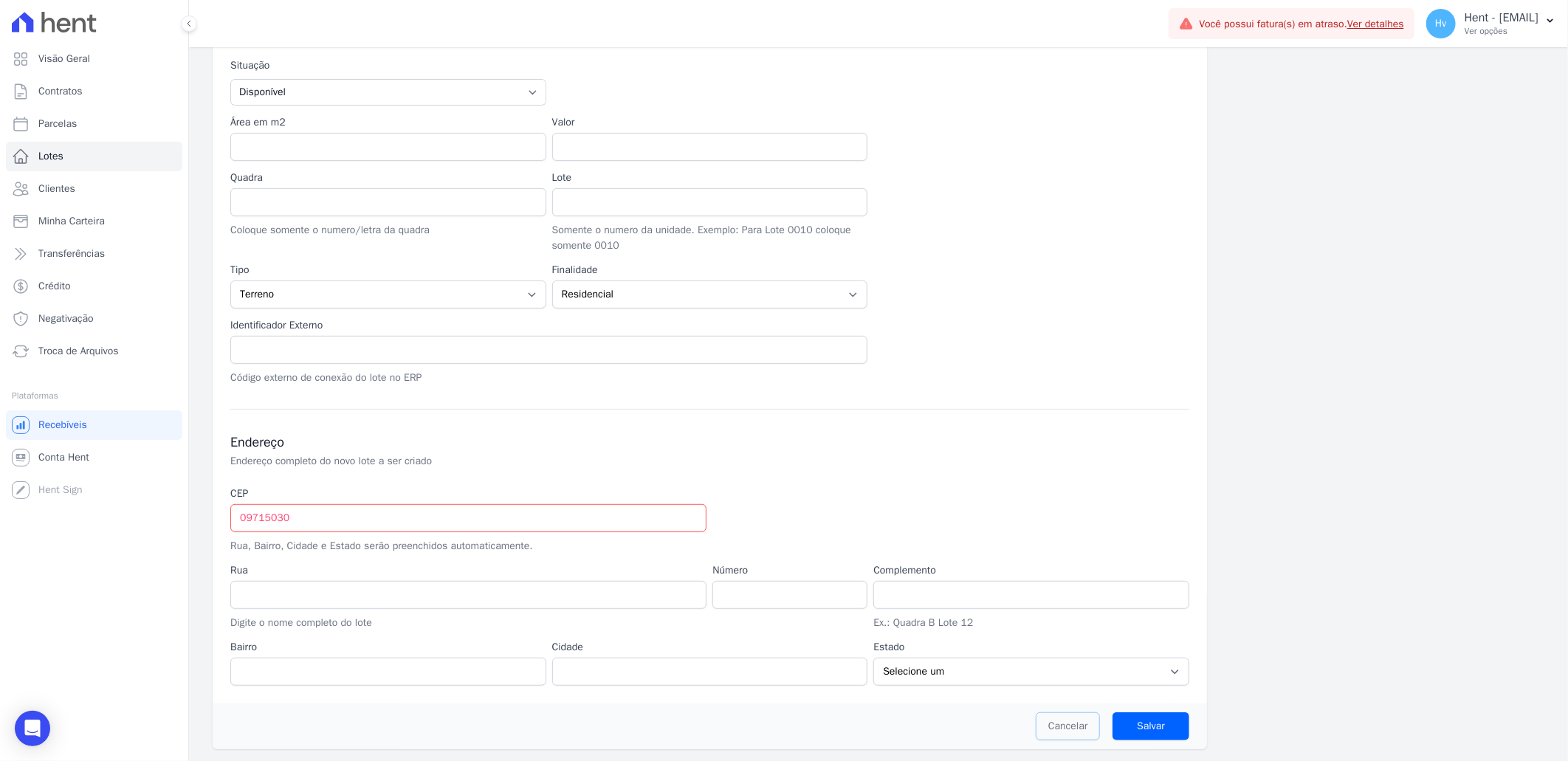 click on "Cancelar" at bounding box center [1067, 726] 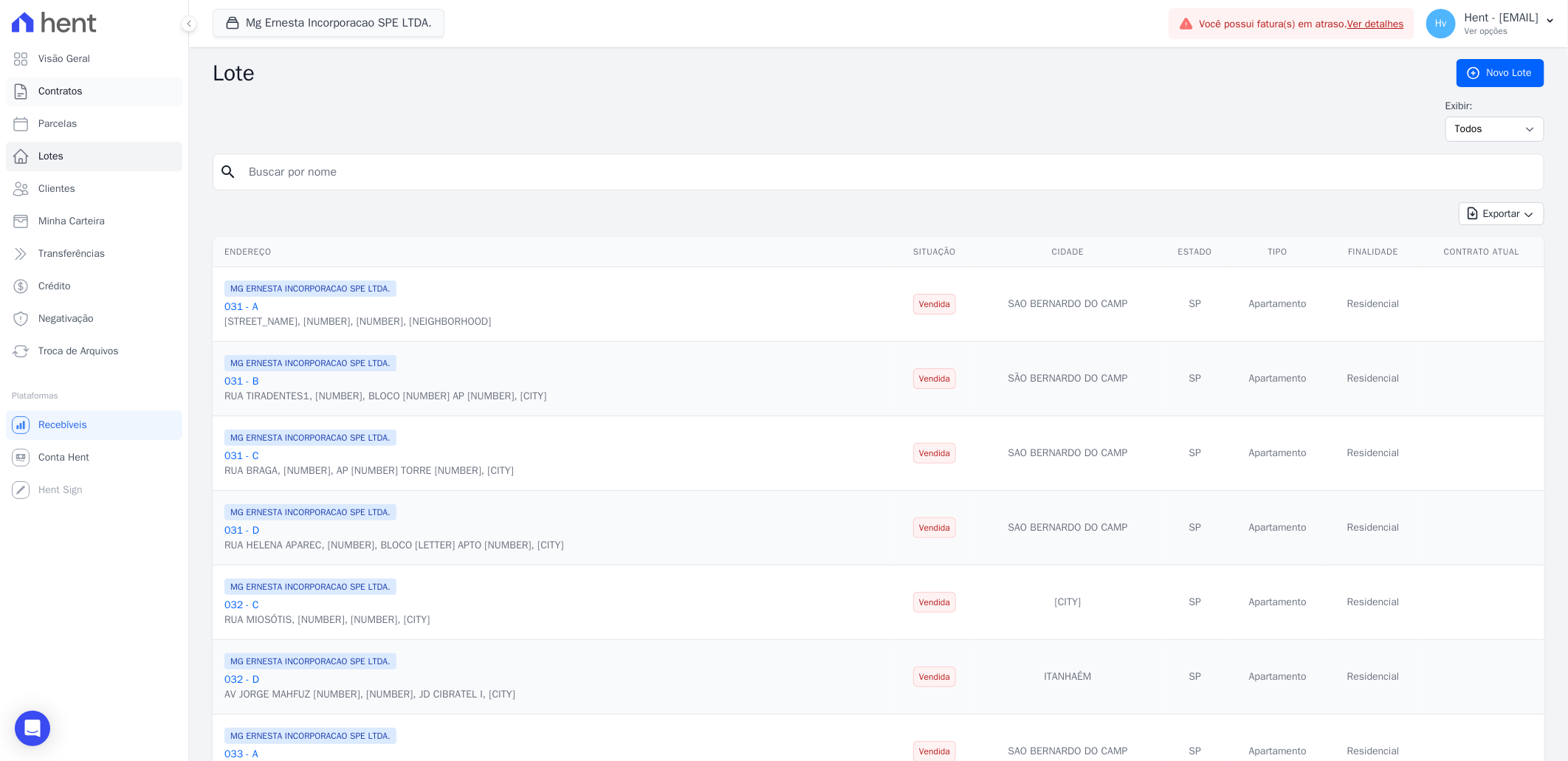 click on "Contratos" at bounding box center (61, 92) 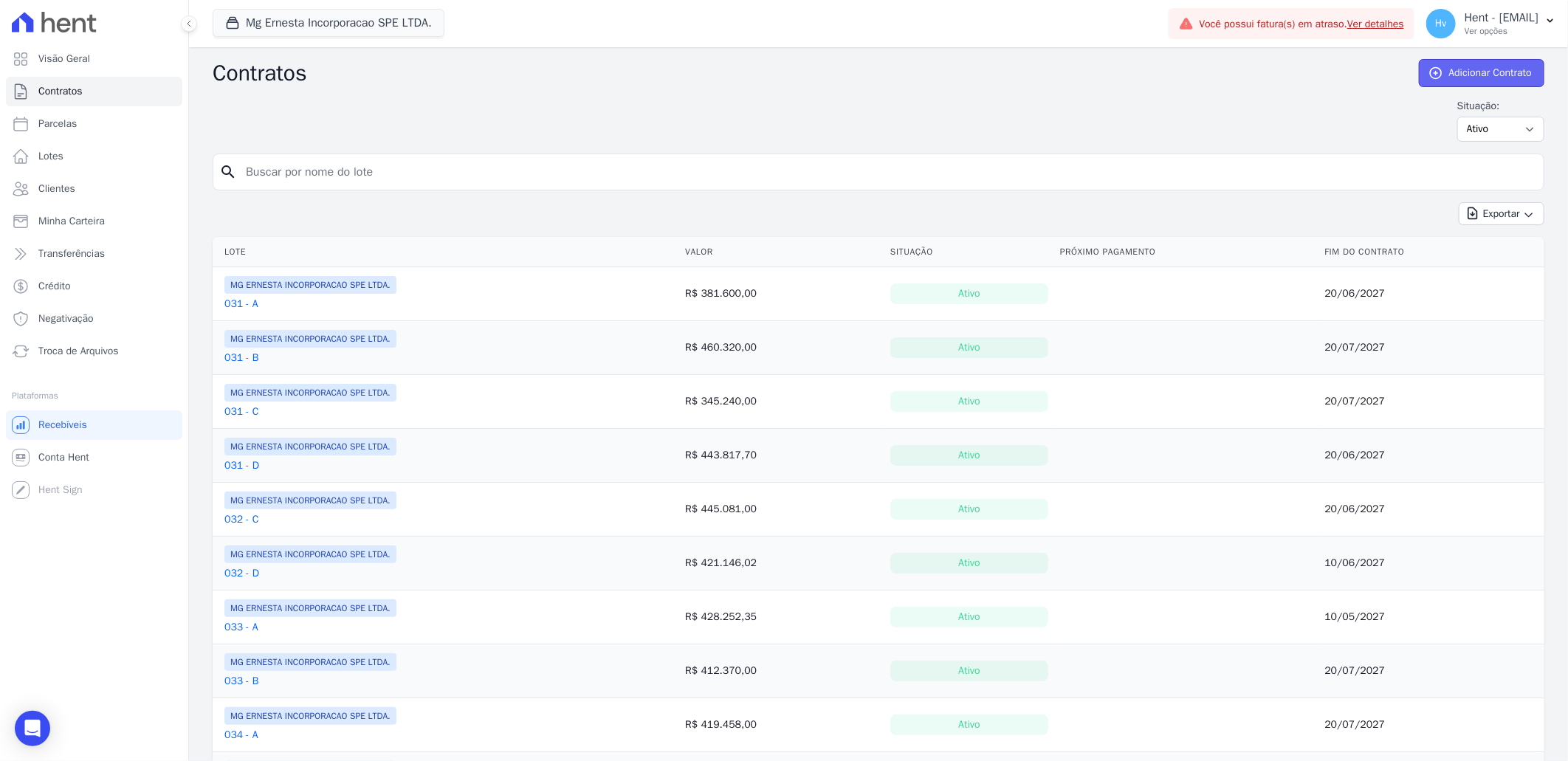 click on "Adicionar Contrato" at bounding box center [1482, 73] 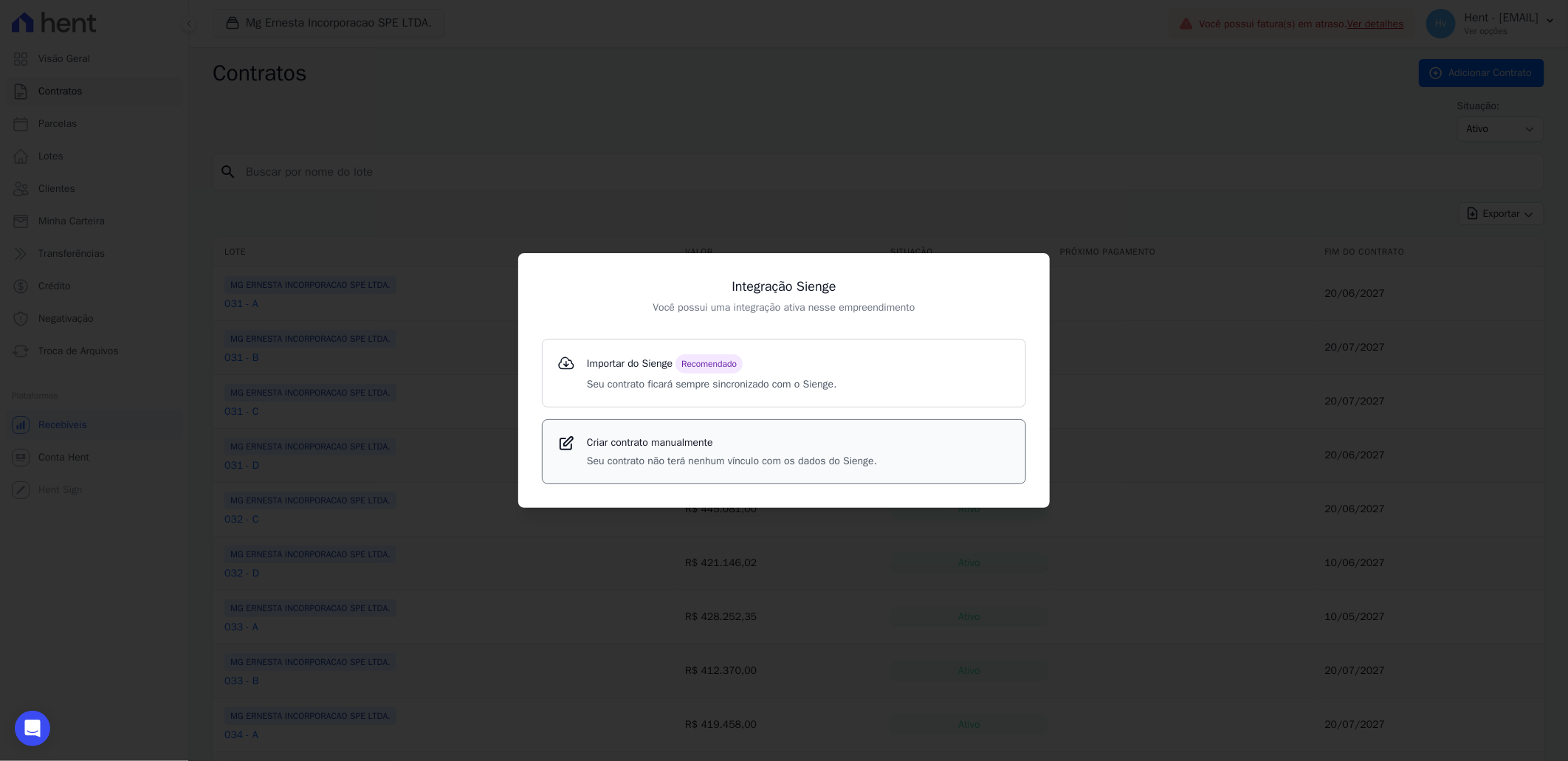 click on "Criar contrato manualmente" at bounding box center (732, 442) 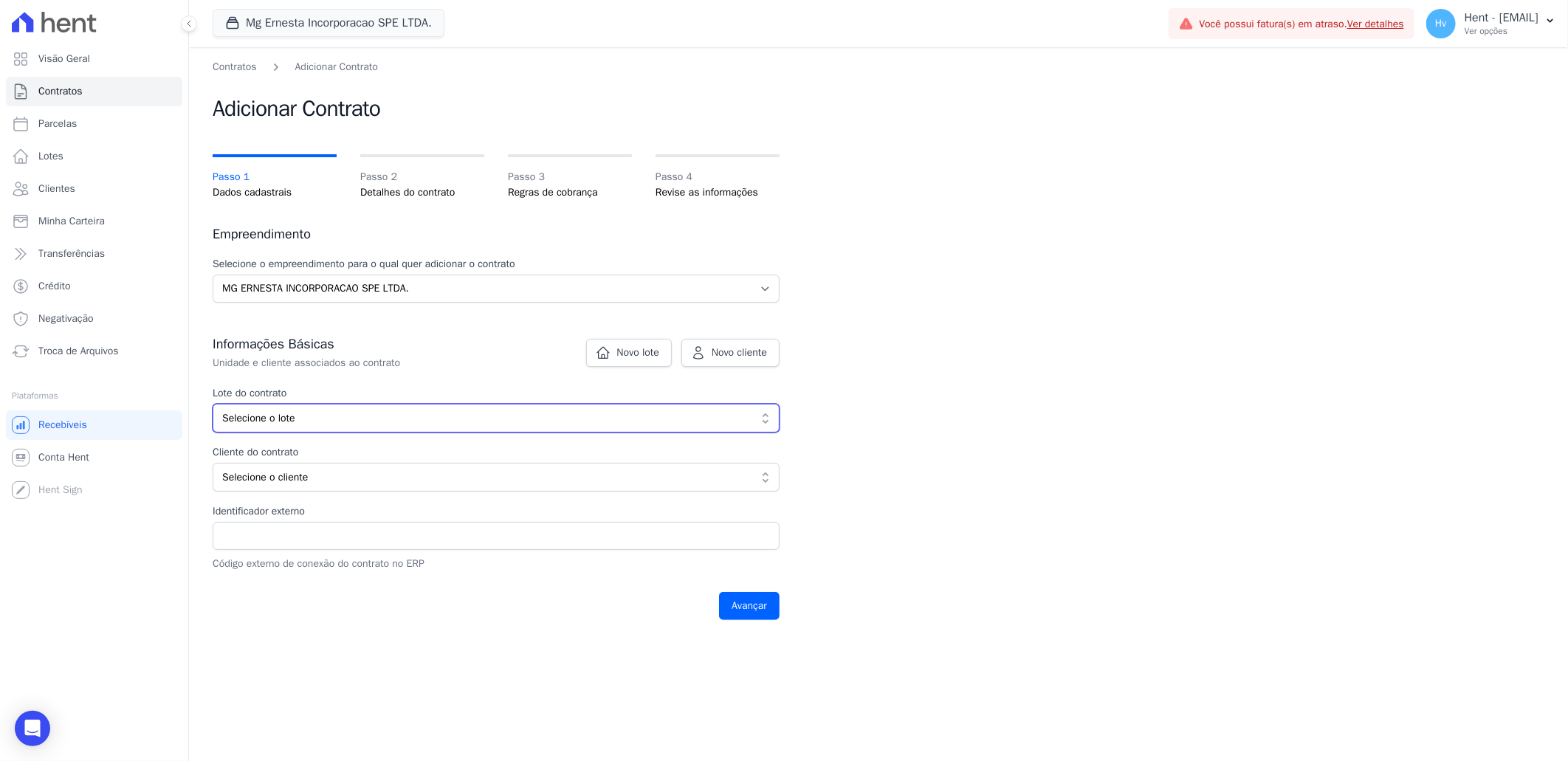 click on "Selecione o lote" at bounding box center [486, 418] 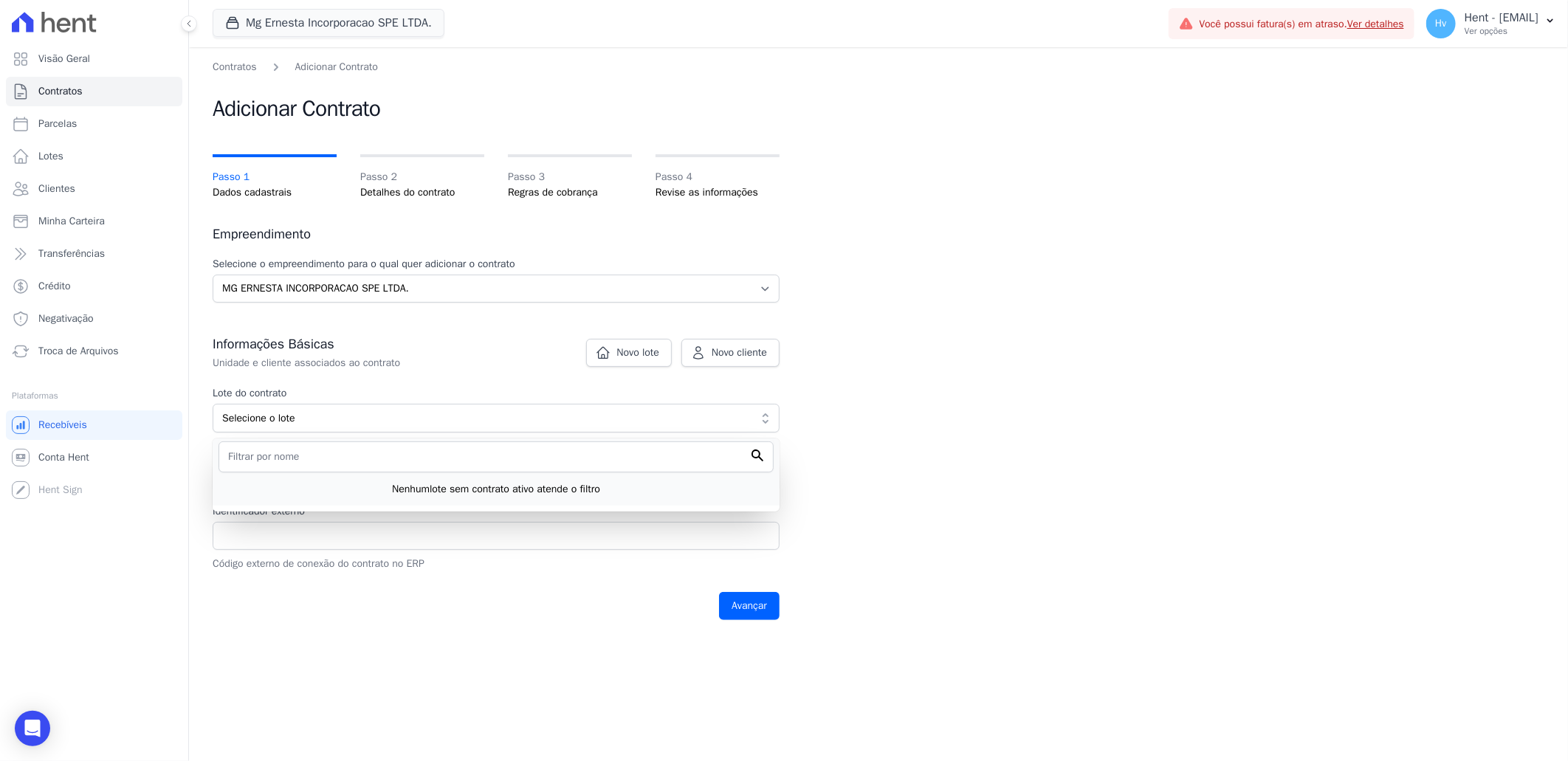 click on "Contratos
Adicionar Contrato
Adicionar Contrato
Passo 1
Dados cadastrais
Passo 2
Detalhes do contrato
Passo 3
Regras de cobrança
Passo 4
Revise as informações
Empreendimento
Selecione o empreendimento para o qual quer adicionar o contrato
Selecione o empreendimento MG ERNESTA INCORPORACAO SPE LTDA.
Novo lote
Novo cliente" at bounding box center (878, 404) 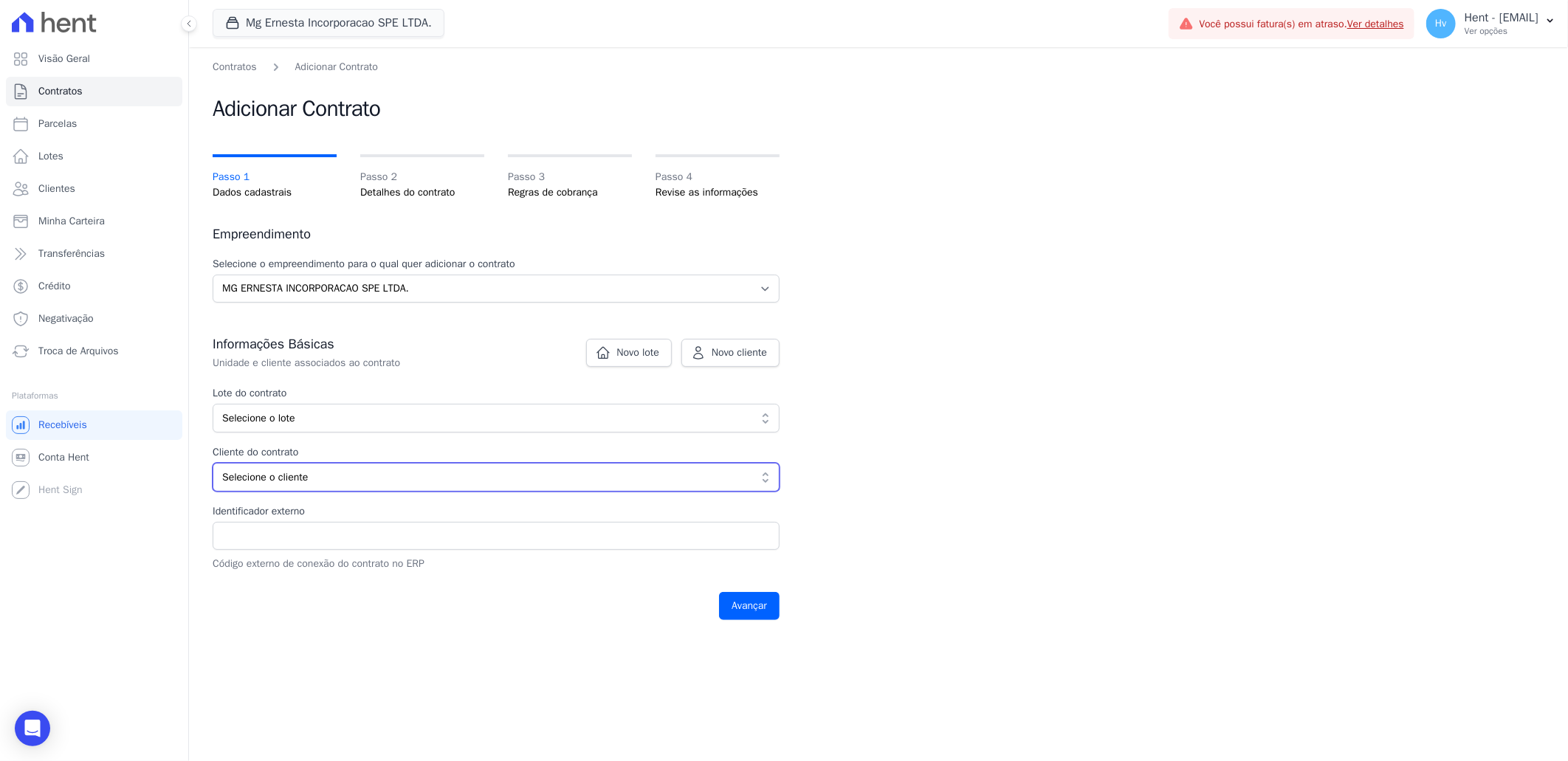 click on "Selecione o cliente" at bounding box center (496, 477) 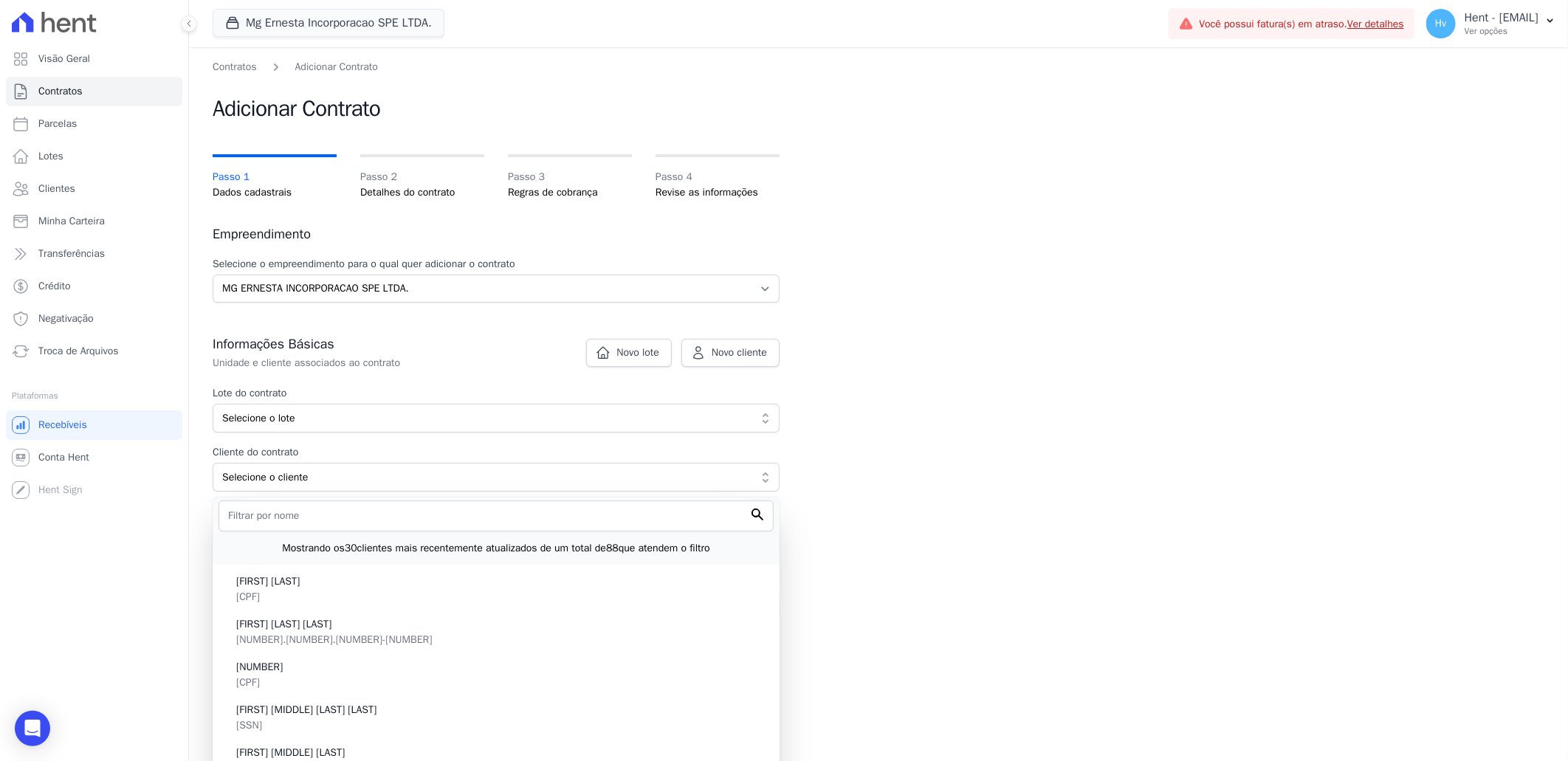 drag, startPoint x: 932, startPoint y: 423, endPoint x: 904, endPoint y: 425, distance: 28.071338 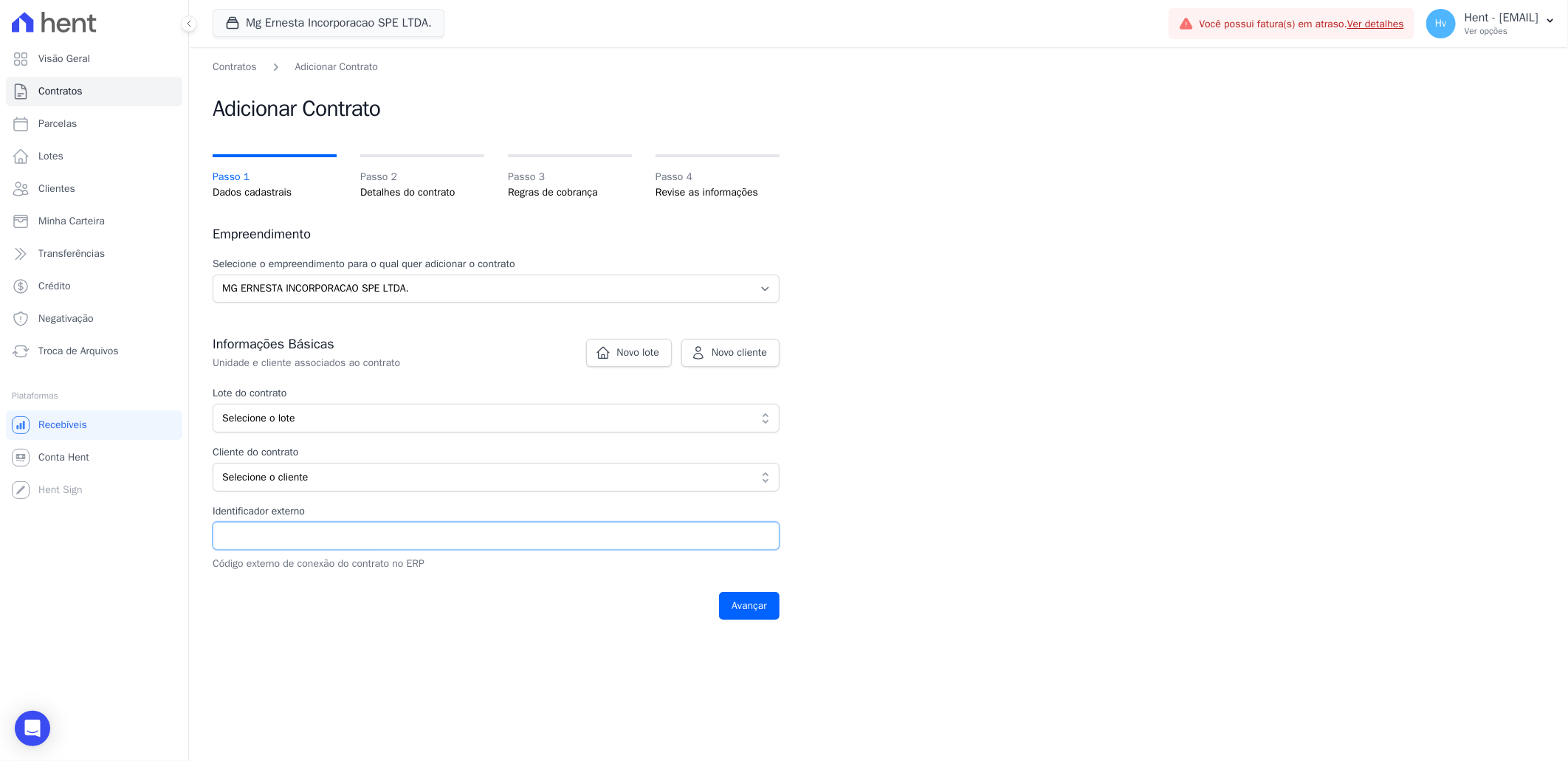 click on "Identificador externo" at bounding box center (496, 536) 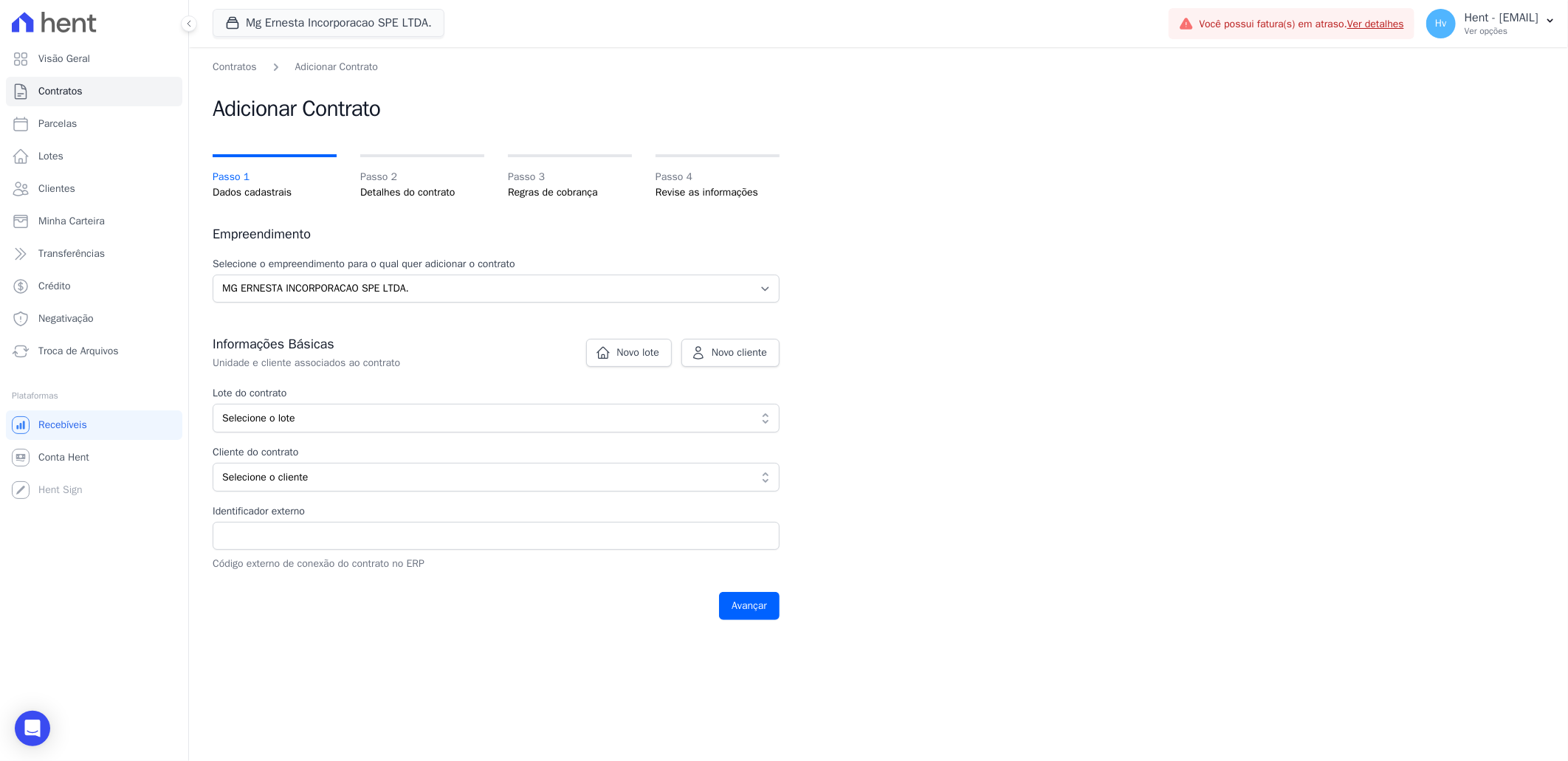 click on "Contratos
Adicionar Contrato
Adicionar Contrato
Passo 1
Dados cadastrais
Passo 2
Detalhes do contrato
Passo 3
Regras de cobrança
Passo 4
Revise as informações
Empreendimento
Selecione o empreendimento para o qual quer adicionar o contrato
Selecione o empreendimento MG ERNESTA INCORPORACAO SPE LTDA.
Novo lote
Novo cliente" at bounding box center (878, 404) 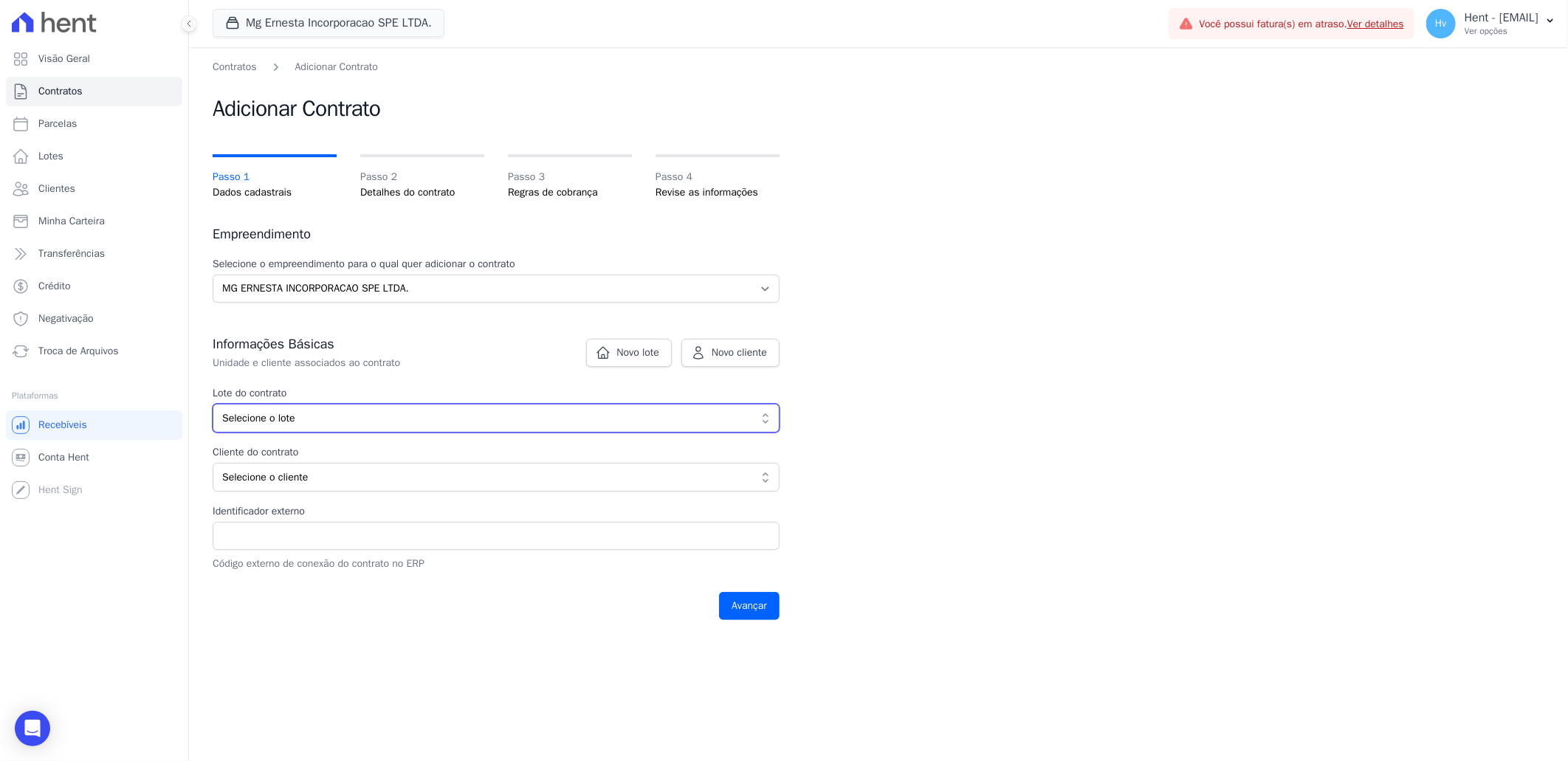 click on "Selecione o lote" at bounding box center [486, 418] 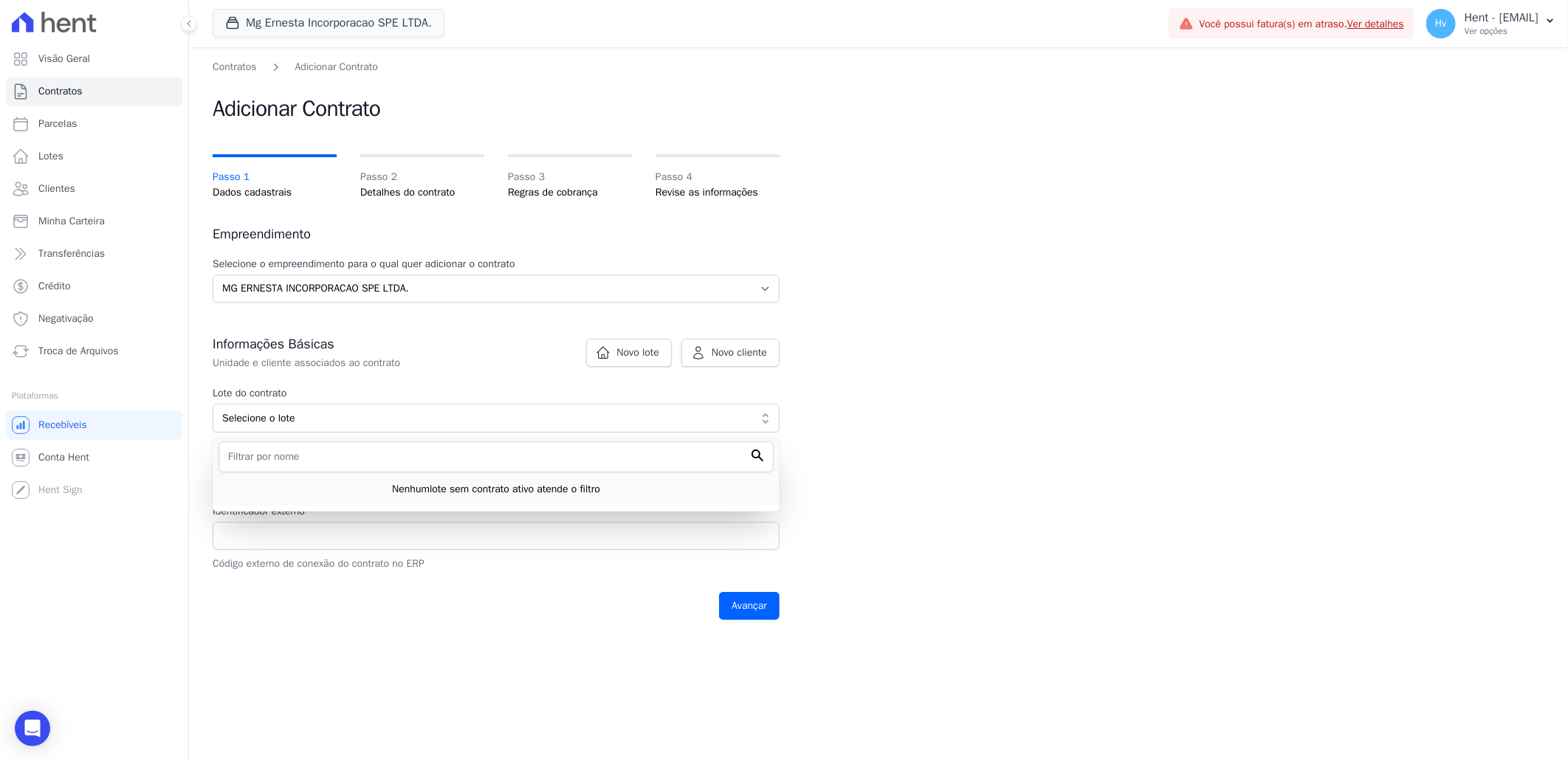 click on "Avançar" at bounding box center (496, 606) 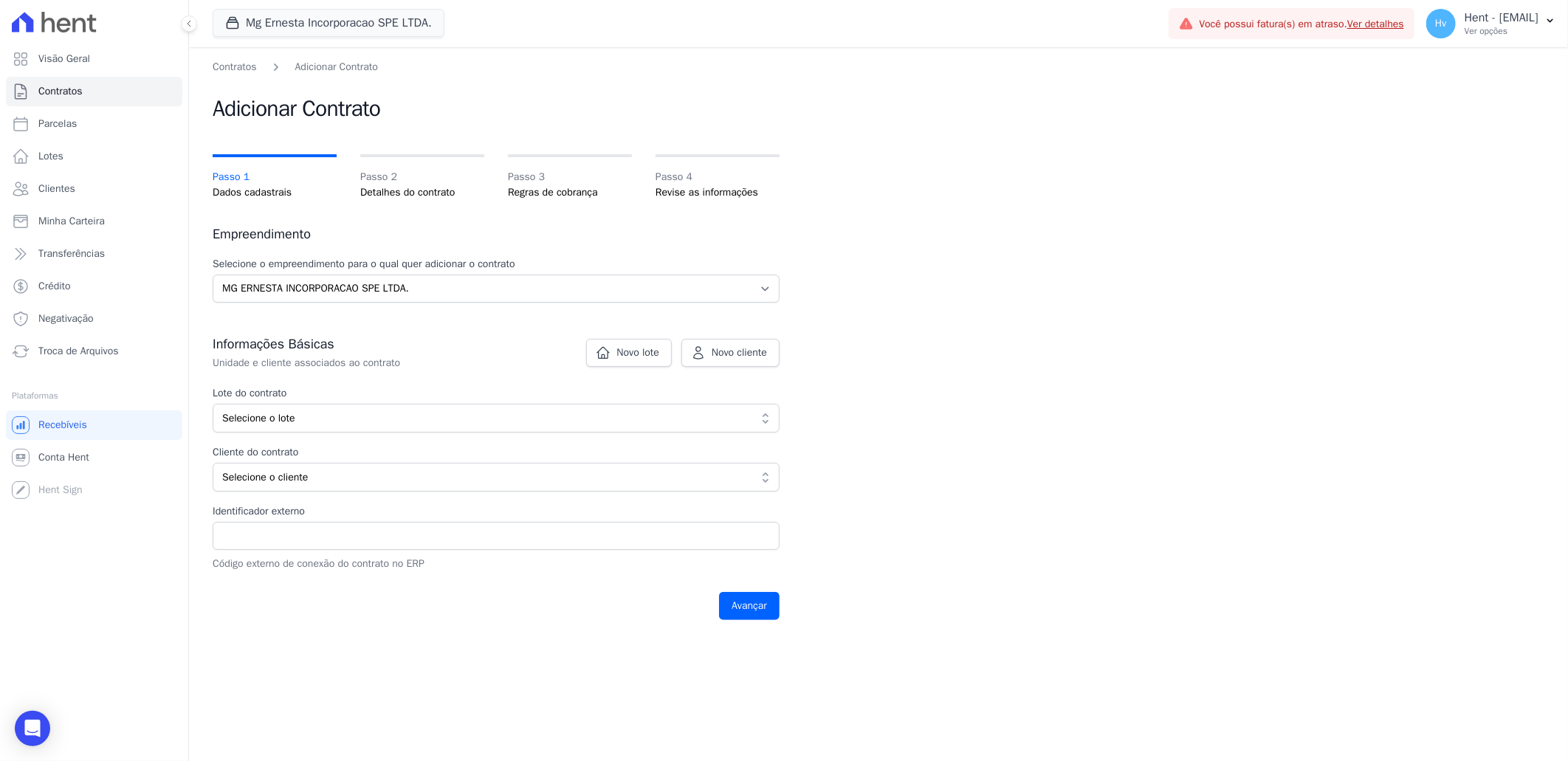 drag, startPoint x: 322, startPoint y: 624, endPoint x: 520, endPoint y: 493, distance: 237.4131 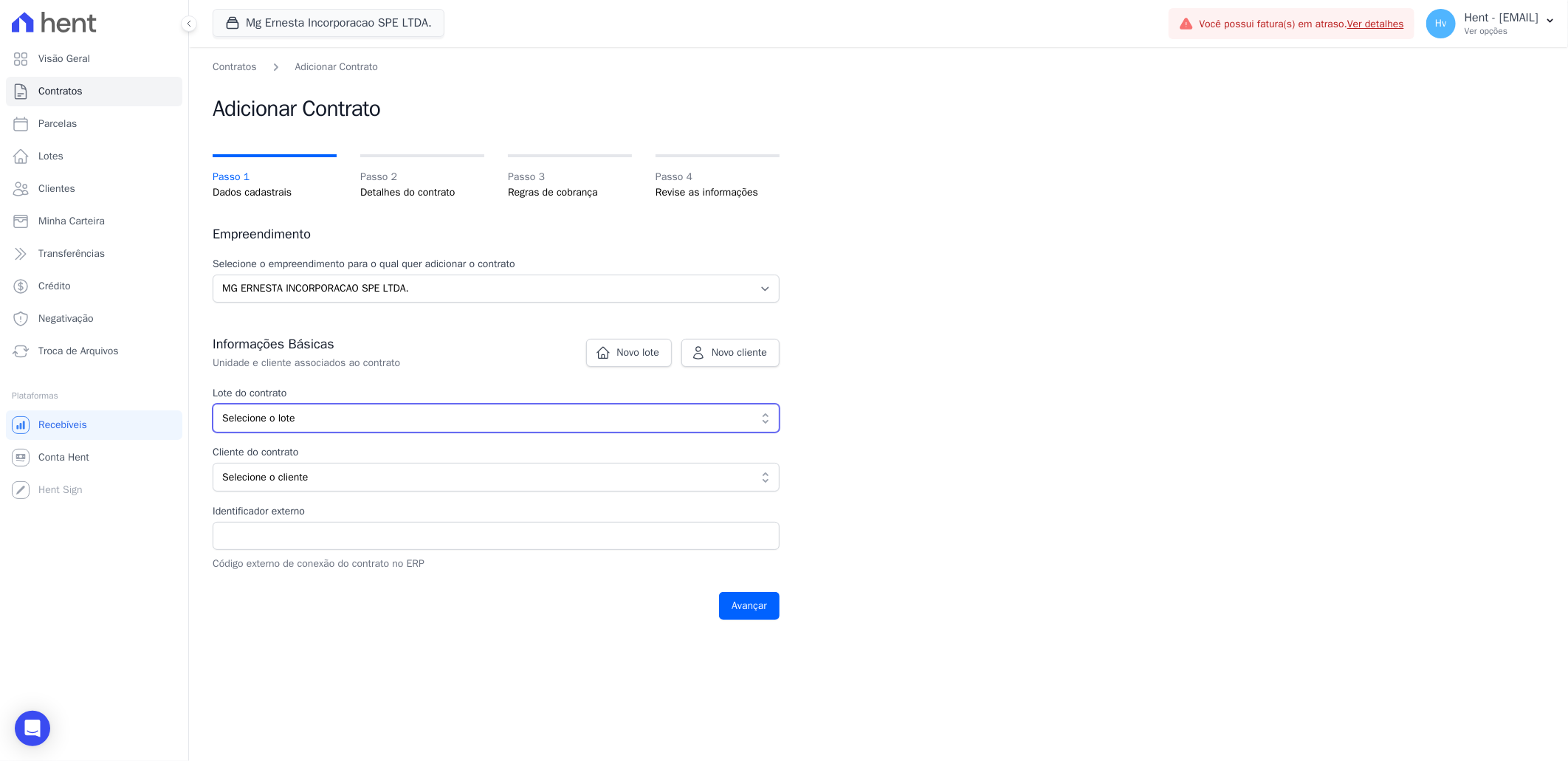click on "Selecione o lote" at bounding box center (486, 418) 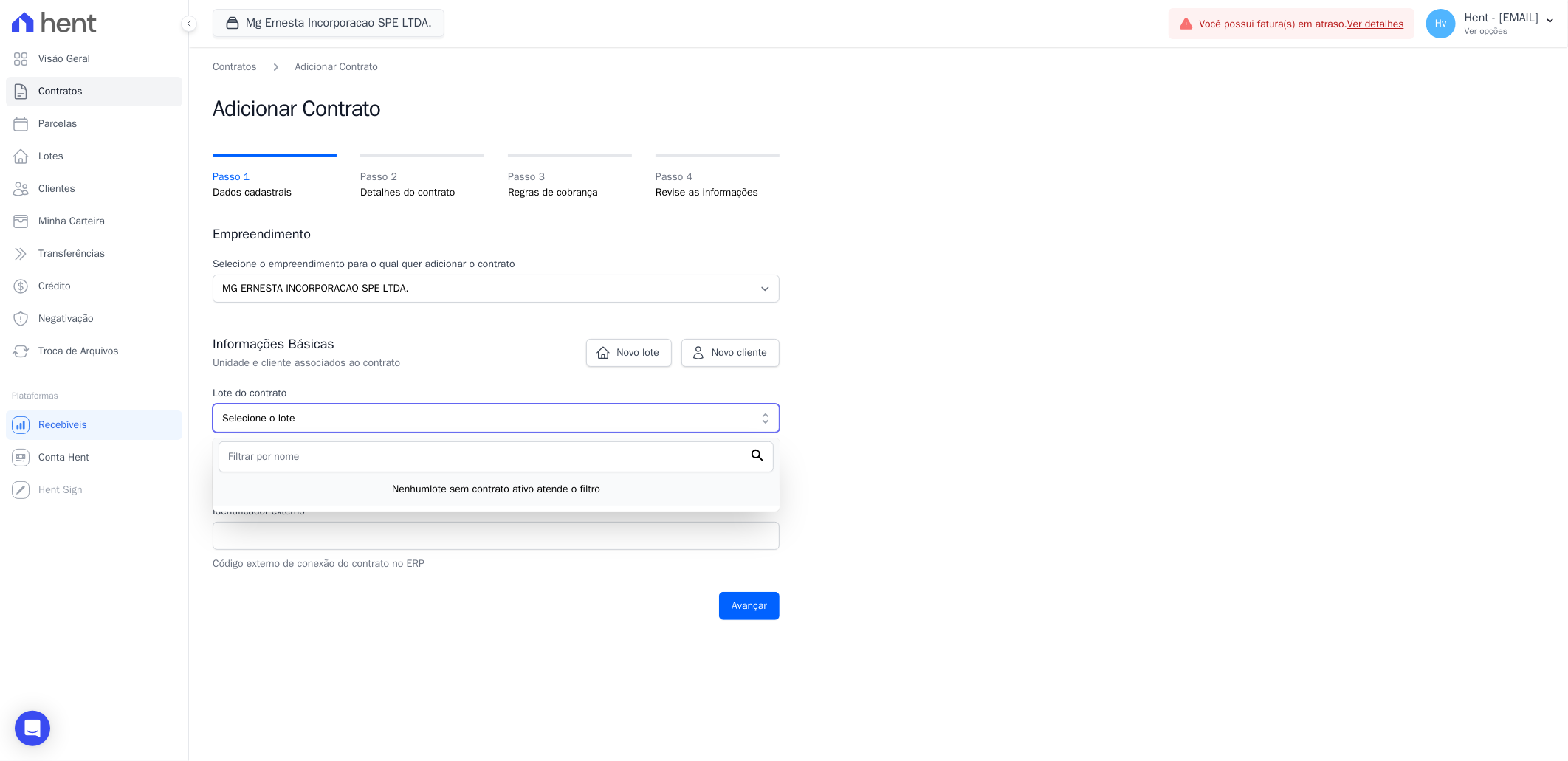 click on "Selecione o lote" at bounding box center (486, 418) 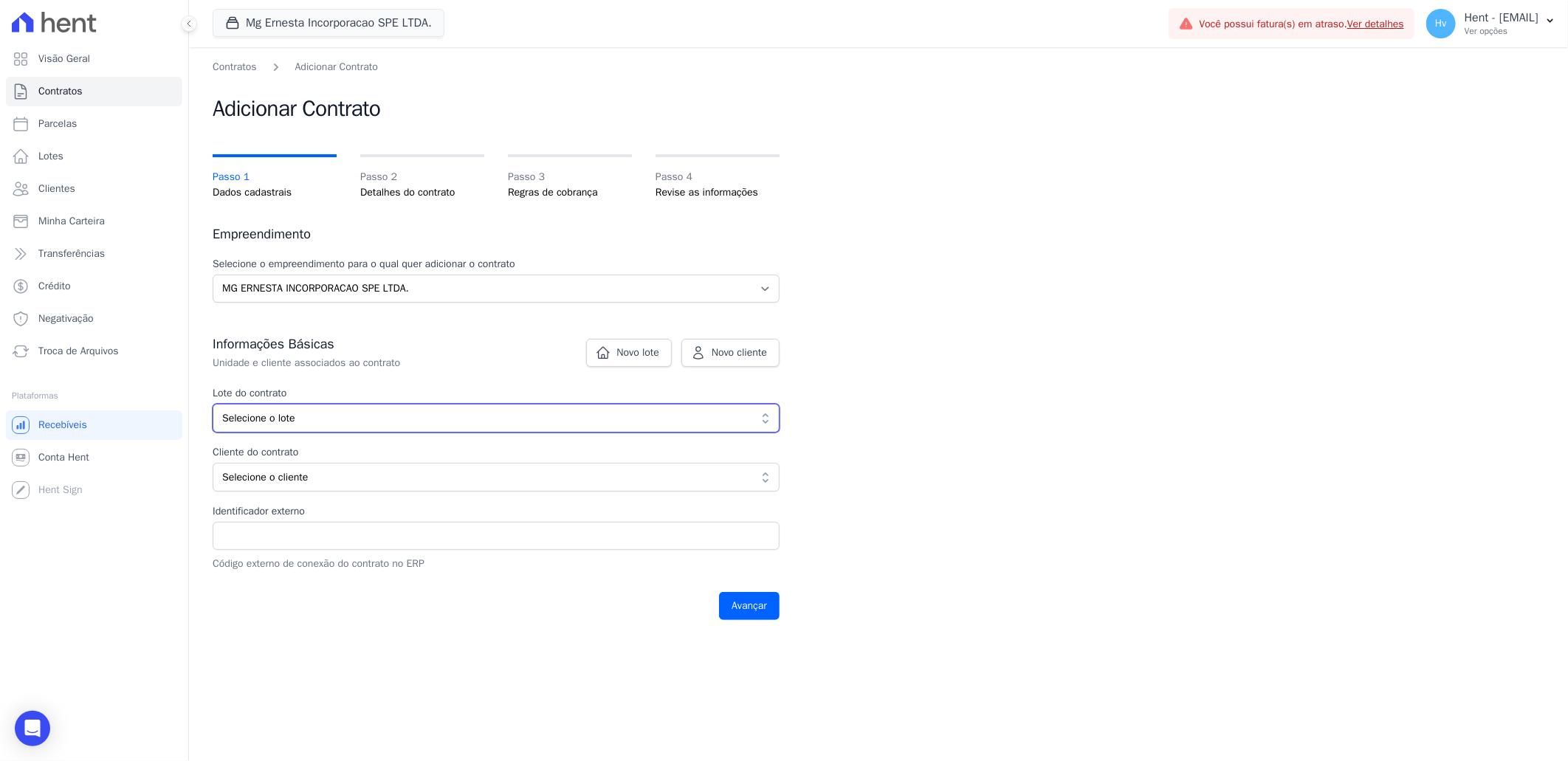 click on "Selecione o lote" at bounding box center (486, 418) 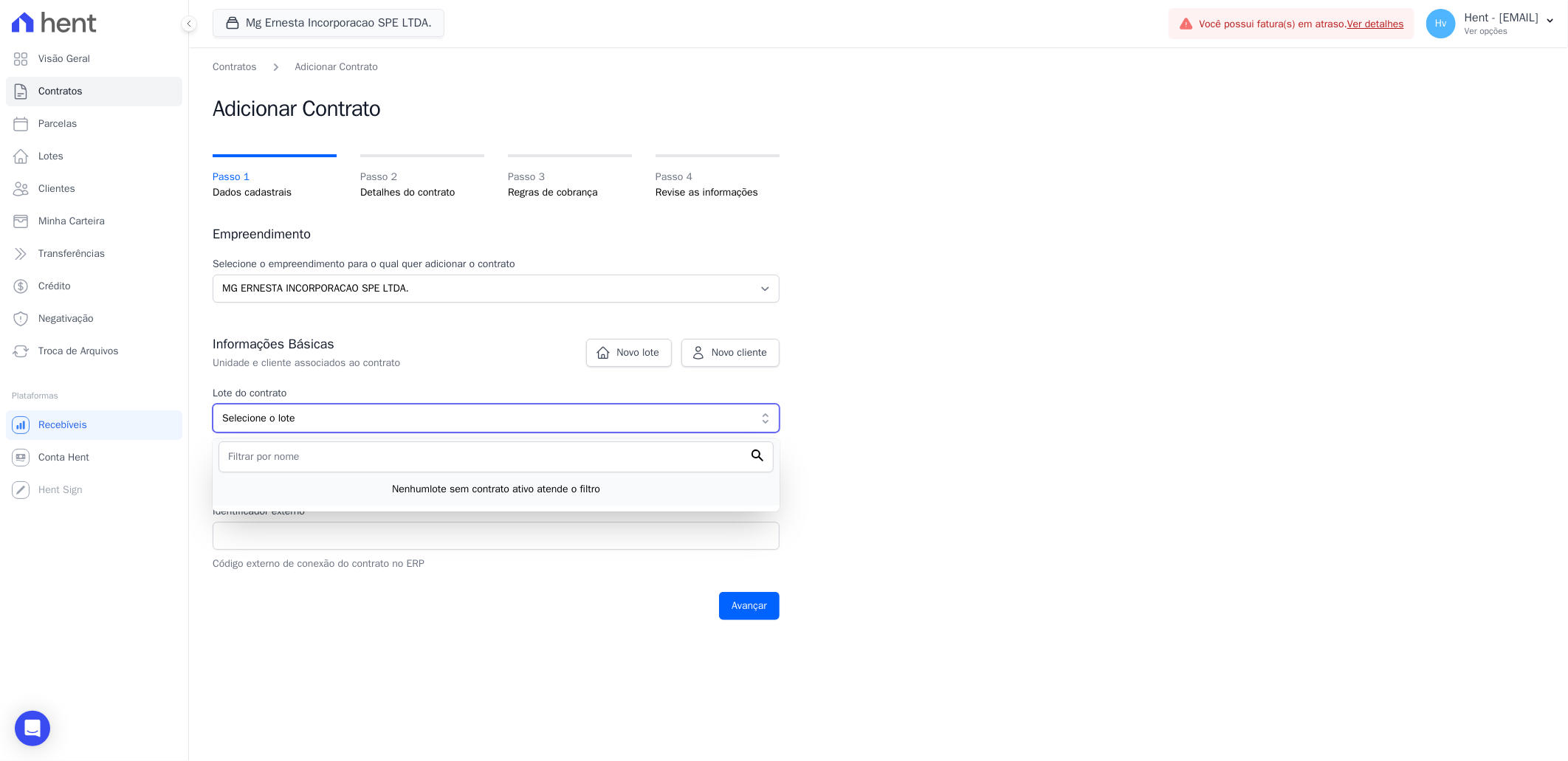 type 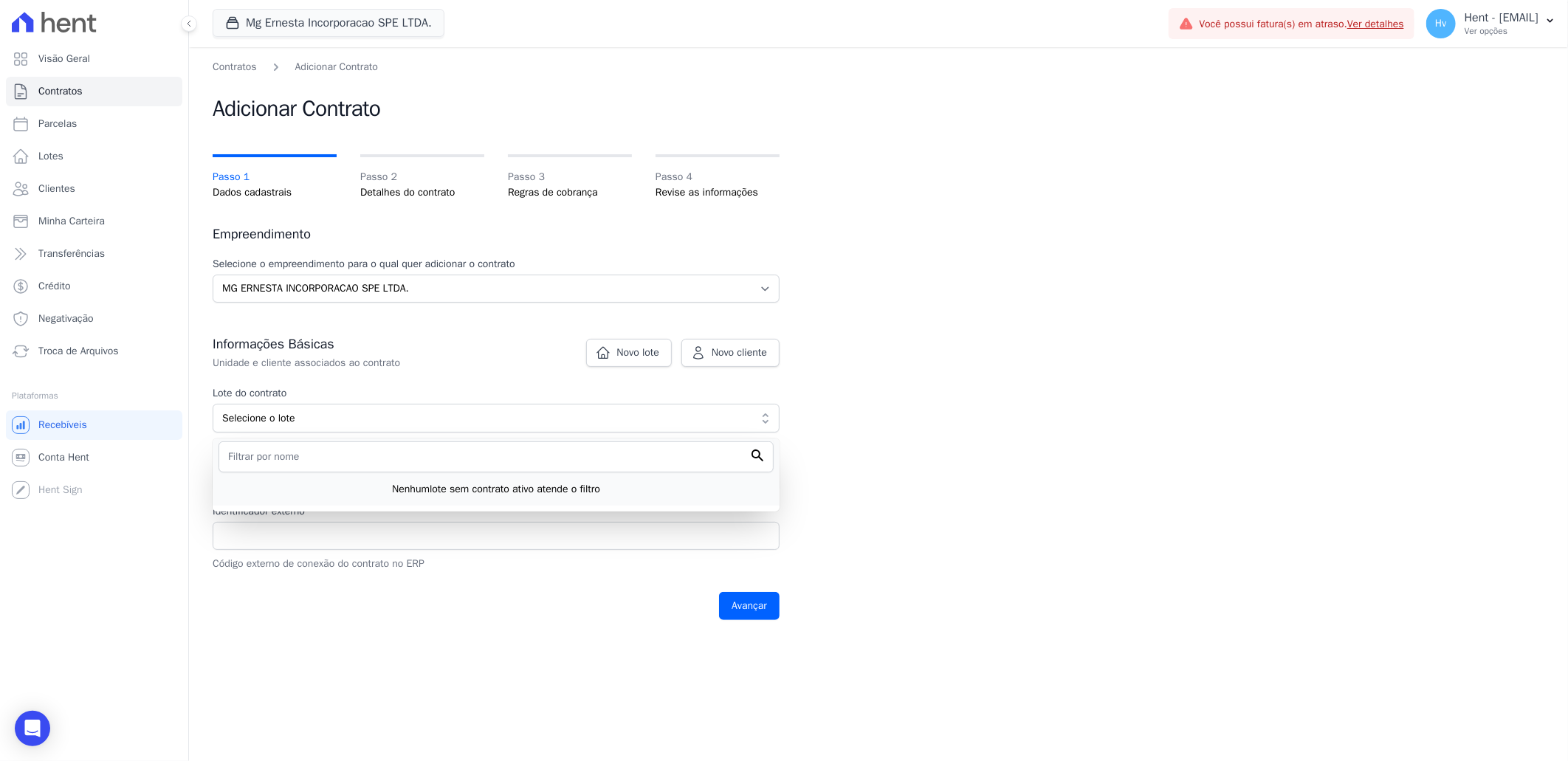 drag, startPoint x: 540, startPoint y: 683, endPoint x: 558, endPoint y: 667, distance: 24.083189 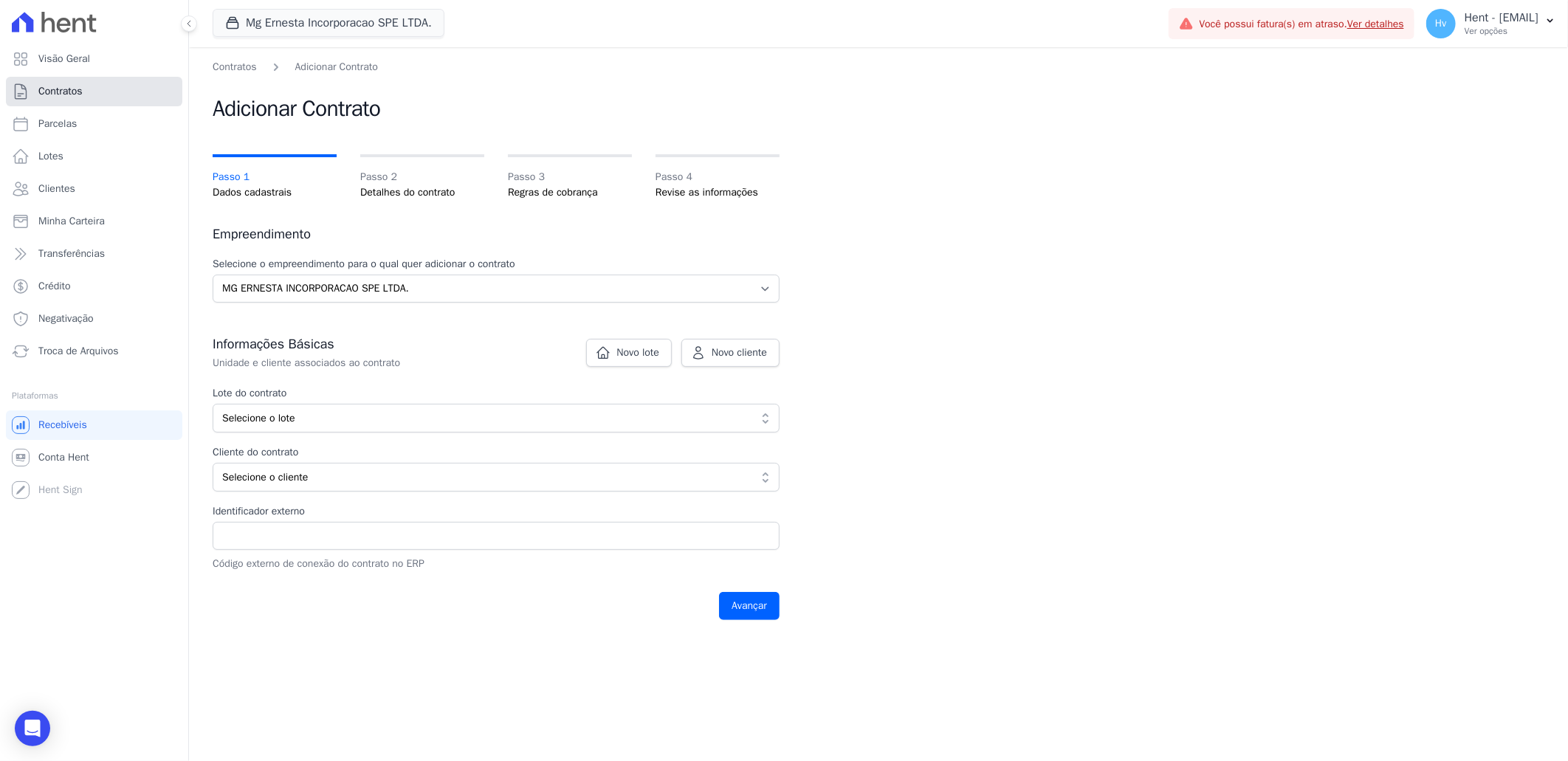 click on "Contratos" at bounding box center (94, 92) 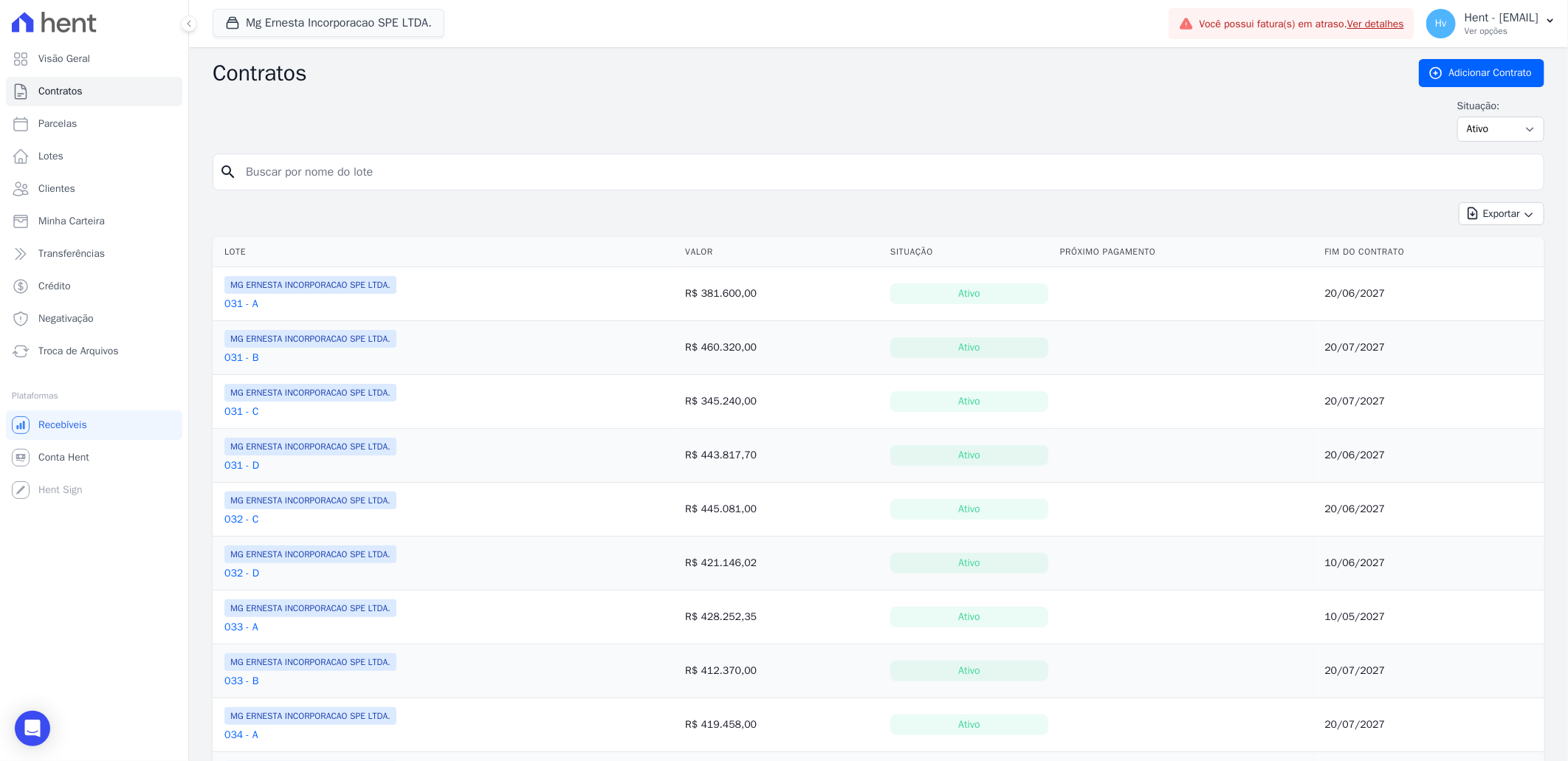click on "031 - A" at bounding box center [241, 304] 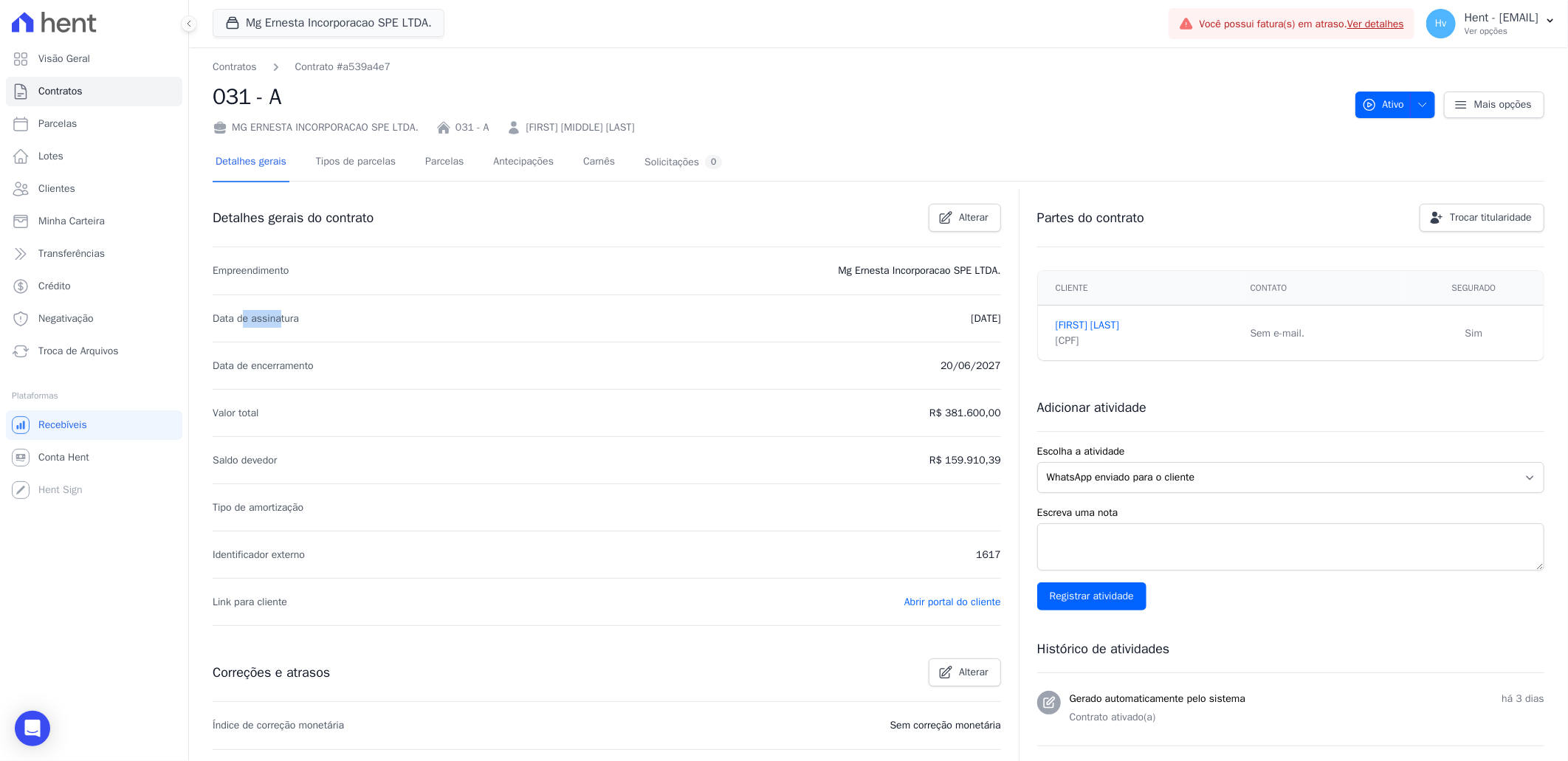 drag, startPoint x: 241, startPoint y: 322, endPoint x: 276, endPoint y: 318, distance: 35.22783 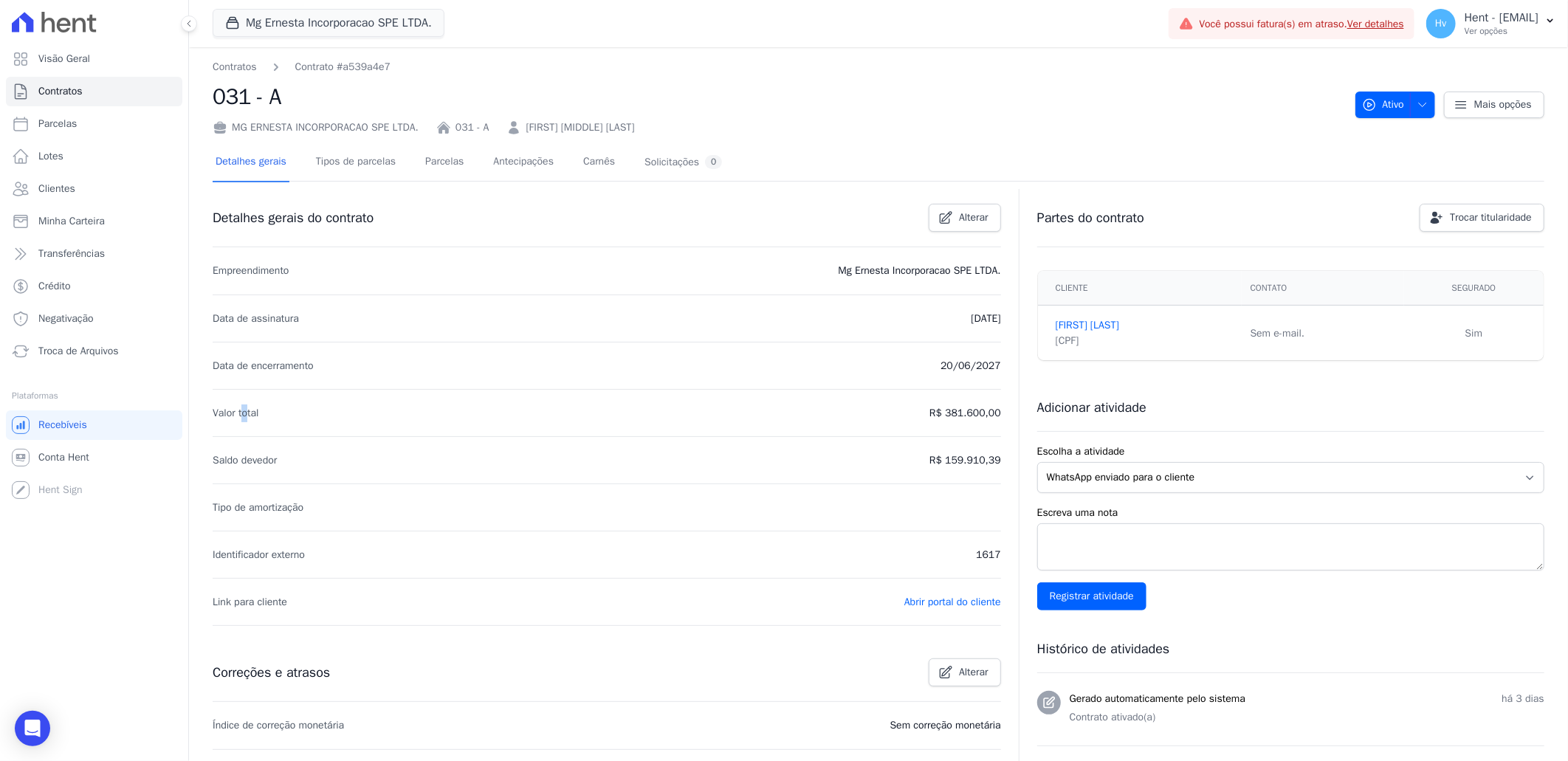 drag, startPoint x: 244, startPoint y: 412, endPoint x: 257, endPoint y: 412, distance: 13 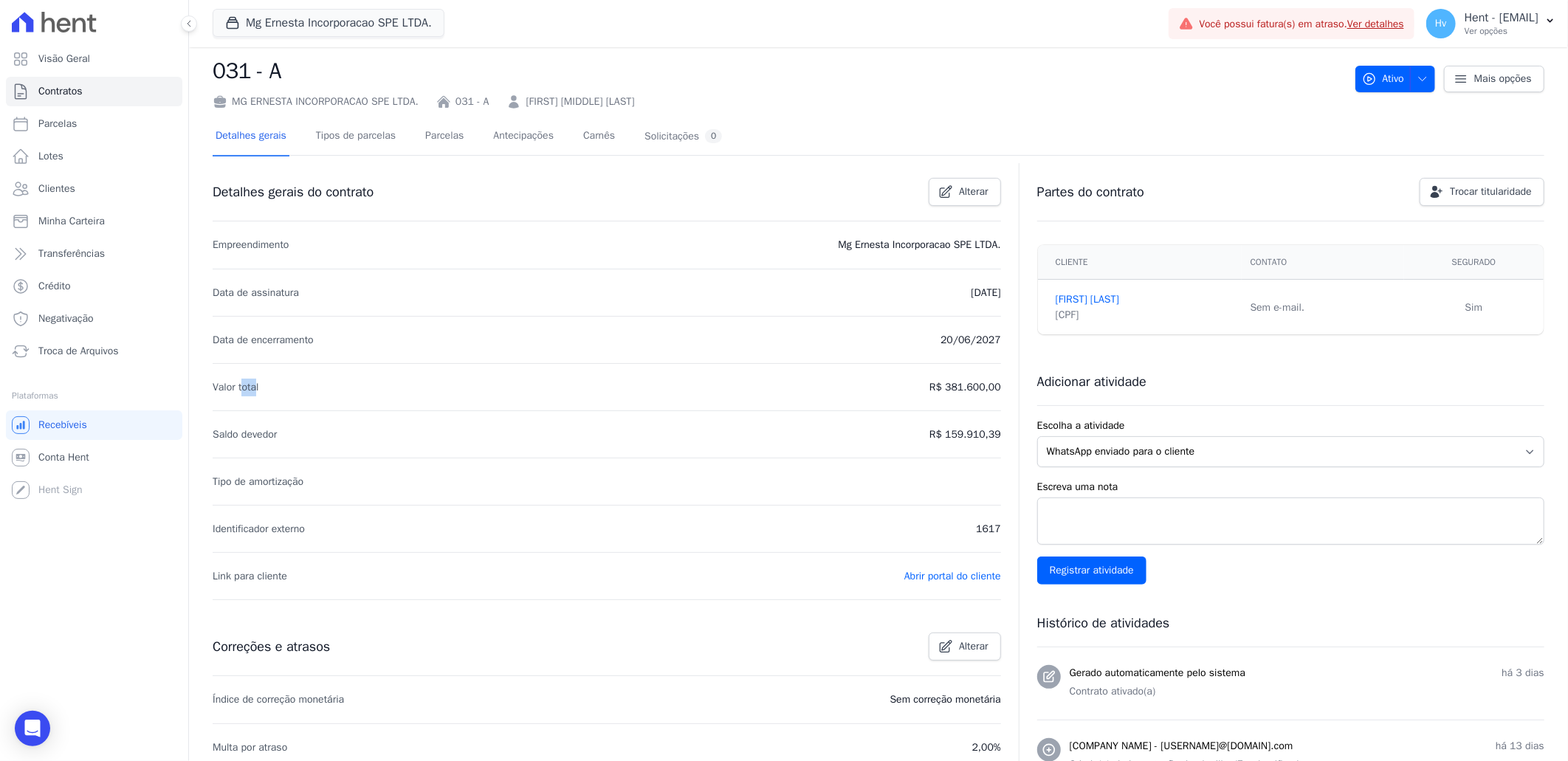 scroll, scrollTop: 0, scrollLeft: 0, axis: both 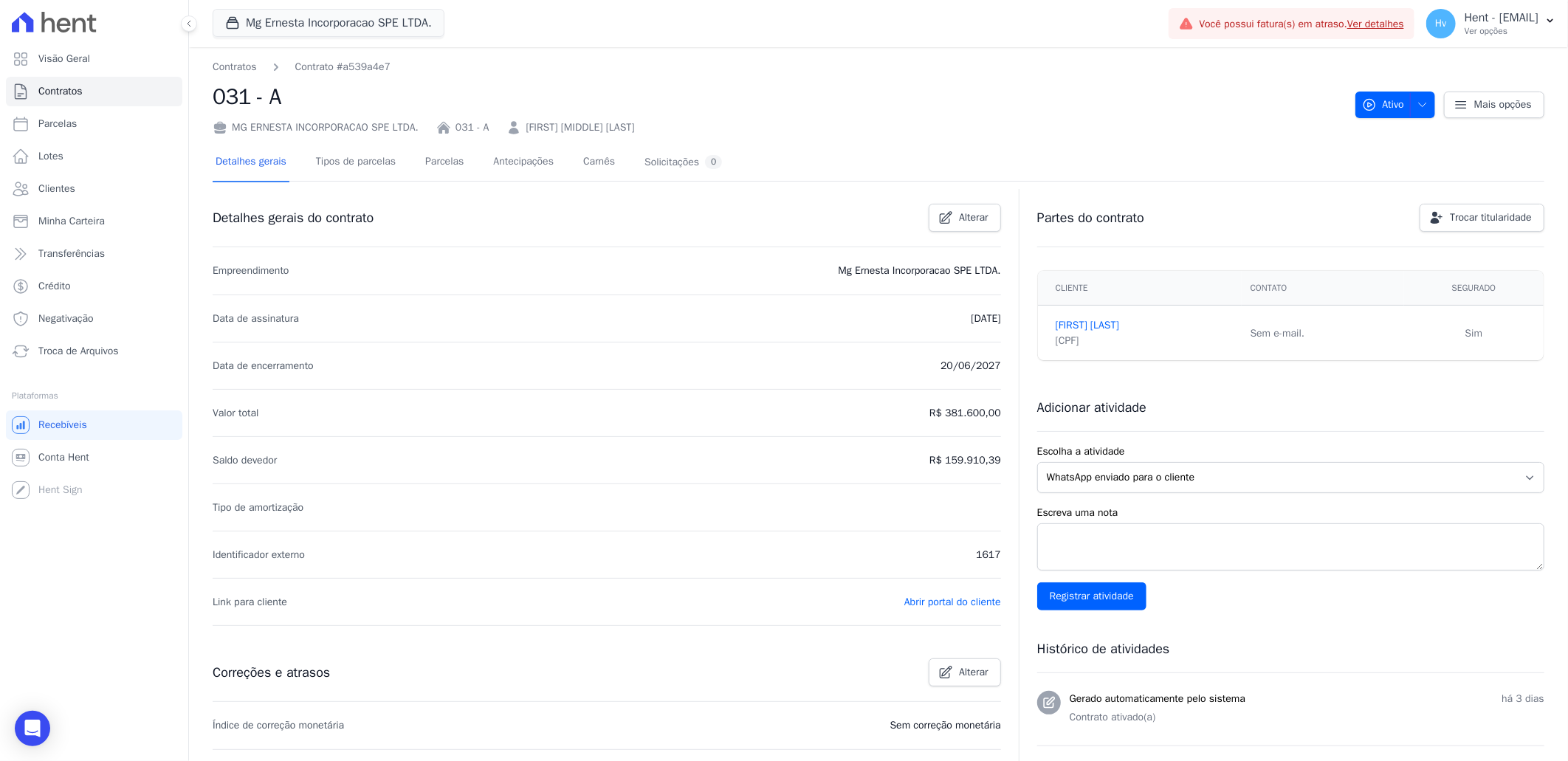 click on "031 - A" at bounding box center (778, 97) 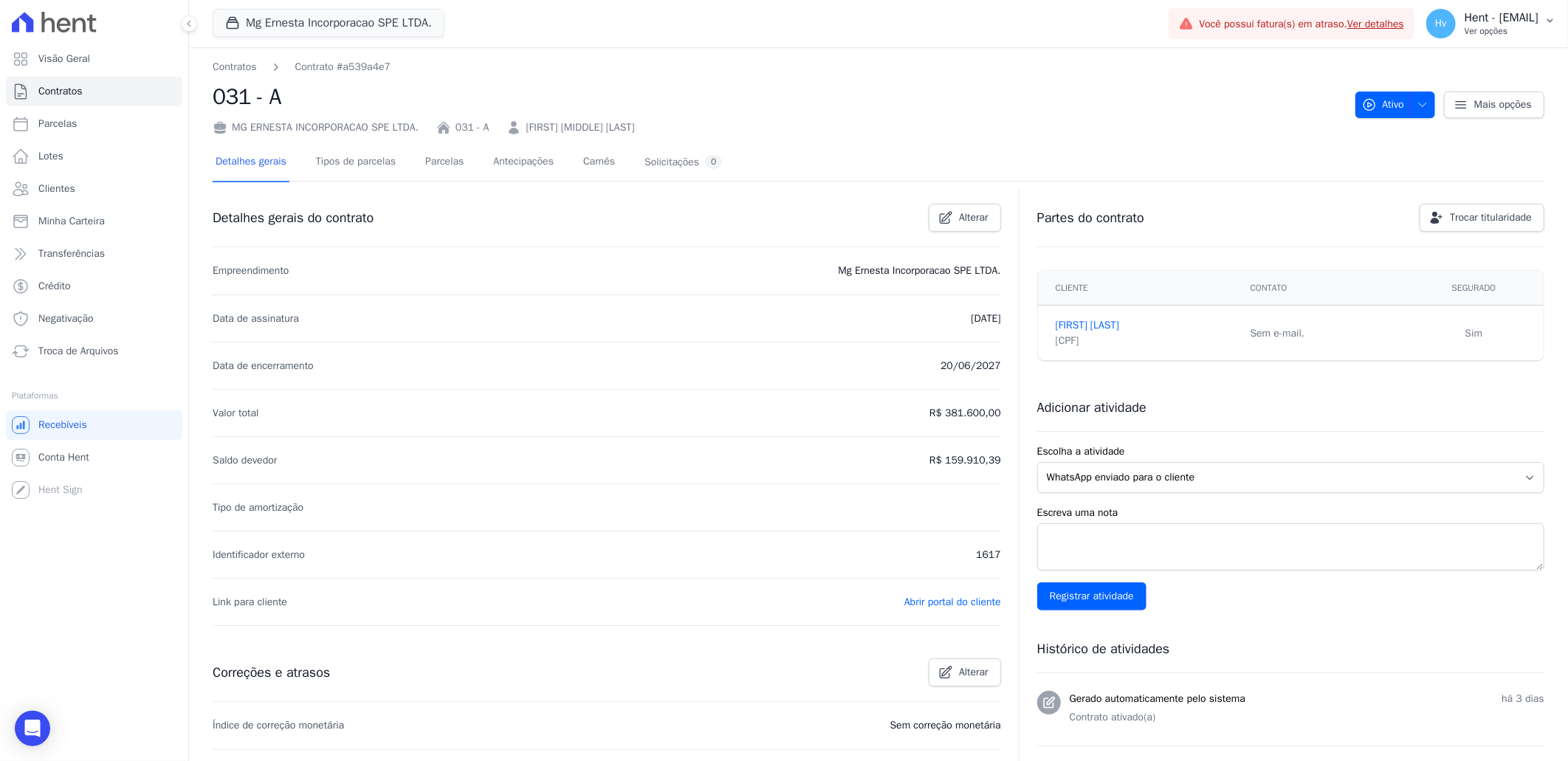 click on "Ver opções" at bounding box center (1502, 31) 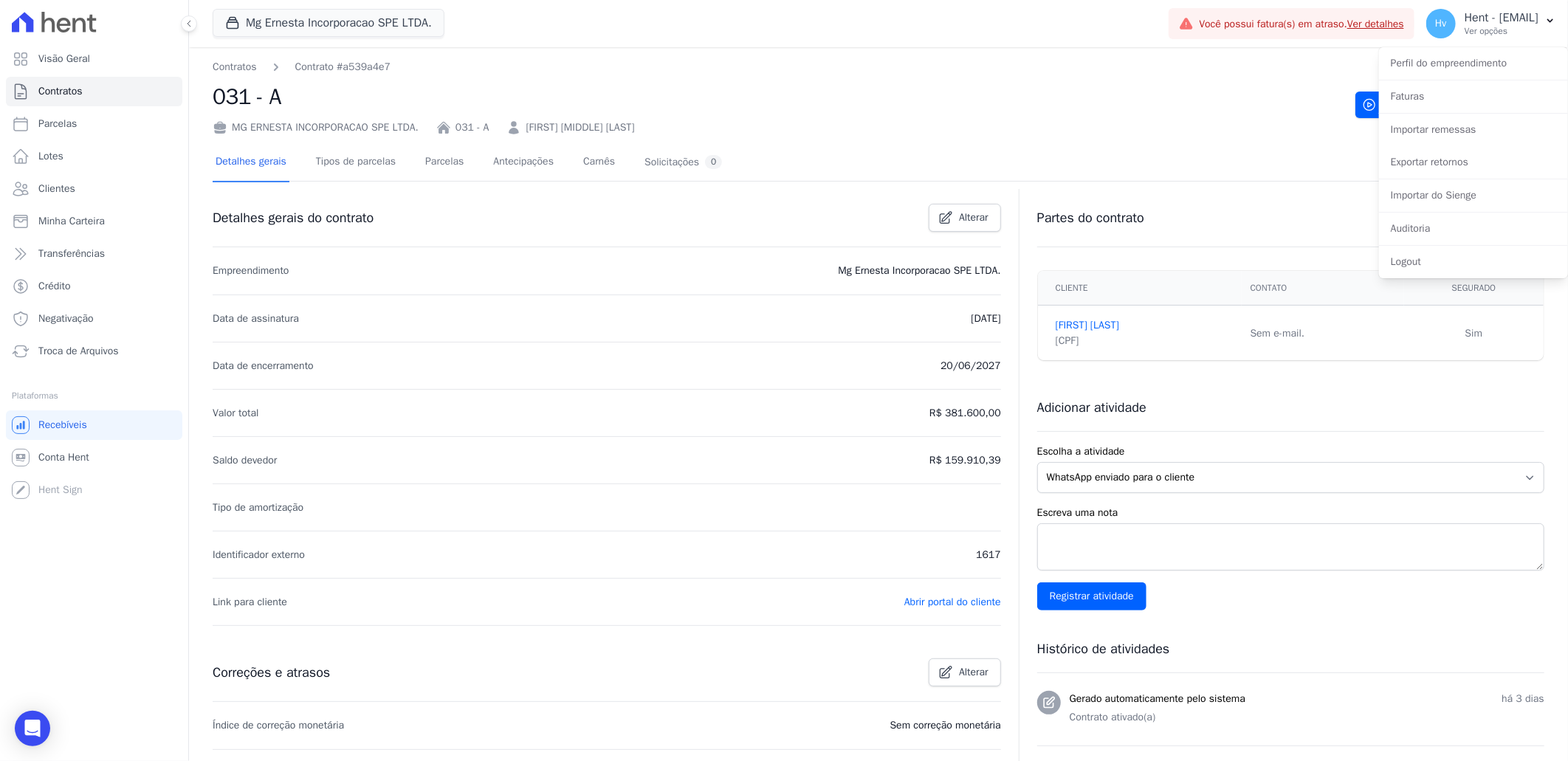 click on "MG ERNESTA INCORPORACAO SPE LTDA.
031 - A
BRUNA DE SOUZA SIQUEIRA" at bounding box center (778, 124) 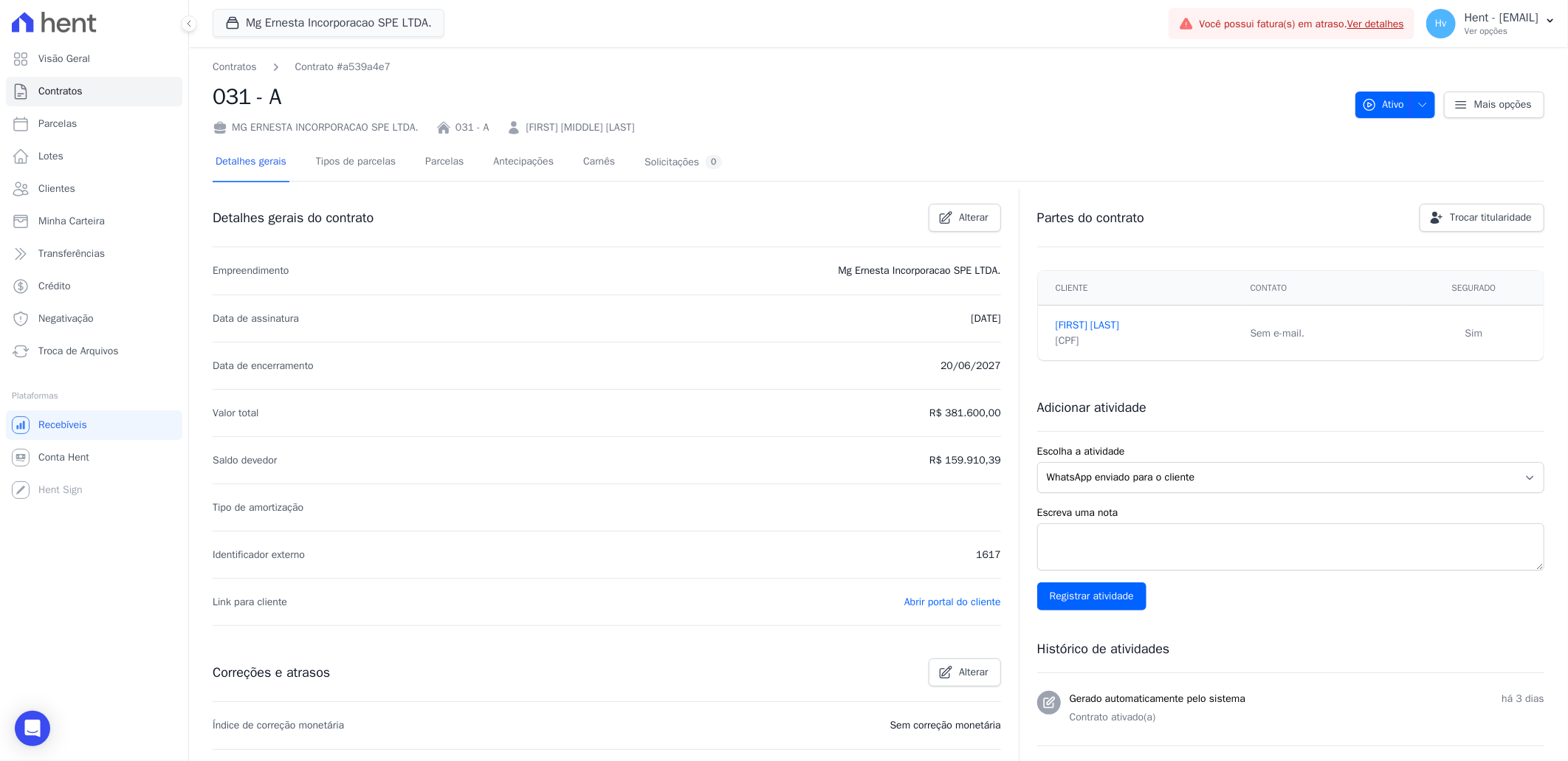 click on "031 - A" at bounding box center (778, 97) 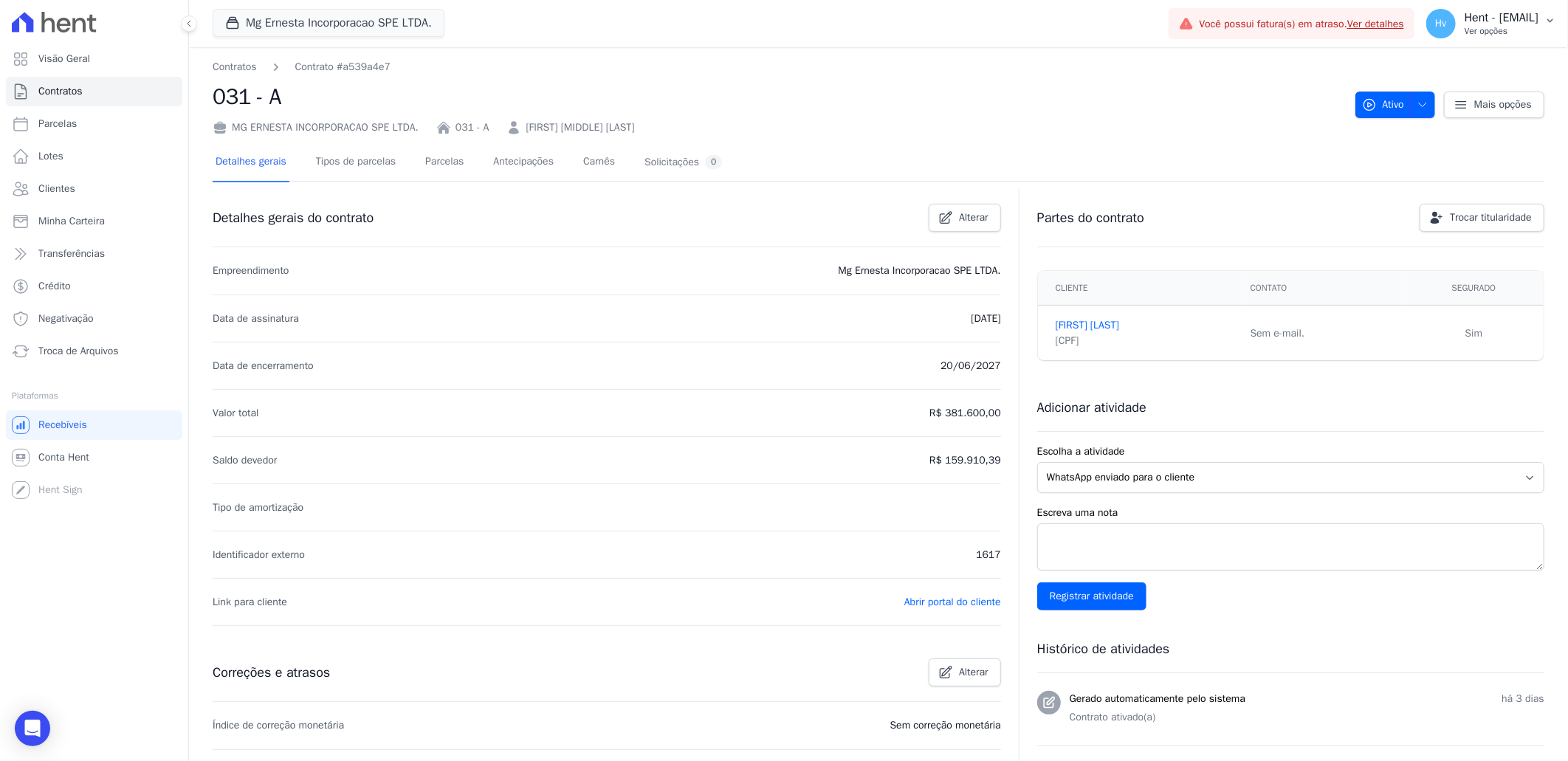 click on "Ver opções" at bounding box center (1502, 31) 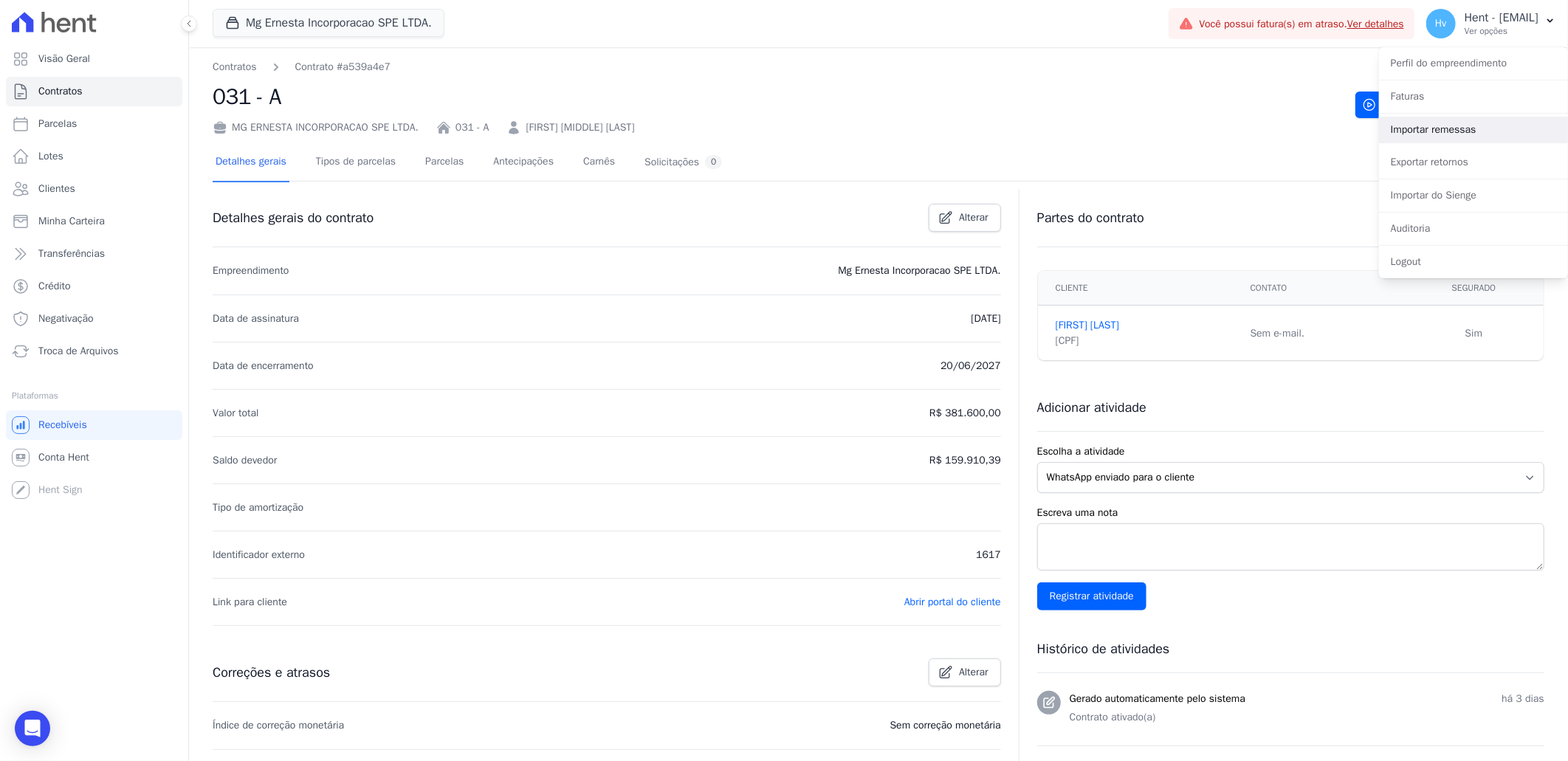 click on "Importar remessas" at bounding box center [1474, 130] 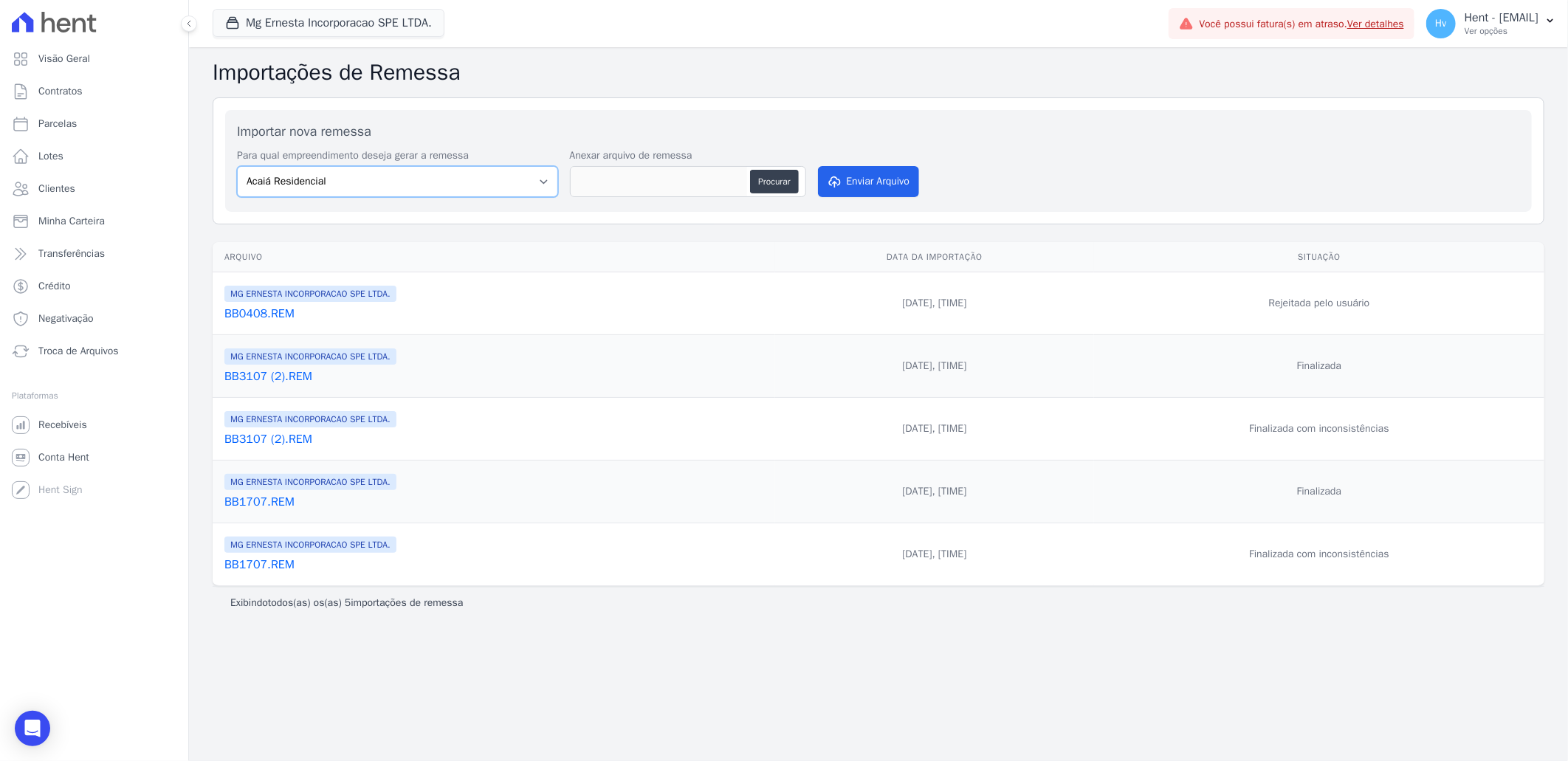 click on "Acaiá Residencial
Administrativo
AGILE ELOI MENDES SPE SA
Agile Pavican São Lourenço - Loteadores
Agile Pavican São Lourenço SPE LTDA
AGUAS DE GUANABARA INCORPORACAO IMOBILIARIA SPE LTDA
AGUAS DO ALVORADA INCORPORACAO IMOBILIARIA SPE LTDA
AJMC Empreendimentos
Alameda dos Ipês
Aldeia Smart
Alexandria Condomínios
Alfenense Negócios Imobiliários
Amaré Arpoador
Amazon Residence Construtora LTDA
ANANINDEUA 01 INCORPORACAO IMOBILIARIA SPE LTDA
AQUARELA CITY INCORPORACAO IMOBILIARIA LTDA
Areias do Planalto
Areias do Planalto - Interno
Aroka Incorporadora e Administradora LTDA.
Art Prime - Irajá
Arty Park - Gravatai
Aspen - Farroupilha
Audace Home Studio
Audace Mondeo
Aurora
Aurora  II - LBA
Aurora I - LBA
BAHAMAS EAST VILLAGE
Baia Formosa Parque
Belas Artes 2º tranche
Bem Viver | Saint Raphael
Bio Residencial
Brisa do Parque Ill
Campina Grande Incorporações SPE LTDA
Campo Belo Jaú
Casa Ideal Incorporadora LTDA." at bounding box center [397, 182] 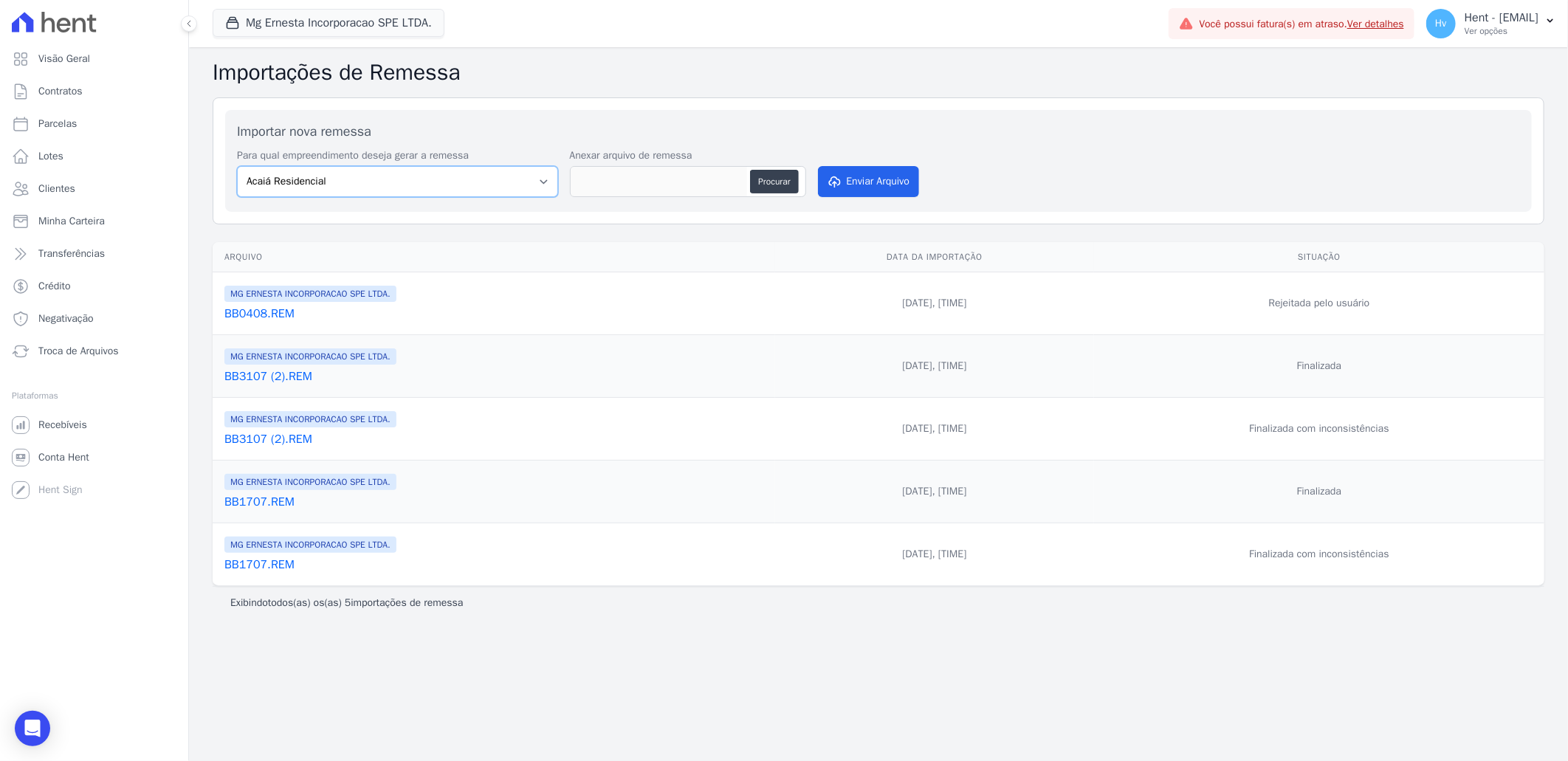select on "0b5afdce-43ed-47f3-bee0-50b4d8ac1808" 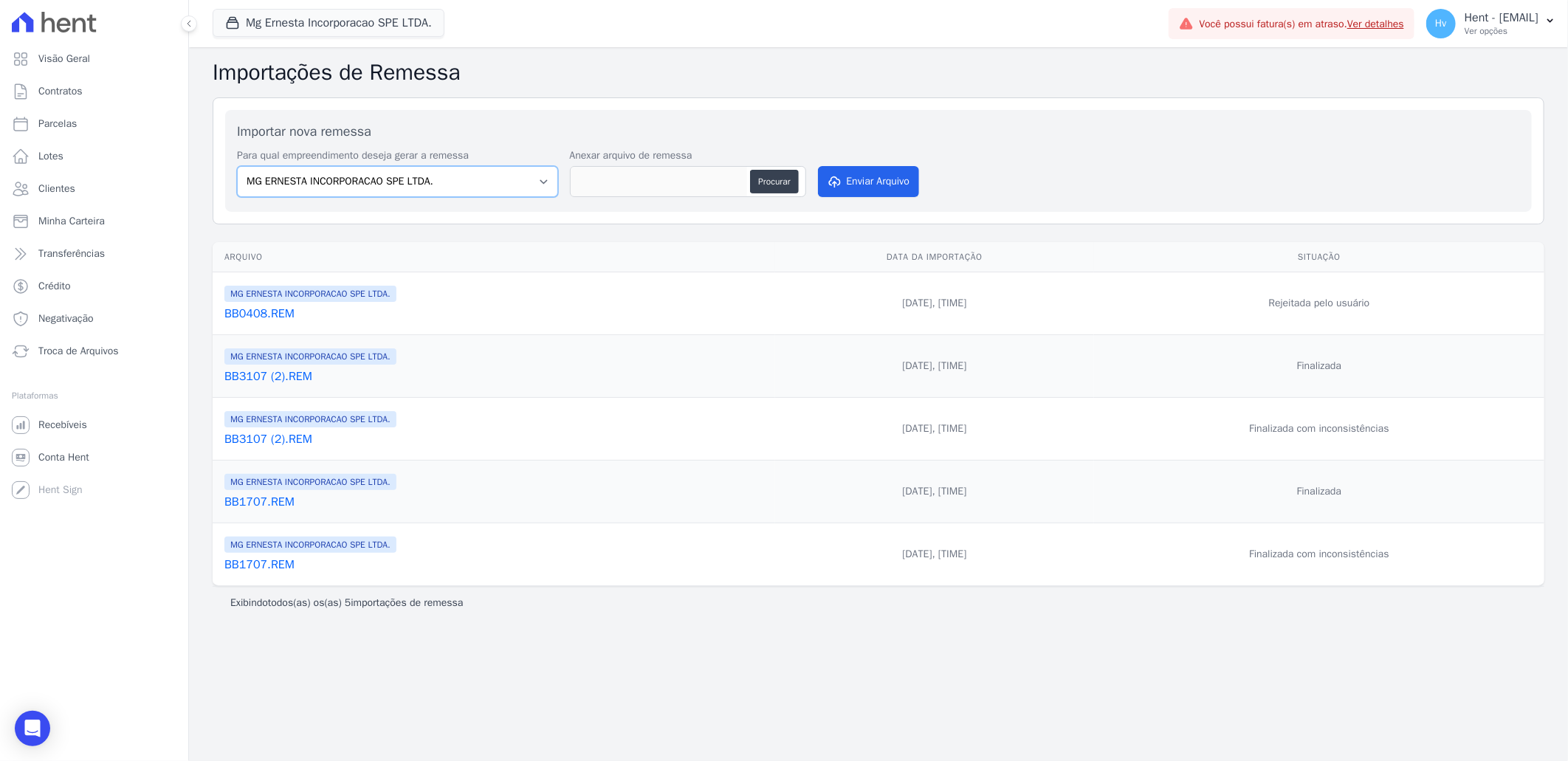 click on "Acaiá Residencial
Administrativo
AGILE ELOI MENDES SPE SA
Agile Pavican São Lourenço - Loteadores
Agile Pavican São Lourenço SPE LTDA
AGUAS DE GUANABARA INCORPORACAO IMOBILIARIA SPE LTDA
AGUAS DO ALVORADA INCORPORACAO IMOBILIARIA SPE LTDA
AJMC Empreendimentos
Alameda dos Ipês
Aldeia Smart
Alexandria Condomínios
Alfenense Negócios Imobiliários
Amaré Arpoador
Amazon Residence Construtora LTDA
ANANINDEUA 01 INCORPORACAO IMOBILIARIA SPE LTDA
AQUARELA CITY INCORPORACAO IMOBILIARIA LTDA
Areias do Planalto
Areias do Planalto - Interno
Aroka Incorporadora e Administradora LTDA.
Art Prime - Irajá
Arty Park - Gravatai
Aspen - Farroupilha
Audace Home Studio
Audace Mondeo
Aurora
Aurora  II - LBA
Aurora I - LBA
BAHAMAS EAST VILLAGE
Baia Formosa Parque
Belas Artes 2º tranche
Bem Viver | Saint Raphael
Bio Residencial
Brisa do Parque Ill
Campina Grande Incorporações SPE LTDA
Campo Belo Jaú
Casa Ideal Incorporadora LTDA." at bounding box center (397, 182) 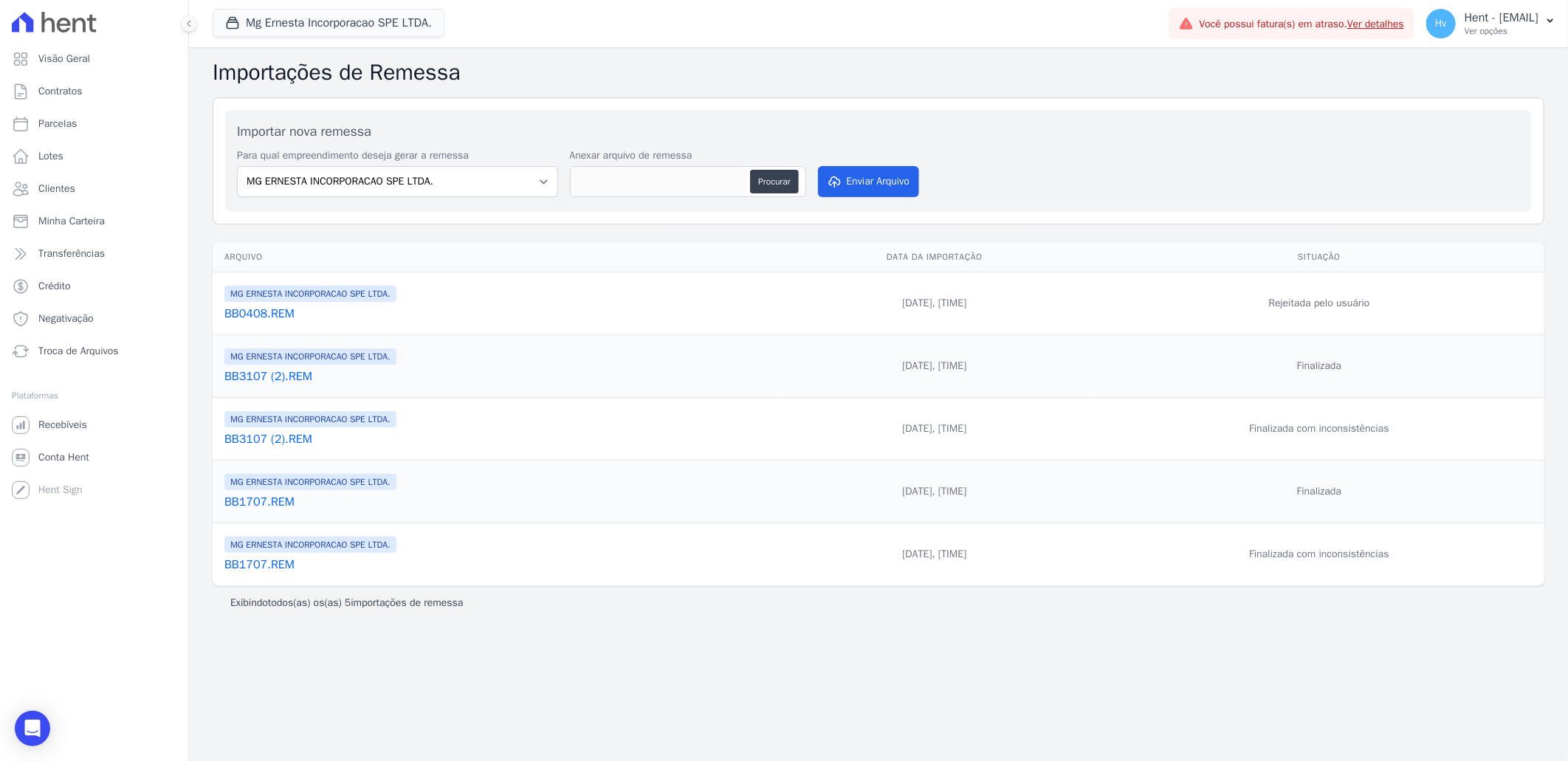click on "Importar nova remessa
Para qual empreendimento deseja gerar a remessa
Acaiá Residencial
Administrativo
AGILE ELOI MENDES SPE SA
Agile Pavican São Lourenço - Loteadores
Agile Pavican São Lourenço SPE LTDA
AGUAS DE GUANABARA INCORPORACAO IMOBILIARIA SPE LTDA
AGUAS DO ALVORADA INCORPORACAO IMOBILIARIA SPE LTDA
AJMC Empreendimentos
Alameda dos Ipês
Aldeia Smart
Alexandria Condomínios
Alfenense Negócios Imobiliários
Amaré Arpoador
Amazon Residence Construtora LTDA
ANANINDEUA 01 INCORPORACAO IMOBILIARIA SPE LTDA
AQUARELA CITY INCORPORACAO IMOBILIARIA LTDA
Areias do Planalto
Areias do Planalto - Interno
Aroka Incorporadora e Administradora LTDA.
Art Prime - Irajá
Arty Park - Gravatai
Aspen - Farroupilha
Audace Home Studio
Audace Mondeo
Aurora
Aurora  II - LBA
Aurora I - LBA
BAHAMAS EAST VILLAGE
Baia Formosa Parque
Belas Artes 2º tranche" at bounding box center (878, 161) 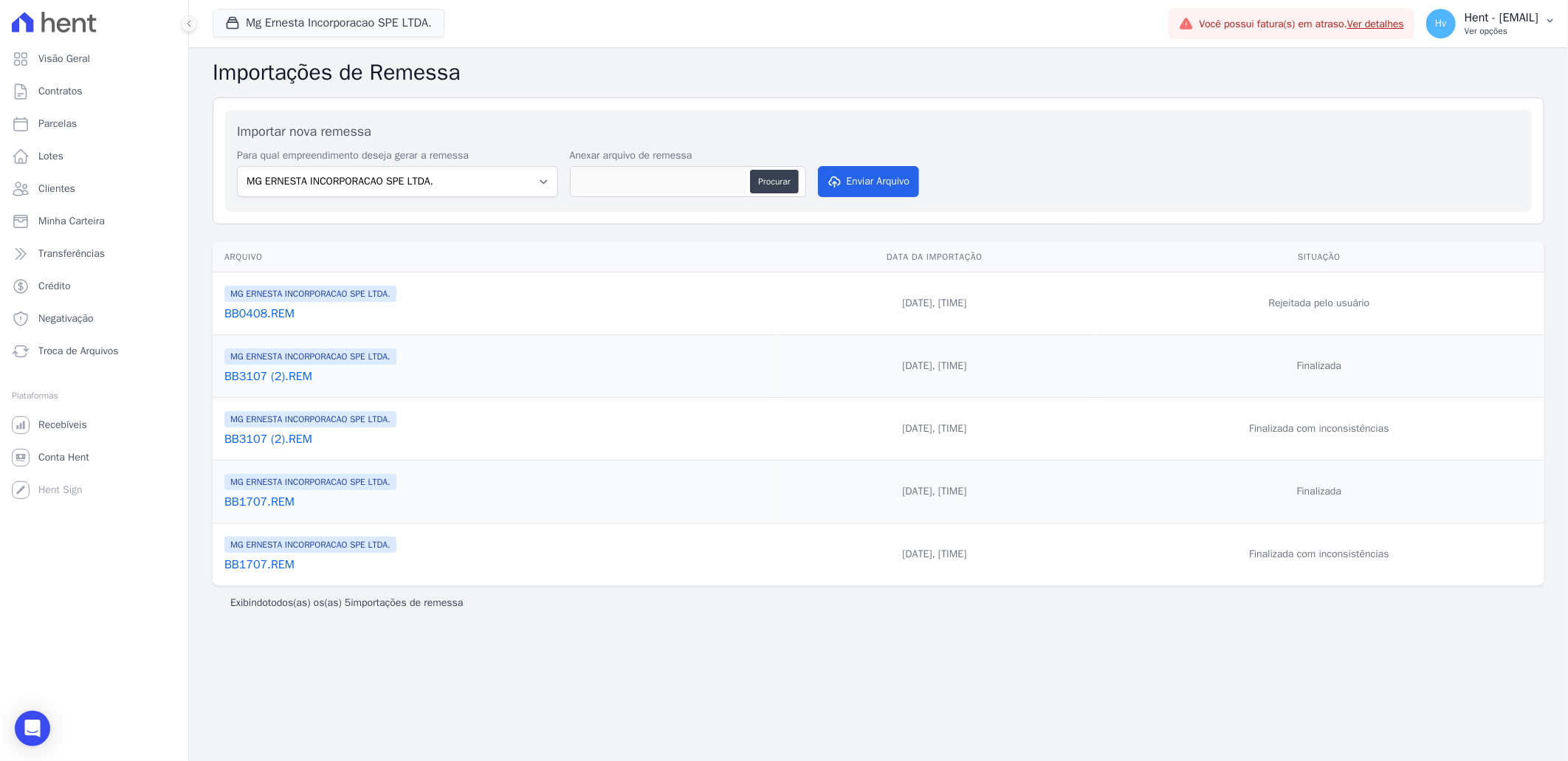 click on "Ver opções" at bounding box center [1502, 31] 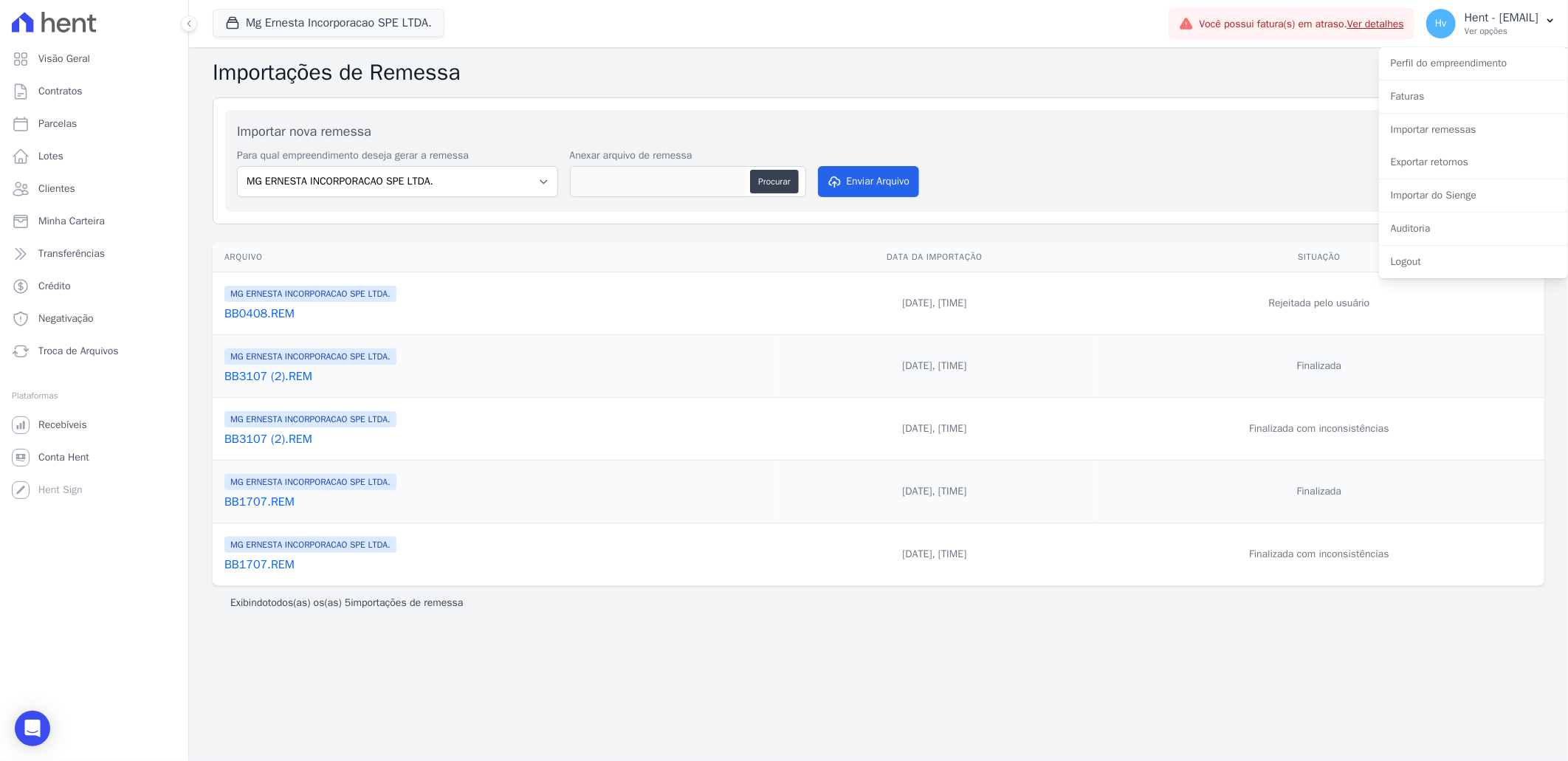 click on "Para qual empreendimento deseja gerar a remessa
Acaiá Residencial
Administrativo
AGILE ELOI MENDES SPE SA
Agile Pavican São Lourenço - Loteadores
Agile Pavican São Lourenço SPE LTDA
AGUAS DE GUANABARA INCORPORACAO IMOBILIARIA SPE LTDA
AGUAS DO ALVORADA INCORPORACAO IMOBILIARIA SPE LTDA
AJMC Empreendimentos
Alameda dos Ipês
Aldeia Smart
Alexandria Condomínios
Alfenense Negócios Imobiliários
Amaré Arpoador
Amazon Residence Construtora LTDA
ANANINDEUA 01 INCORPORACAO IMOBILIARIA SPE LTDA
AQUARELA CITY INCORPORACAO IMOBILIARIA LTDA
Areias do Planalto
Areias do Planalto - Interno
Aroka Incorporadora e Administradora LTDA.
Art Prime - Irajá
Arty Park - Gravatai
Aspen - Farroupilha
Audace Home Studio
Audace Mondeo
Aurora
Aurora  II - LBA
Aurora I - LBA
BAHAMAS EAST VILLAGE
Baia Formosa Parque
Belas Artes 2º tranche
Bem Viver | Saint Raphael
Bio Residencial" at bounding box center (878, 173) 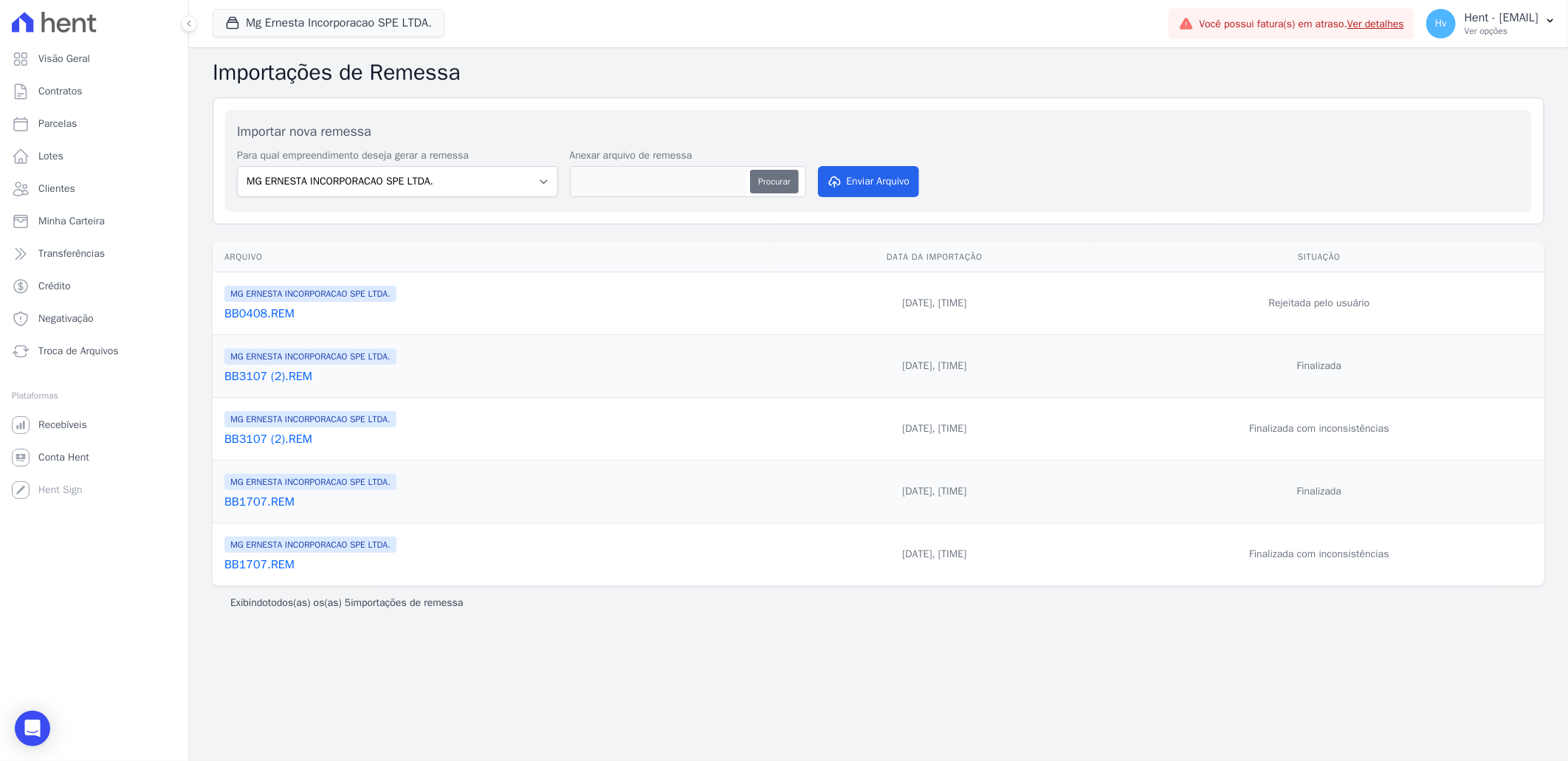 click on "Procurar" at bounding box center [774, 182] 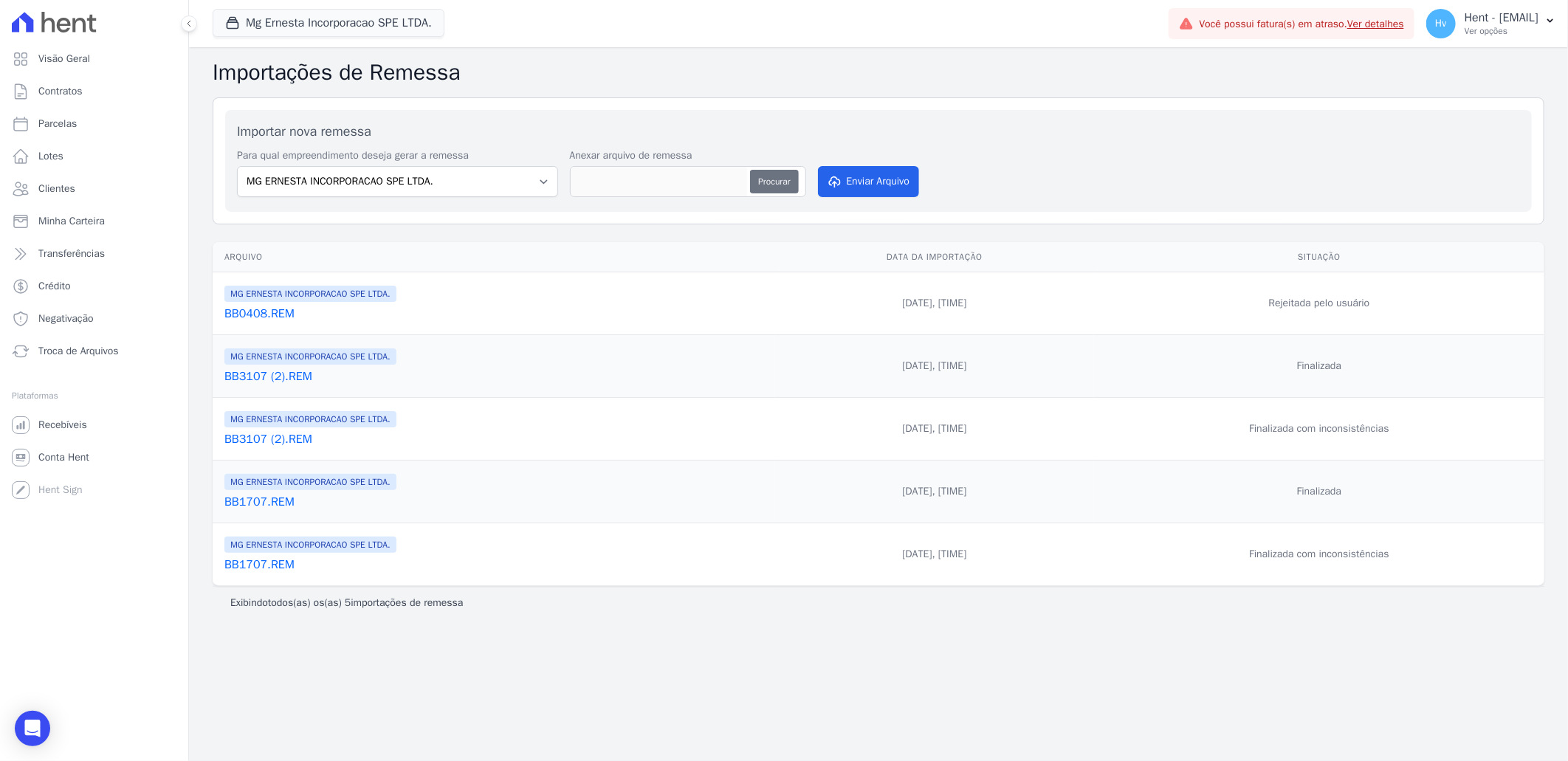 type on "BB0408A.REM" 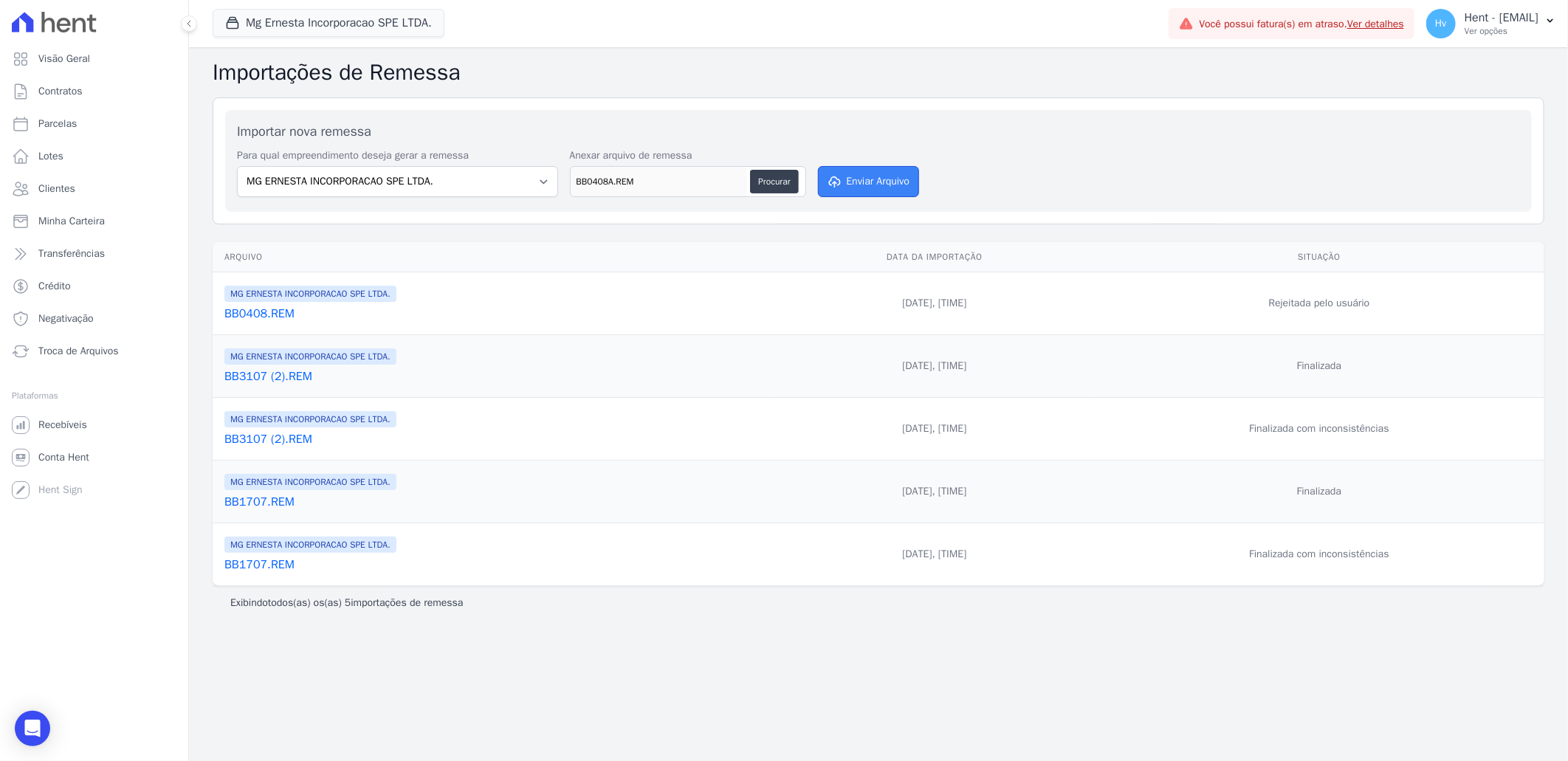 click on "Enviar Arquivo" at bounding box center (869, 182) 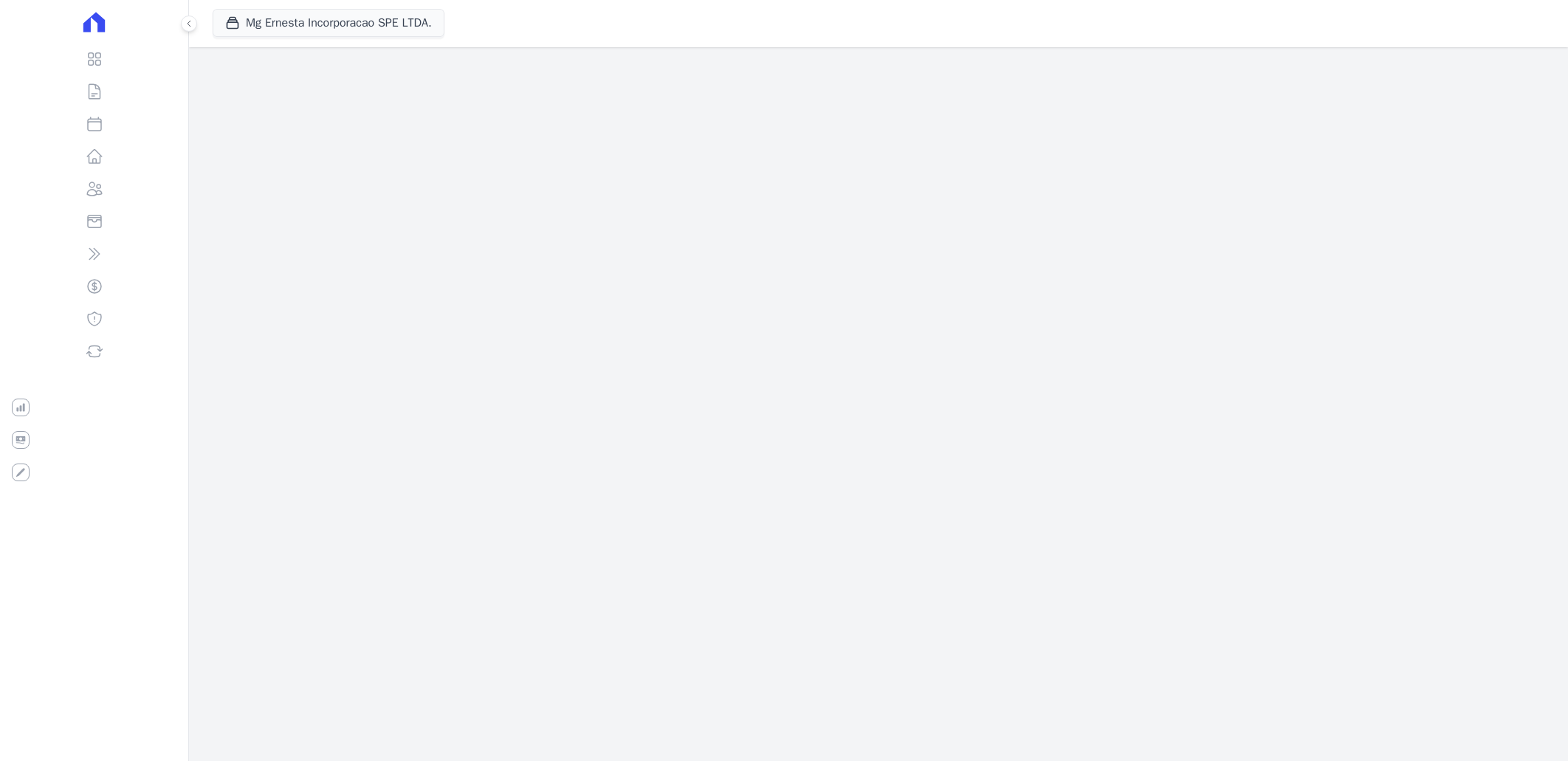 scroll, scrollTop: 0, scrollLeft: 0, axis: both 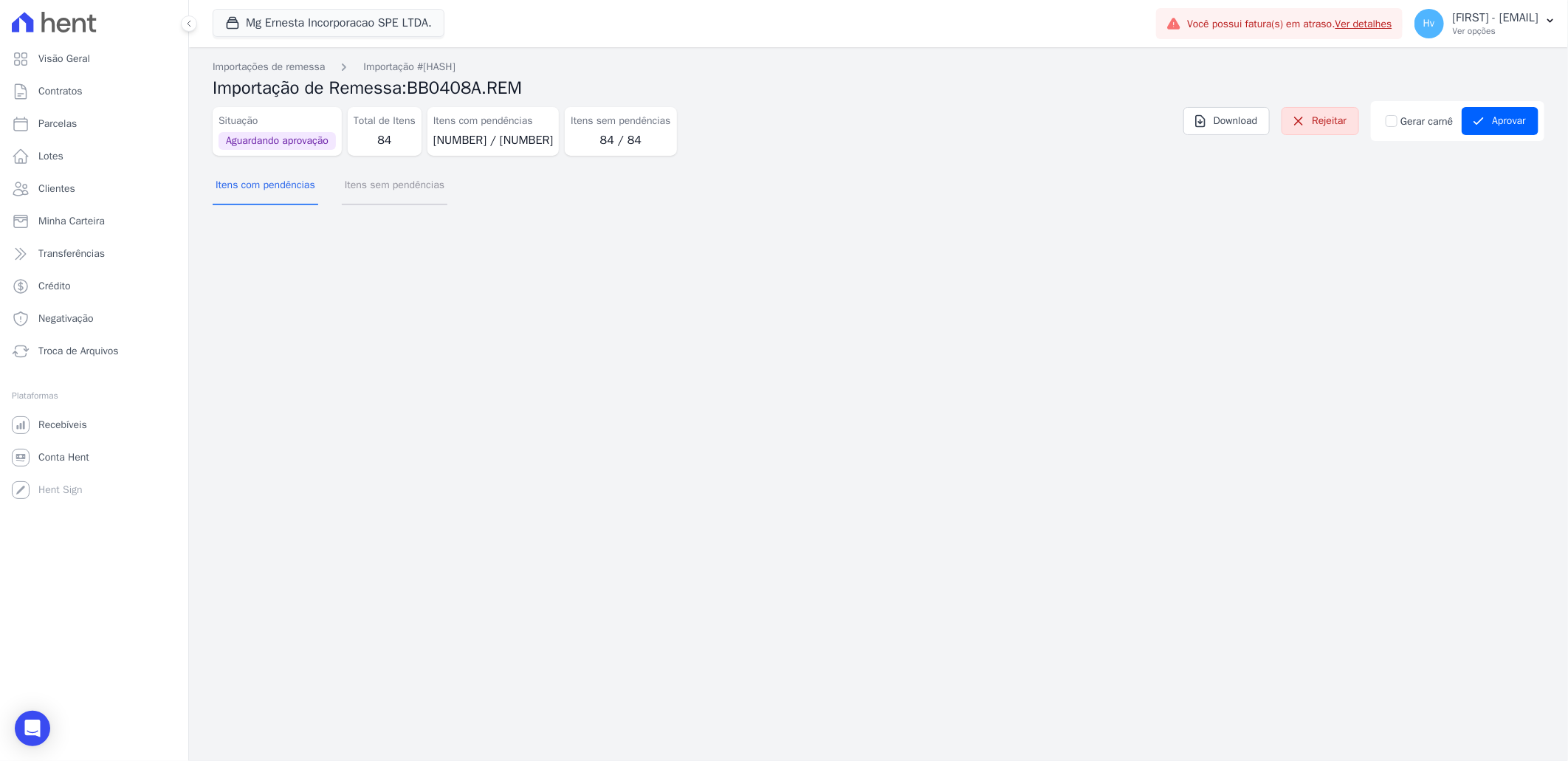 click on "Itens sem pendências" at bounding box center [394, 186] 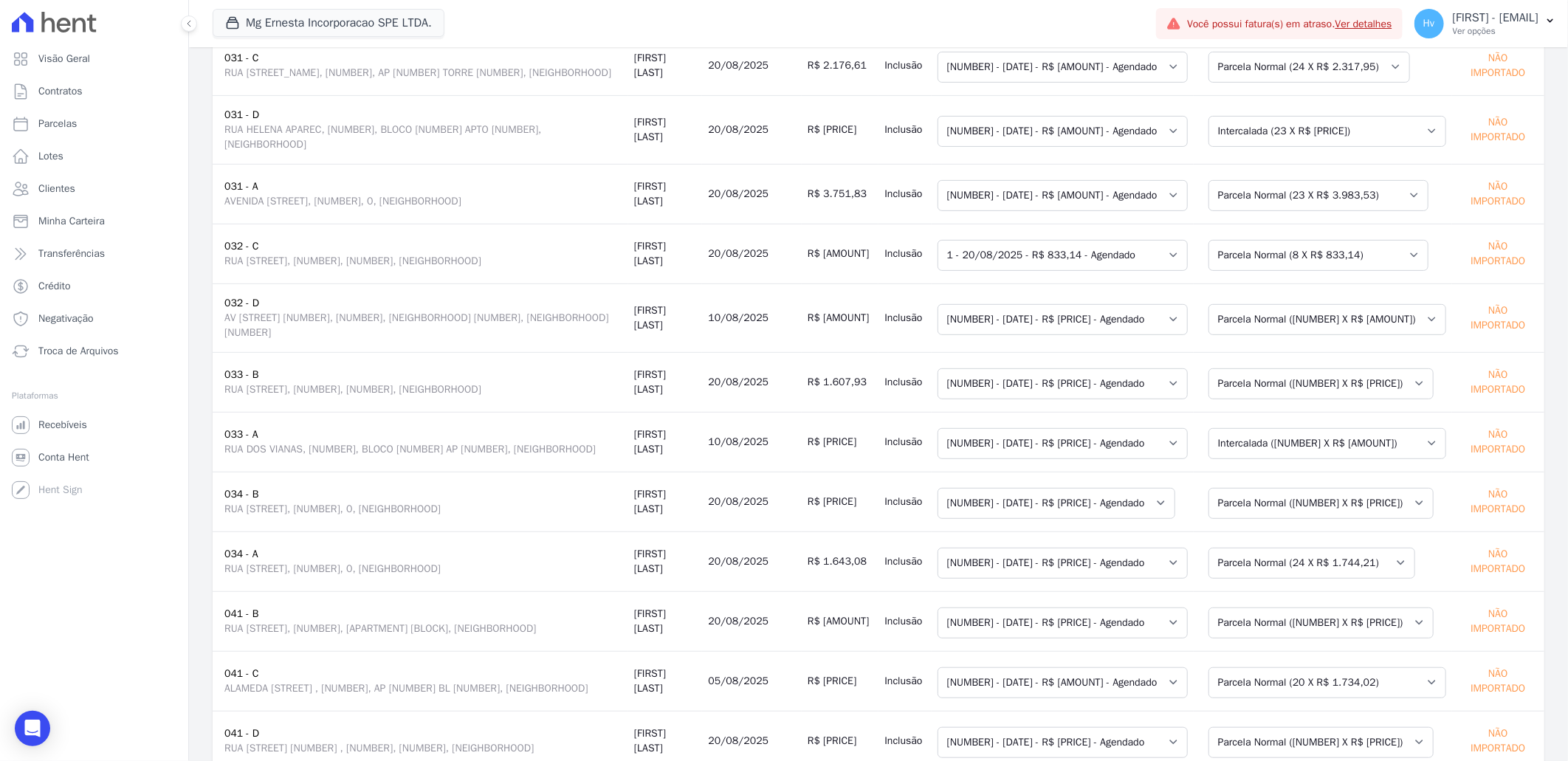 scroll, scrollTop: 0, scrollLeft: 0, axis: both 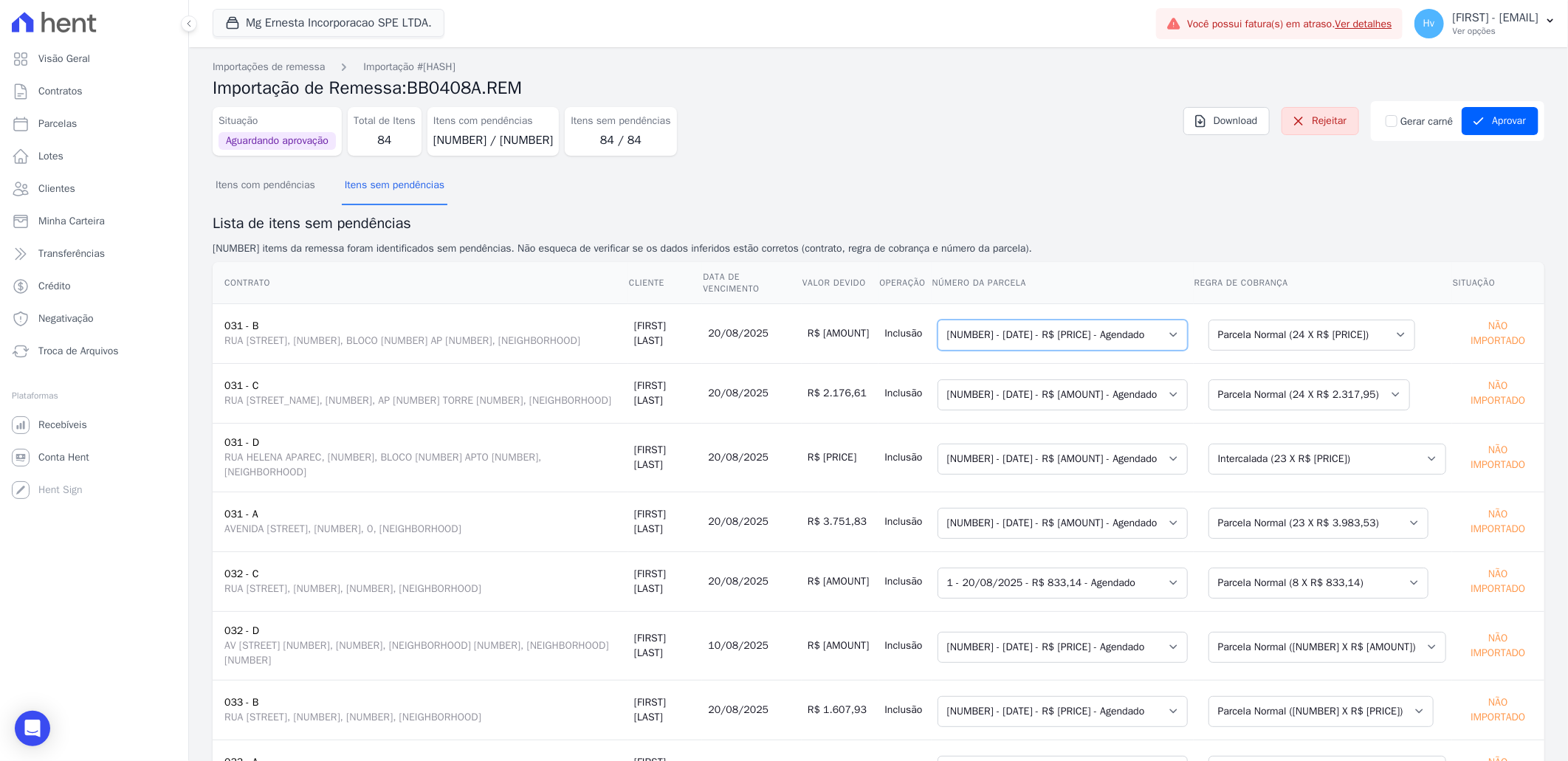 click on "Selecione uma
1 - [DATE] - R$ [AMOUNT] - Agendado
2 - [DATE] - R$ [AMOUNT] - Agendado
3 - [DATE] - R$ [AMOUNT] - Agendado
4 - [DATE] - R$ [AMOUNT] - Agendado
5 - [DATE] - R$ [AMOUNT] - Agendado
6 - [DATE] - R$ [AMOUNT] - Agendado
7 - [DATE] - R$ [AMOUNT] - Agendado
8 - [DATE] - R$ [AMOUNT] - Agendado
9 - [DATE] - R$ [AMOUNT] - Agendado
10 - [DATE] - R$ [AMOUNT] - Agendado
11 - [DATE] - R$ [AMOUNT] - Agendado
12 - [DATE] - R$ [AMOUNT] - Agendado
13 - [DATE] - R$ [AMOUNT] - Agendado
14 - [DATE] - R$ [AMOUNT] - Agendado
15 - [DATE] - R$ [AMOUNT] - Agendado
16 - [DATE] - R$ [AMOUNT] - Agendado
17 - [DATE] - R$ [AMOUNT] - Agendado
18 - [DATE] - R$ [AMOUNT] - Agendado
19 - [DATE] - R$ [AMOUNT] - Agendado
20 - [DATE] - R$ [AMOUNT] - Agendado
21 - [DATE] - R$ [AMOUNT] - Agendado
22 - [DATE] - R$ [AMOUNT] - Agendado
23 - [DATE] - R$ [AMOUNT] - Agendado" at bounding box center (1062, 335) 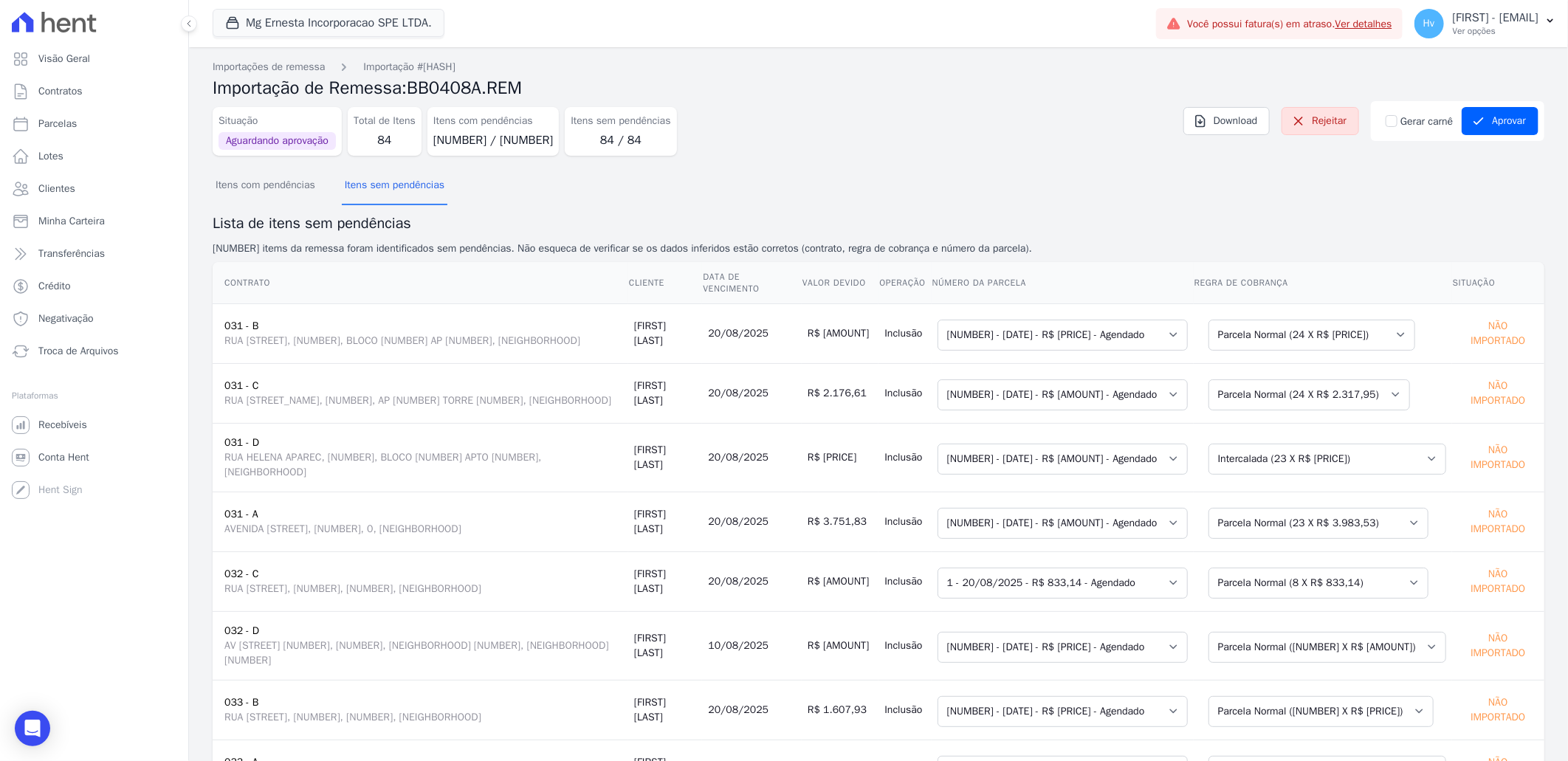 click on "R$ 2.176,61" at bounding box center [840, 393] 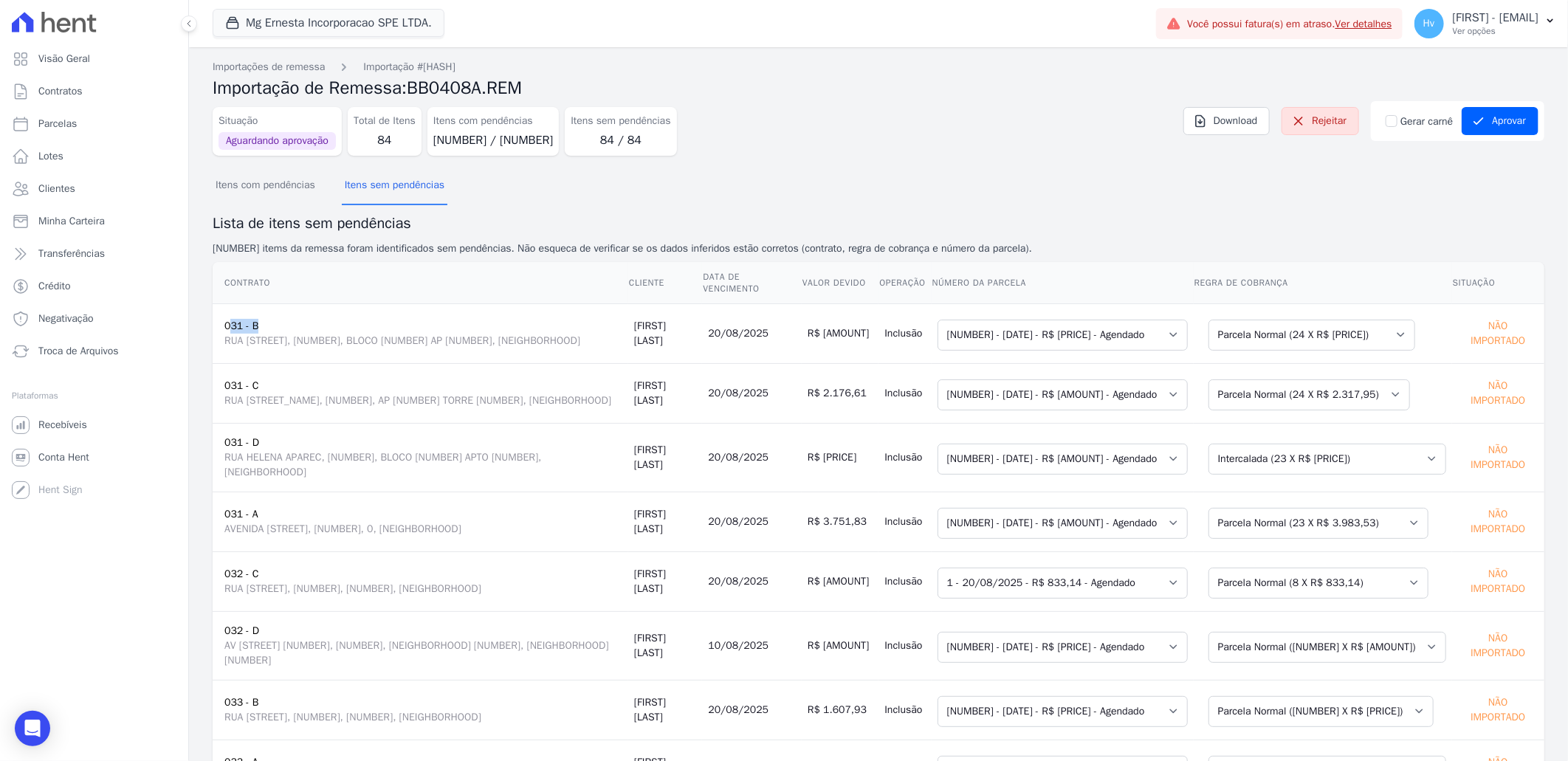 drag, startPoint x: 261, startPoint y: 306, endPoint x: 233, endPoint y: 307, distance: 28.017851 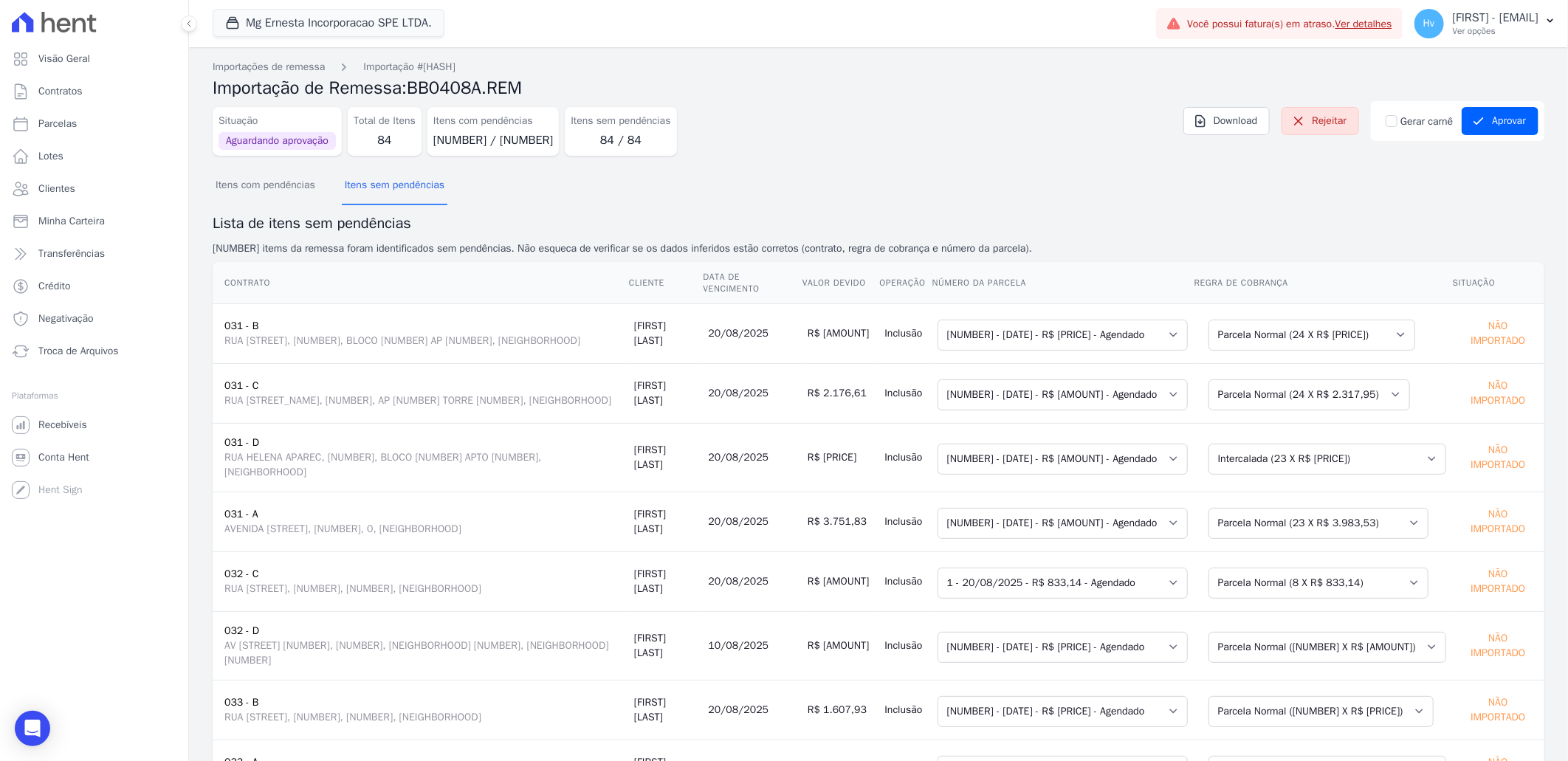 click on "20/08/2025" at bounding box center [752, 333] 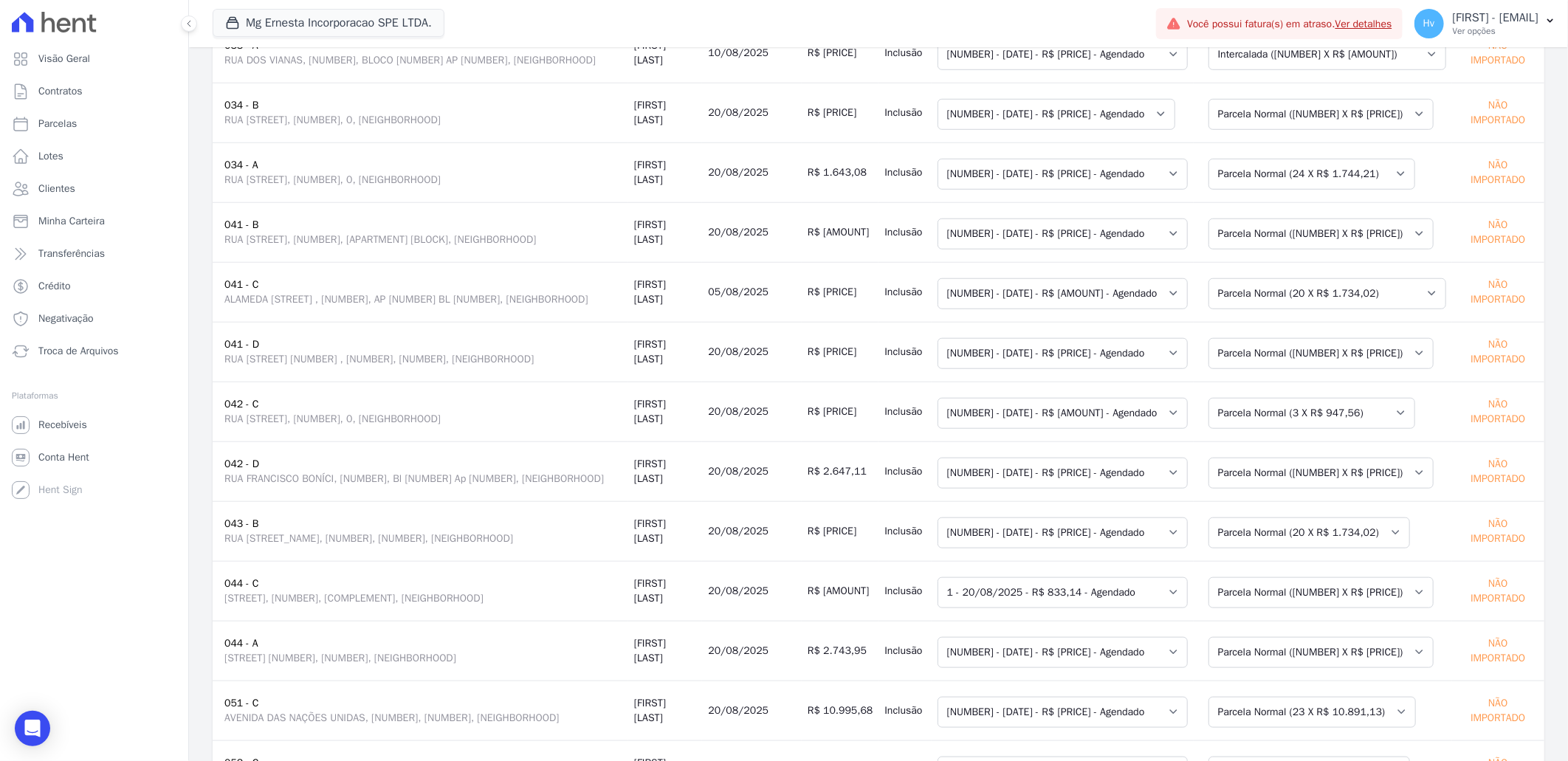 scroll, scrollTop: 0, scrollLeft: 0, axis: both 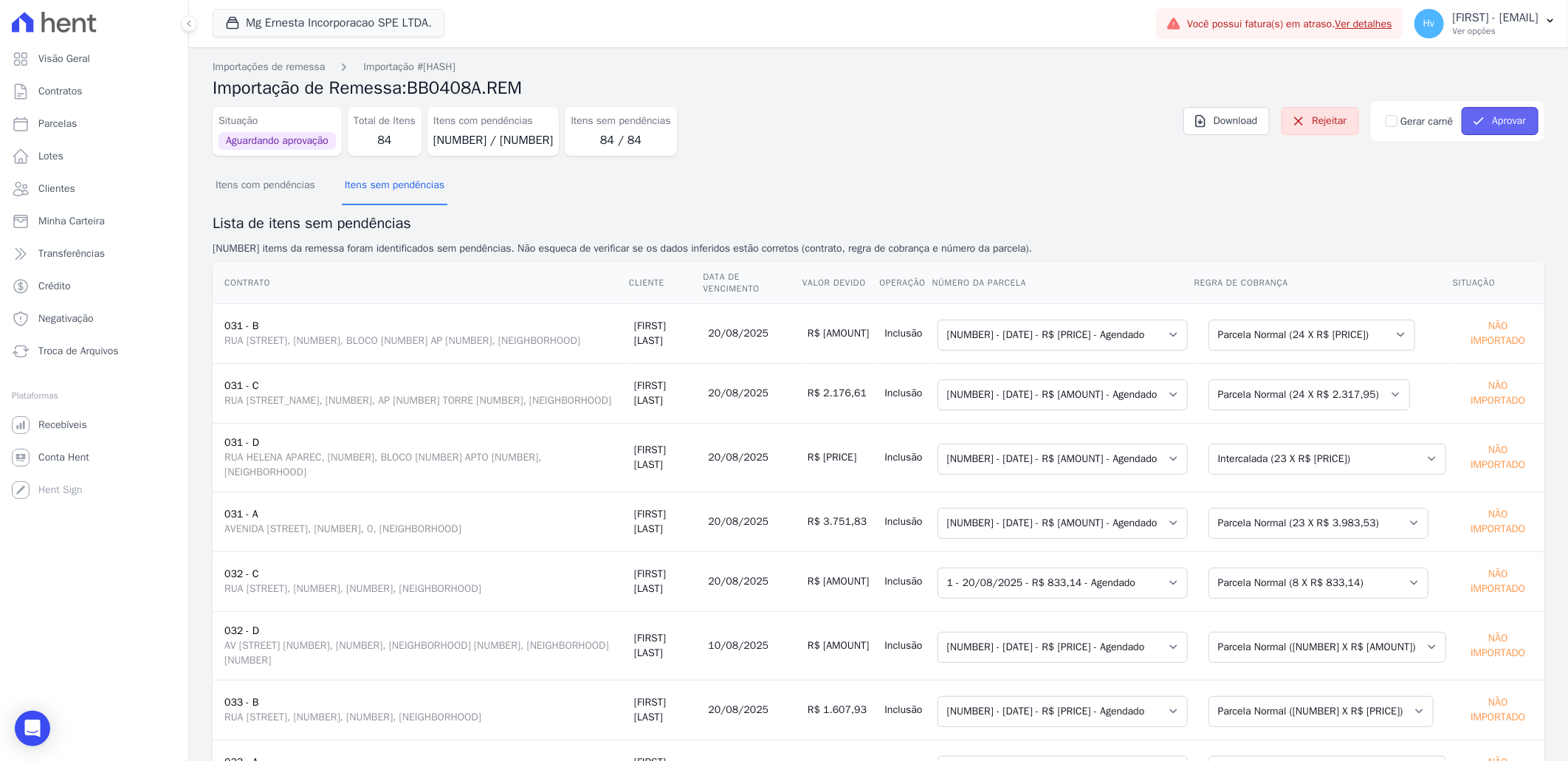 click on "Aprovar" at bounding box center (1500, 121) 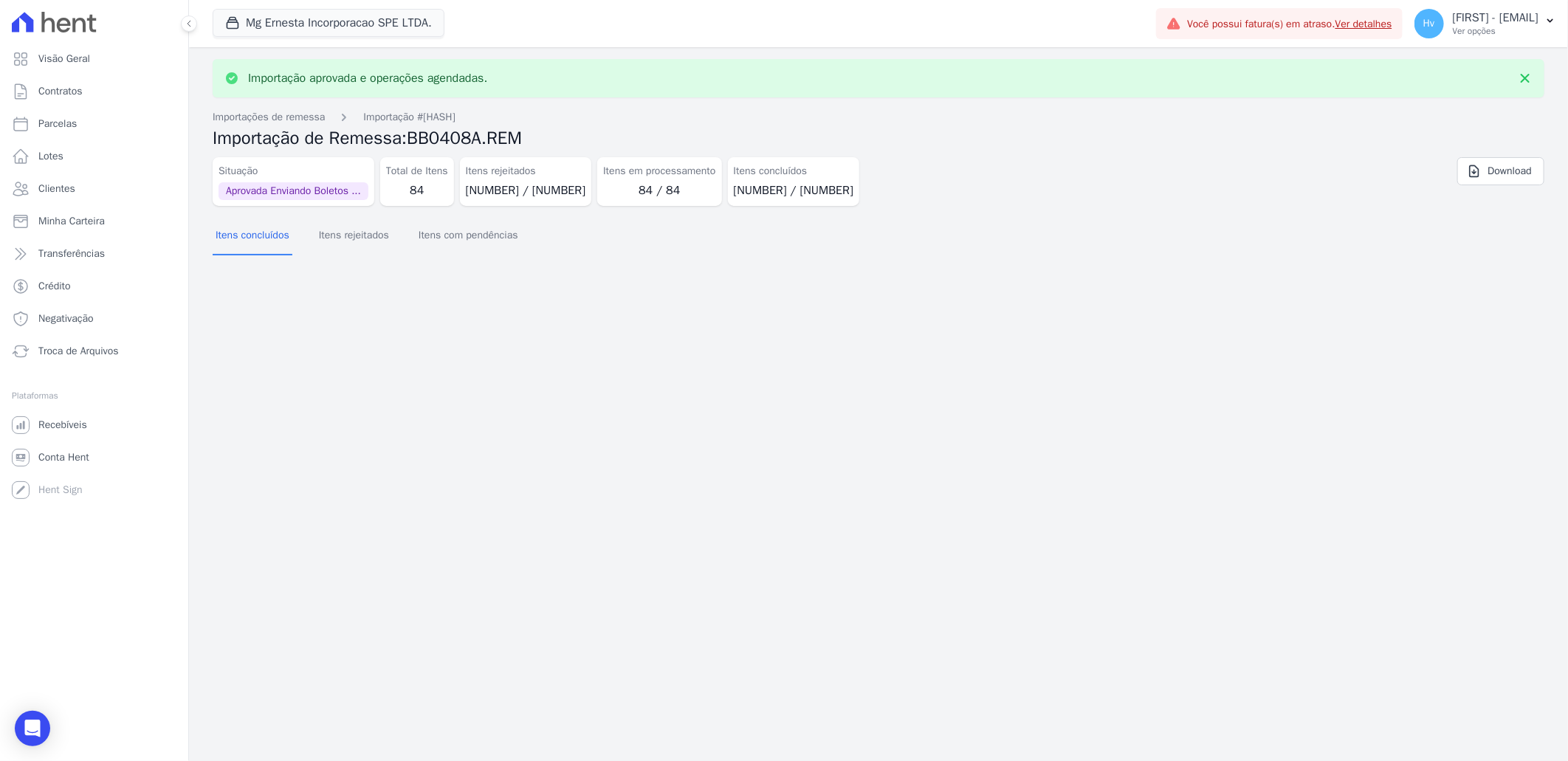click on "Importação aprovada e operações agendadas.
Importações de remessa
Importação
#bbb1db31
Importação de Remessa:  BB0408A.REM
Situação
Aprovada
Enviando Boletos ...
Total de Itens
84
Itens rejeitados
00 / 84
Itens em processamento
84 / 84
Itens concluídos
00 / 84" at bounding box center (878, 404) 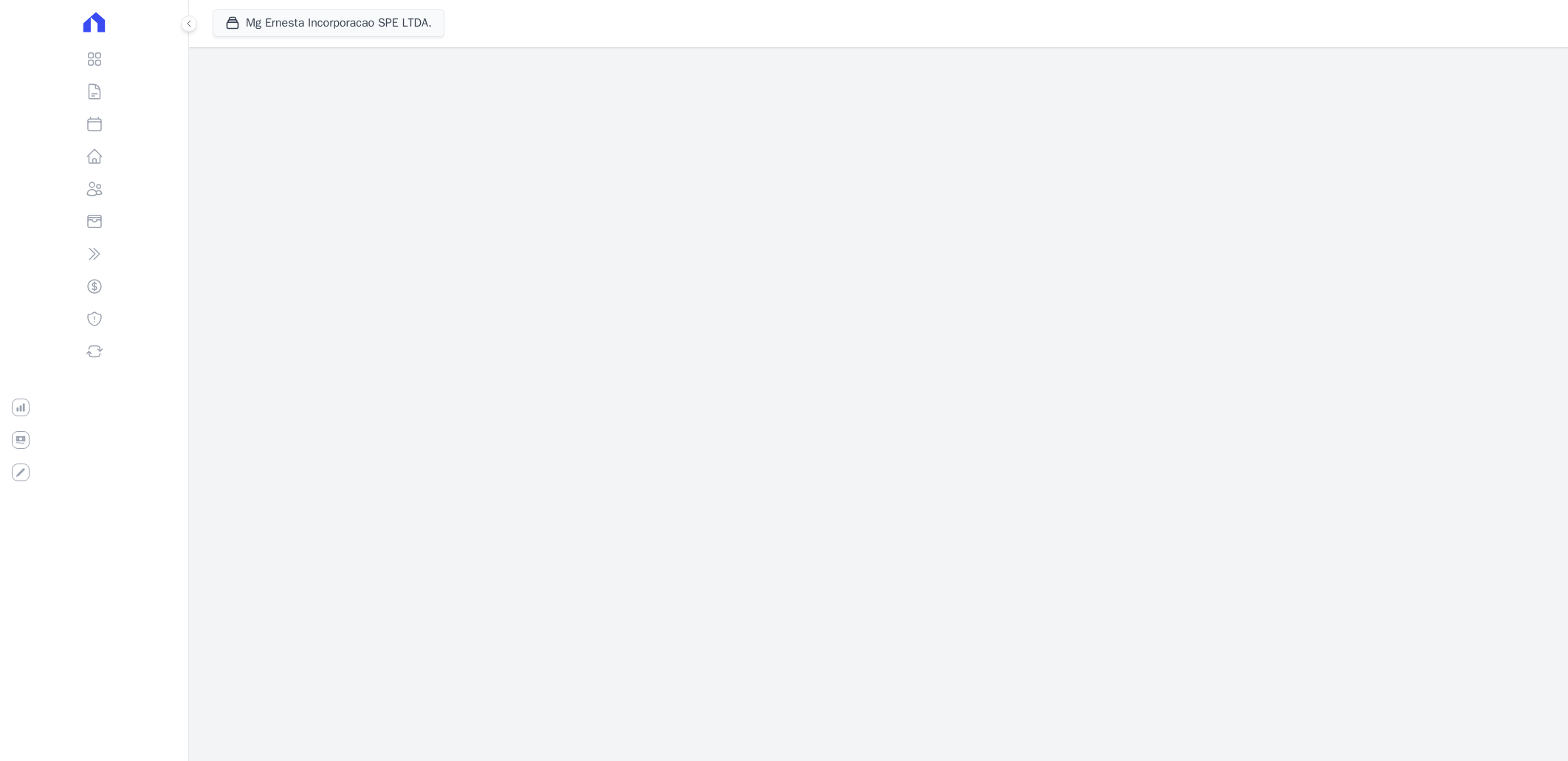 scroll, scrollTop: 0, scrollLeft: 0, axis: both 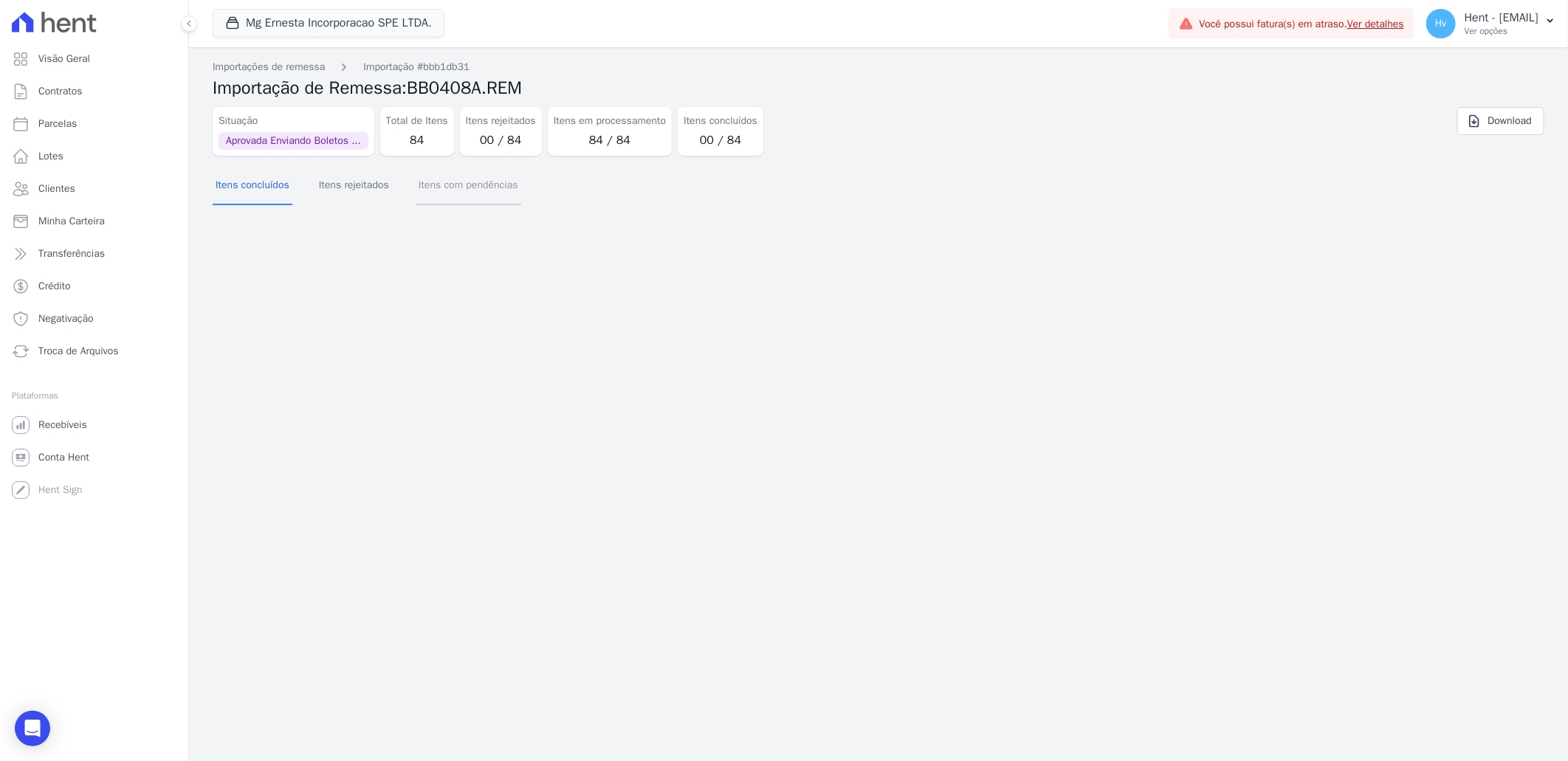 click on "Itens com pendências" at bounding box center [468, 186] 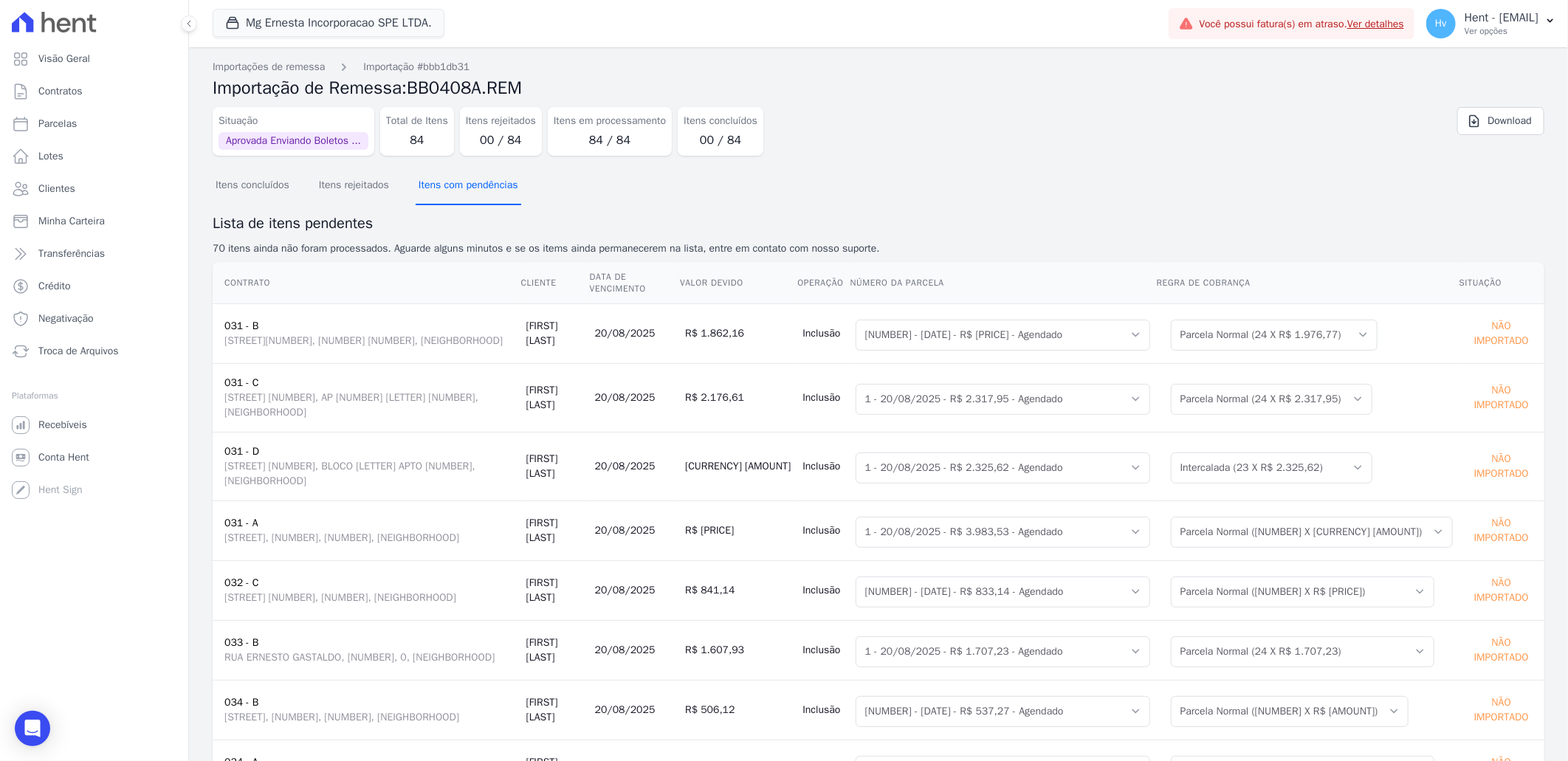 type 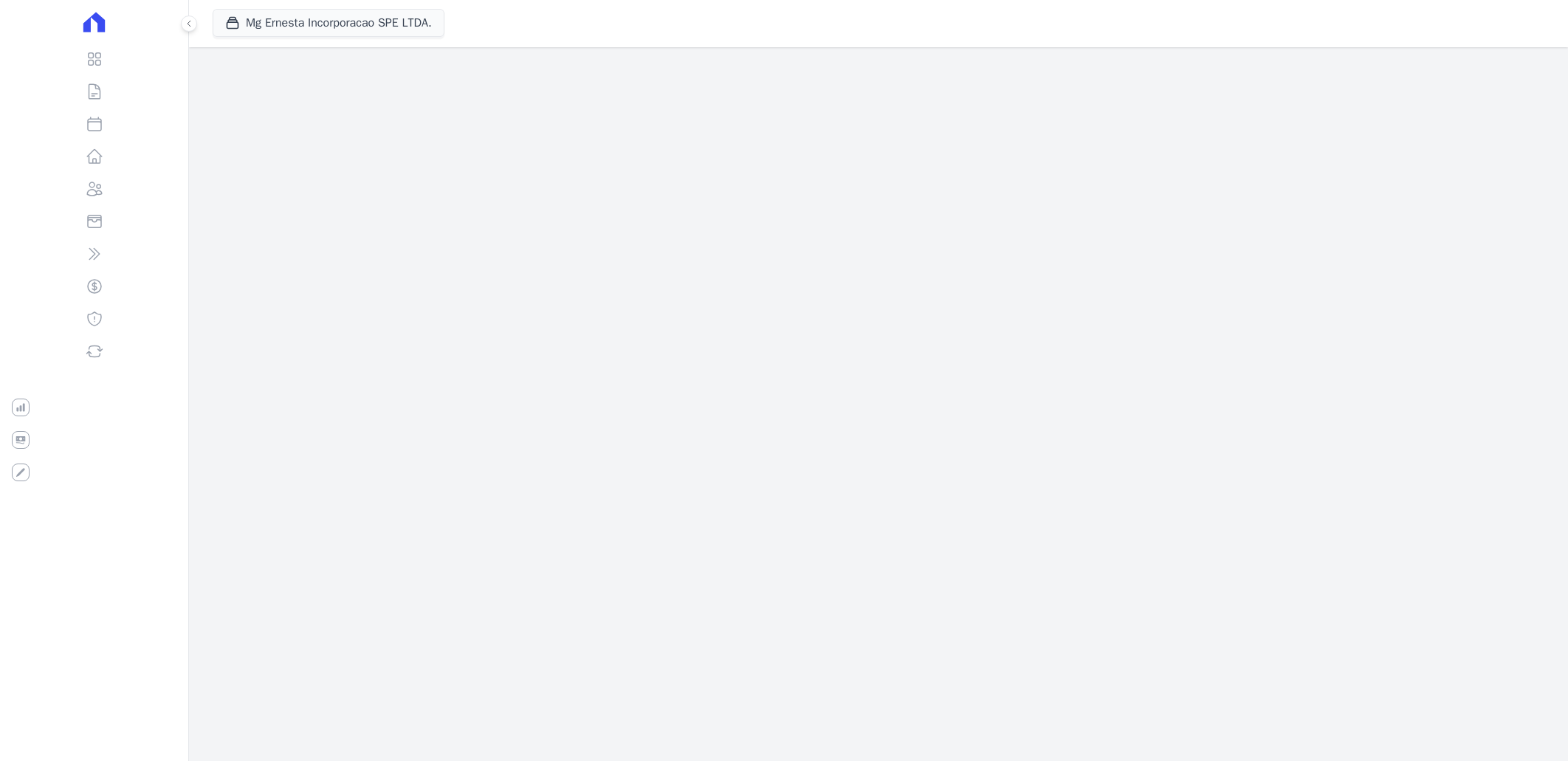 scroll, scrollTop: 0, scrollLeft: 0, axis: both 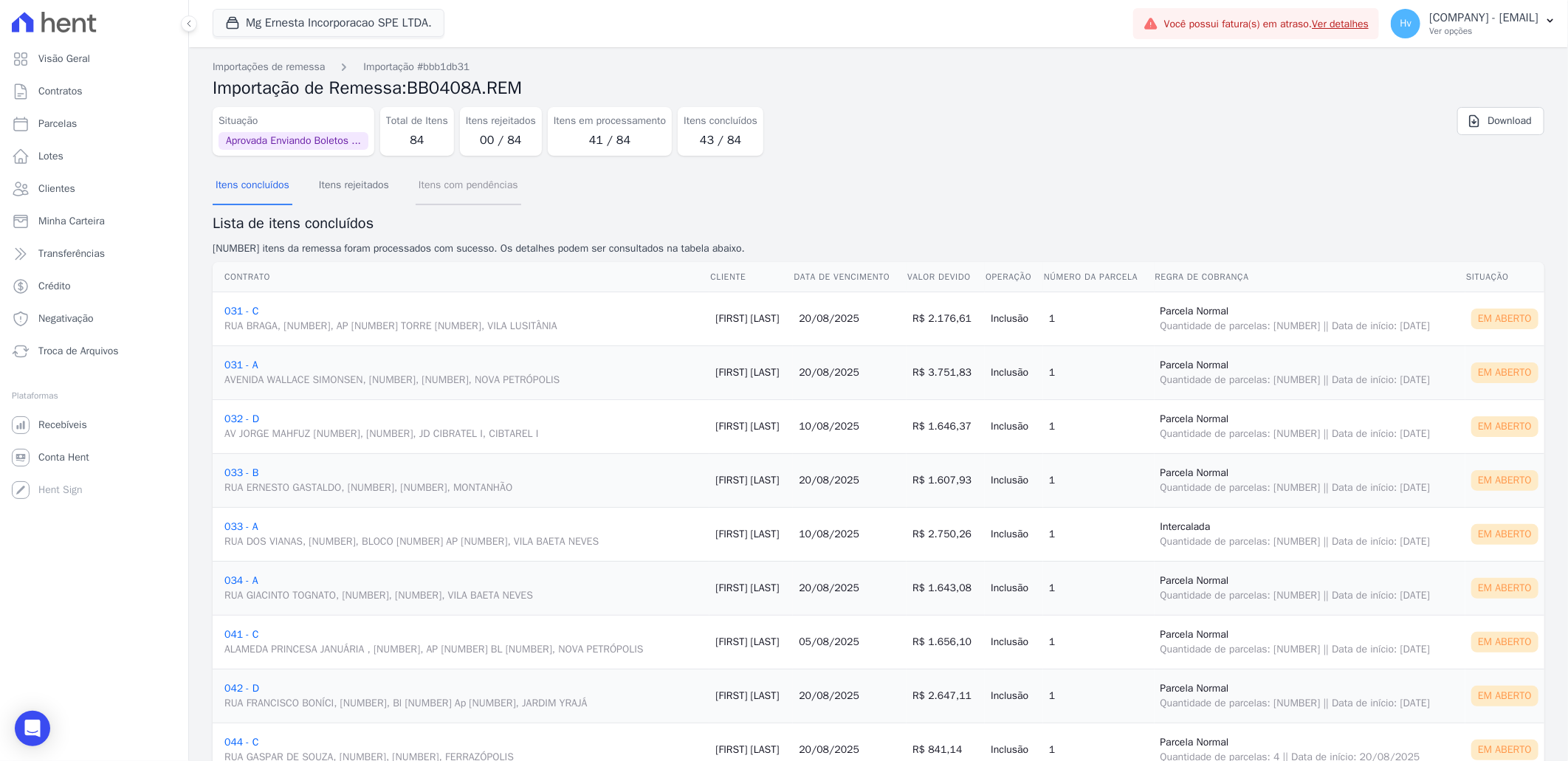 click on "Itens com pendências" at bounding box center (468, 186) 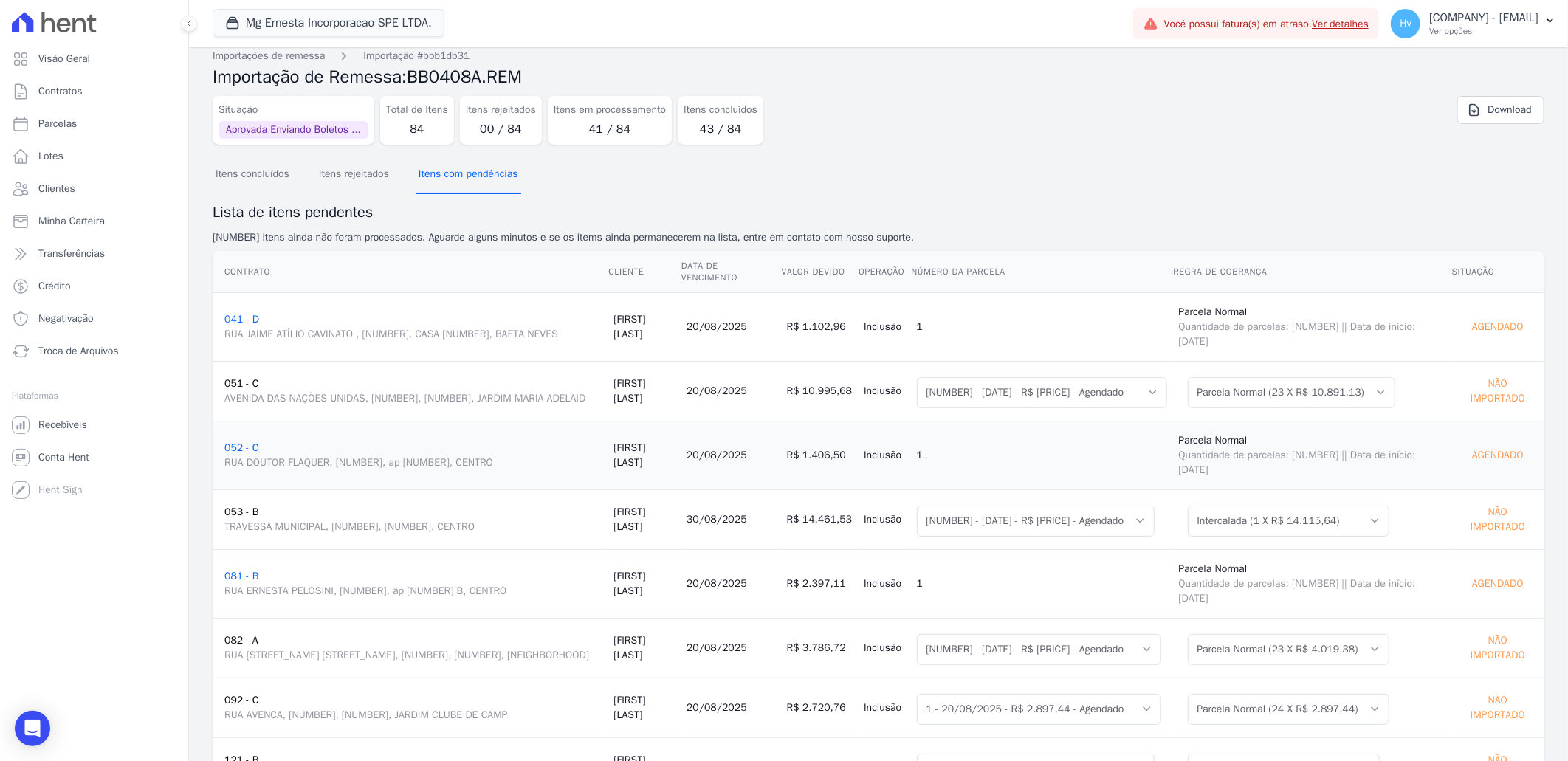 scroll, scrollTop: 0, scrollLeft: 0, axis: both 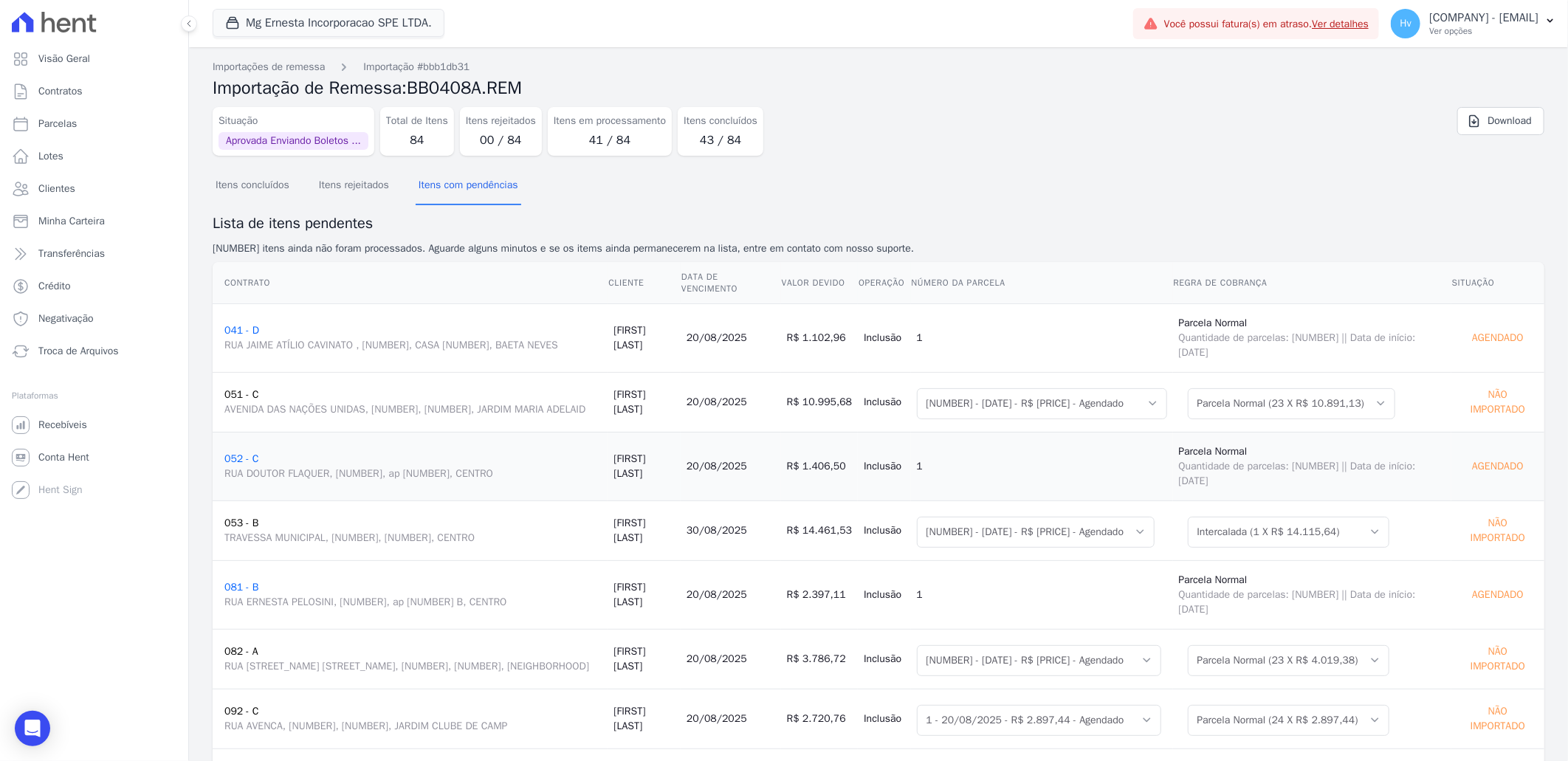 drag, startPoint x: 1453, startPoint y: 328, endPoint x: 1504, endPoint y: 330, distance: 51.0392 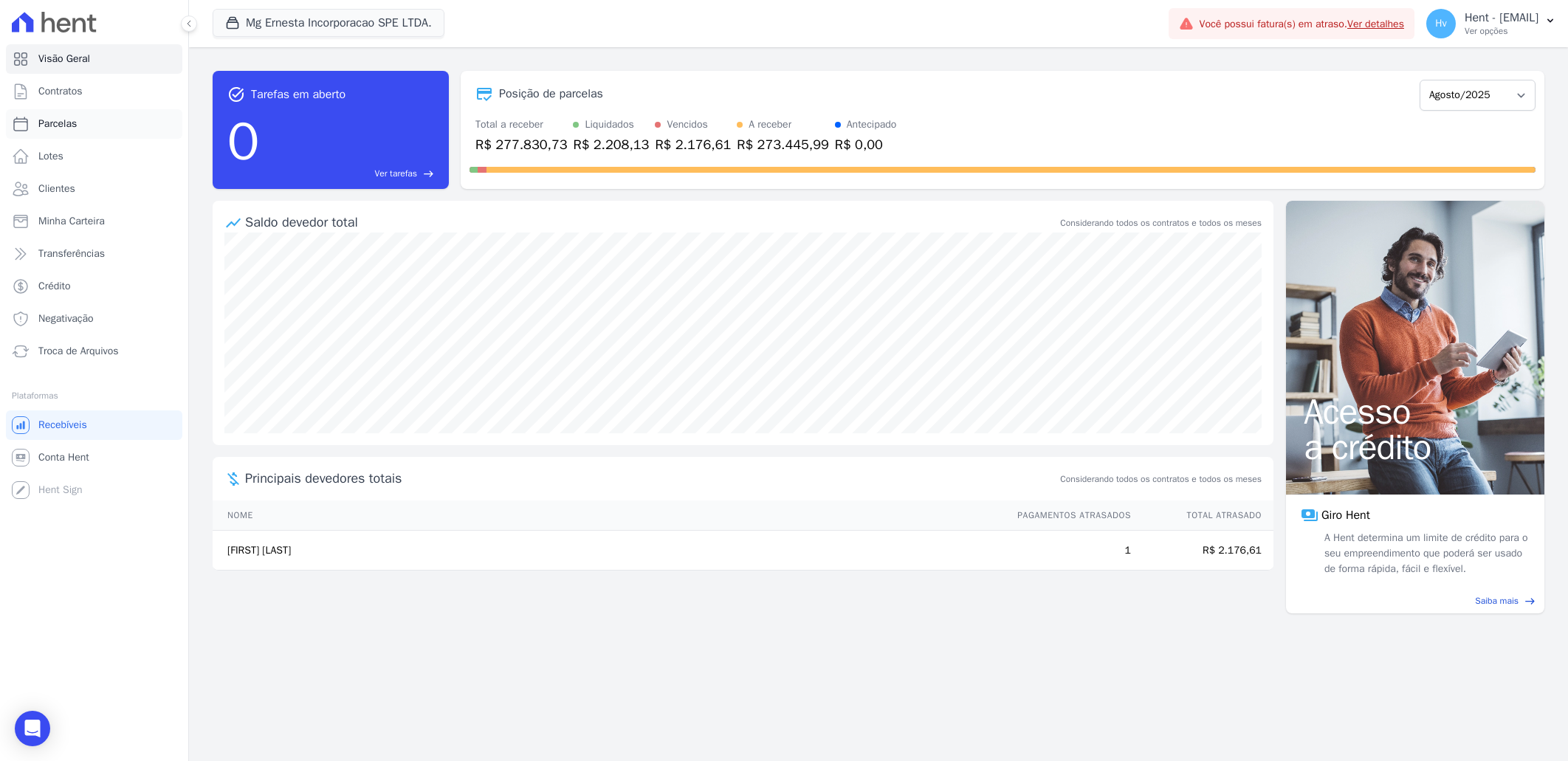 scroll, scrollTop: 0, scrollLeft: 0, axis: both 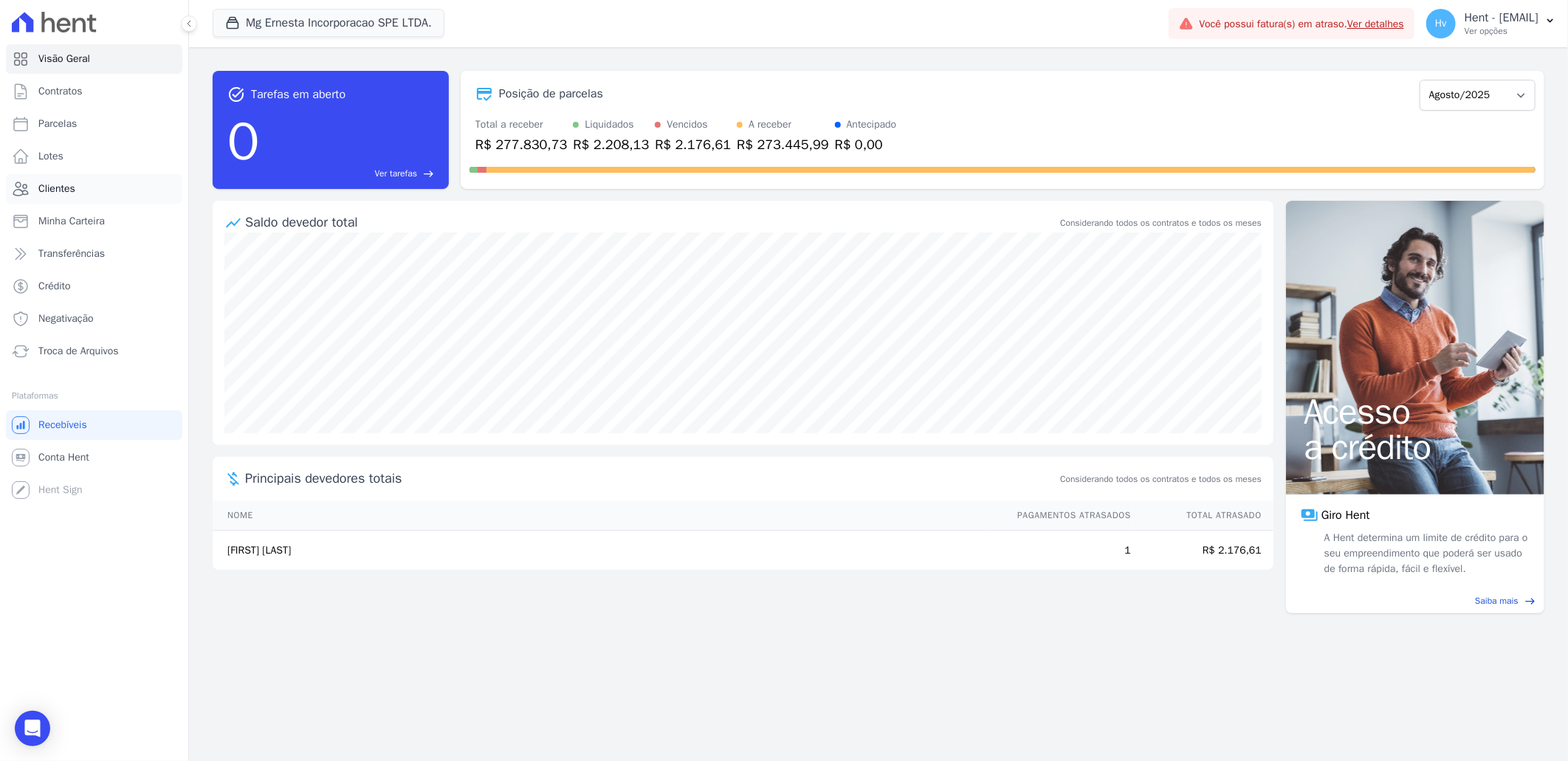 click on "Clientes" at bounding box center (57, 189) 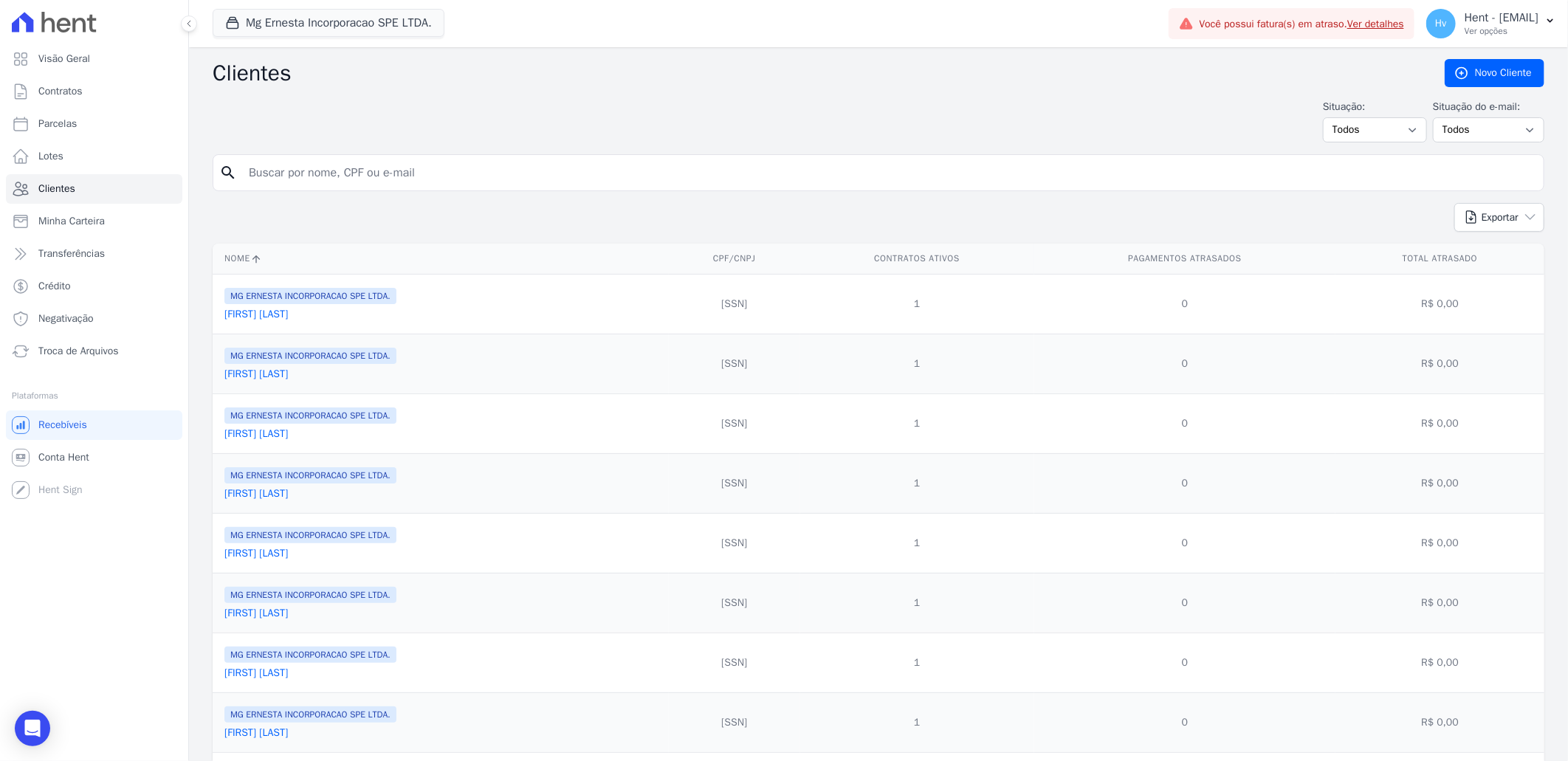 click at bounding box center [889, 173] 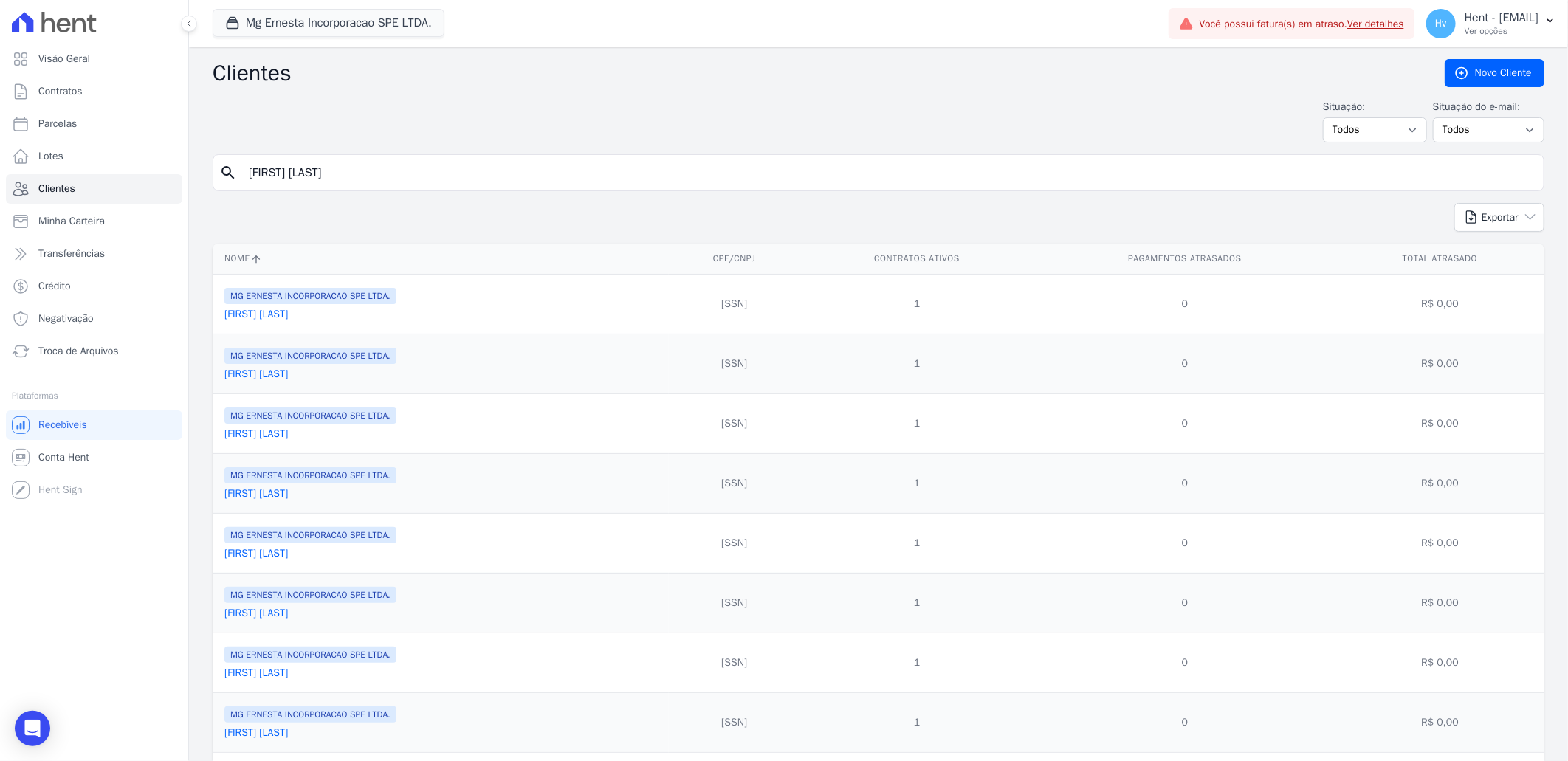 type on "[FIRST] [LAST]" 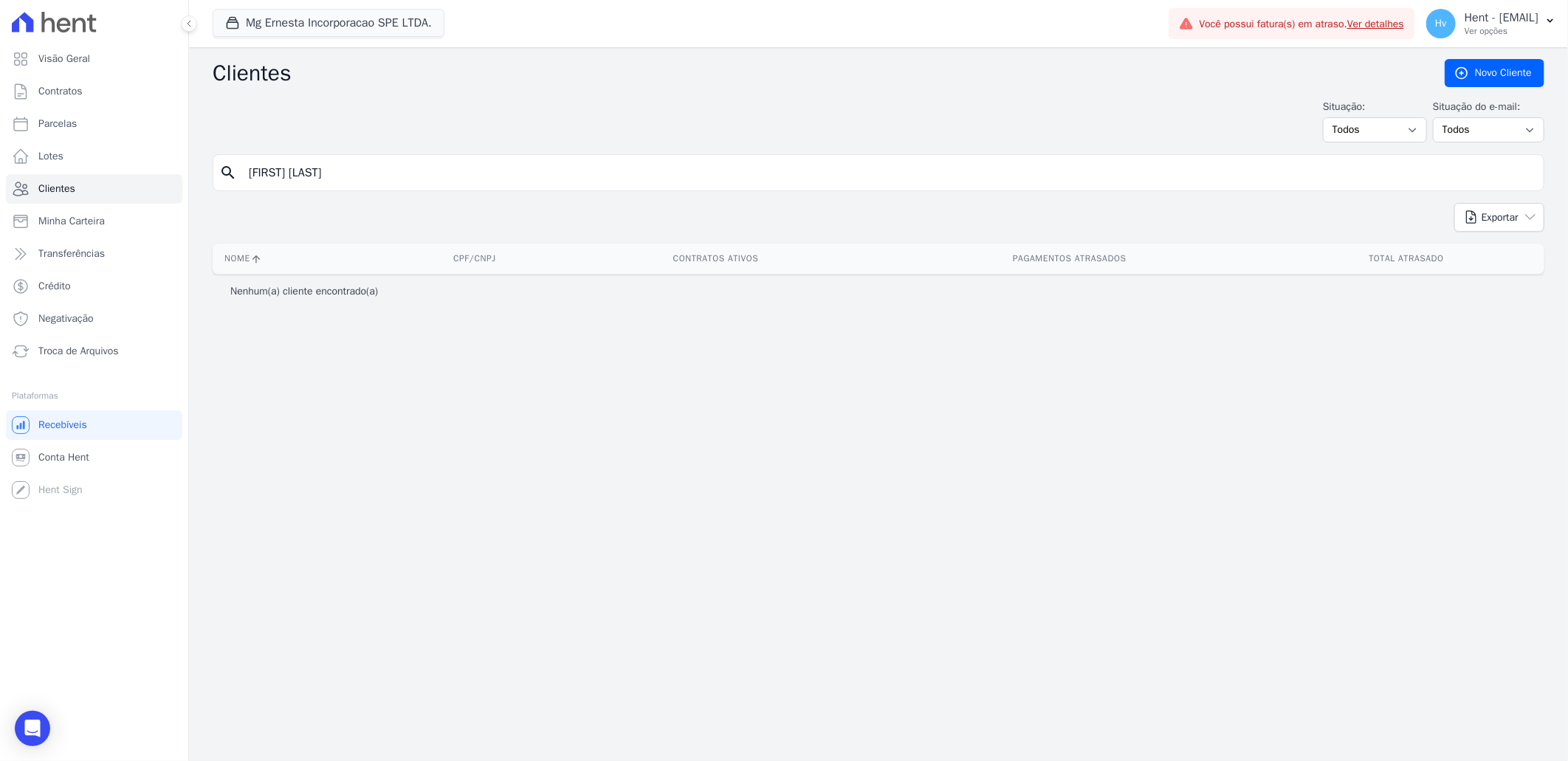click on "[FIRST] [LAST]" at bounding box center (889, 173) 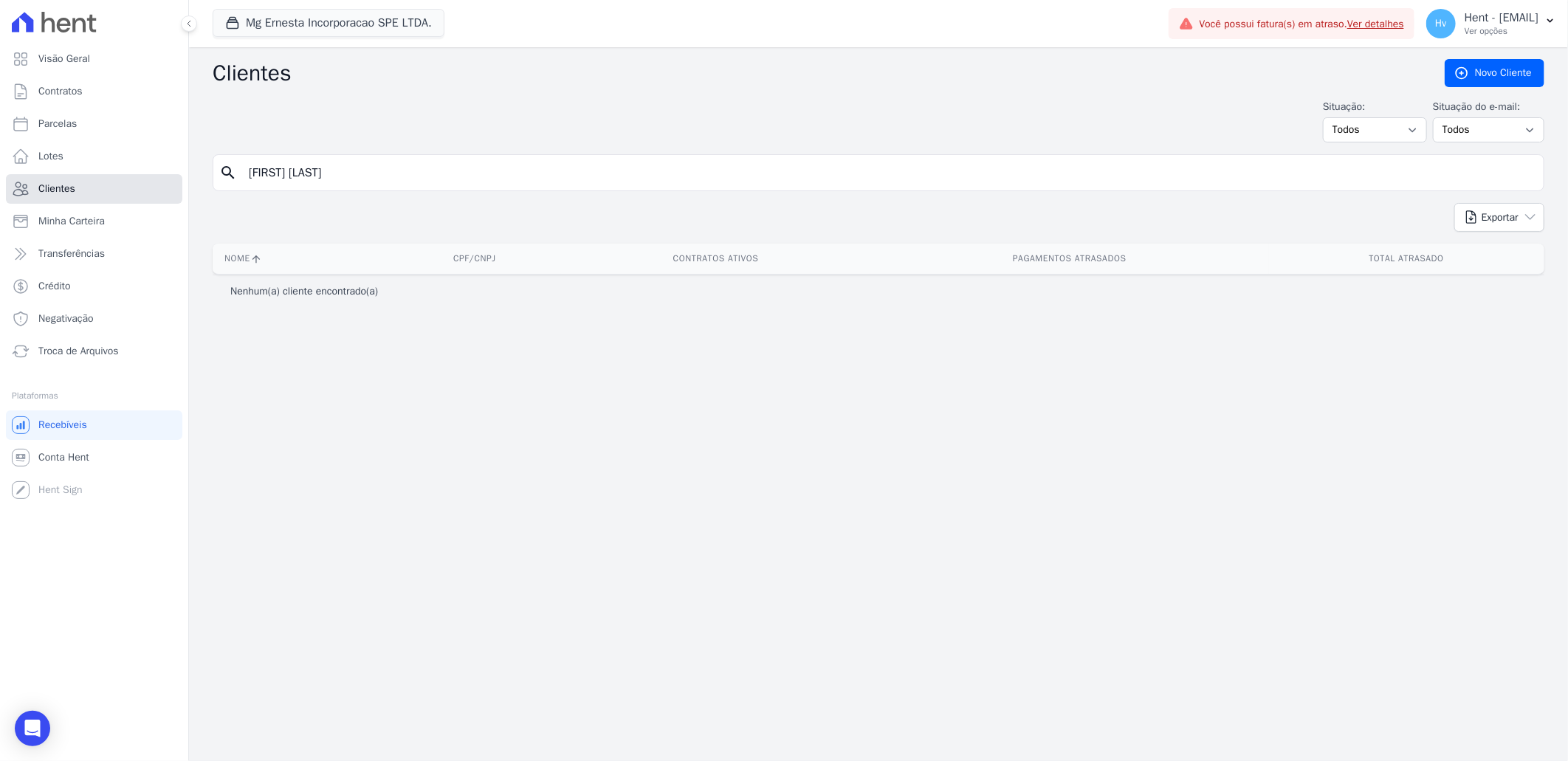 click on "Clientes" at bounding box center (94, 189) 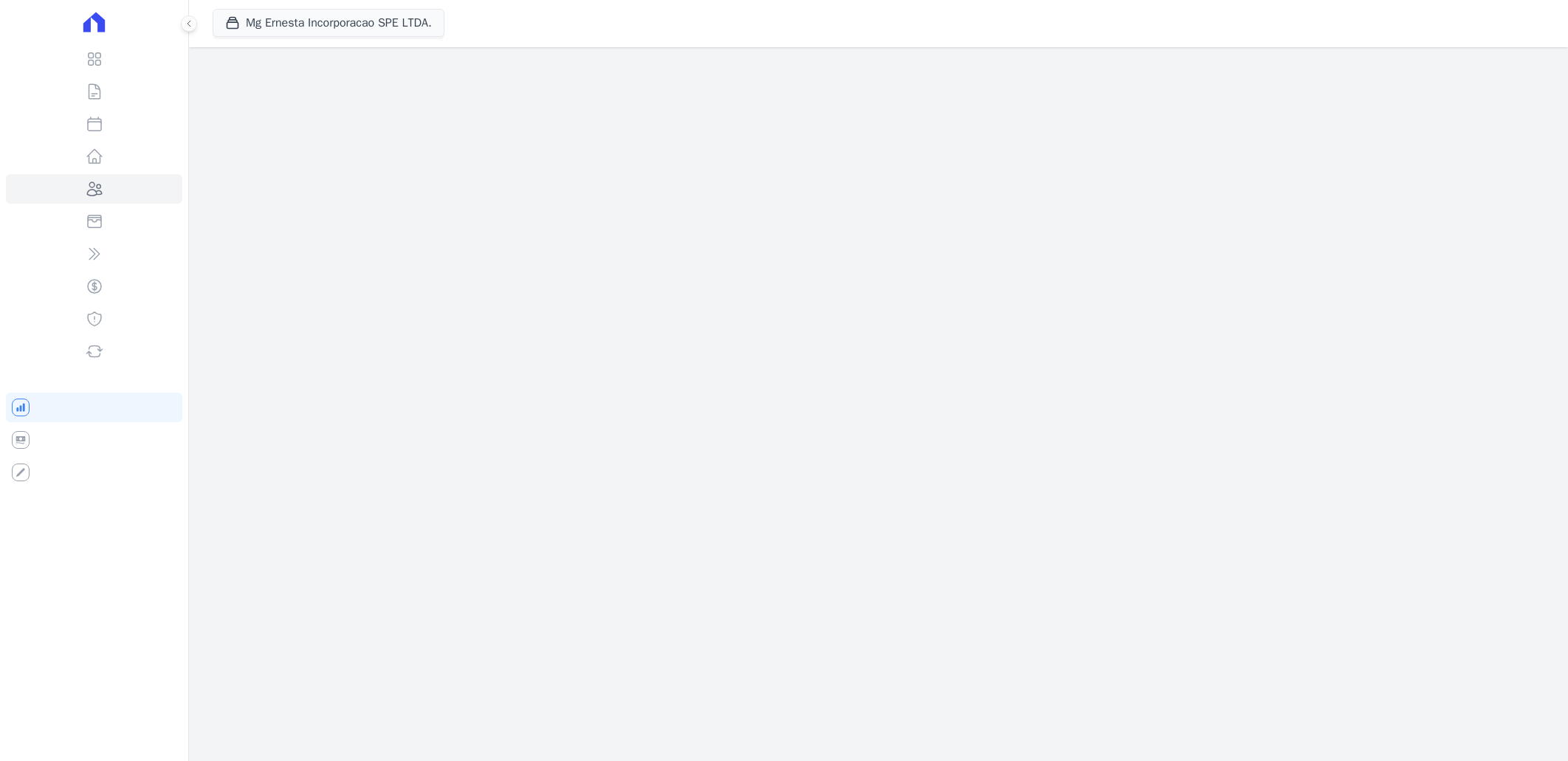 scroll, scrollTop: 0, scrollLeft: 0, axis: both 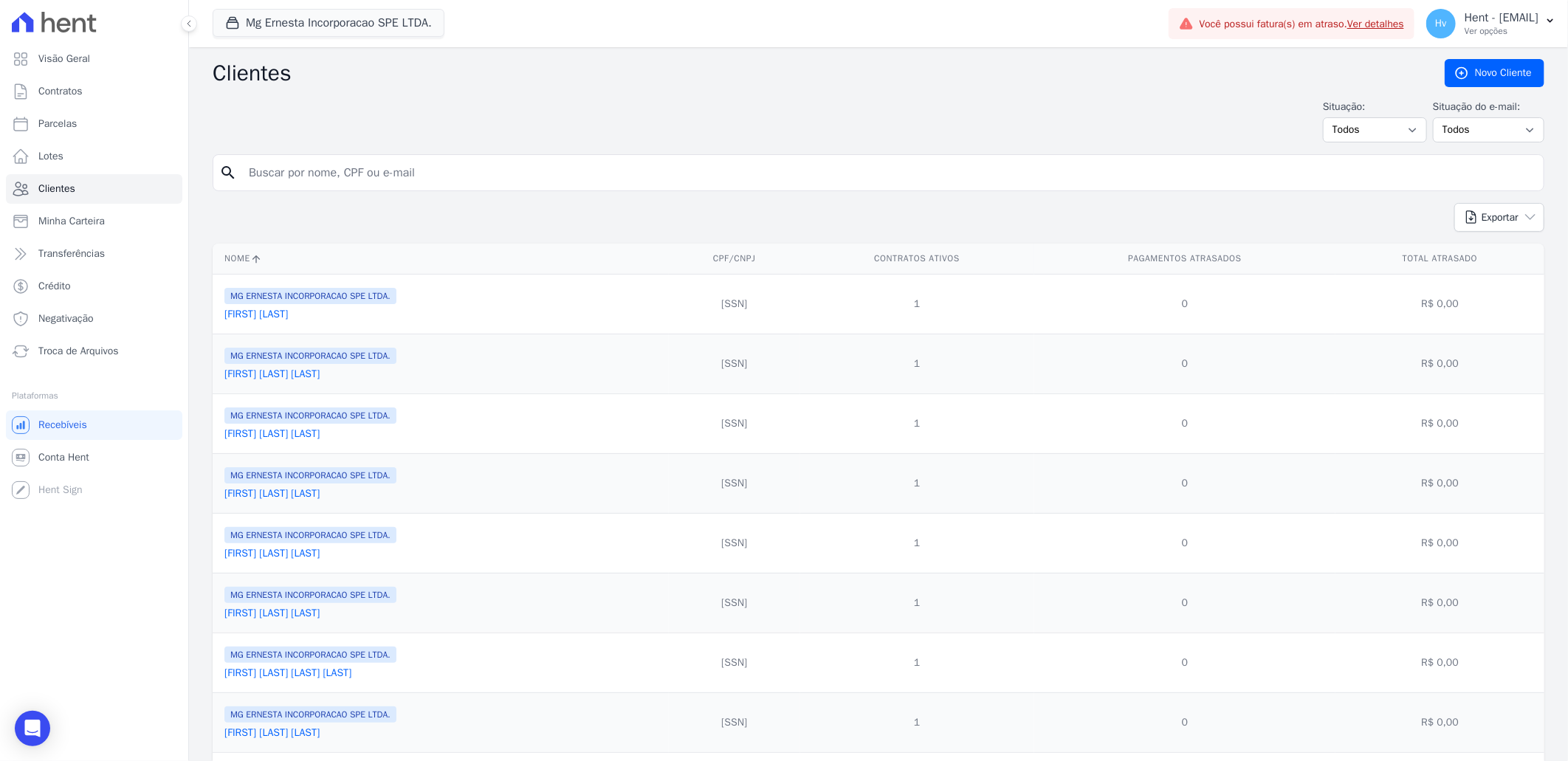 click at bounding box center [889, 173] 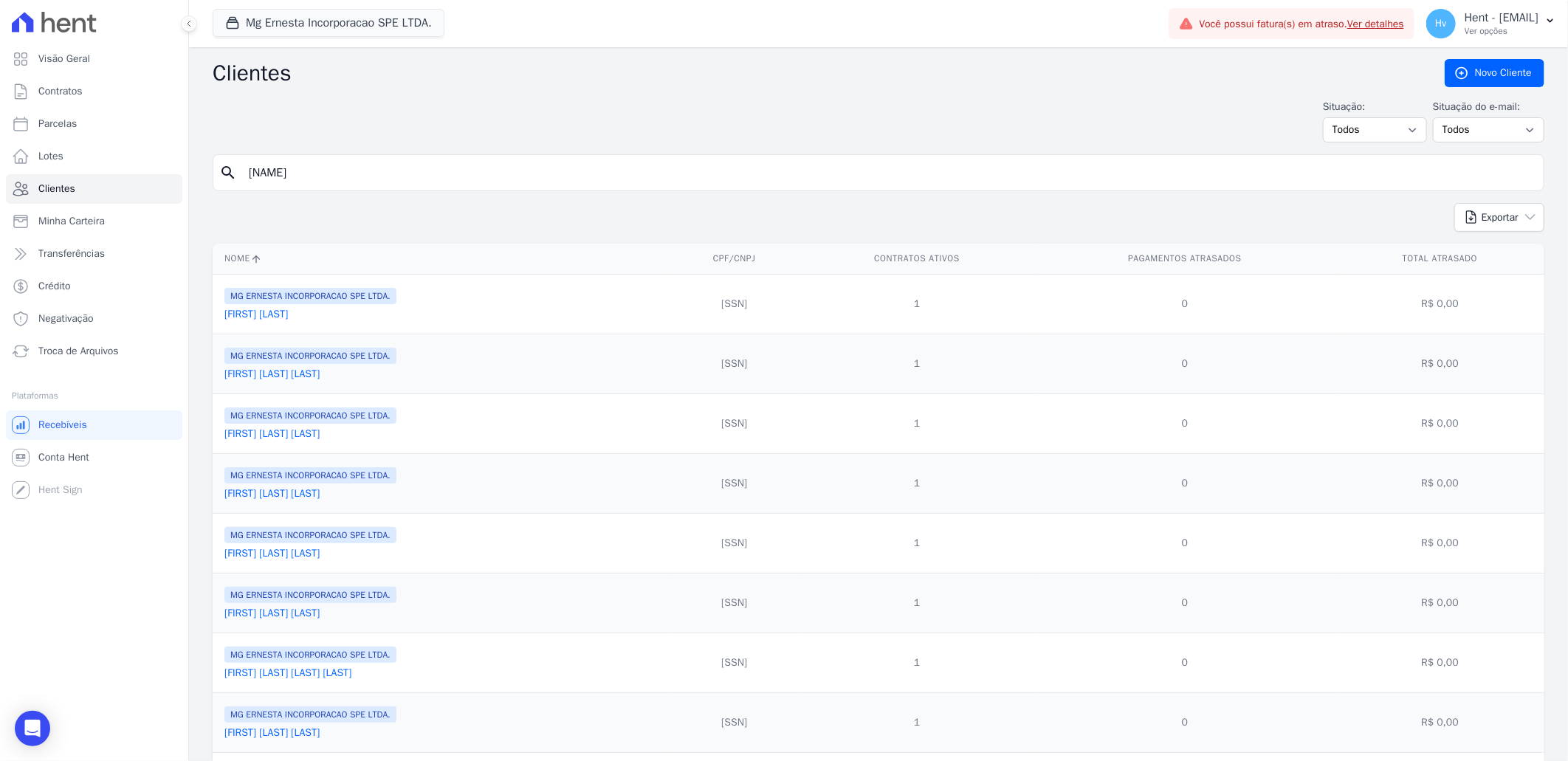 type on "[NAME]" 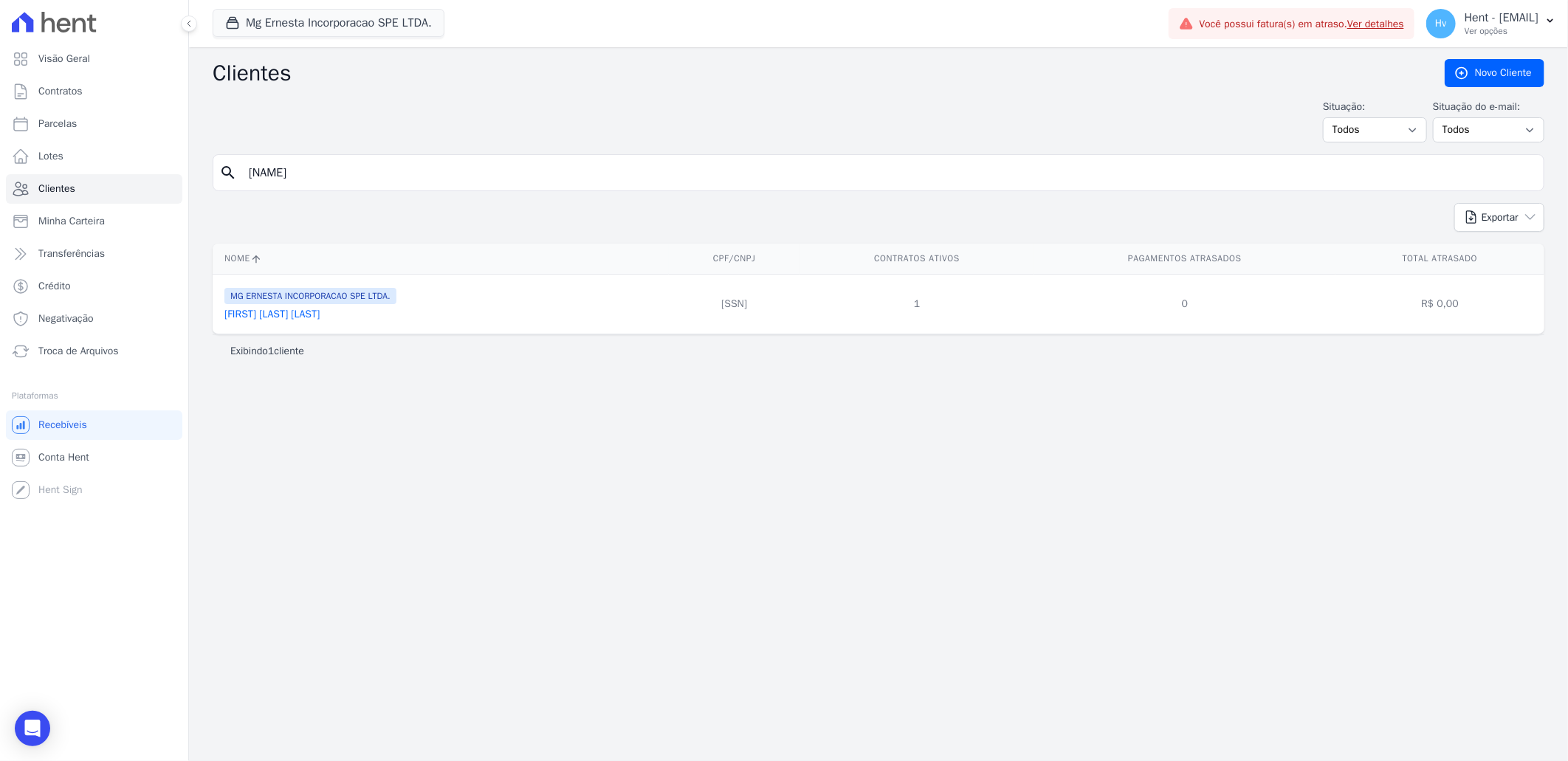 click on "[FIRST] [LAST] [LAST]" at bounding box center (272, 314) 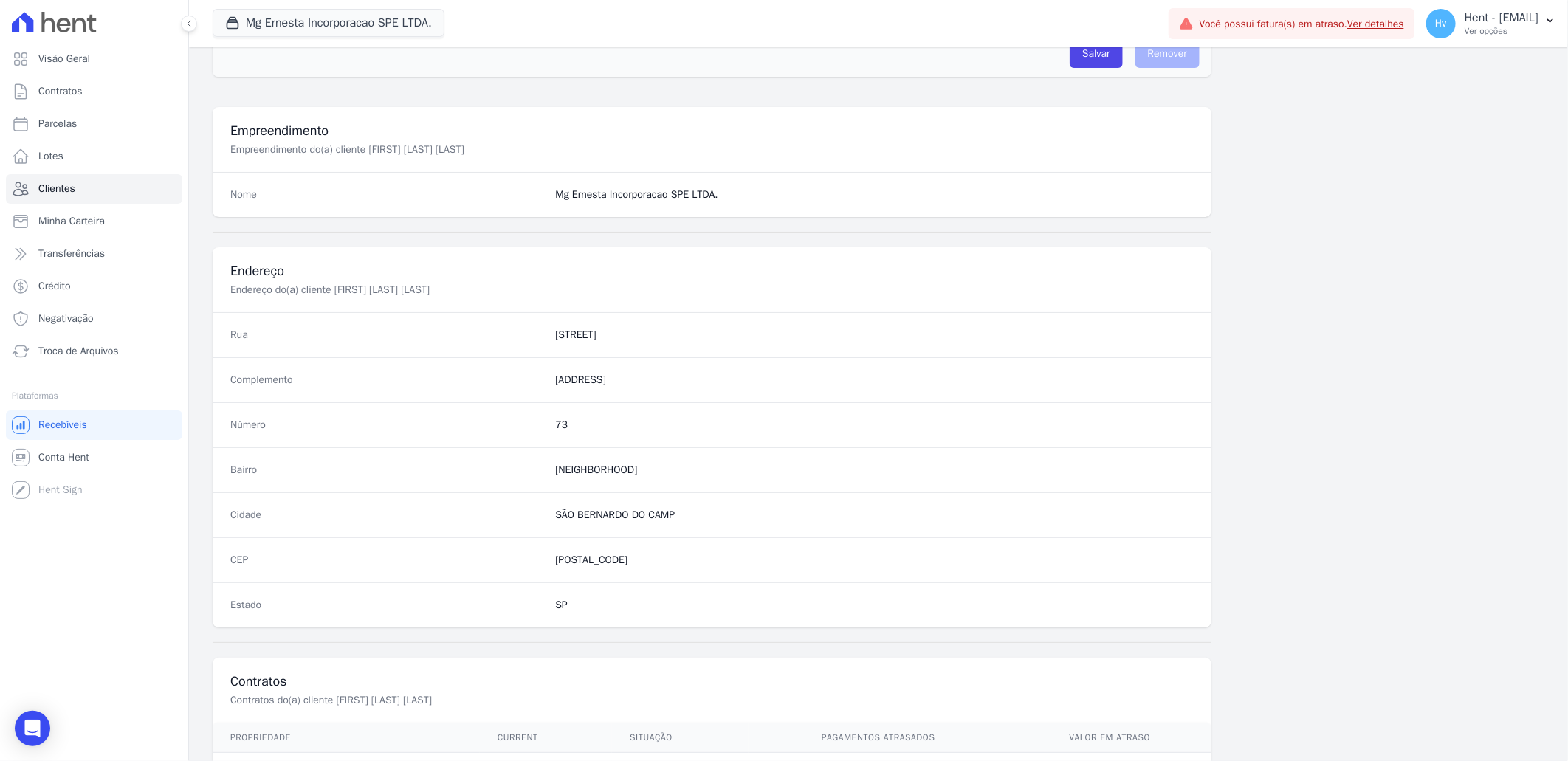 scroll, scrollTop: 622, scrollLeft: 0, axis: vertical 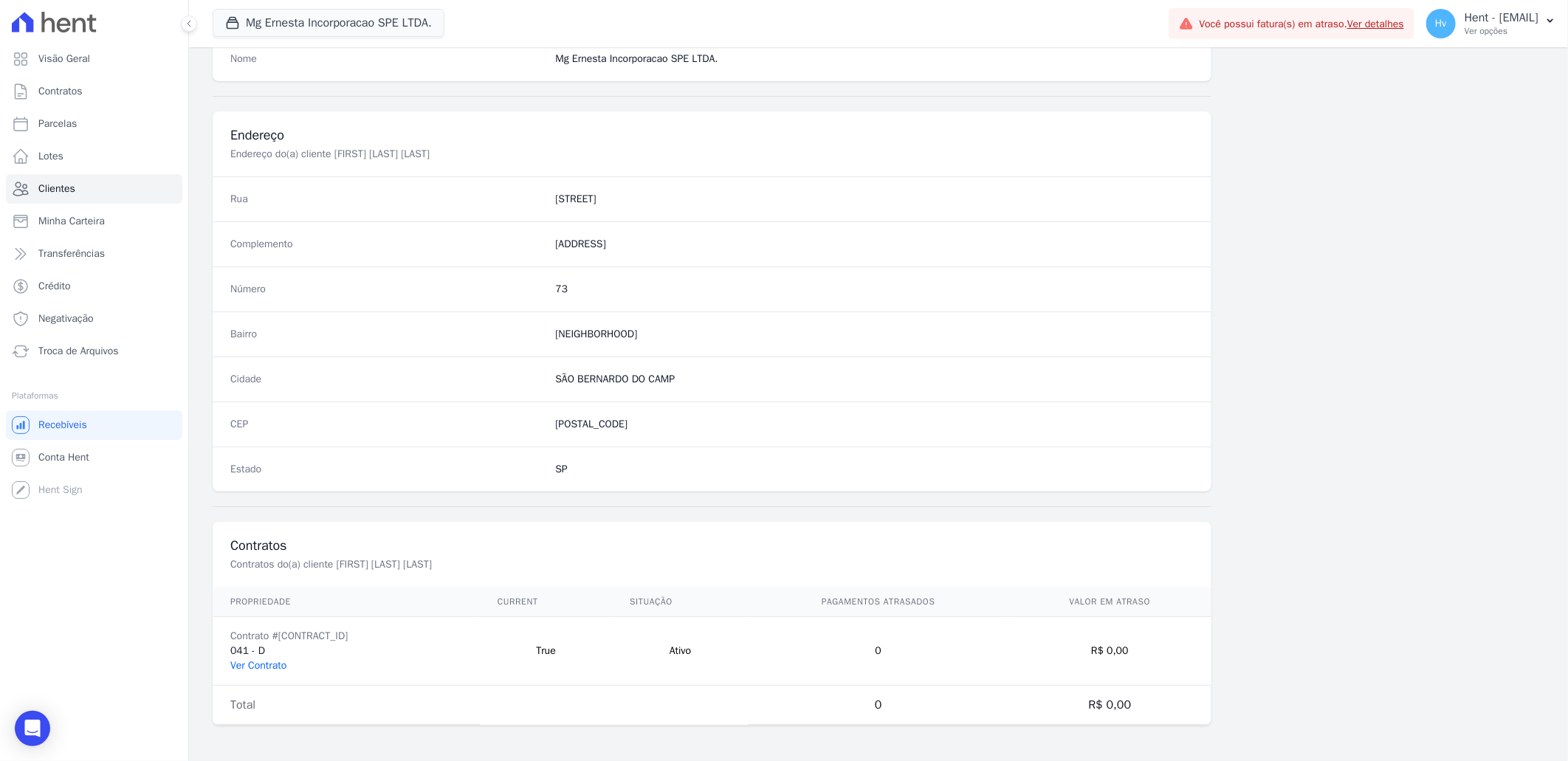 click on "Ver Contrato" at bounding box center (258, 665) 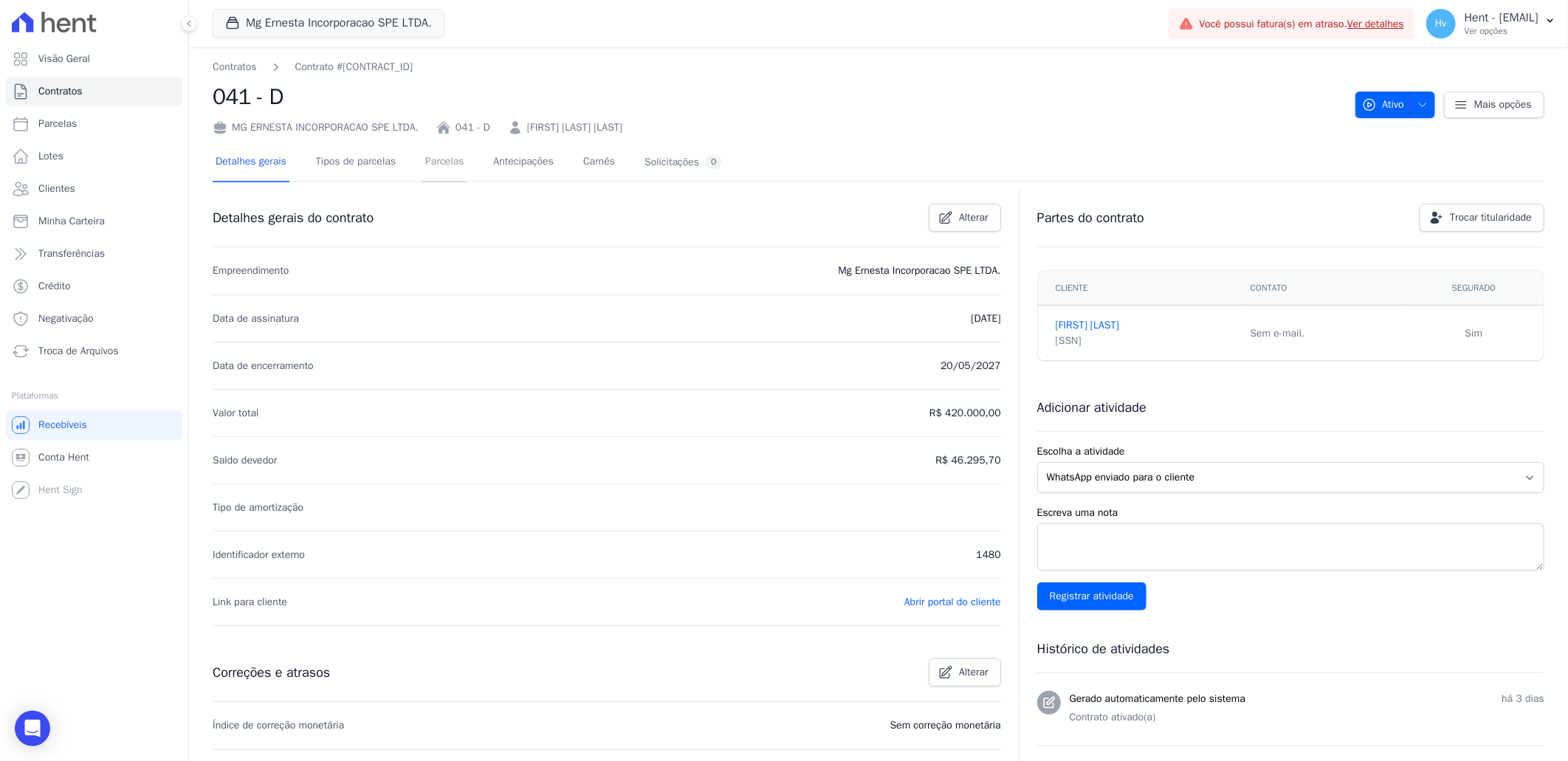 click on "Parcelas" at bounding box center [444, 162] 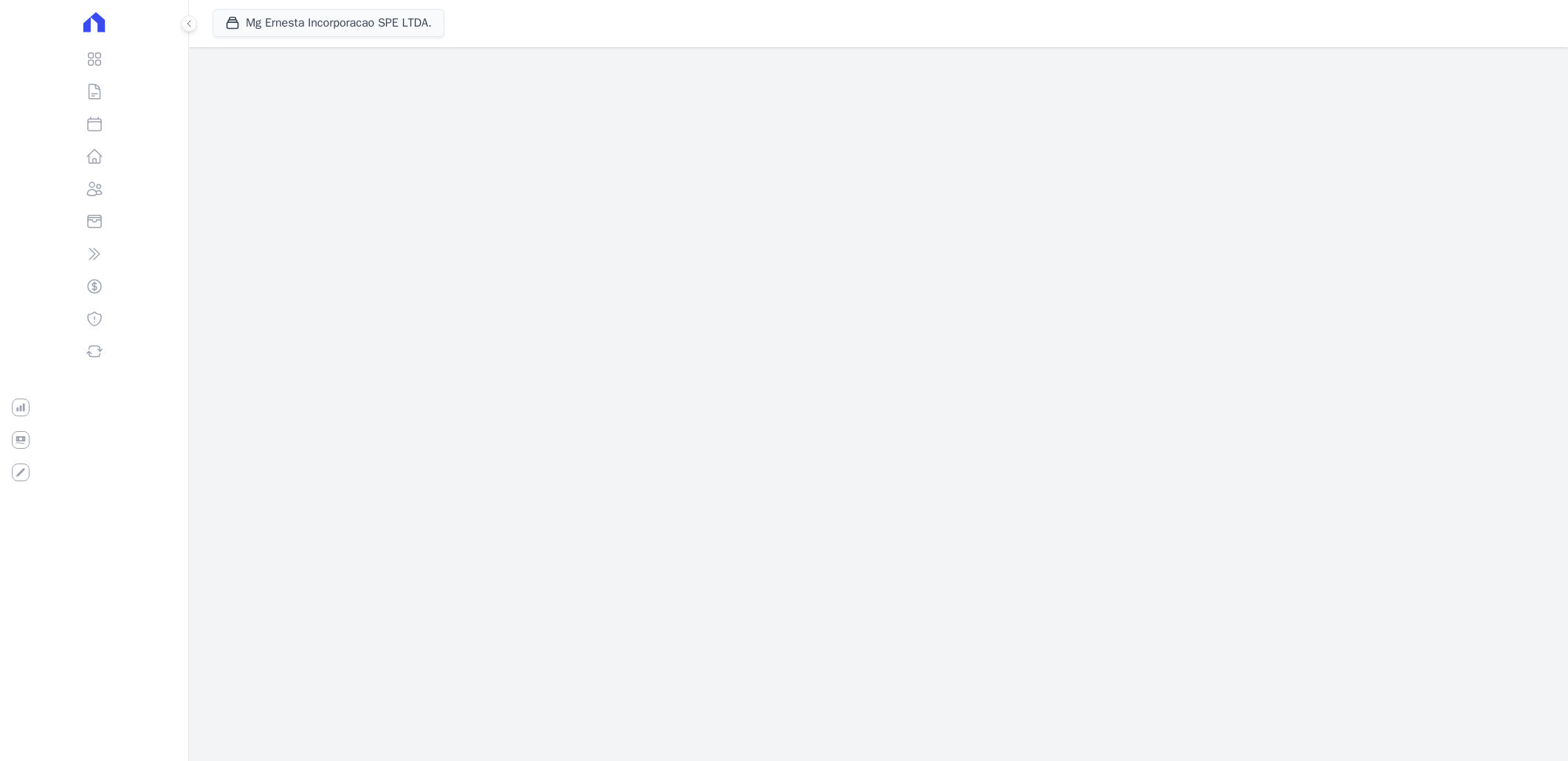 scroll, scrollTop: 0, scrollLeft: 0, axis: both 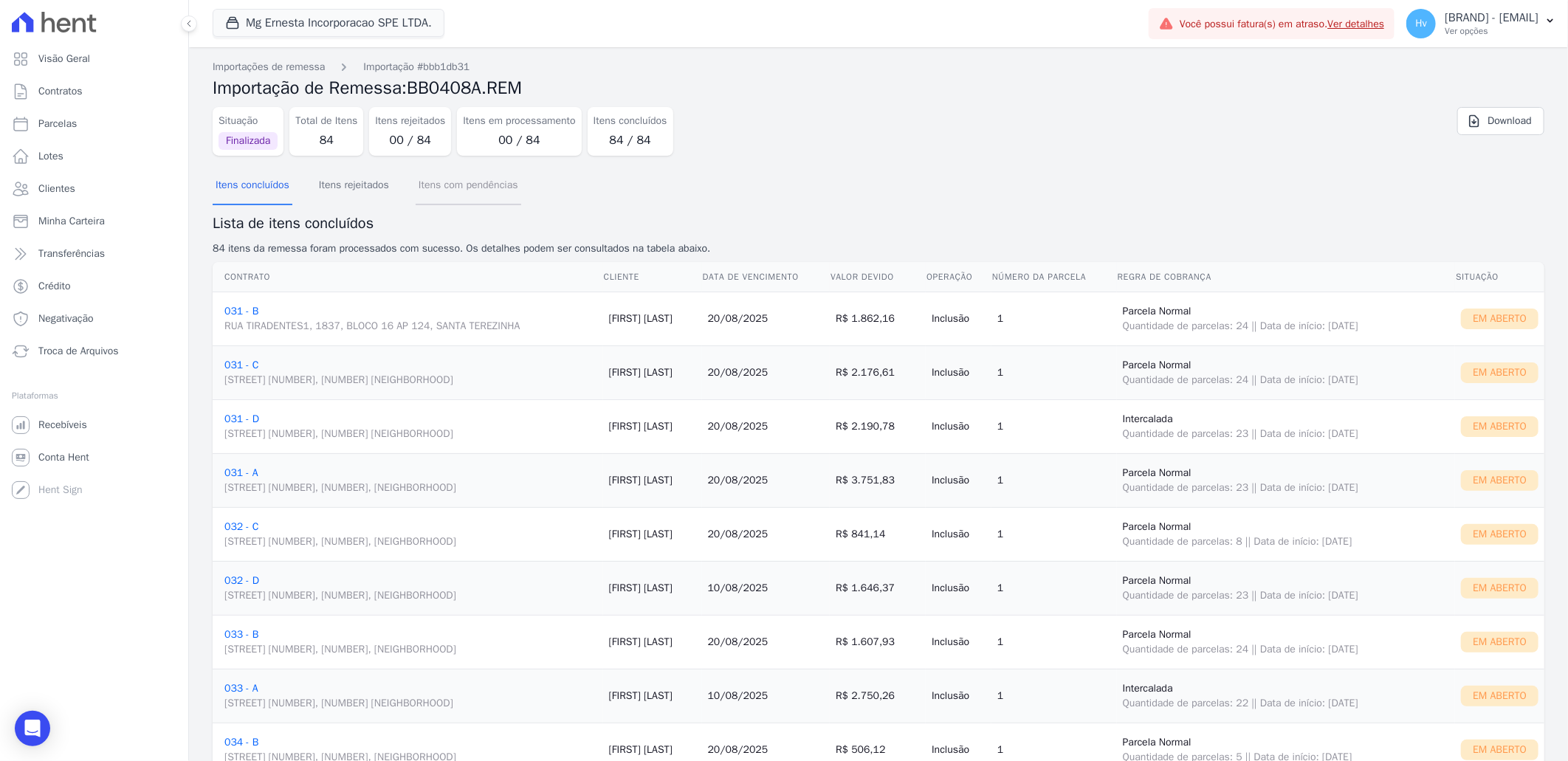 click on "Itens com pendências" at bounding box center [468, 186] 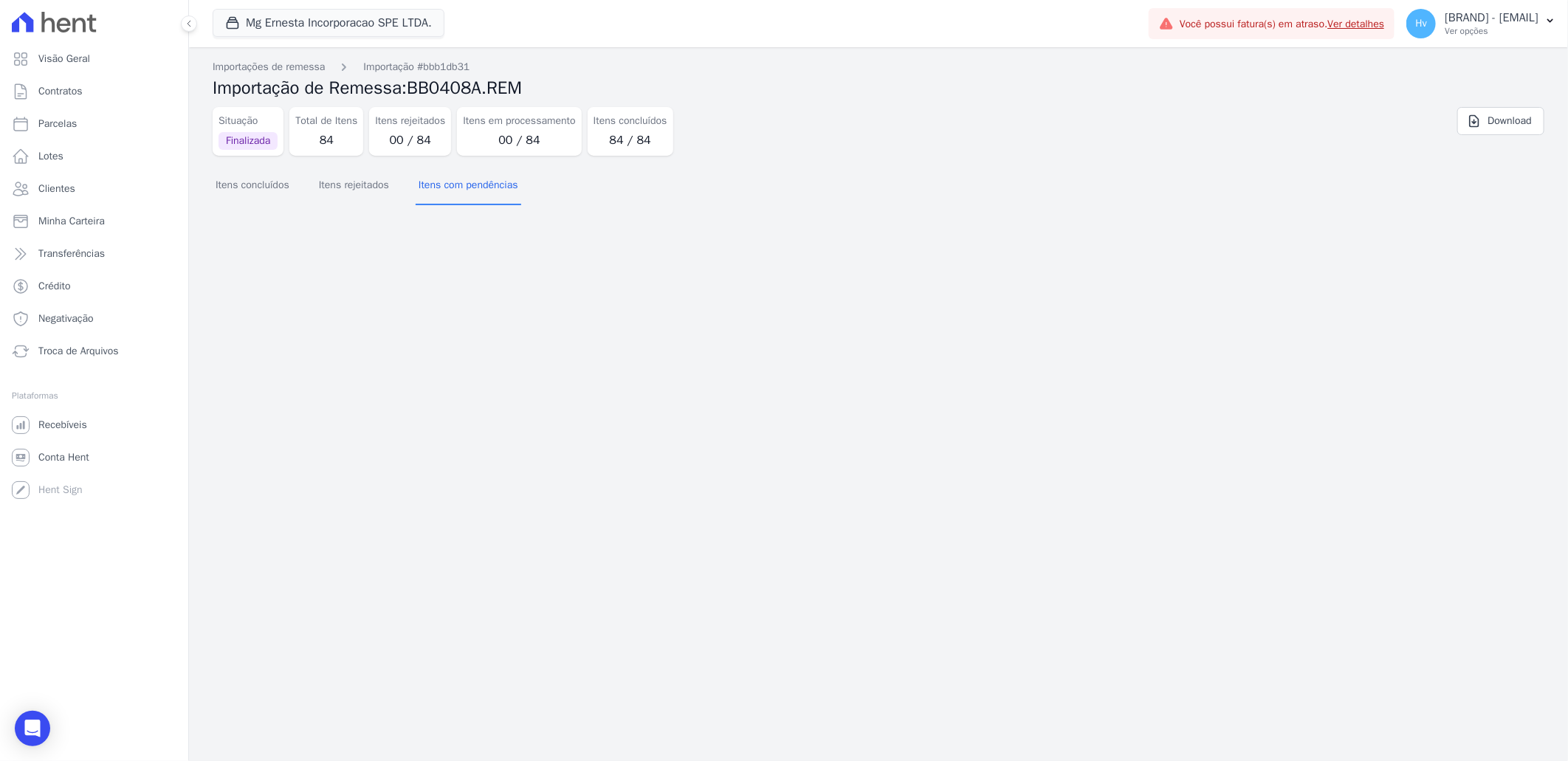 click on "Importações de remessa
Importação
#bbb1db31
Importação de Remessa:  BB0408A.REM
Situação
Finalizada
Total de Itens
84
Itens rejeitados
00 / 84
Itens em processamento
00 / 84
Itens concluídos
84 / 84
Download
Itens concluídos" at bounding box center (878, 404) 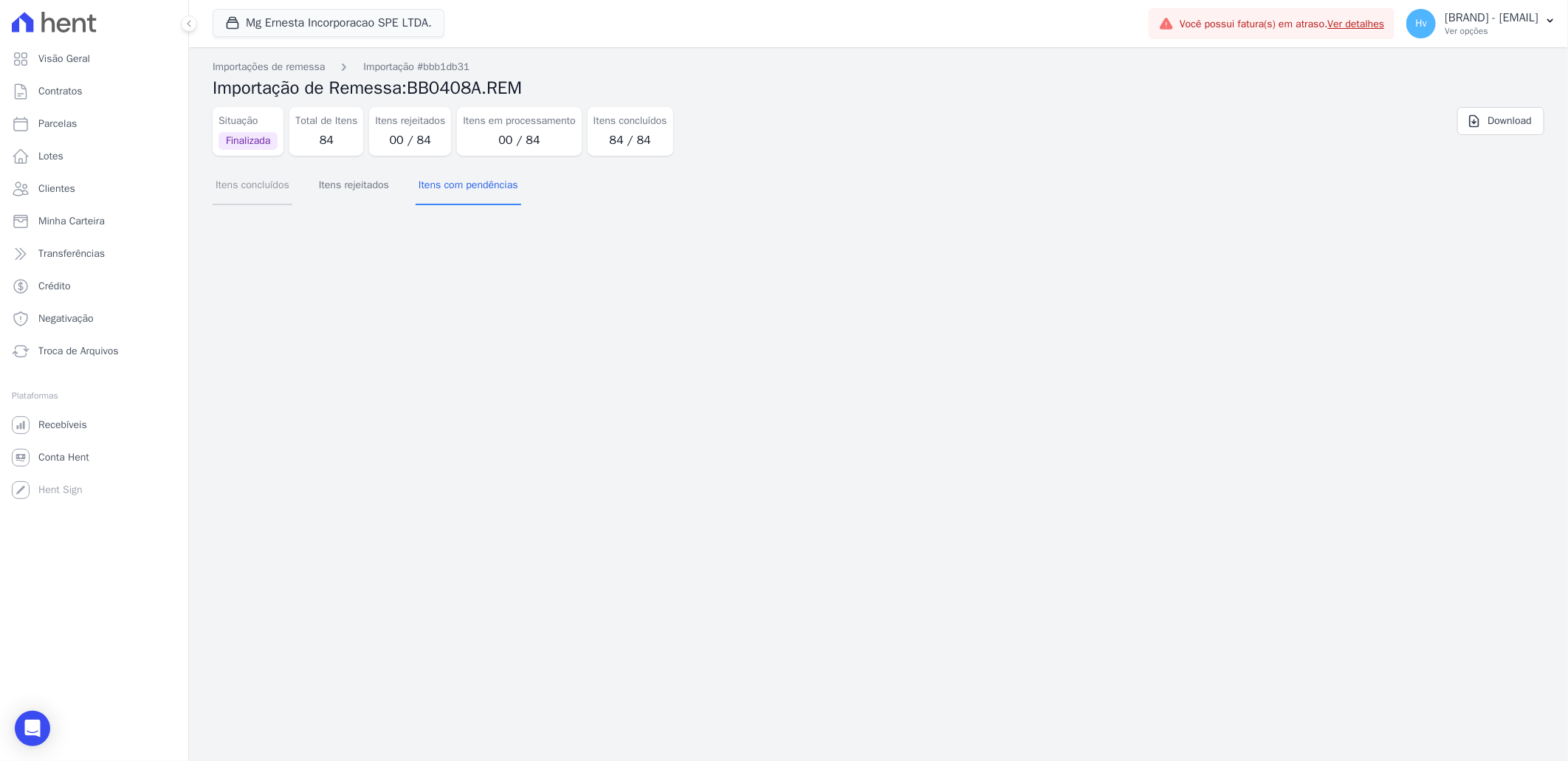 click on "Itens concluídos" at bounding box center [252, 186] 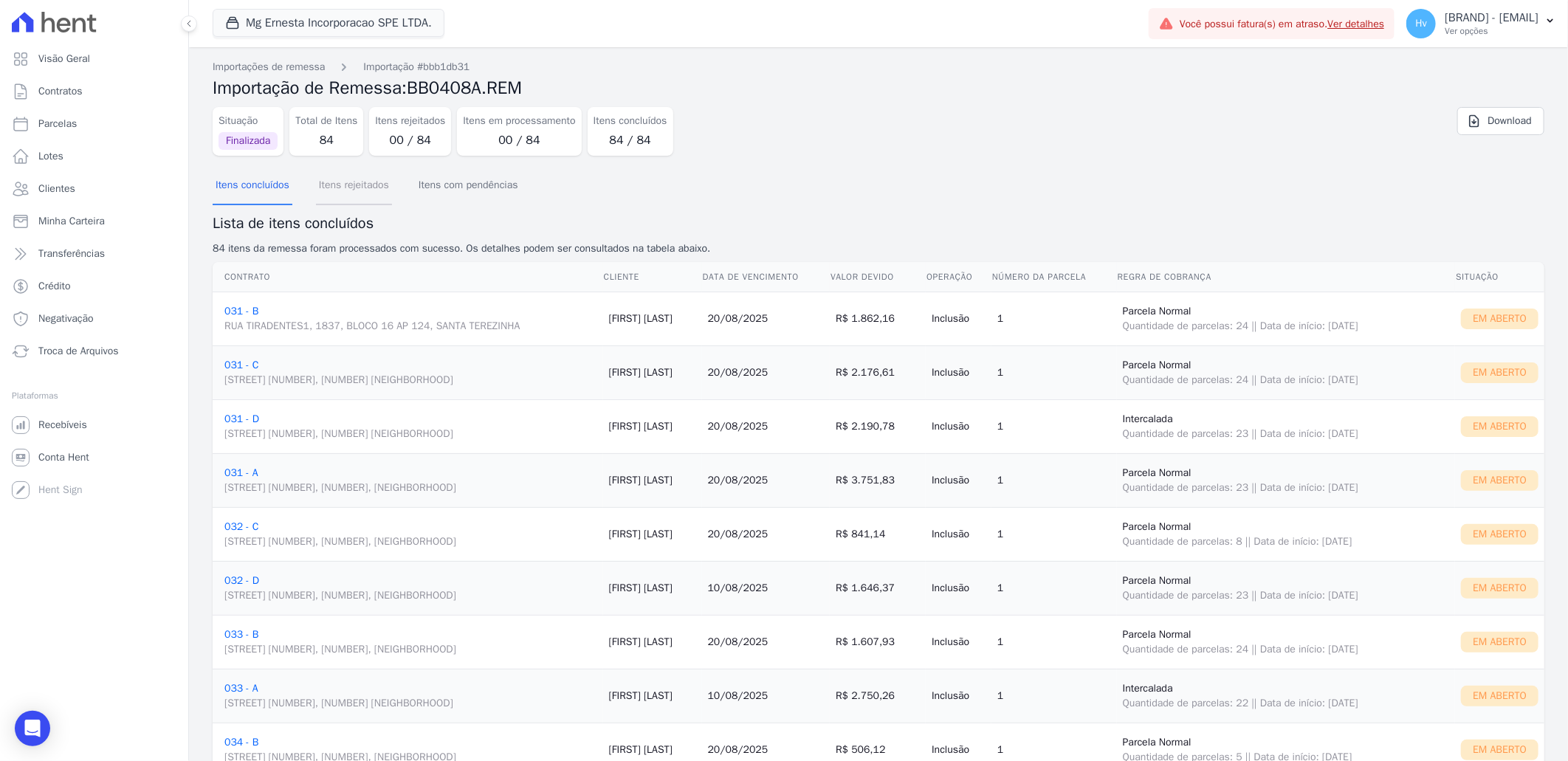 click on "Itens rejeitados" at bounding box center [354, 186] 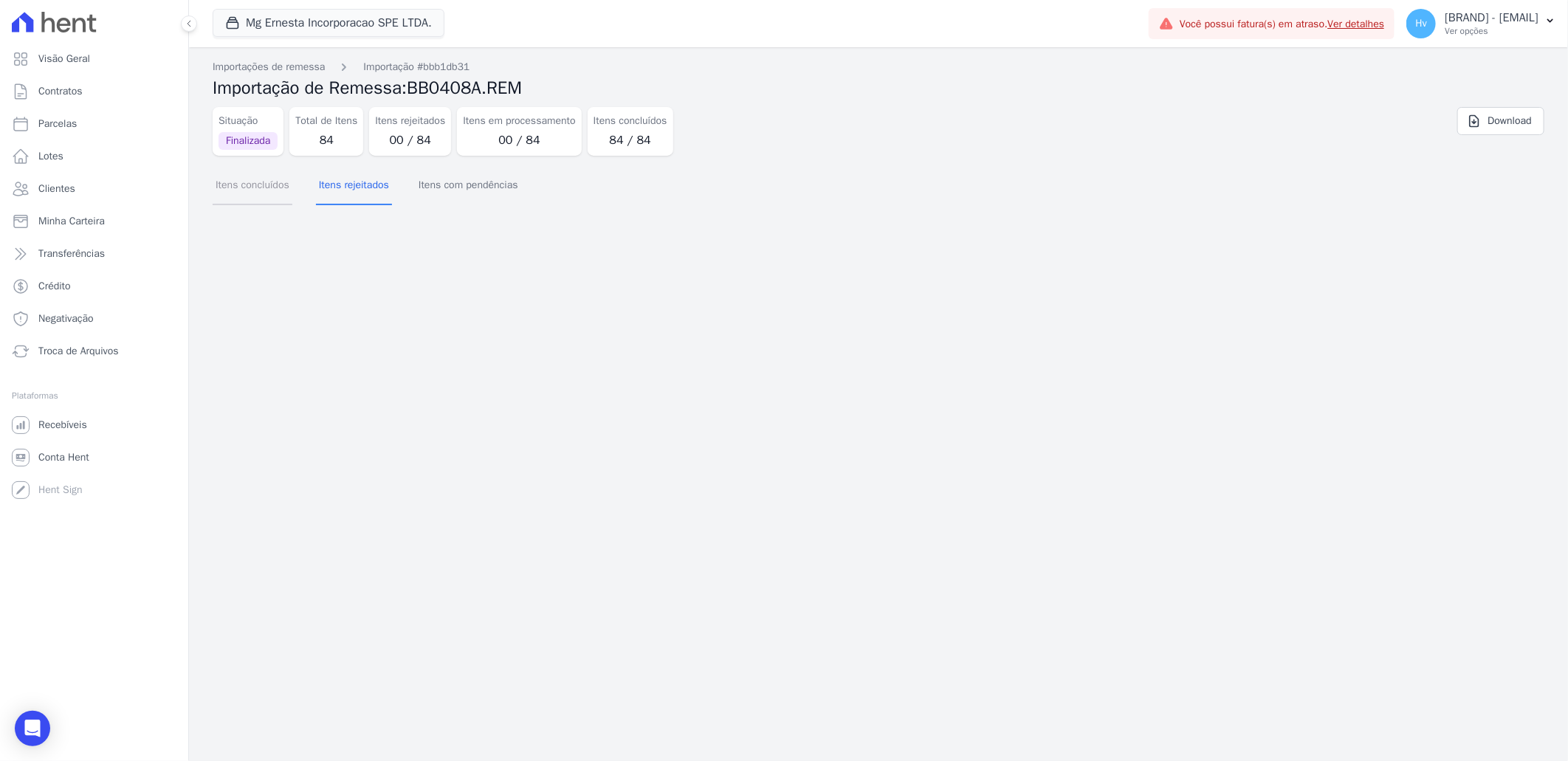 click on "Itens concluídos" at bounding box center [252, 186] 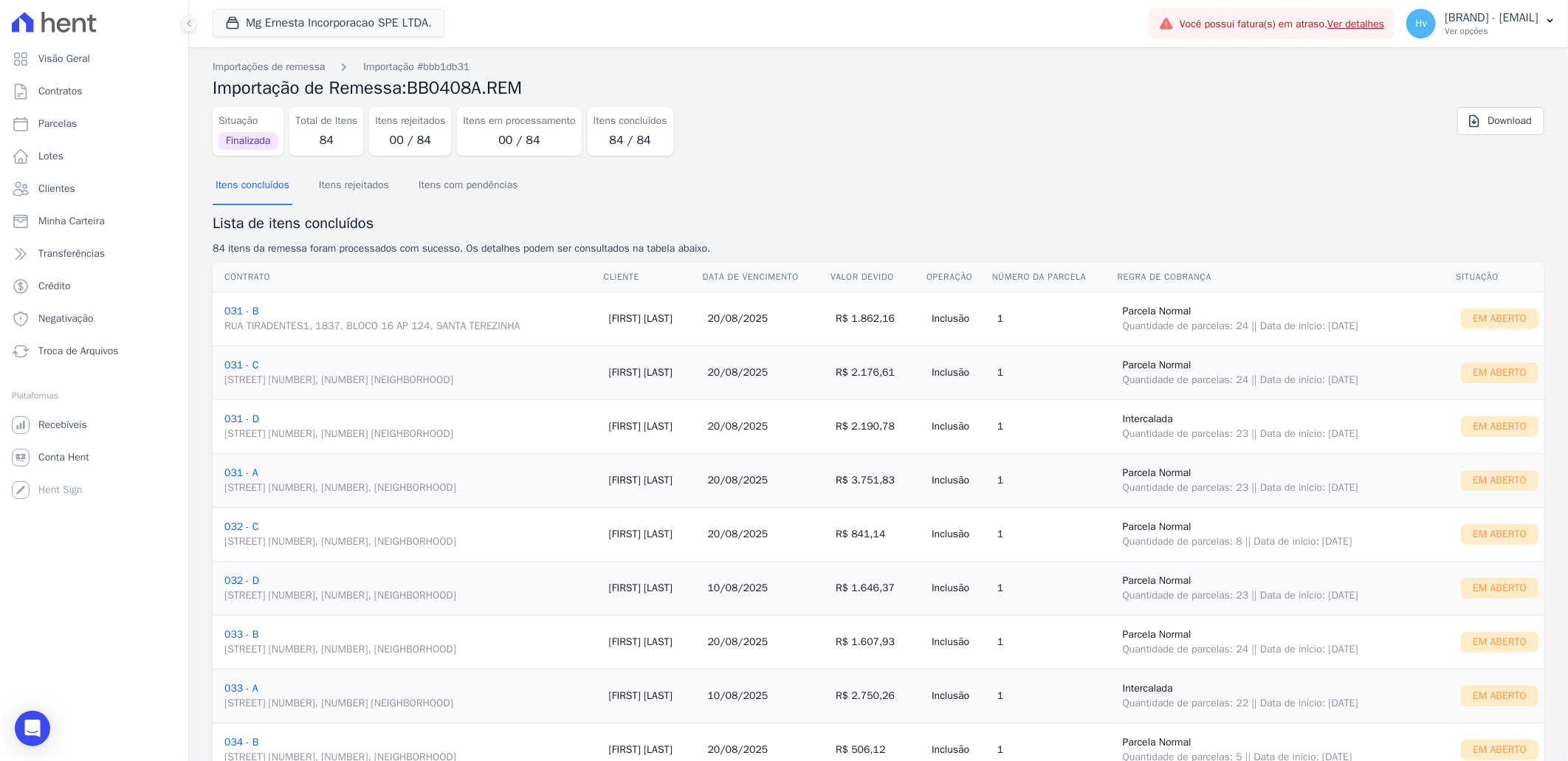 drag, startPoint x: 1453, startPoint y: 274, endPoint x: 1467, endPoint y: 273, distance: 14.035669 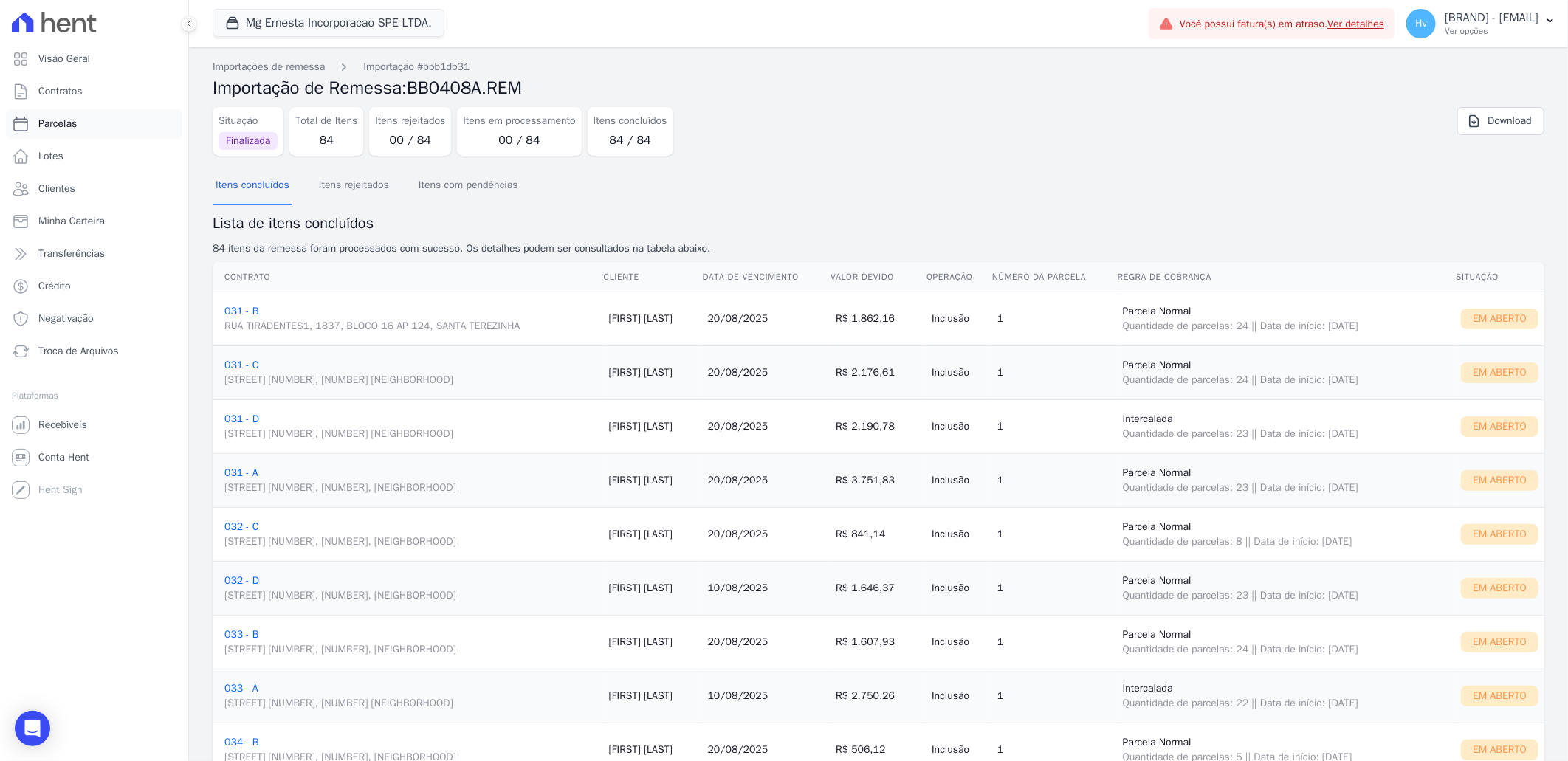 click on "Parcelas" at bounding box center [58, 124] 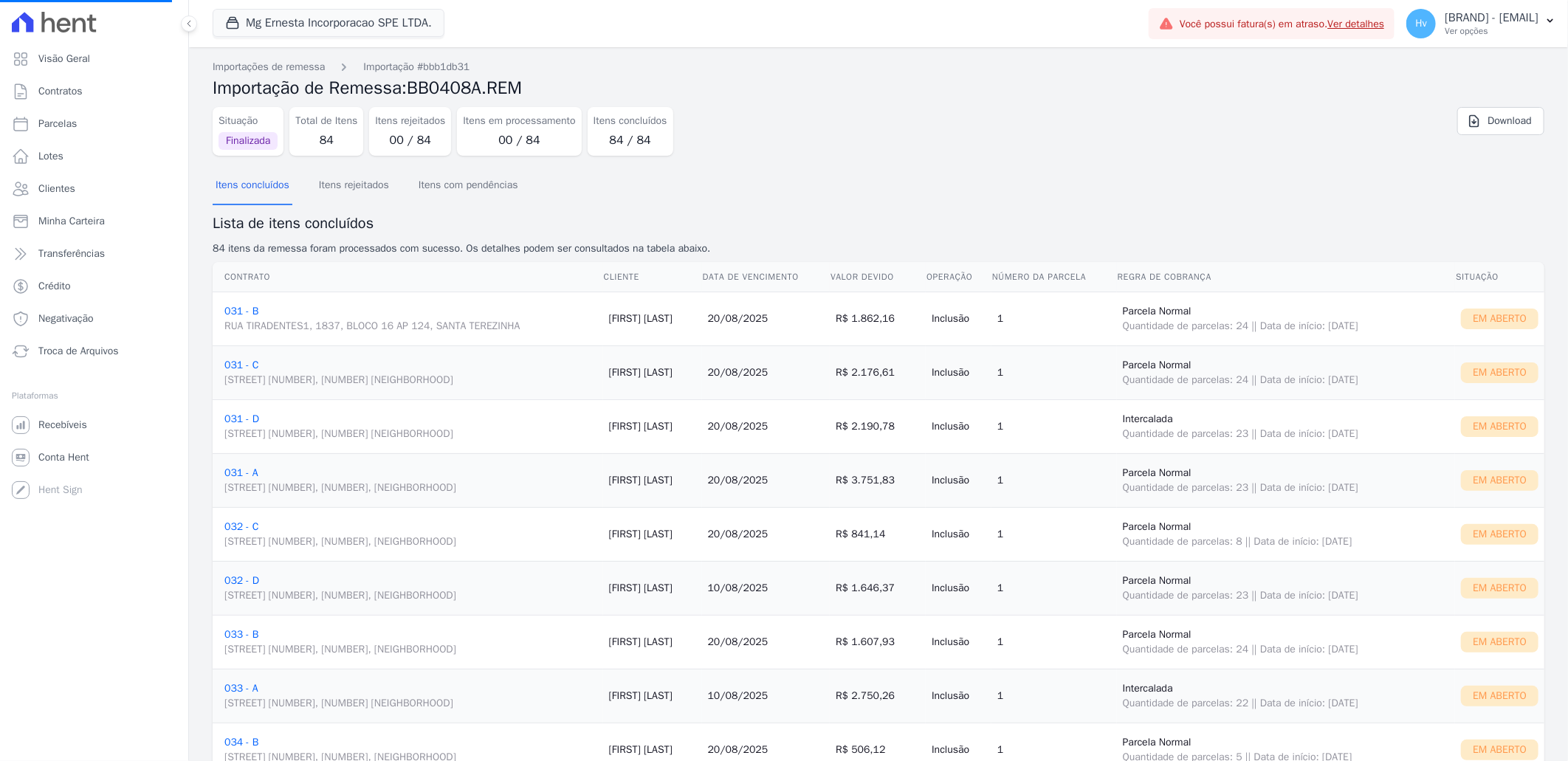 select 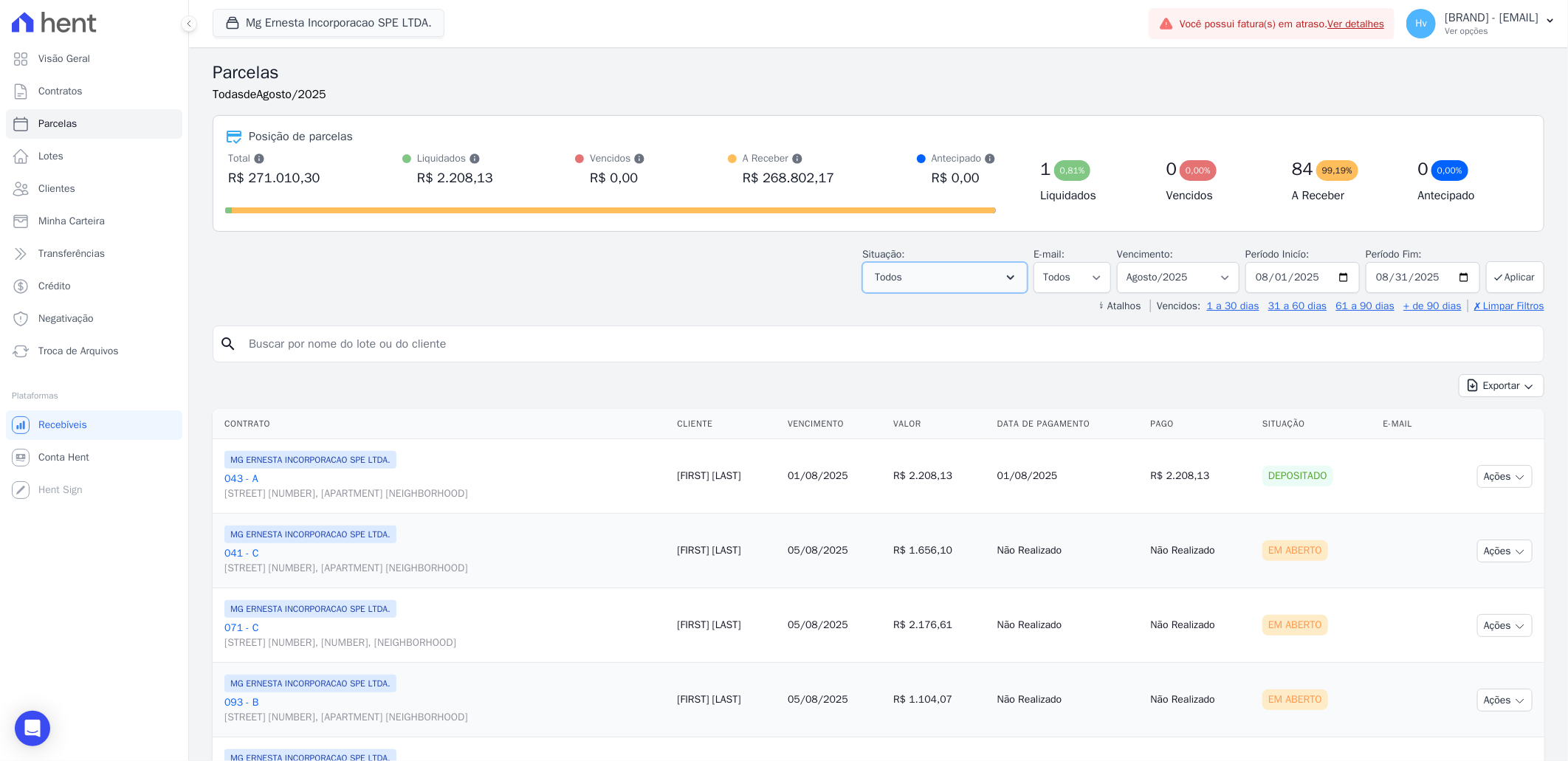 click on "Todos" at bounding box center [945, 278] 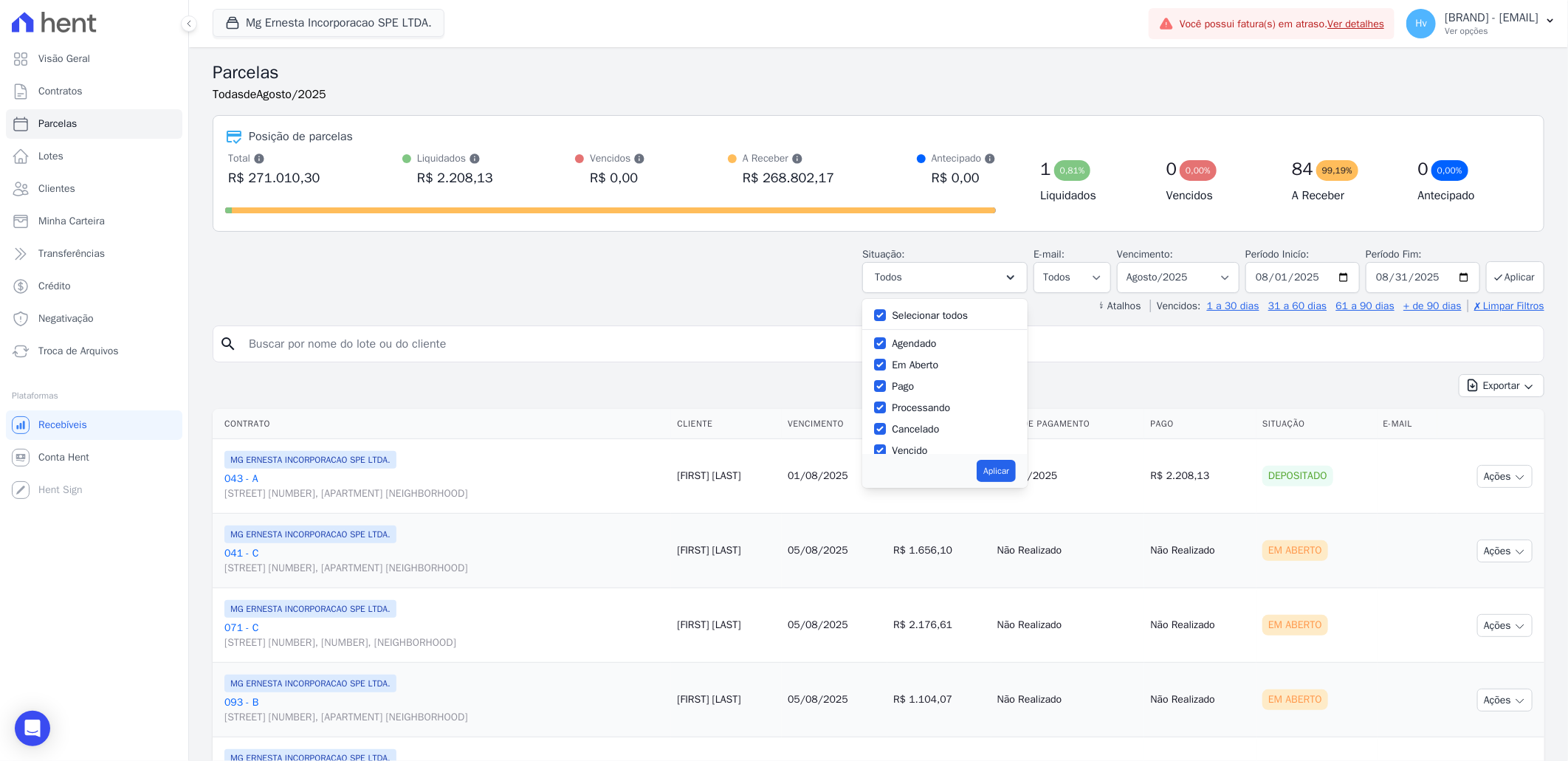 click on "Selecionar todos" at bounding box center (929, 315) 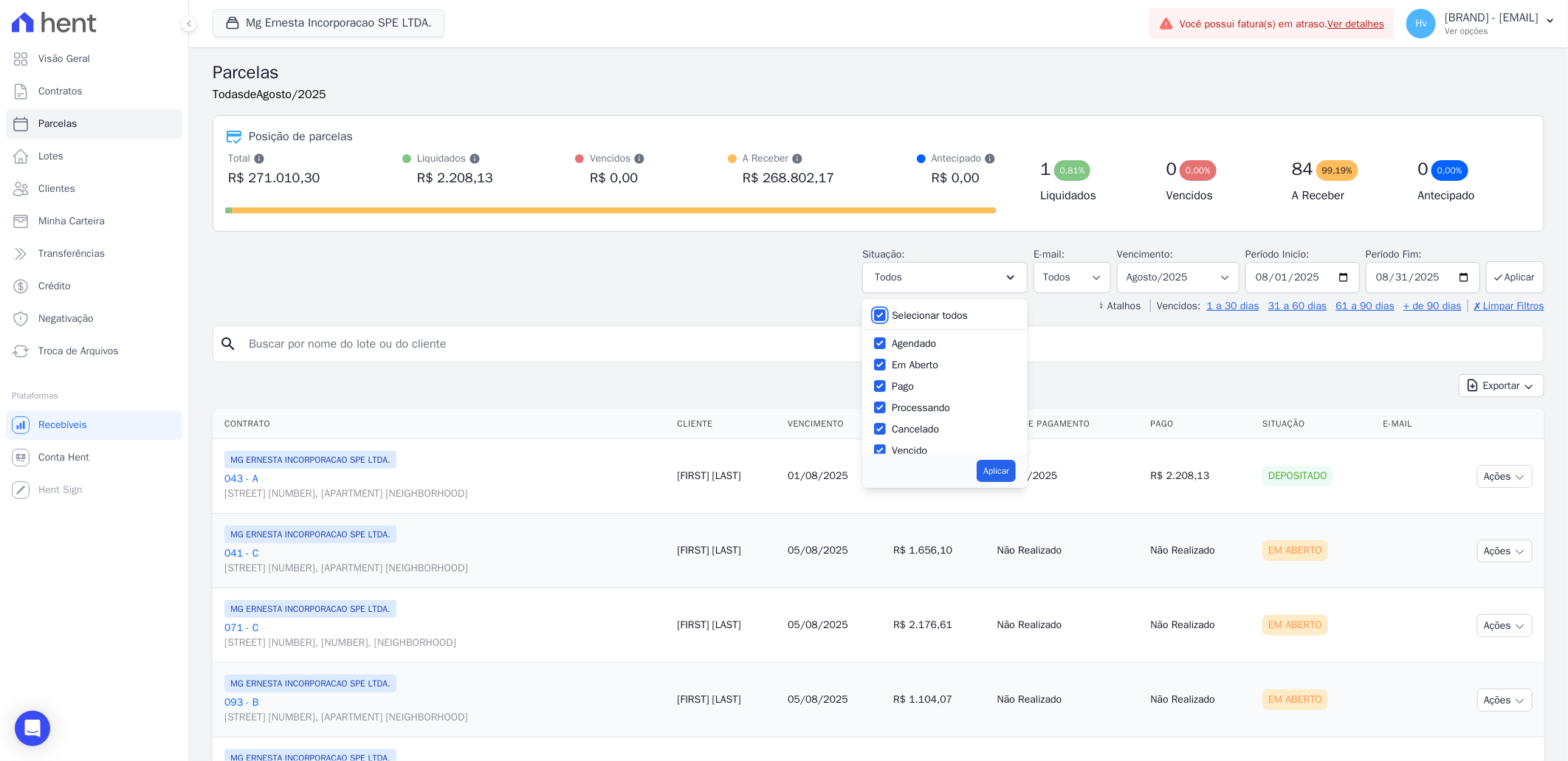 click on "Selecionar todos" at bounding box center (880, 315) 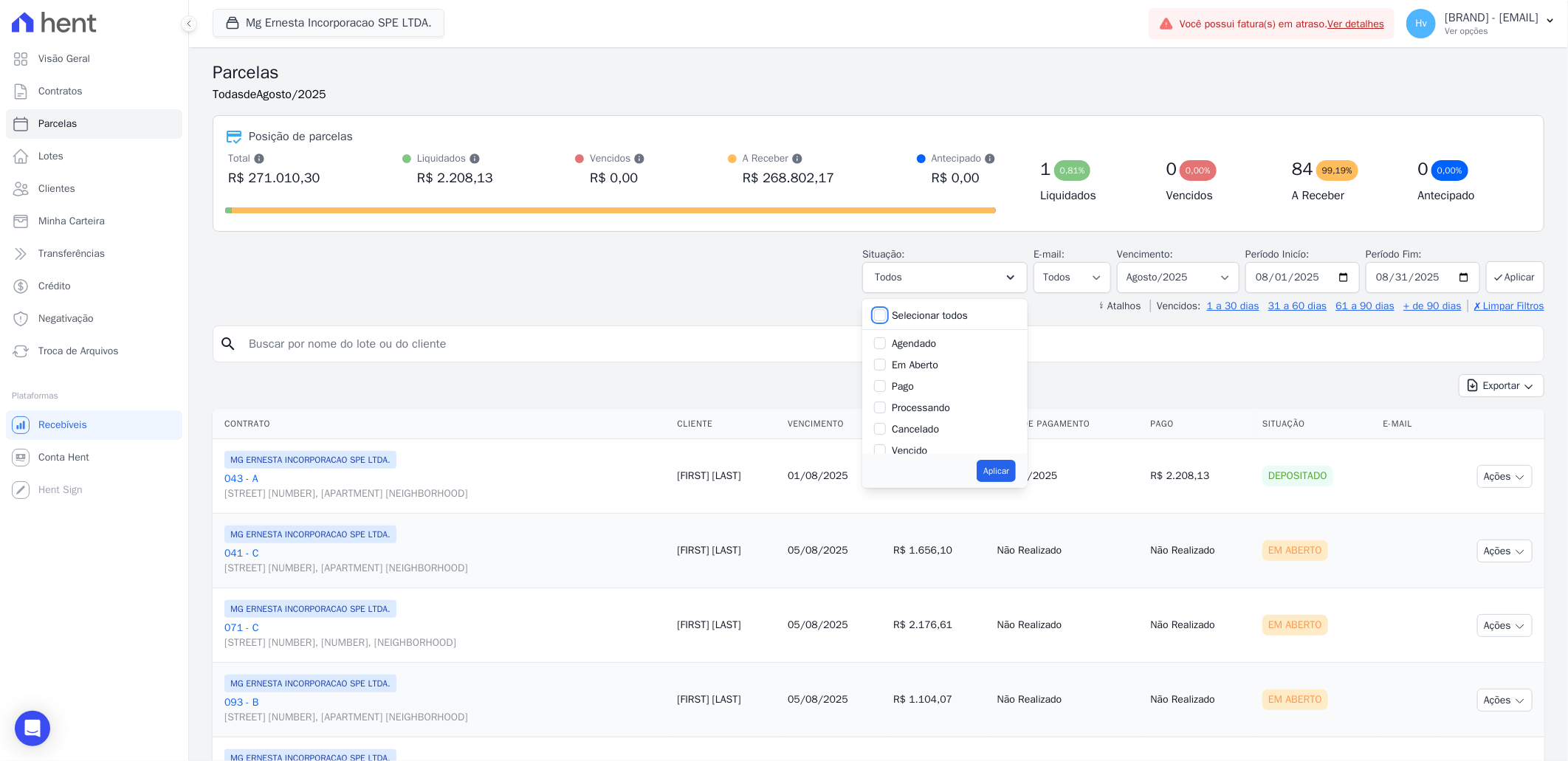 checkbox on "false" 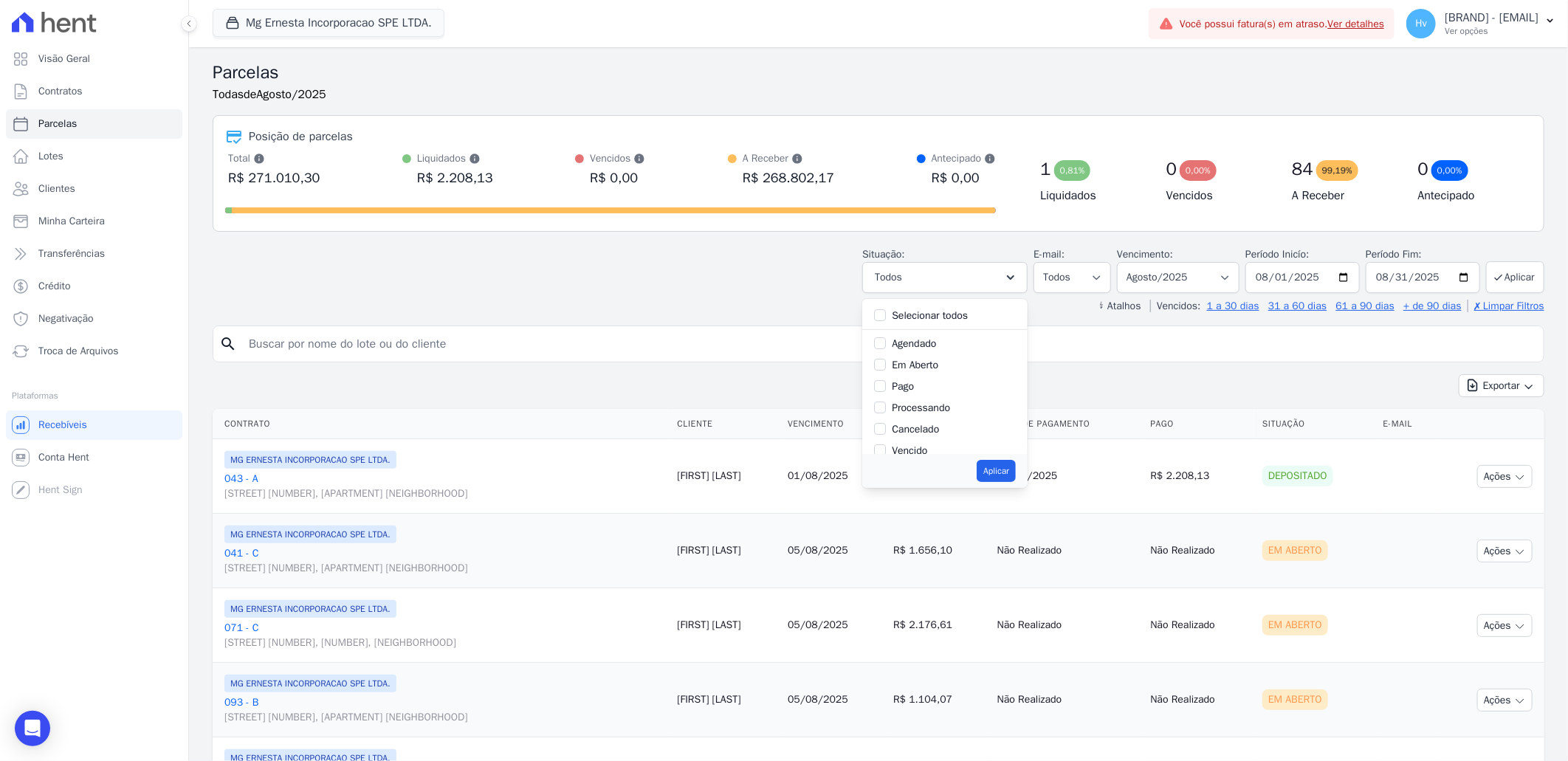 click on "Agendado" at bounding box center (914, 343) 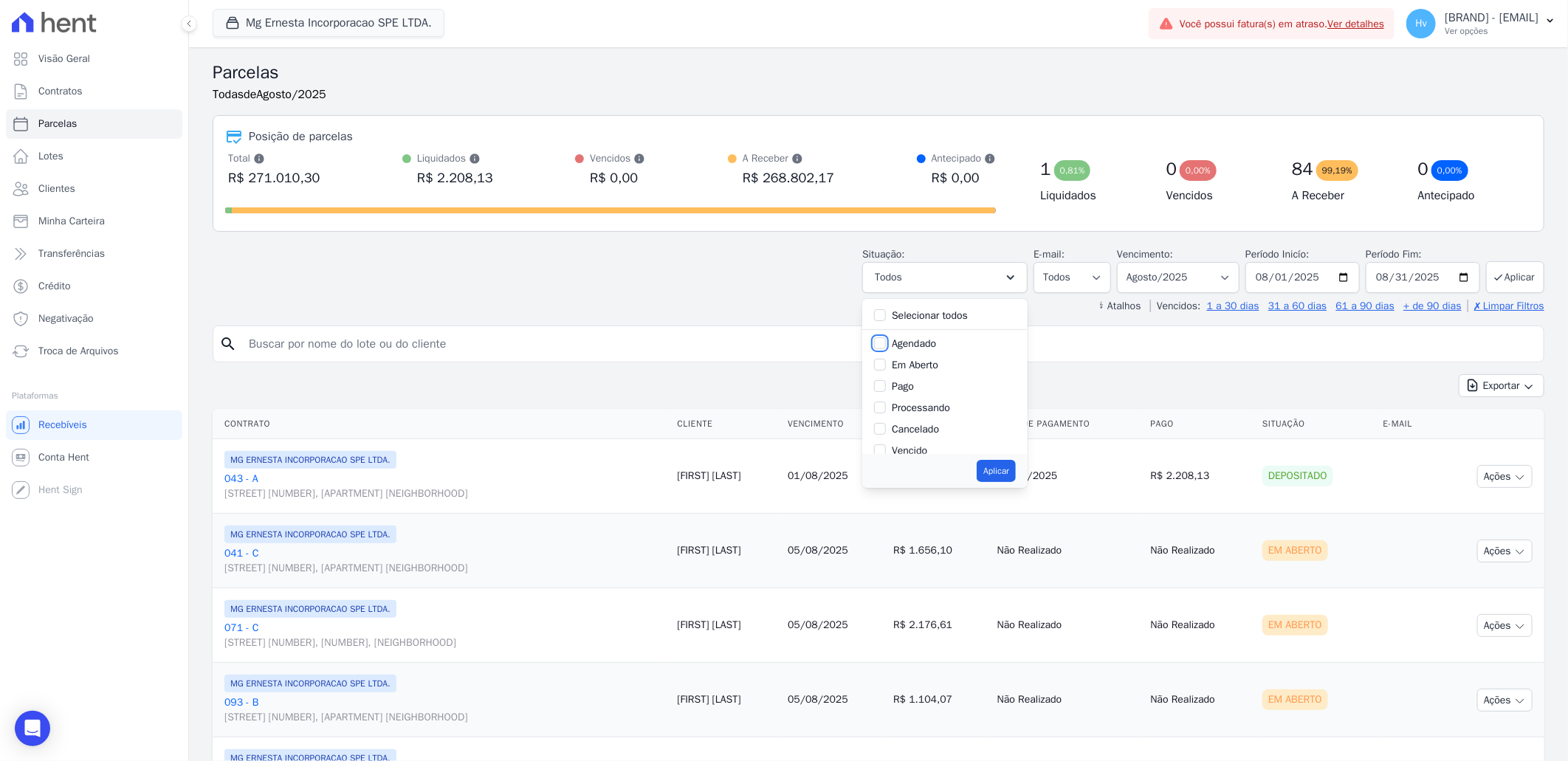 click on "Agendado" at bounding box center [880, 343] 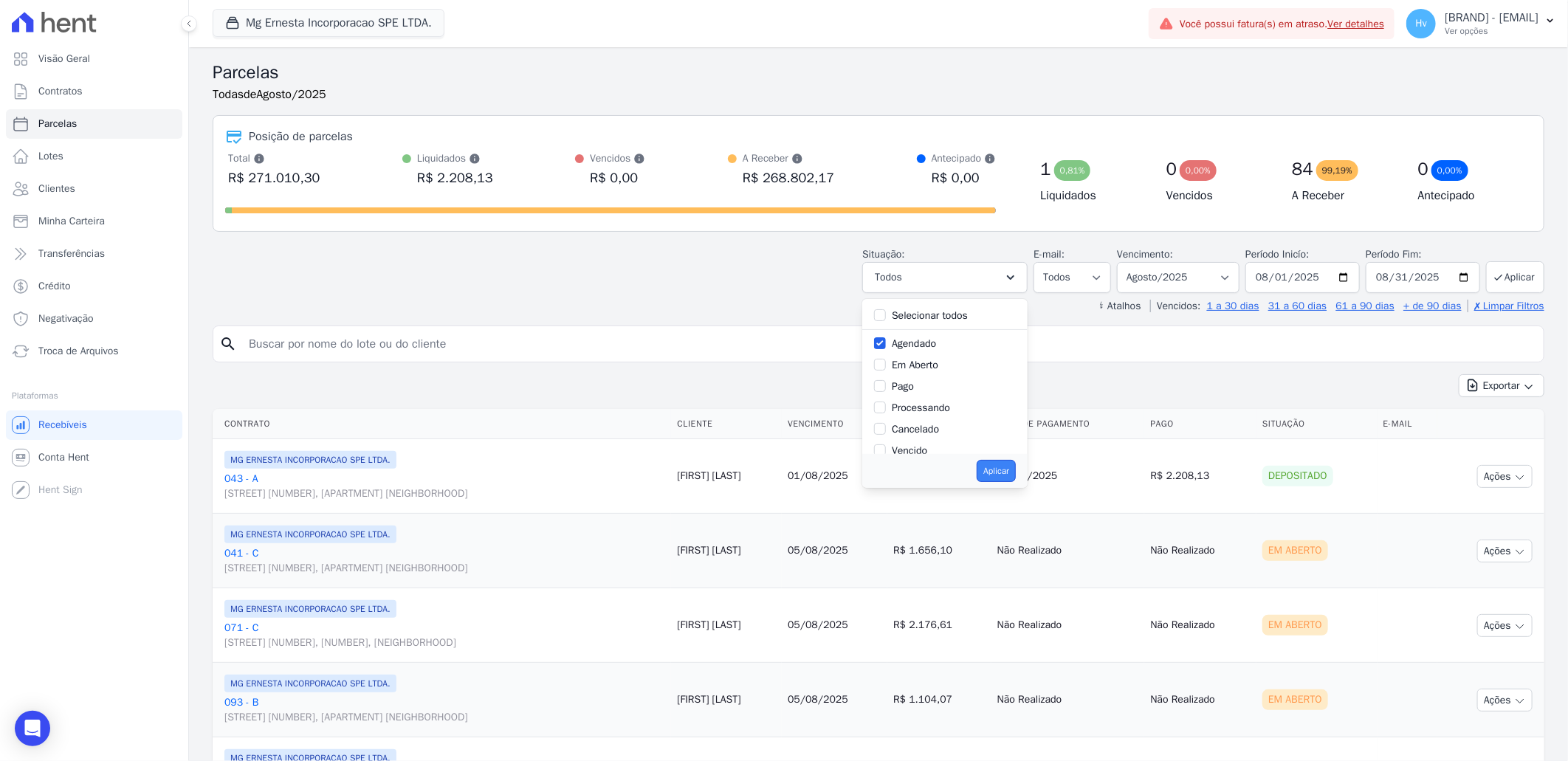 click on "Aplicar" at bounding box center (996, 471) 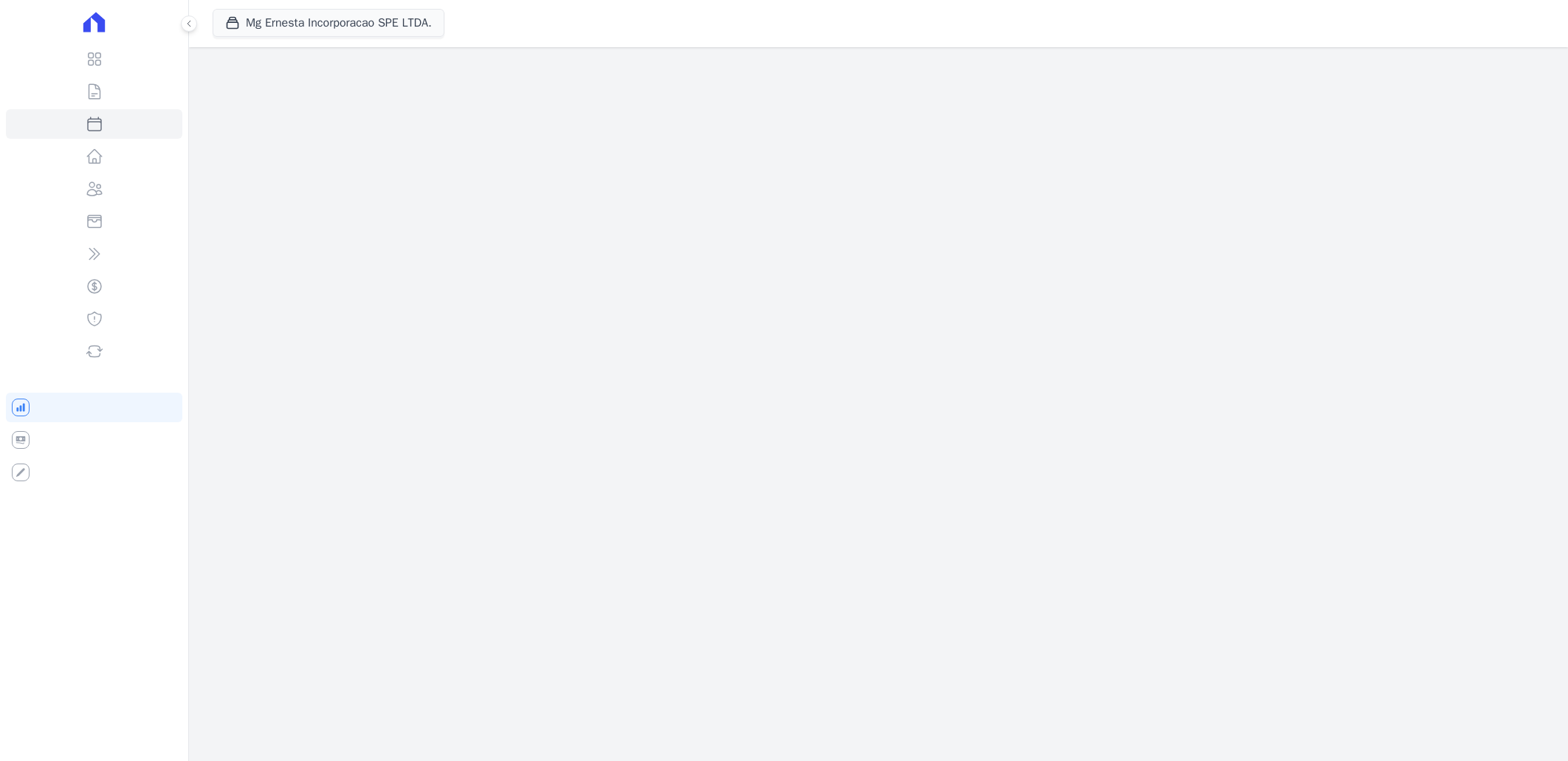 scroll, scrollTop: 0, scrollLeft: 0, axis: both 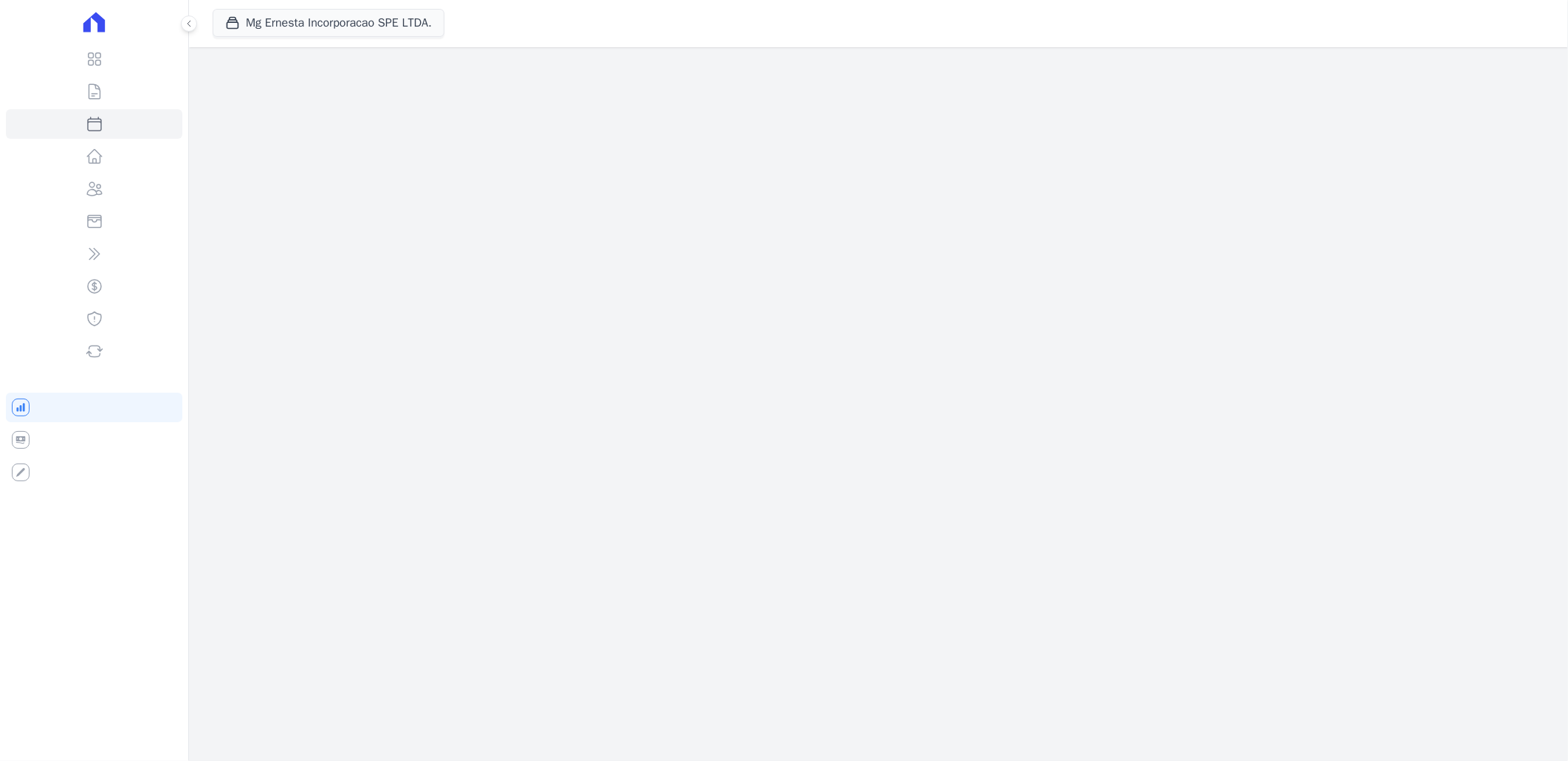 select 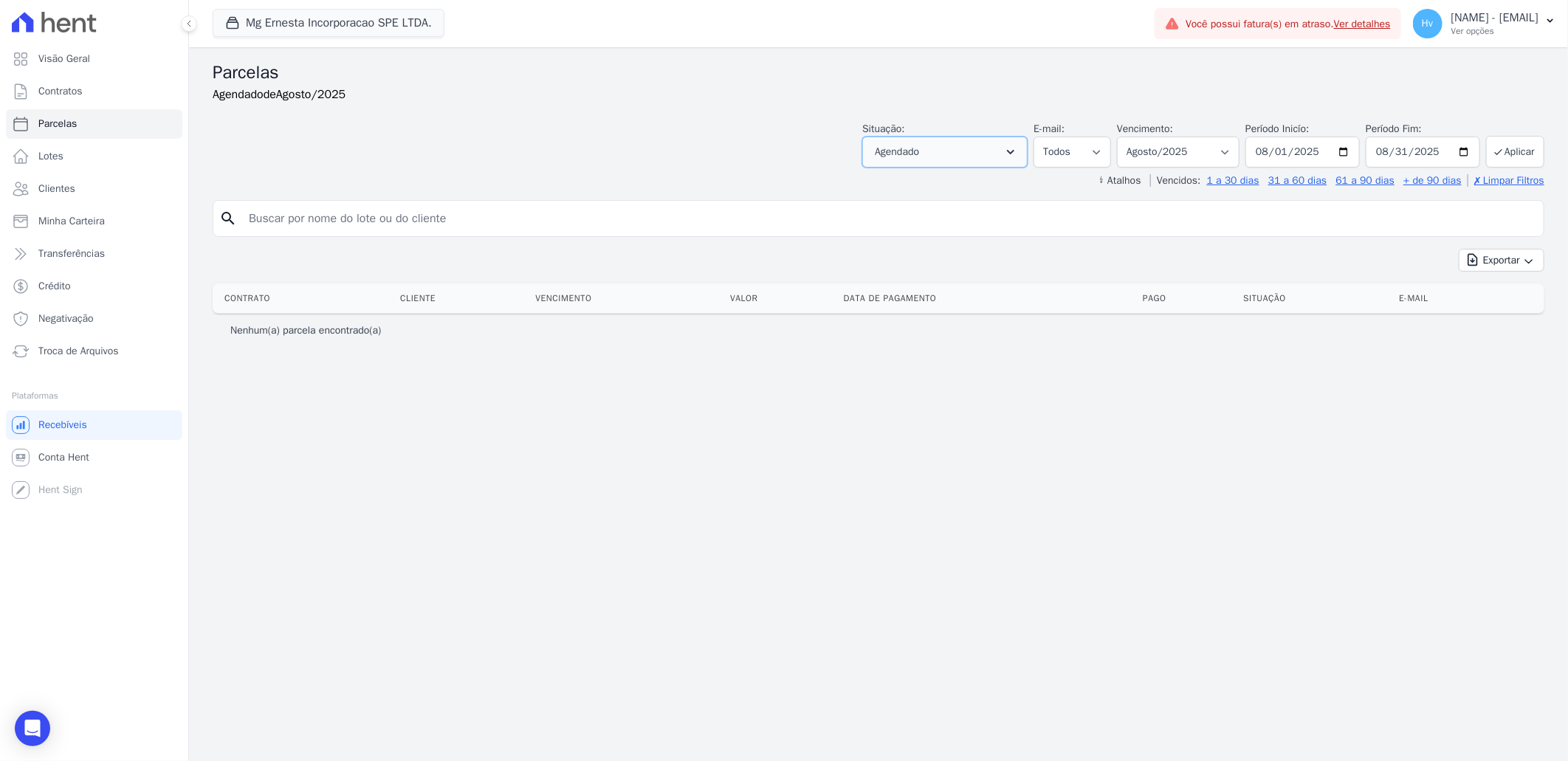 click on "Agendado" at bounding box center [945, 152] 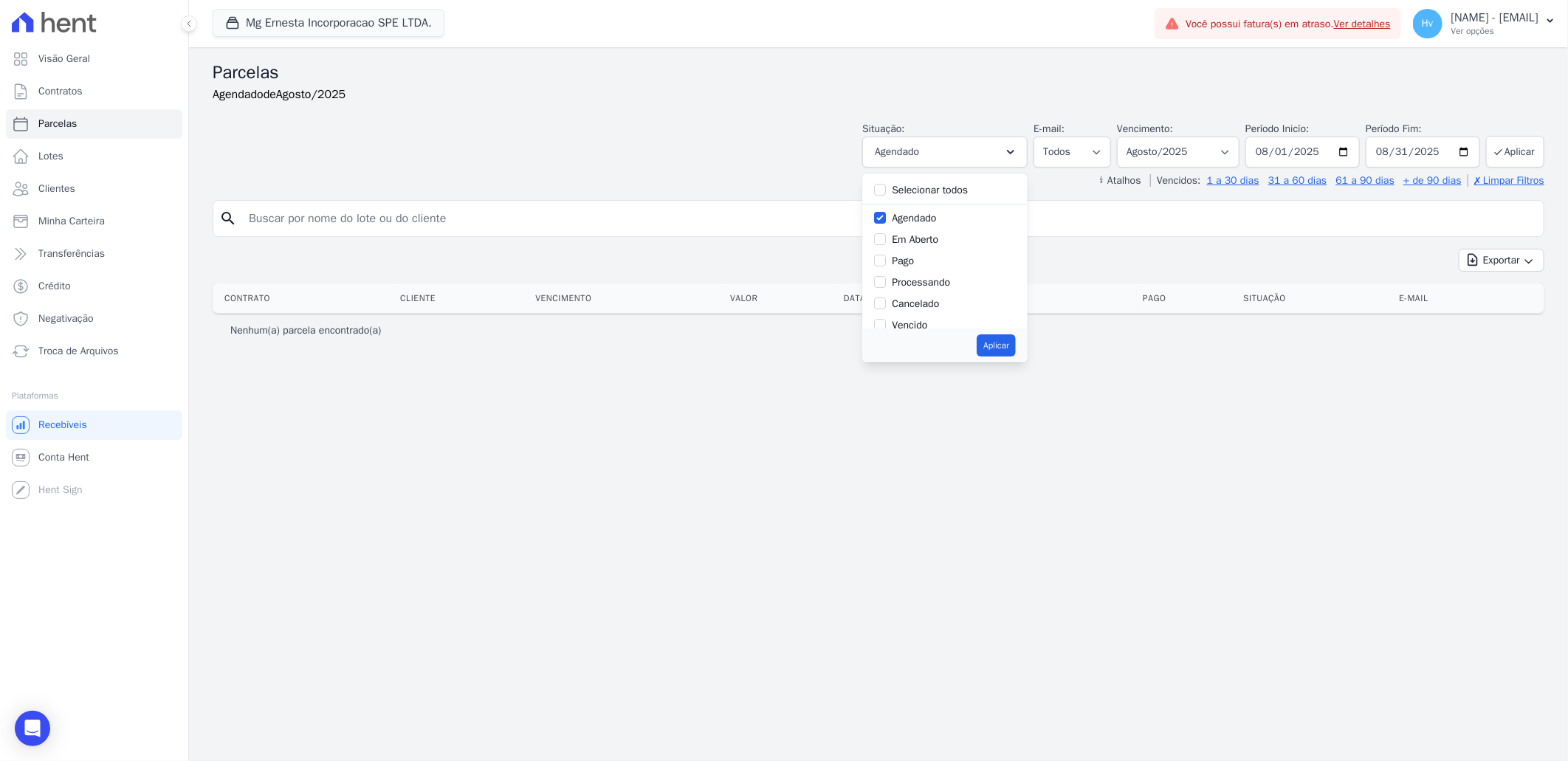 click on "Agendado" at bounding box center [914, 218] 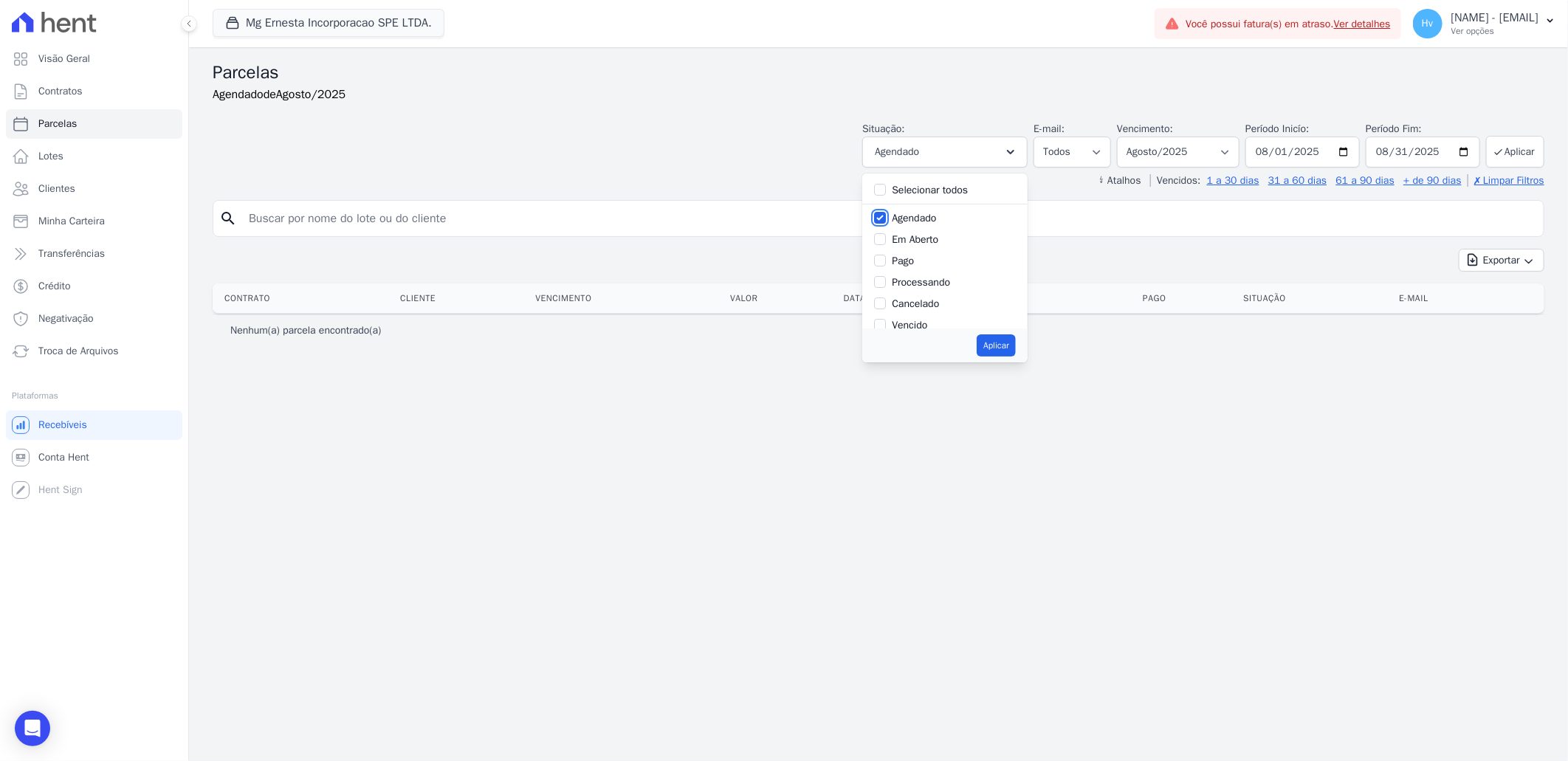click on "Agendado" at bounding box center [880, 218] 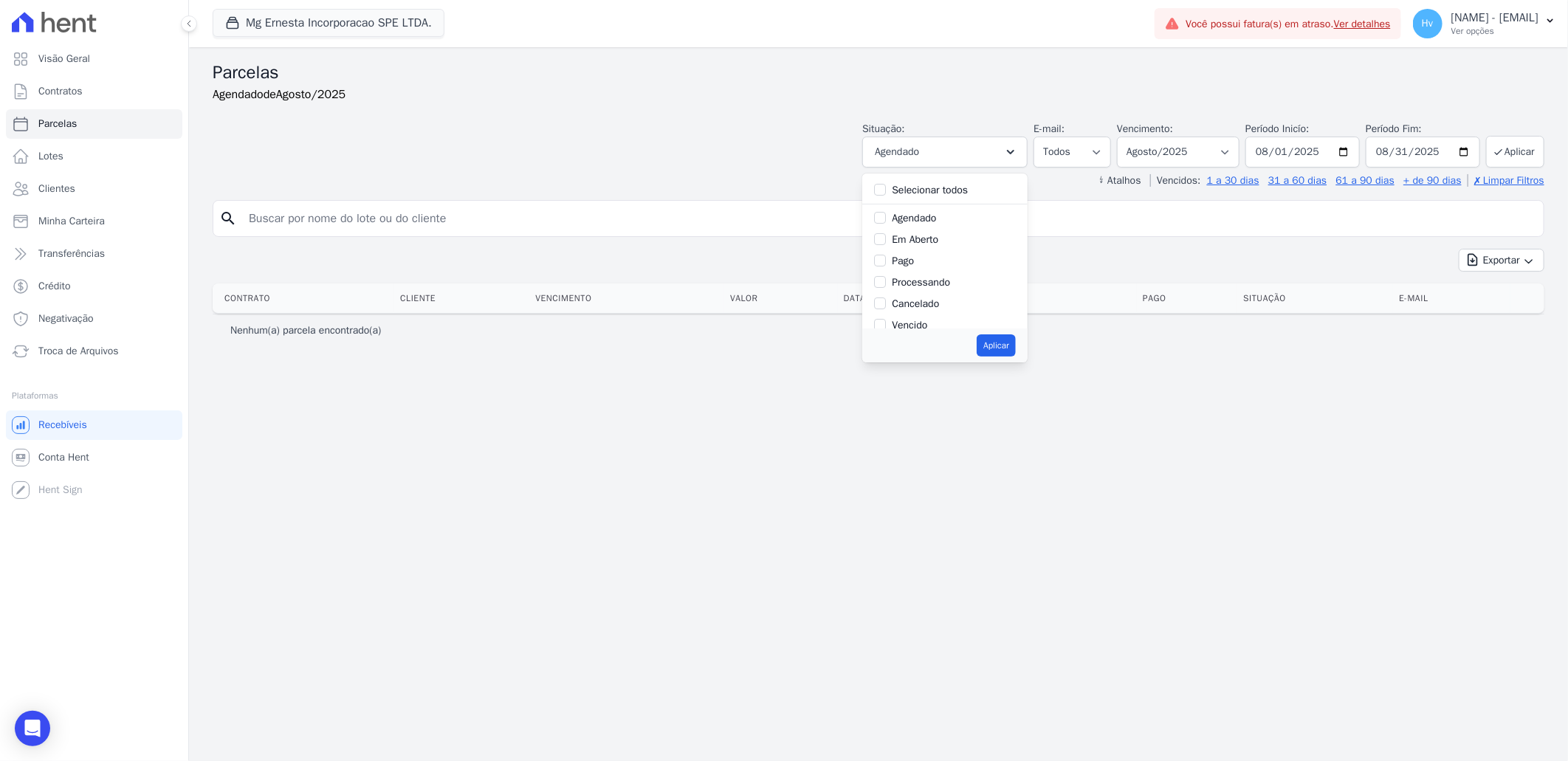 click on "Em Aberto" at bounding box center [915, 239] 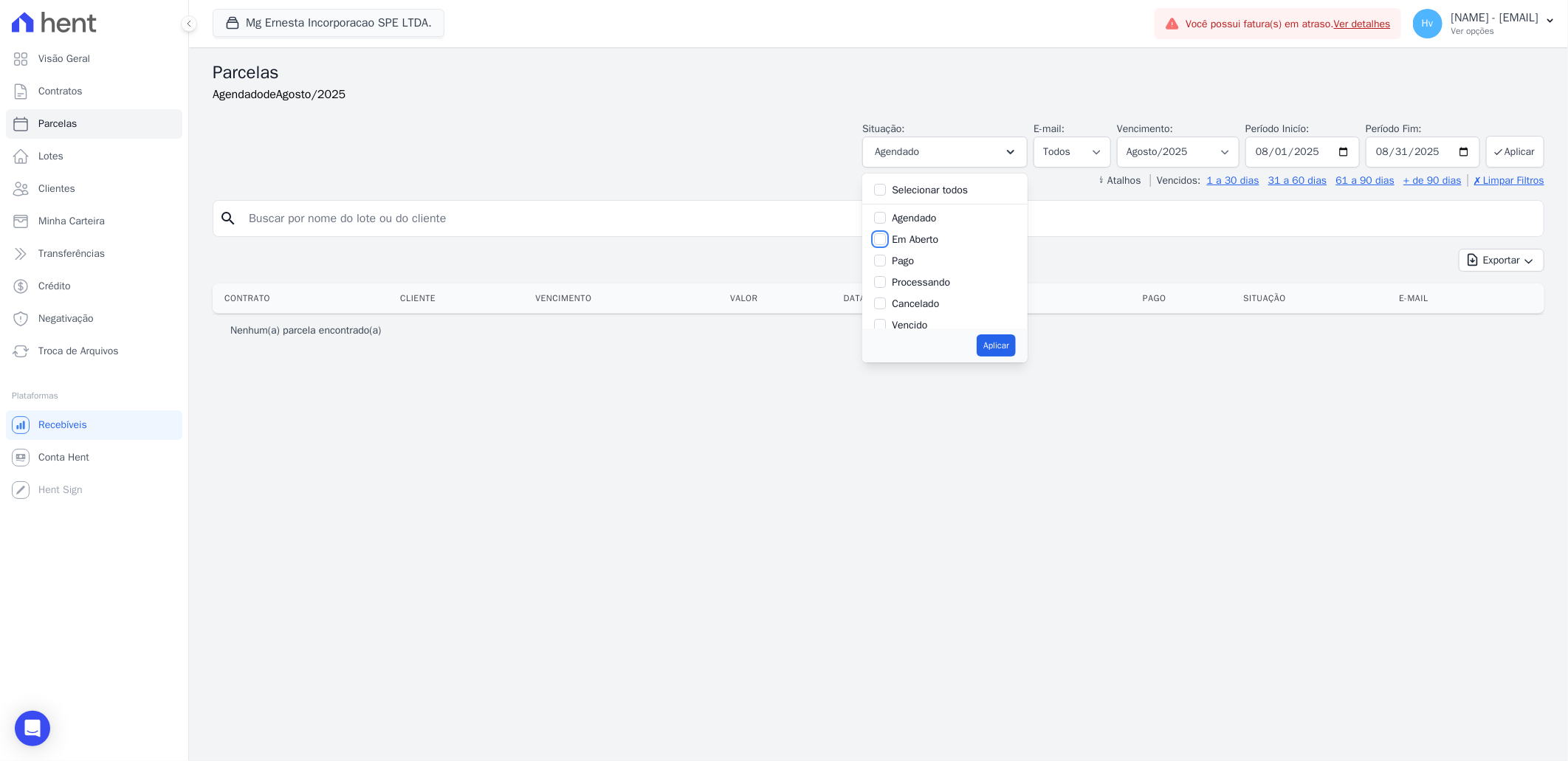 checkbox on "true" 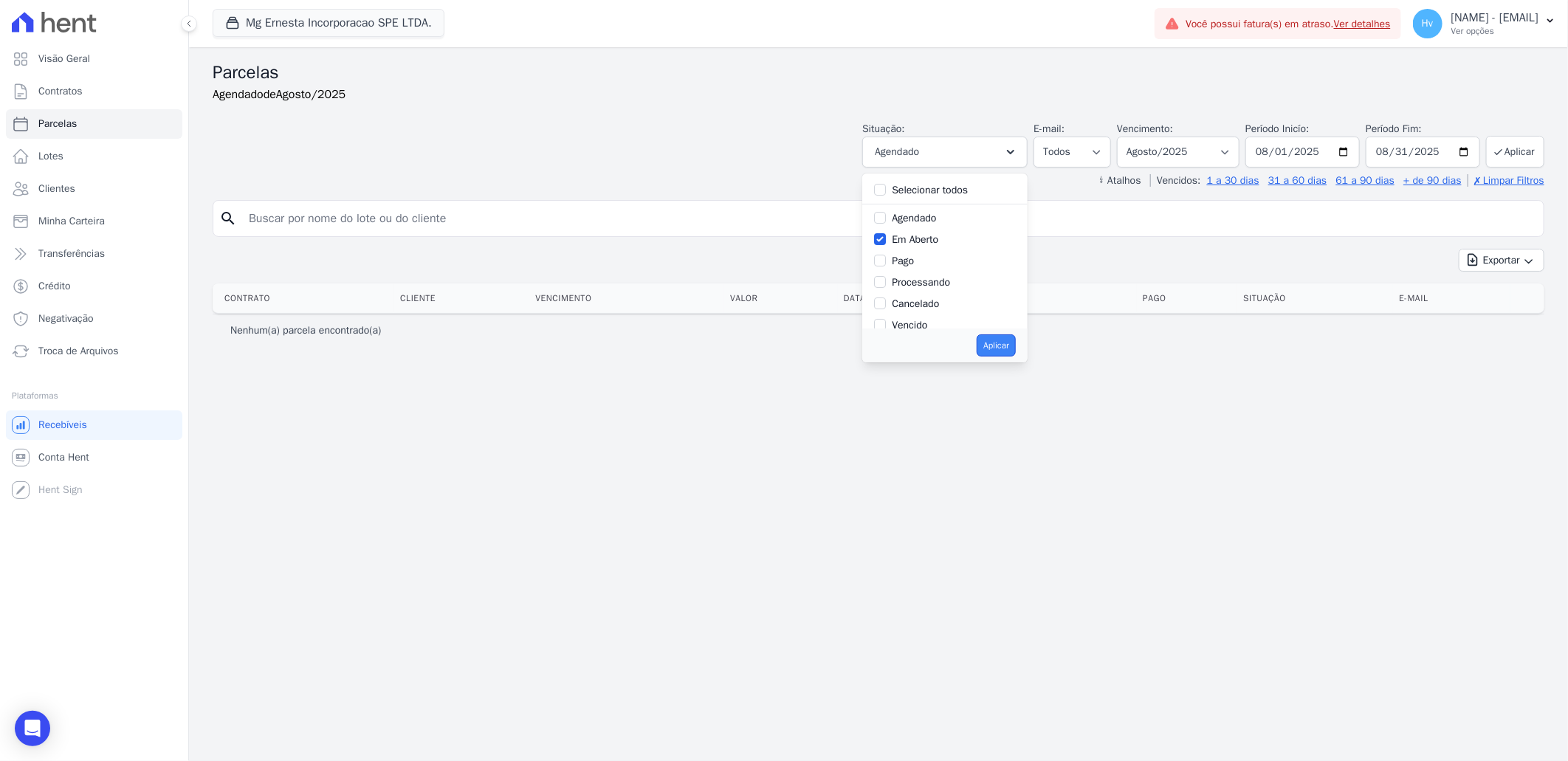 click on "Aplicar" at bounding box center [996, 345] 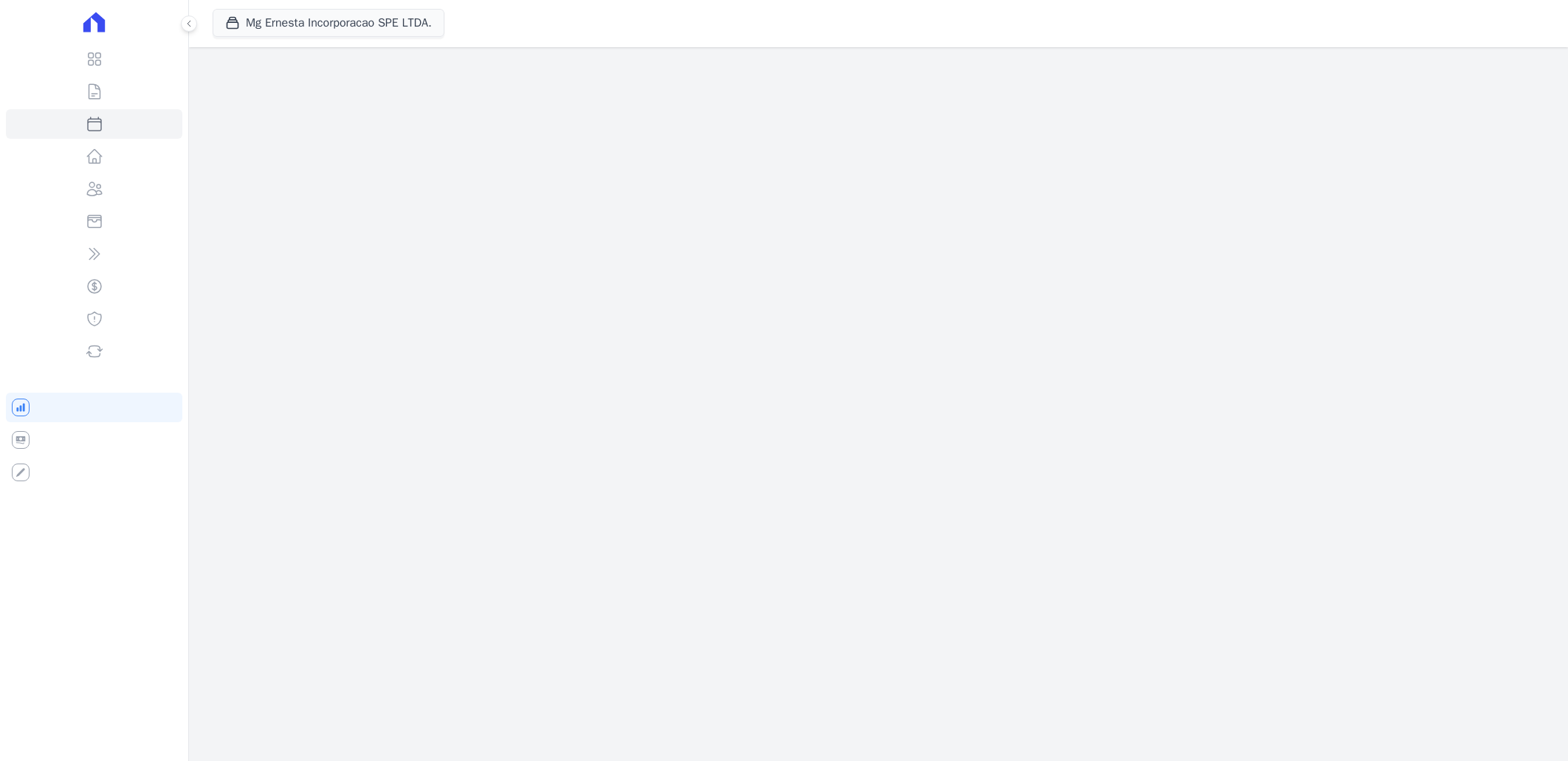 scroll, scrollTop: 0, scrollLeft: 0, axis: both 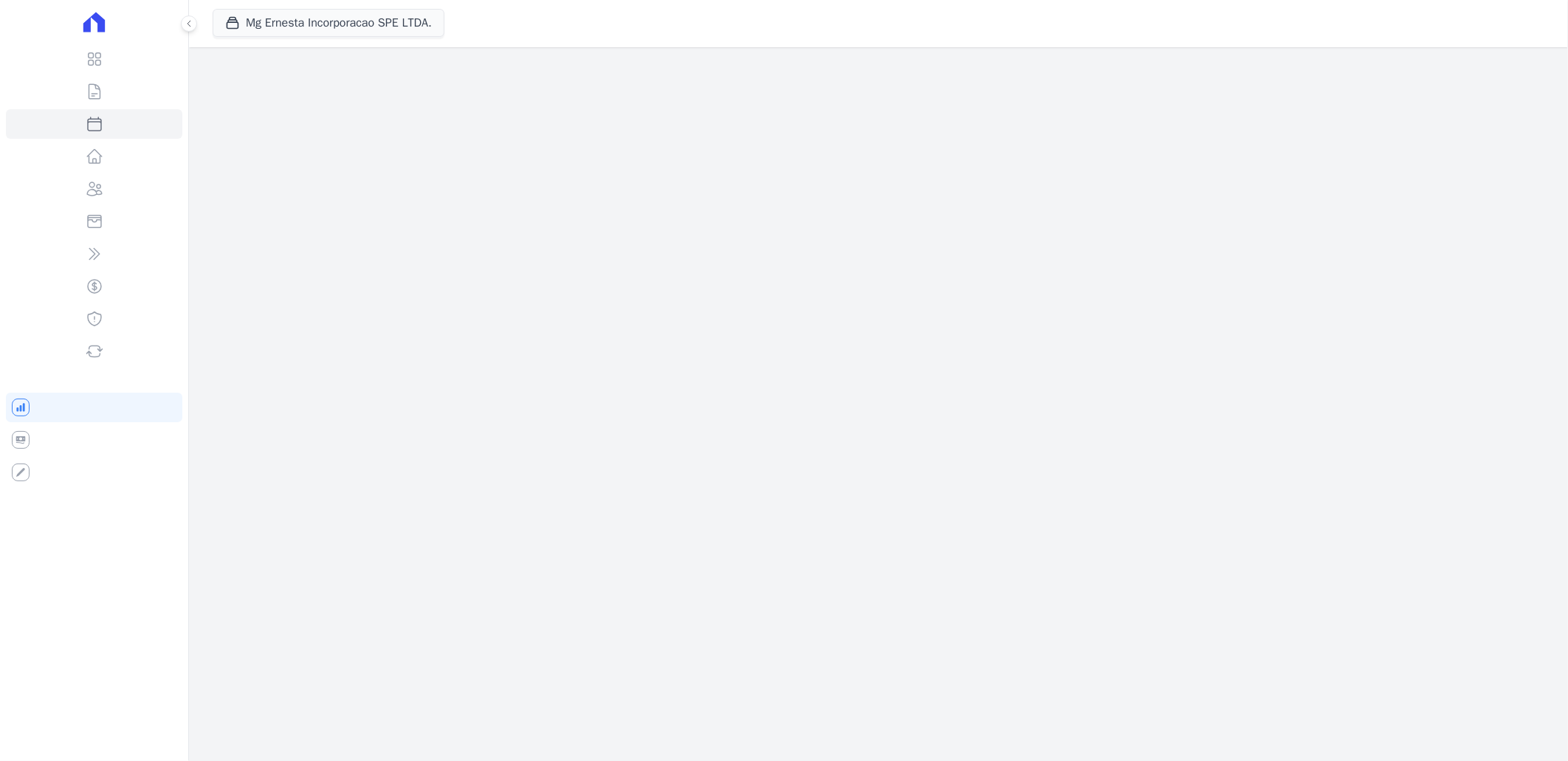 select 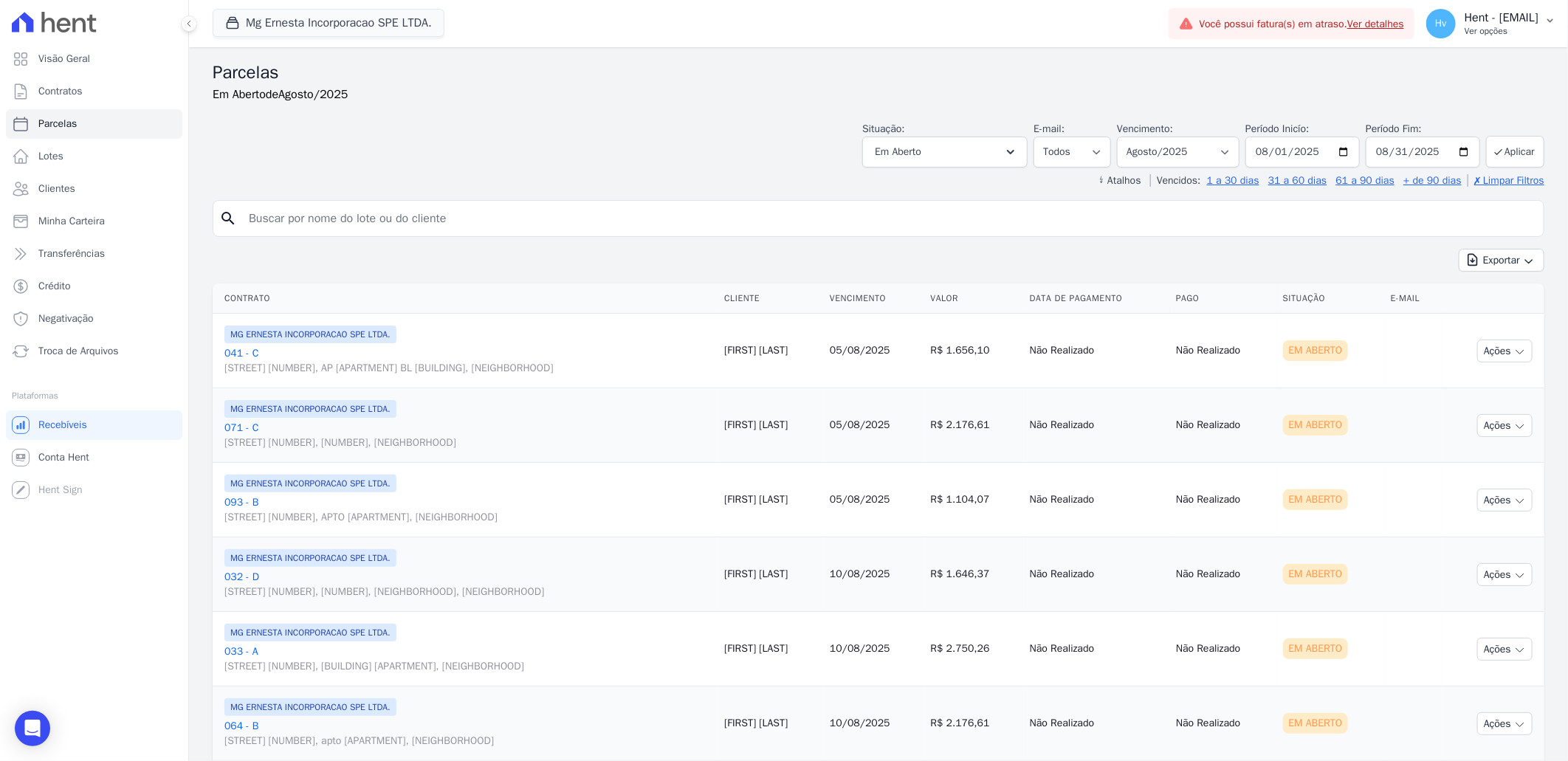click on "Ver opções" at bounding box center (1502, 31) 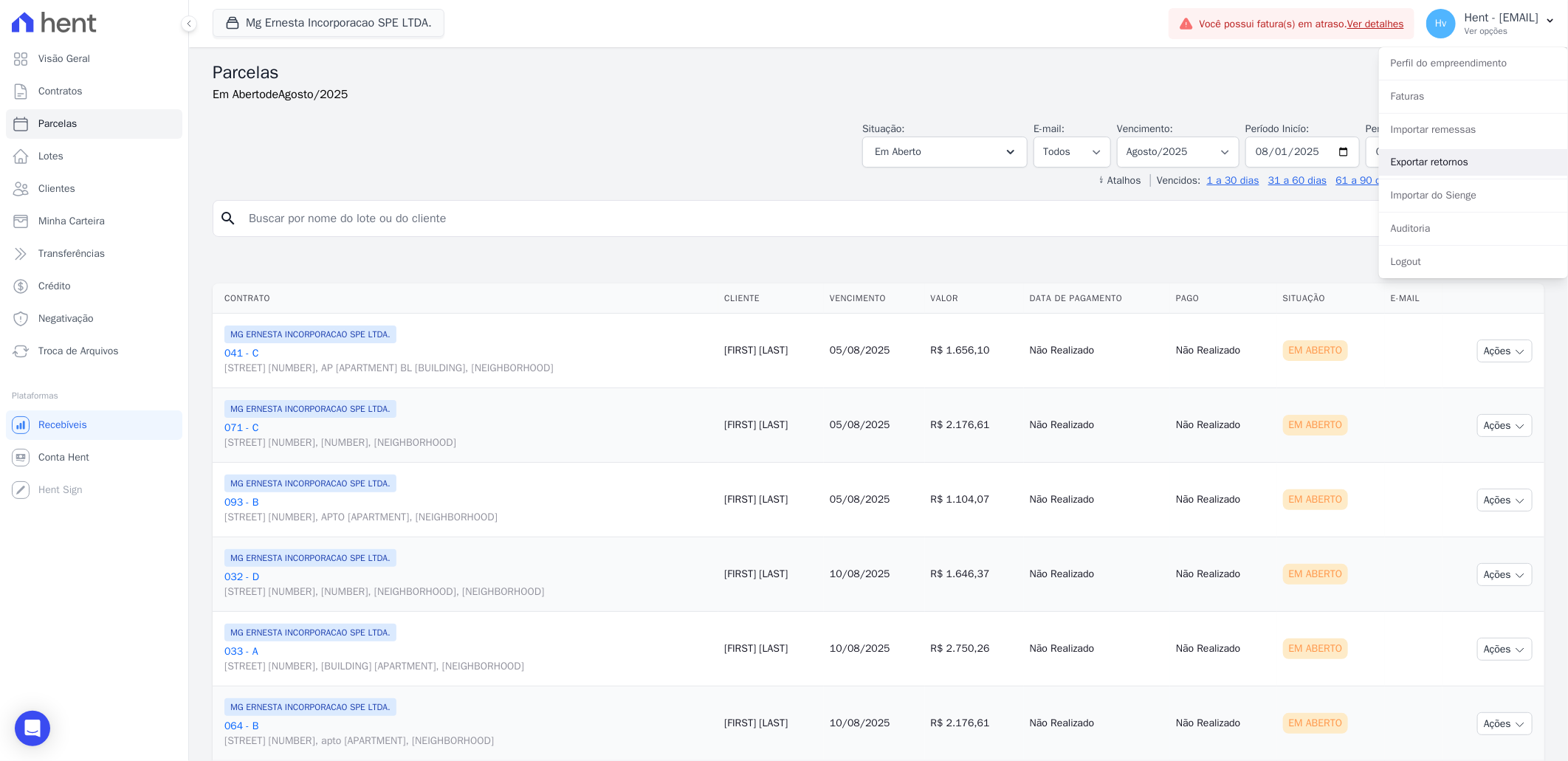 click on "Exportar retornos" at bounding box center (1474, 162) 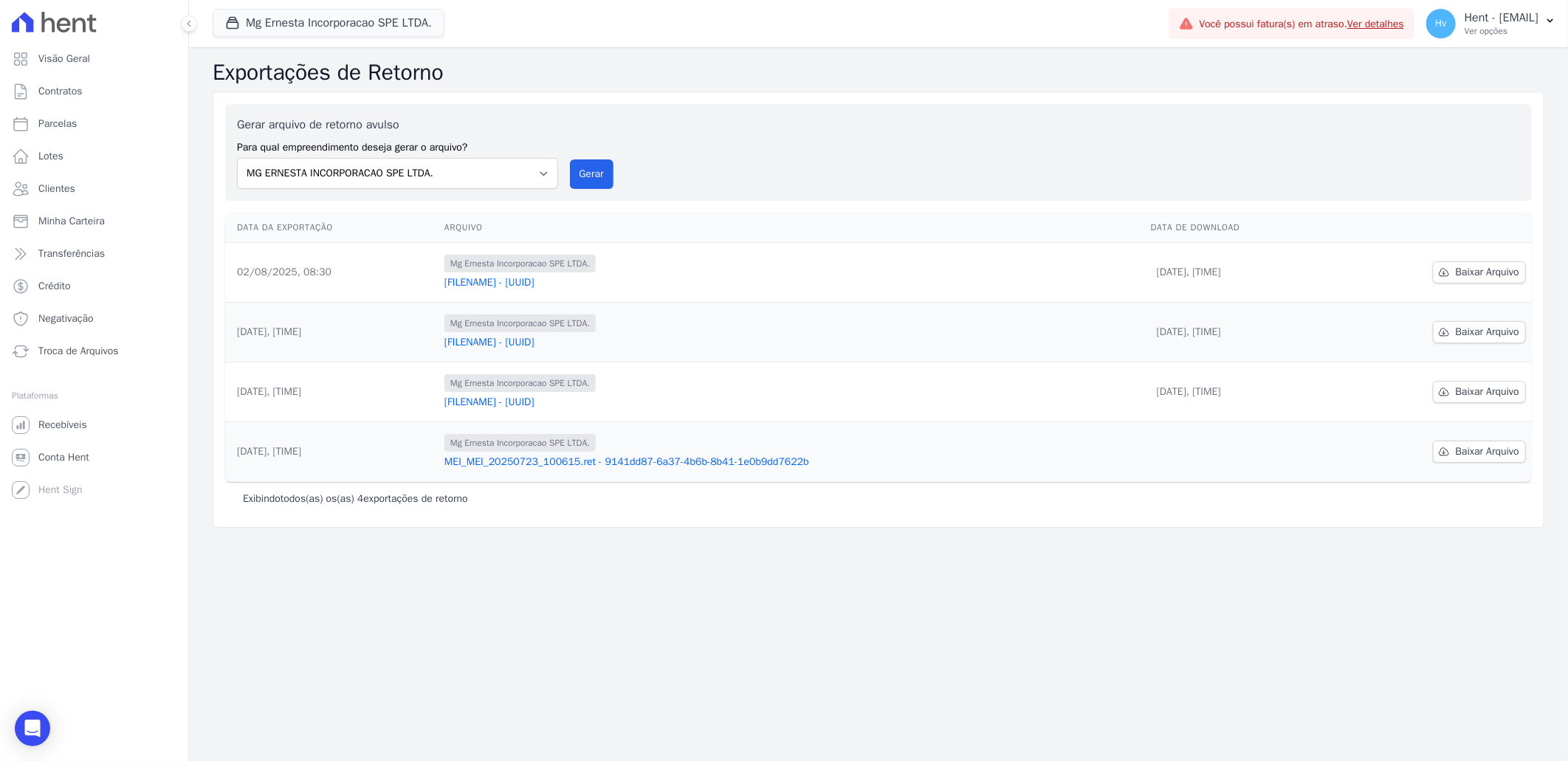 click on "Gerar arquivo de retorno avulso
Para qual empreendimento deseja gerar o arquivo?
Acaiá Residencial
ACQUA 8 PELOTAS SPE LTDA
ACQUA LIFE CLUB
Administrativo
AGILE ELOI MENDES SPE SA
Agile Pavican São Lourenço - Loteadores
Agile Pavican São Lourenço SPE LTDA
AGUAS DE GUANABARA INCORPORACAO IMOBILIARIA SPE LTDA
AGUAS DO ALVORADA INCORPORACAO IMOBILIARIA SPE LTDA
AJMC Empreendimentos
Alameda dos Ipês
Aldeia Smart
Alexandria Condomínios
Alfenense Negócios Imobiliários
ALTOS DE SANTANA
Amaré Arpoador
Amazon Residence Construtora LTDA
ANANINDEUA 01 INCORPORACAO IMOBILIARIA SPE LTDA
AQUARELA CITY INCORPORACAO IMOBILIARIA LTDA
Arcos Itaquera
Areias do Planalto
Areias do Planalto - Interno
Aroka Incorporadora e Administradora LTDA.
ARTE VILA MATILDE
Art Prime - Irajá
Arty Park - Gravatai
ARVO HOME CLUB - SOLICASA
Aspen - Farroupilha
Aurora" at bounding box center (878, 152) 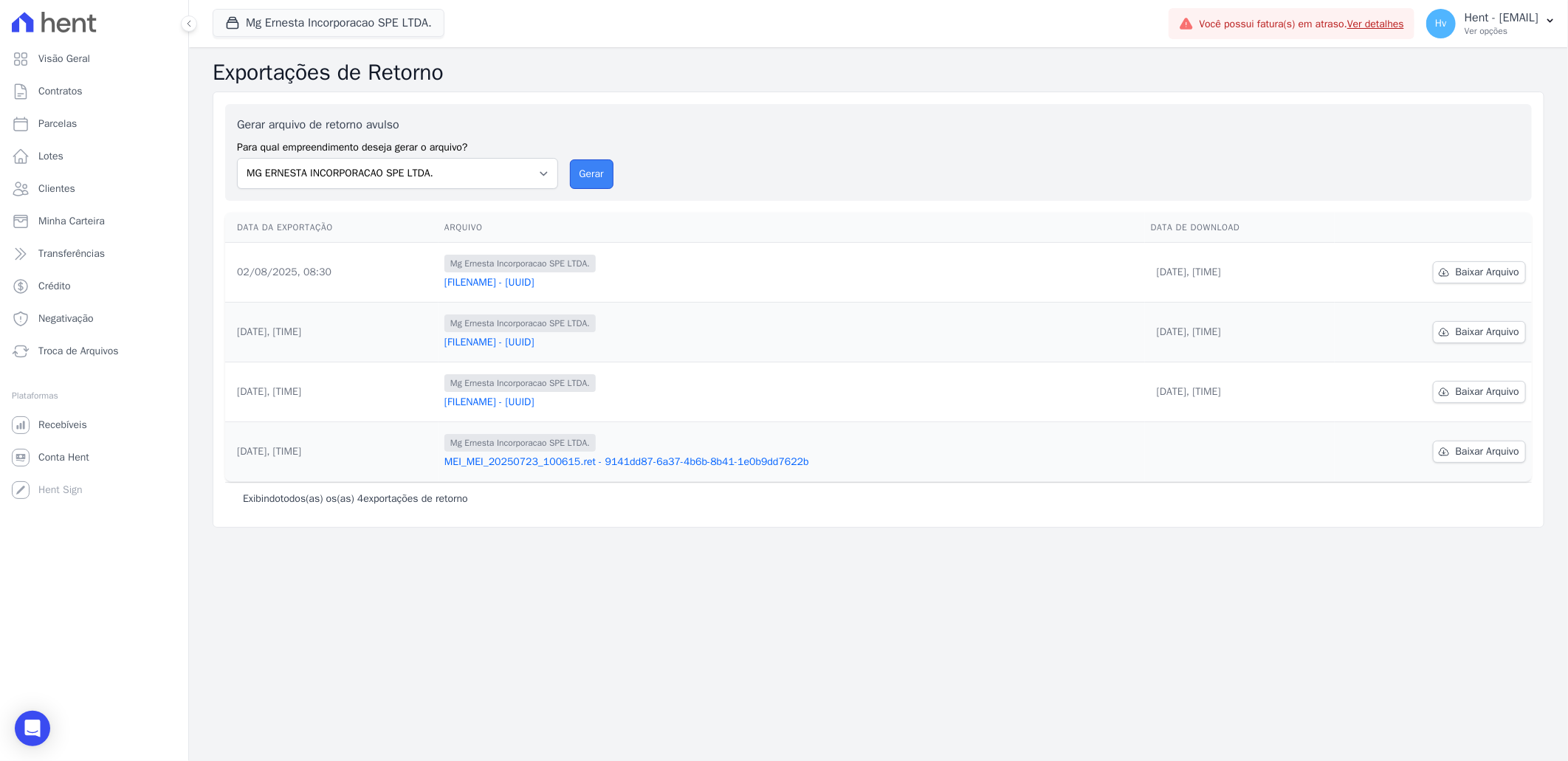 click on "Gerar" at bounding box center [591, 174] 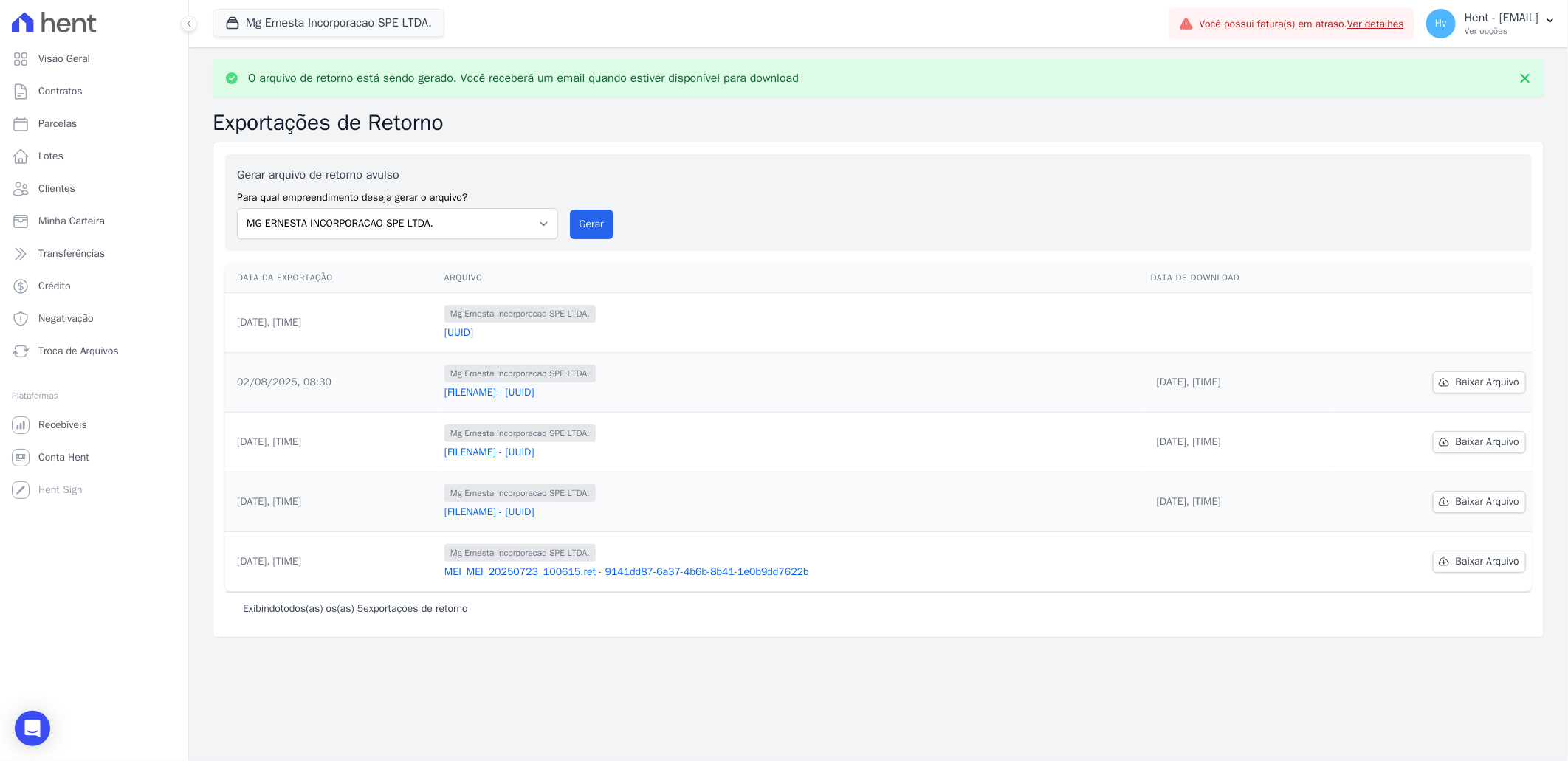 drag, startPoint x: 268, startPoint y: 326, endPoint x: 411, endPoint y: 336, distance: 143.3492 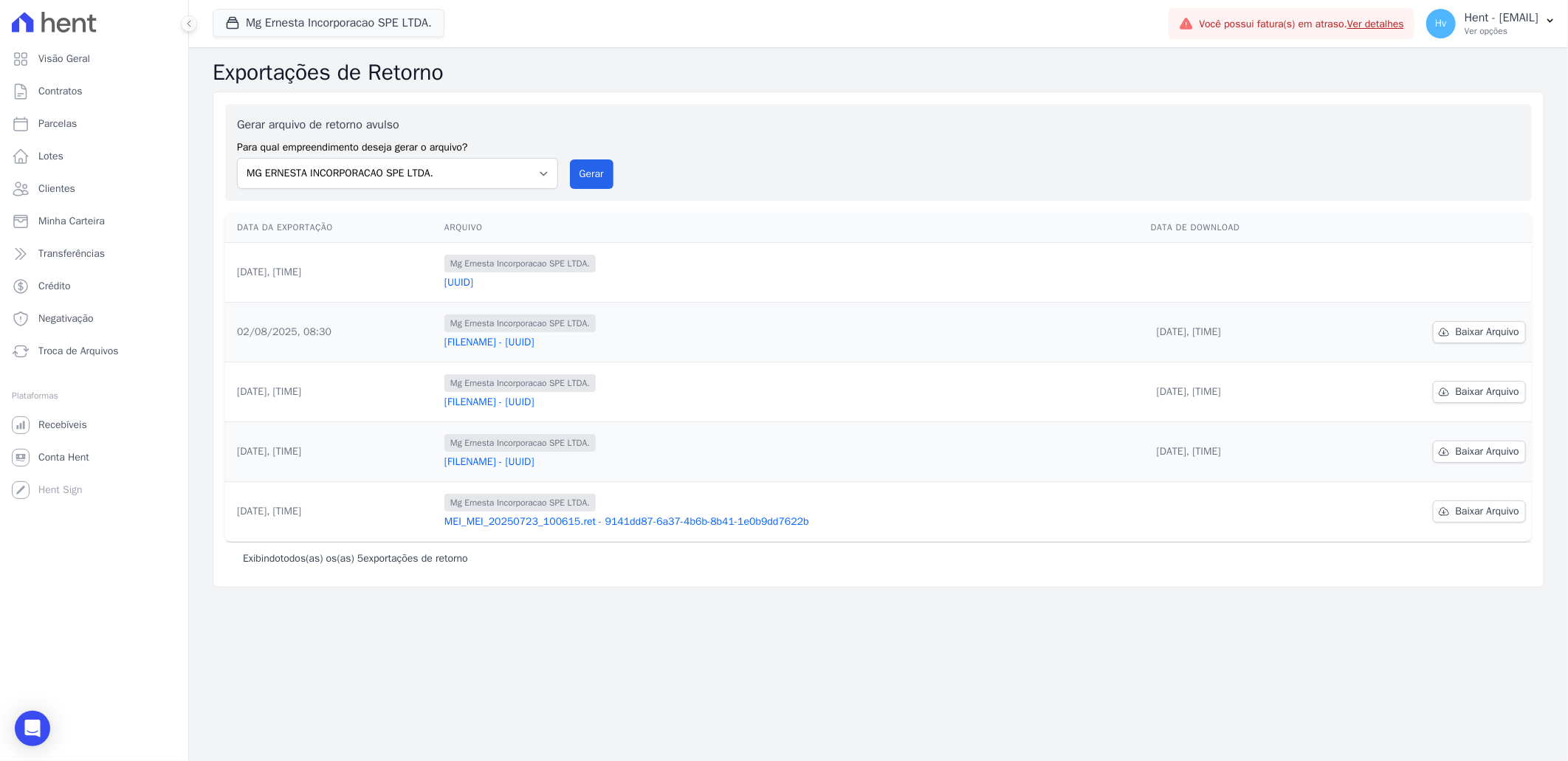 click on "O arquivo de retorno está sendo gerado. Você receberá um email quando estiver disponível para download
Exportações de Retorno
Gerar arquivo de retorno avulso
Para qual empreendimento deseja gerar o arquivo?
Acaiá Residencial
ACQUA 8 PELOTAS SPE LTDA
ACQUA LIFE CLUB
Administrativo
AGILE ELOI MENDES SPE SA
Agile Pavican São Lourenço - Loteadores
Agile Pavican São Lourenço SPE LTDA
AGUAS DE GUANABARA INCORPORACAO IMOBILIARIA SPE LTDA
AGUAS DO ALVORADA INCORPORACAO IMOBILIARIA SPE LTDA
AJMC Empreendimentos
Alameda dos Ipês
Aldeia Smart
Alexandria Condomínios
Alfenense Negócios Imobiliários
ALTOS DE SANTANA" at bounding box center (878, 404) 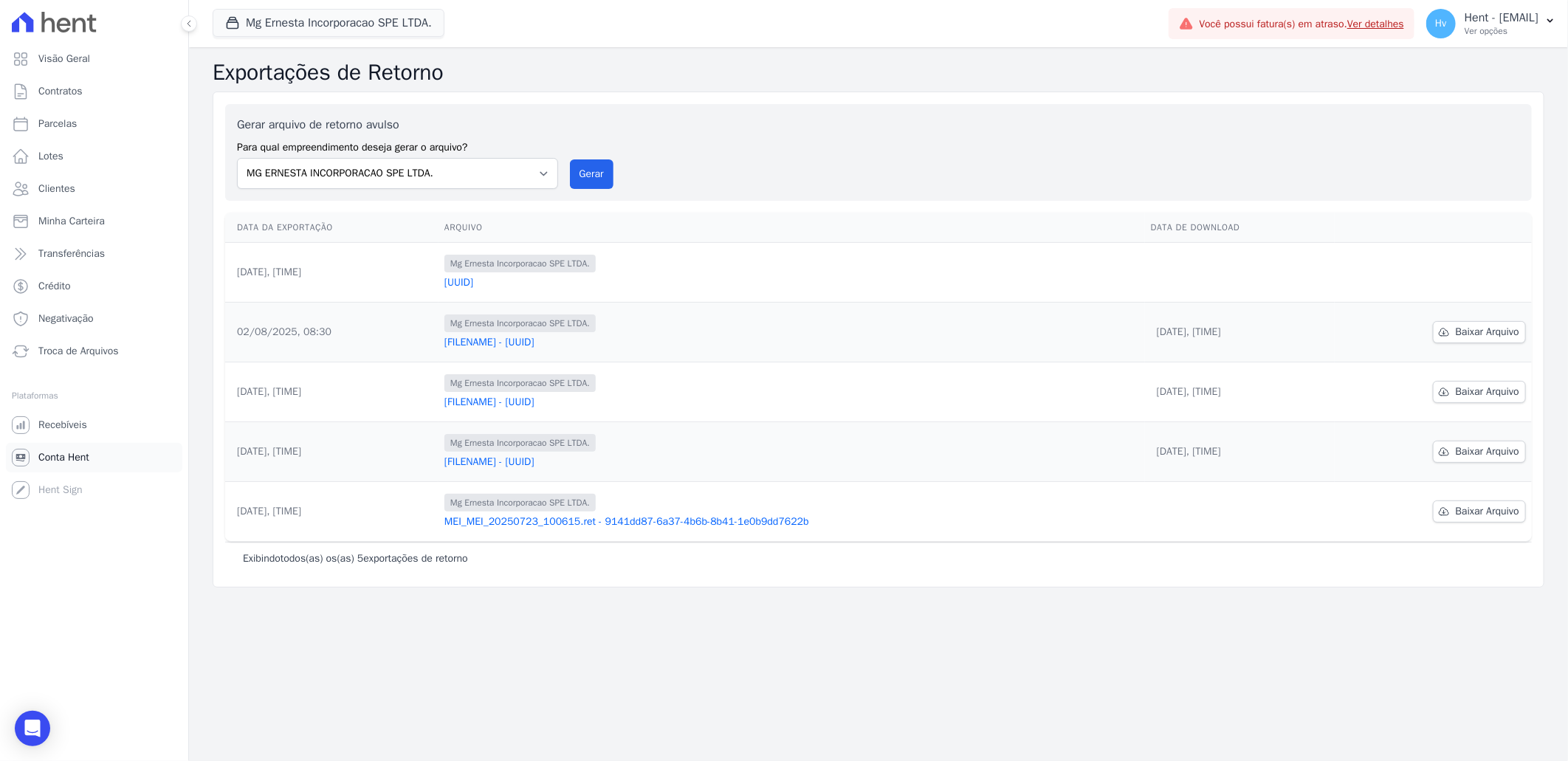 click on "Conta Hent" at bounding box center (63, 458) 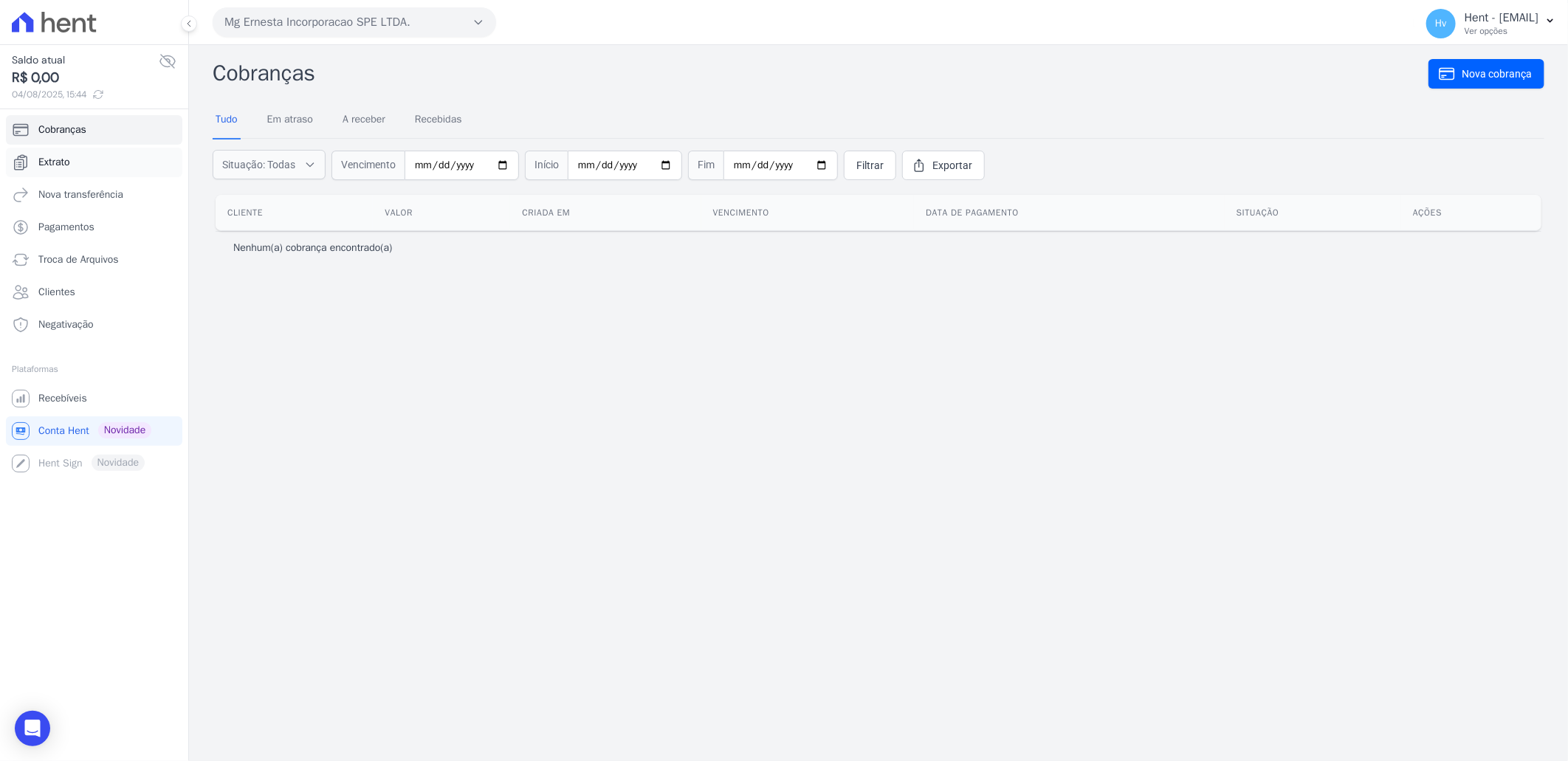 click on "Extrato" at bounding box center (54, 162) 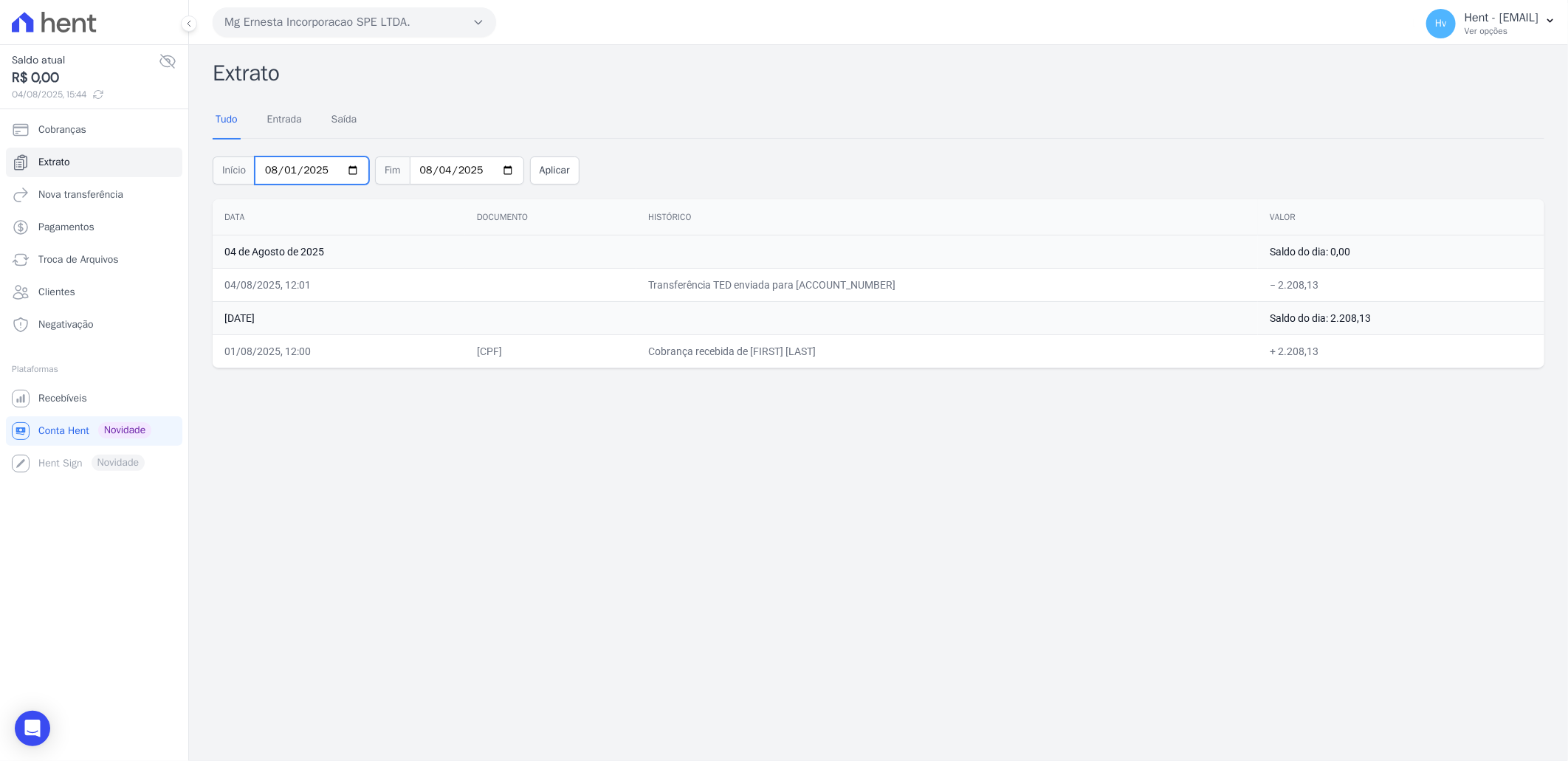 click on "2025-08-01" at bounding box center (312, 171) 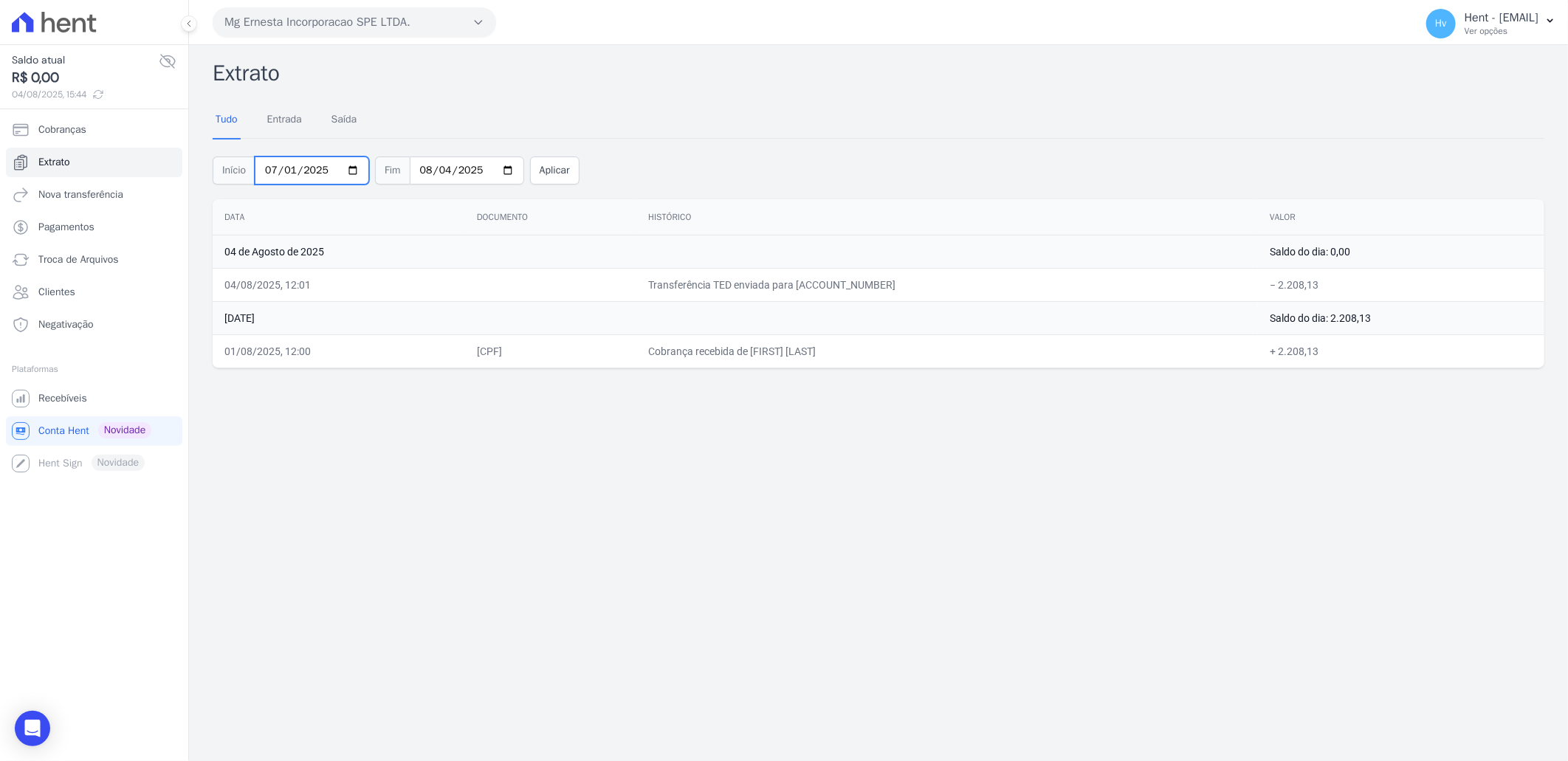 type on "2025-07-01" 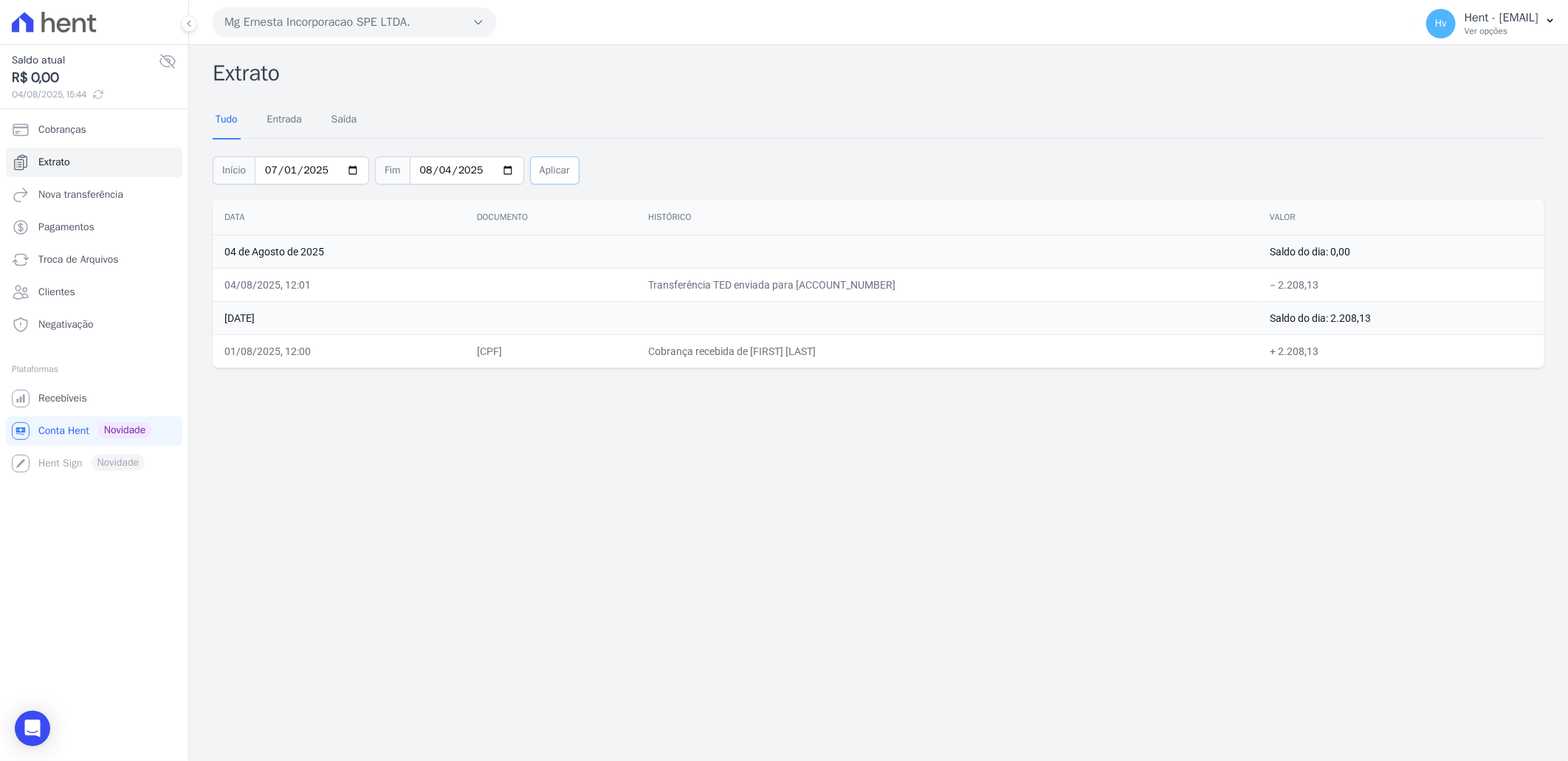 click on "Aplicar" at bounding box center [554, 171] 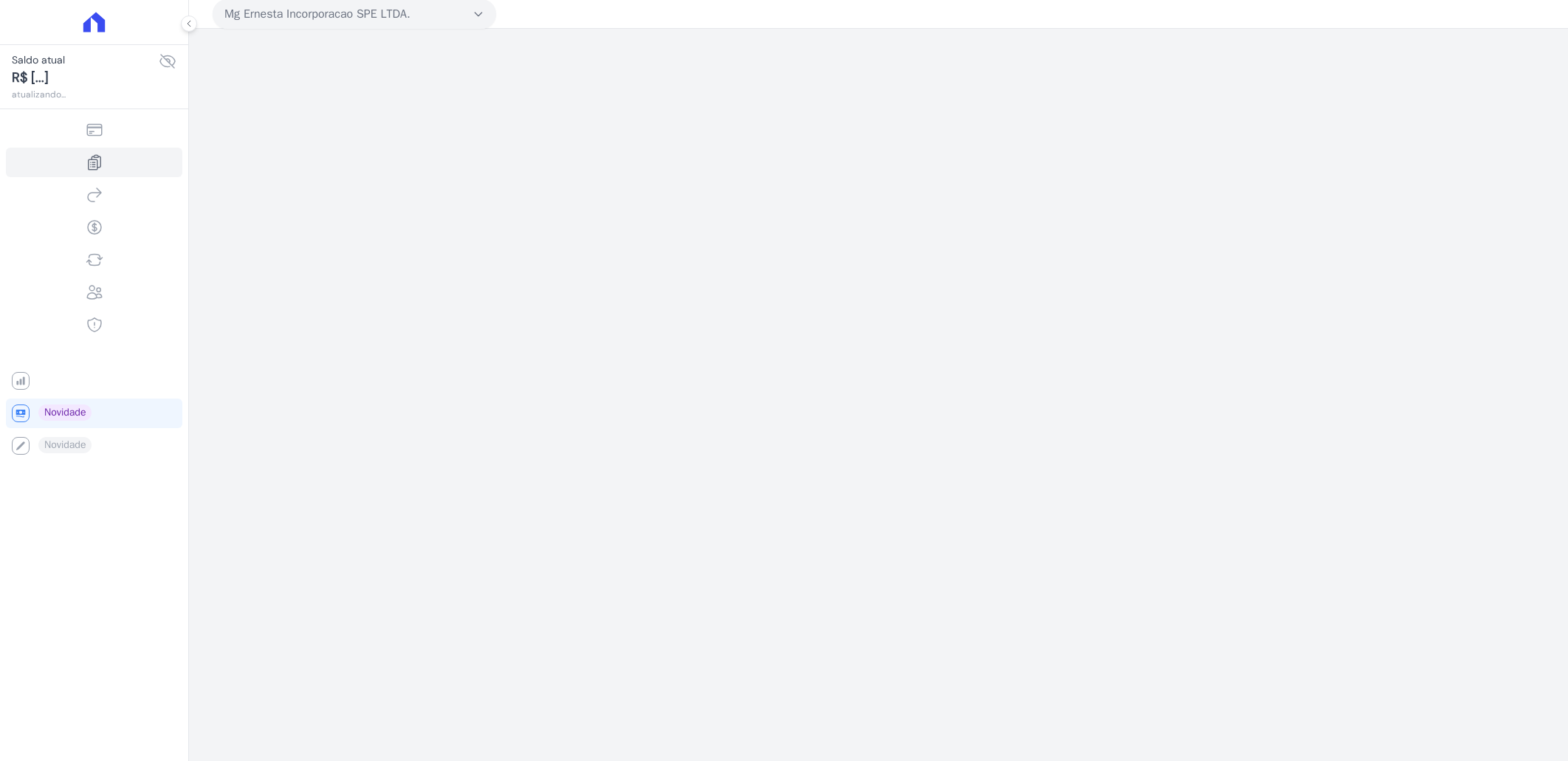 scroll, scrollTop: 0, scrollLeft: 0, axis: both 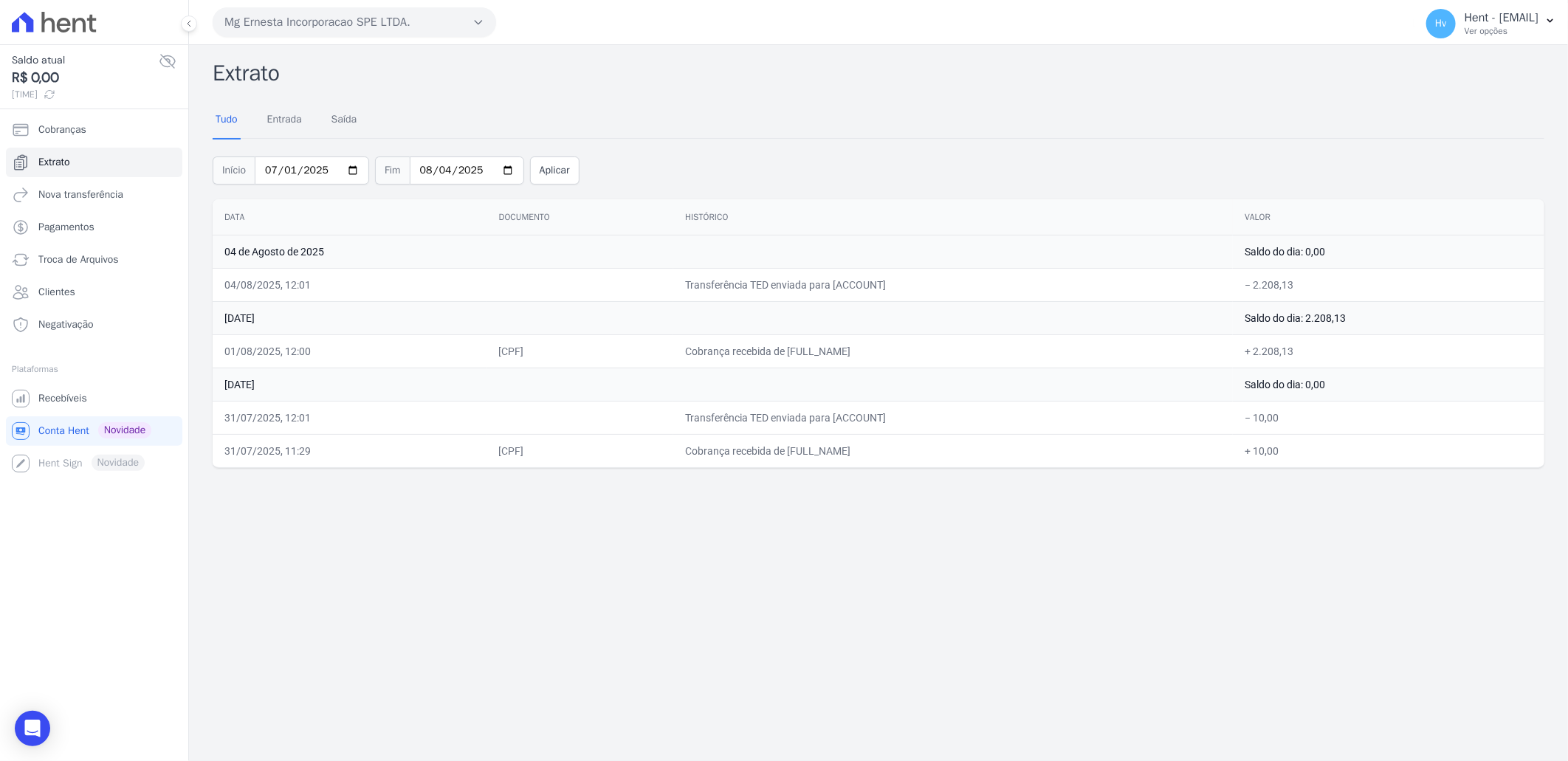 drag, startPoint x: 809, startPoint y: 421, endPoint x: 1091, endPoint y: 425, distance: 282.0284 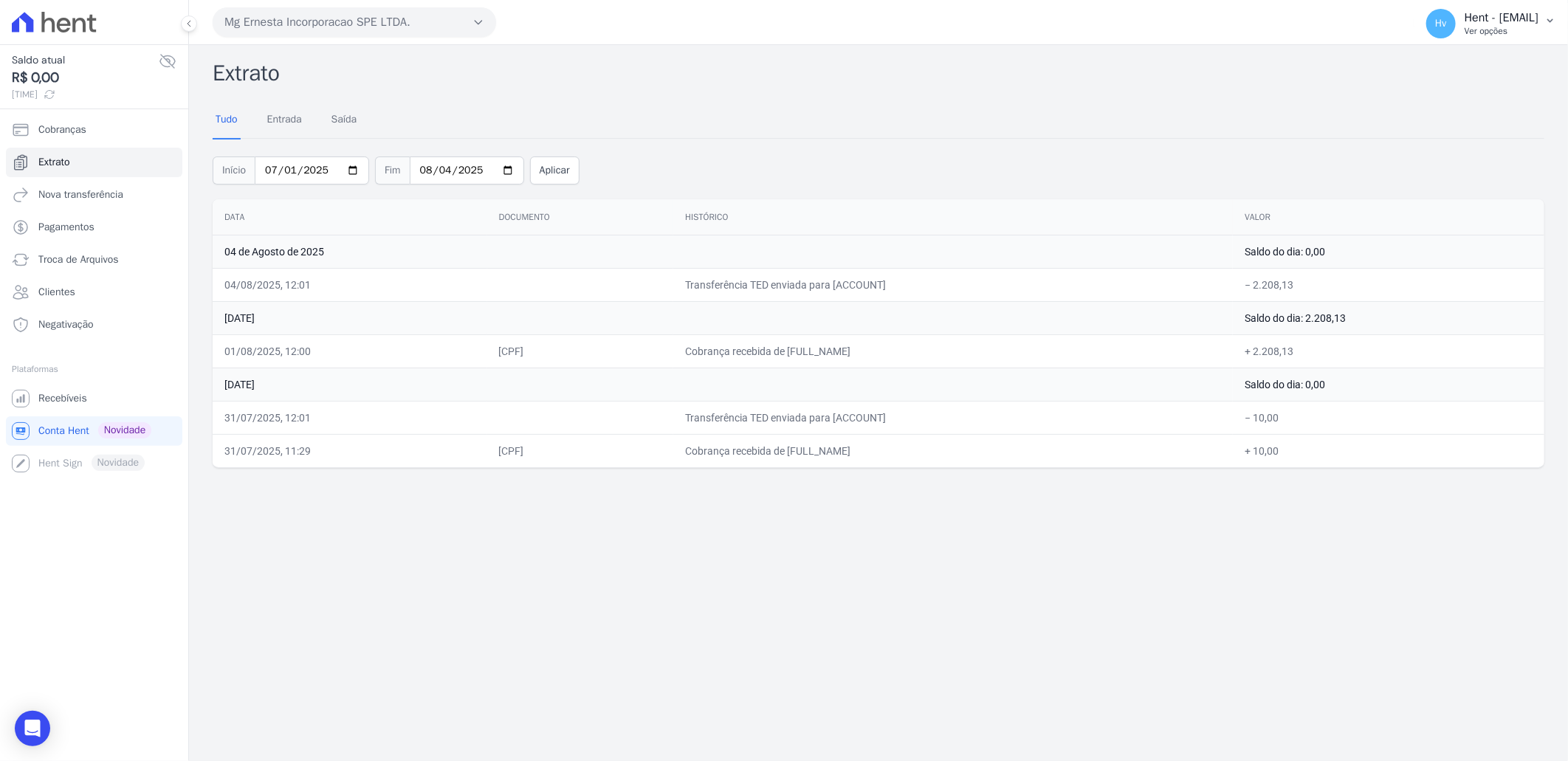 click on "Hent -  [EMAIL]
Ver opções" at bounding box center (1502, 24) 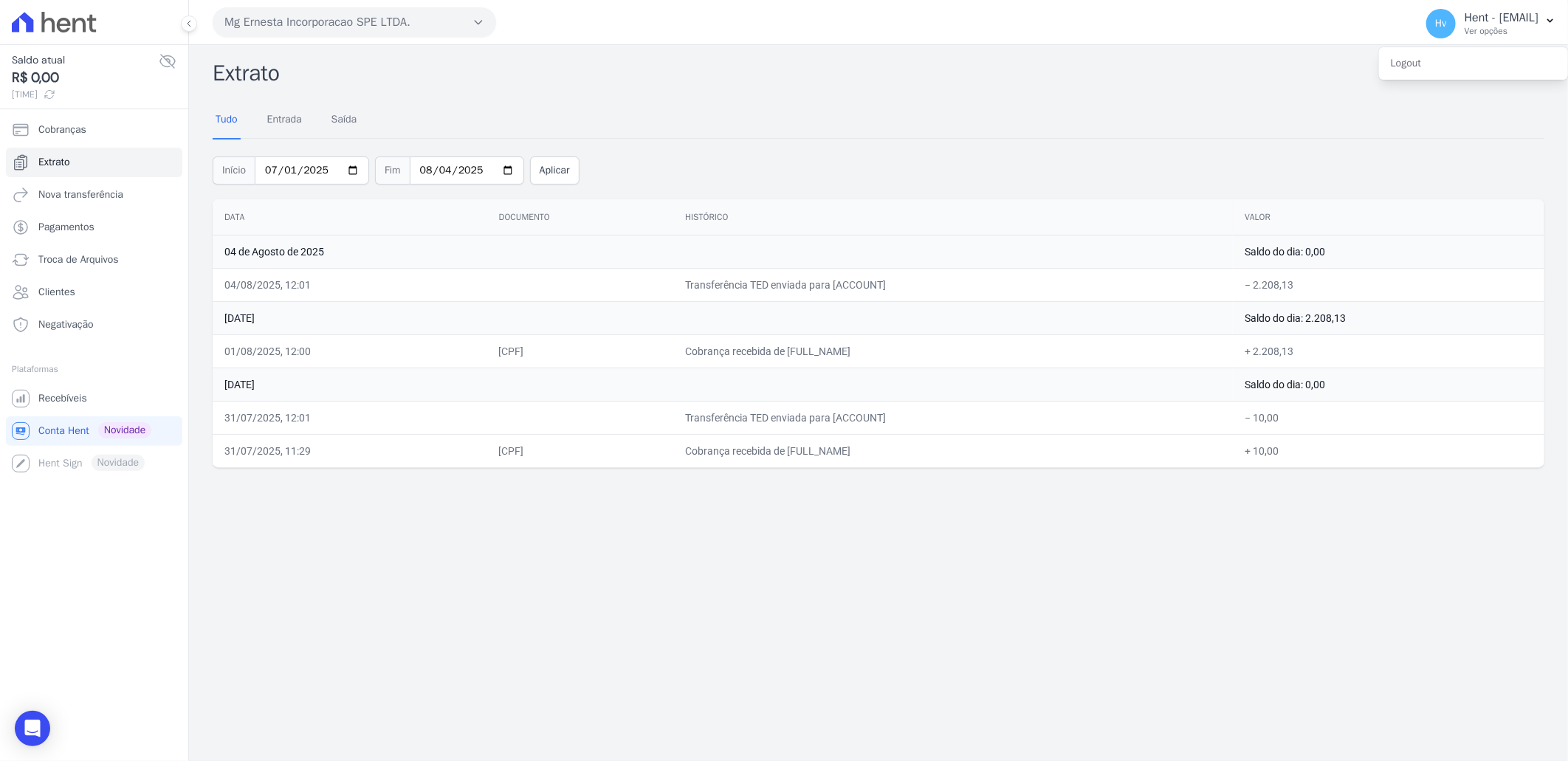 click on "Tudo
Entrada
Saída" at bounding box center [878, 120] 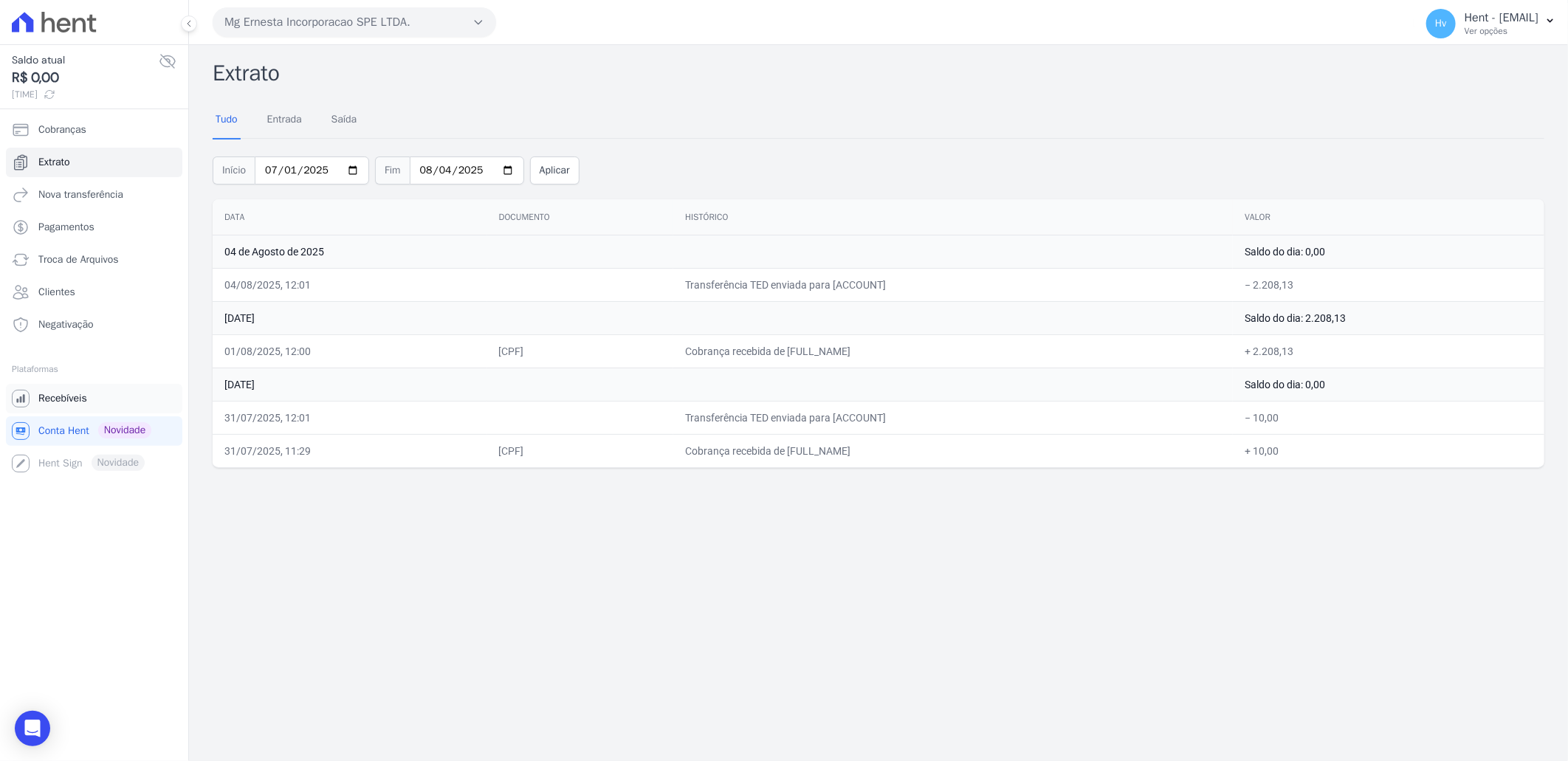 click on "Recebíveis" at bounding box center (63, 399) 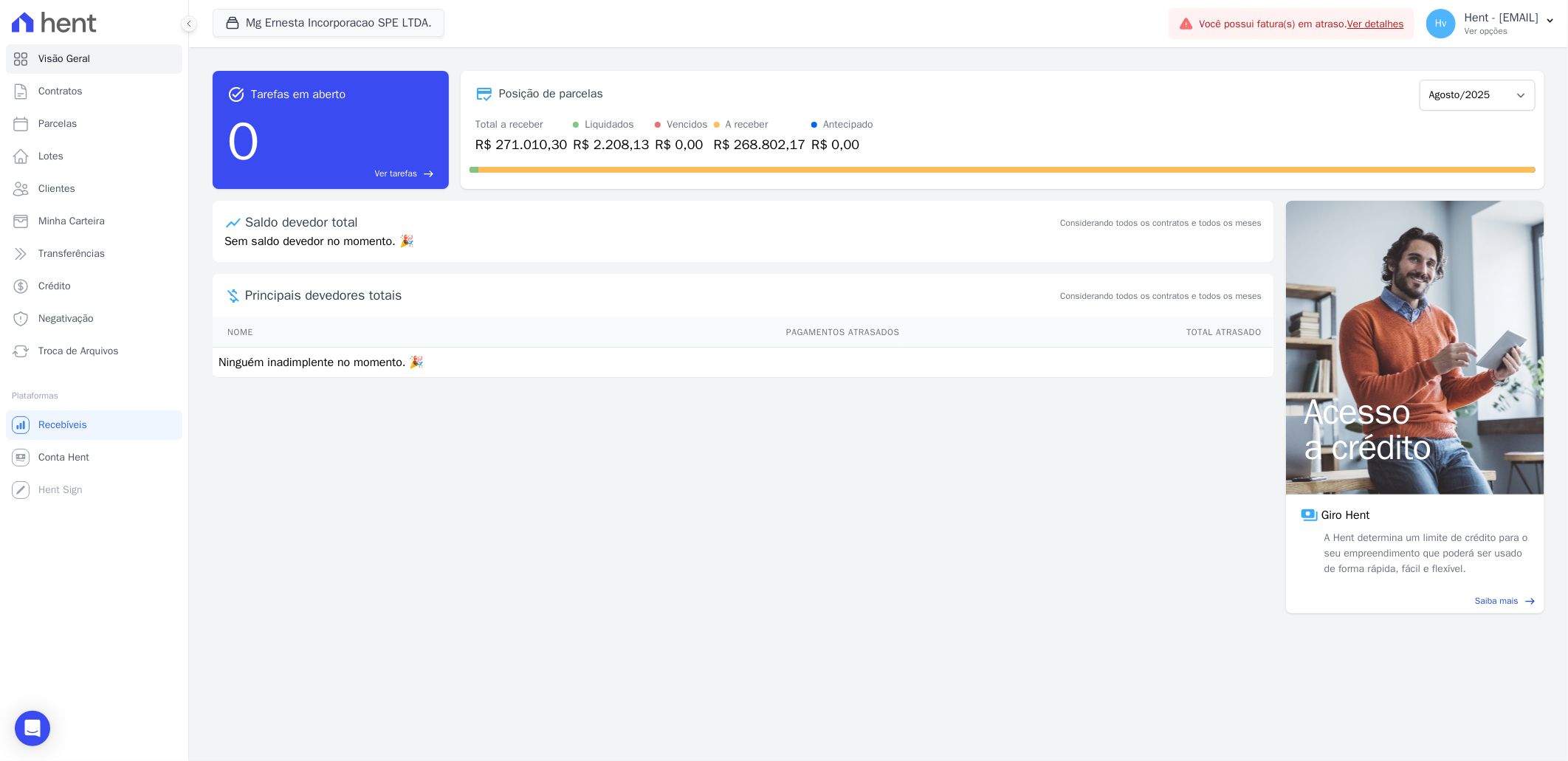 click on "task_alt
Tarefas em aberto
0
Ver tarefas
east
Posição de parcelas
Julho/2025
Agosto/2025
Setembro/2025
Outubro/2025
Novembro/2025
Dezembro/2025
Janeiro/2026
Fevereiro/2026
Março/2026
Abril/2026
Maio/2026
Junho/2026
Julho/2026
Agosto/2026
Setembro/2026
Outubro/2026
Novembro/2026
Dezembro/2026
Janeiro/2027
Fevereiro/2027
Março/2027
Abril/2027
Maio/2027
Junho/2027
Julho/2027
Agosto/2027
Total a receber
R$ 271.010,30
Liquidados
R$ 2.208,13
Vencidos
R$ 0,00
A receber" at bounding box center [878, 404] 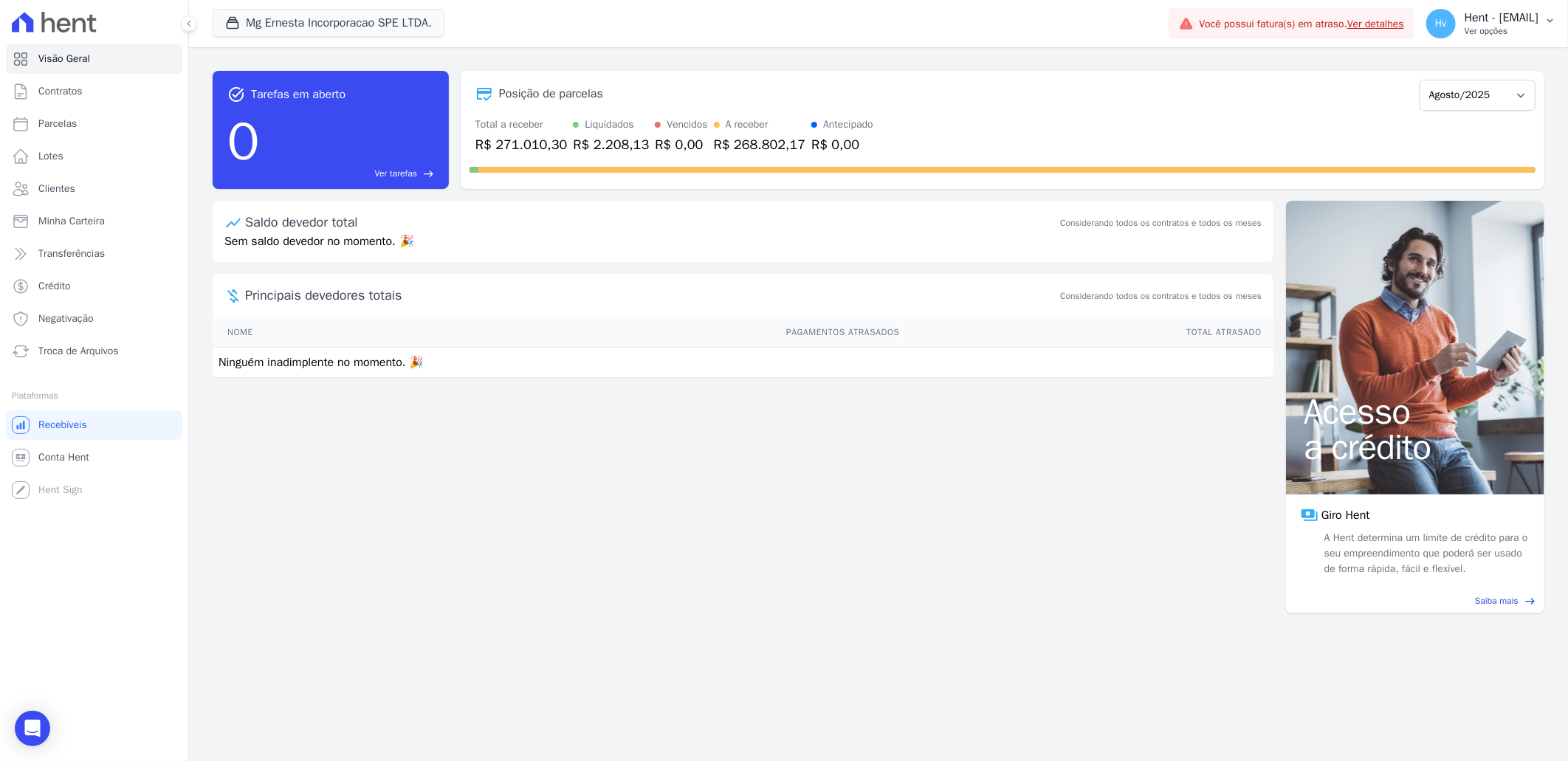 click on "Ver opções" at bounding box center (1502, 31) 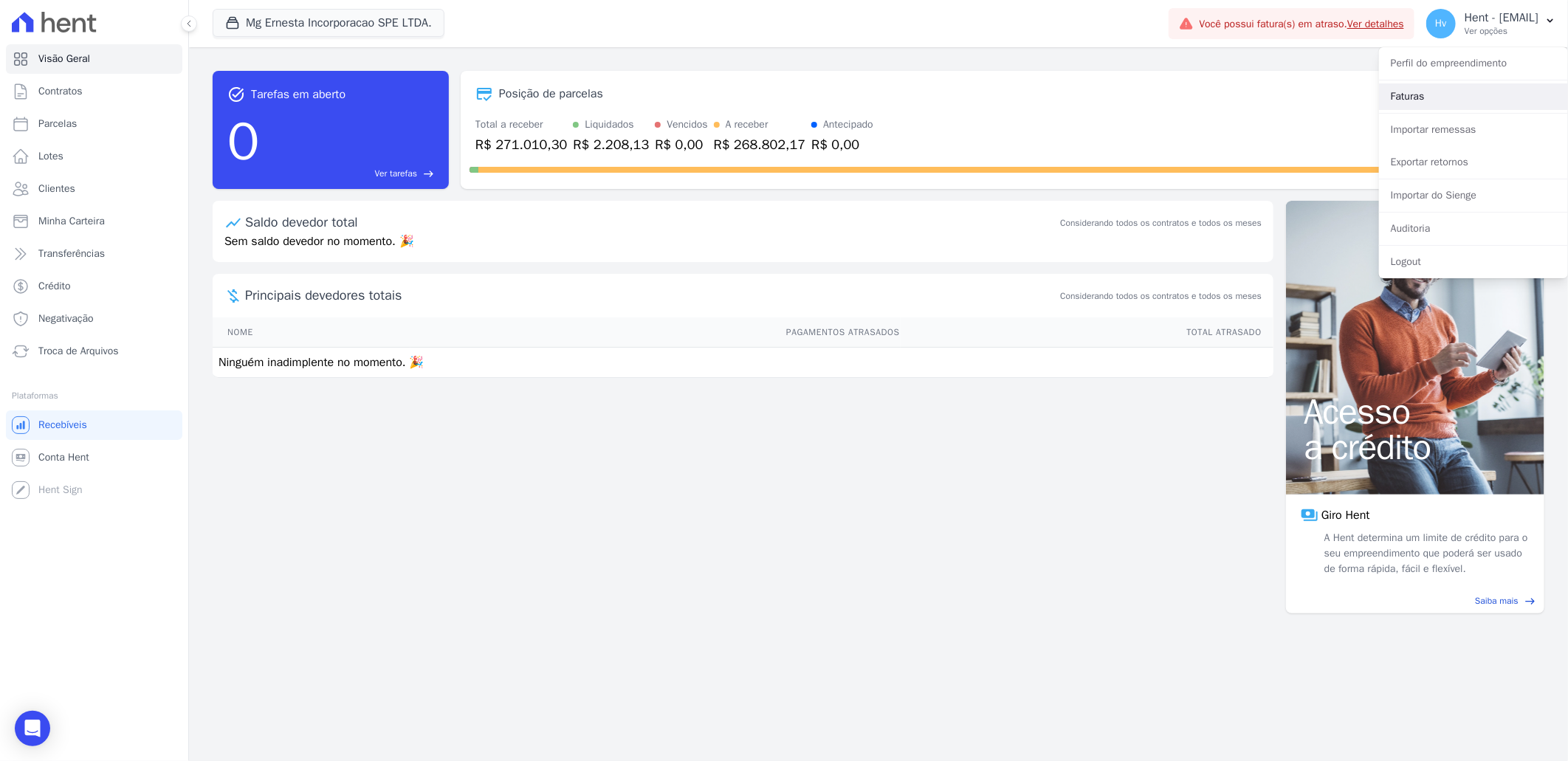 click on "Faturas" at bounding box center [1474, 97] 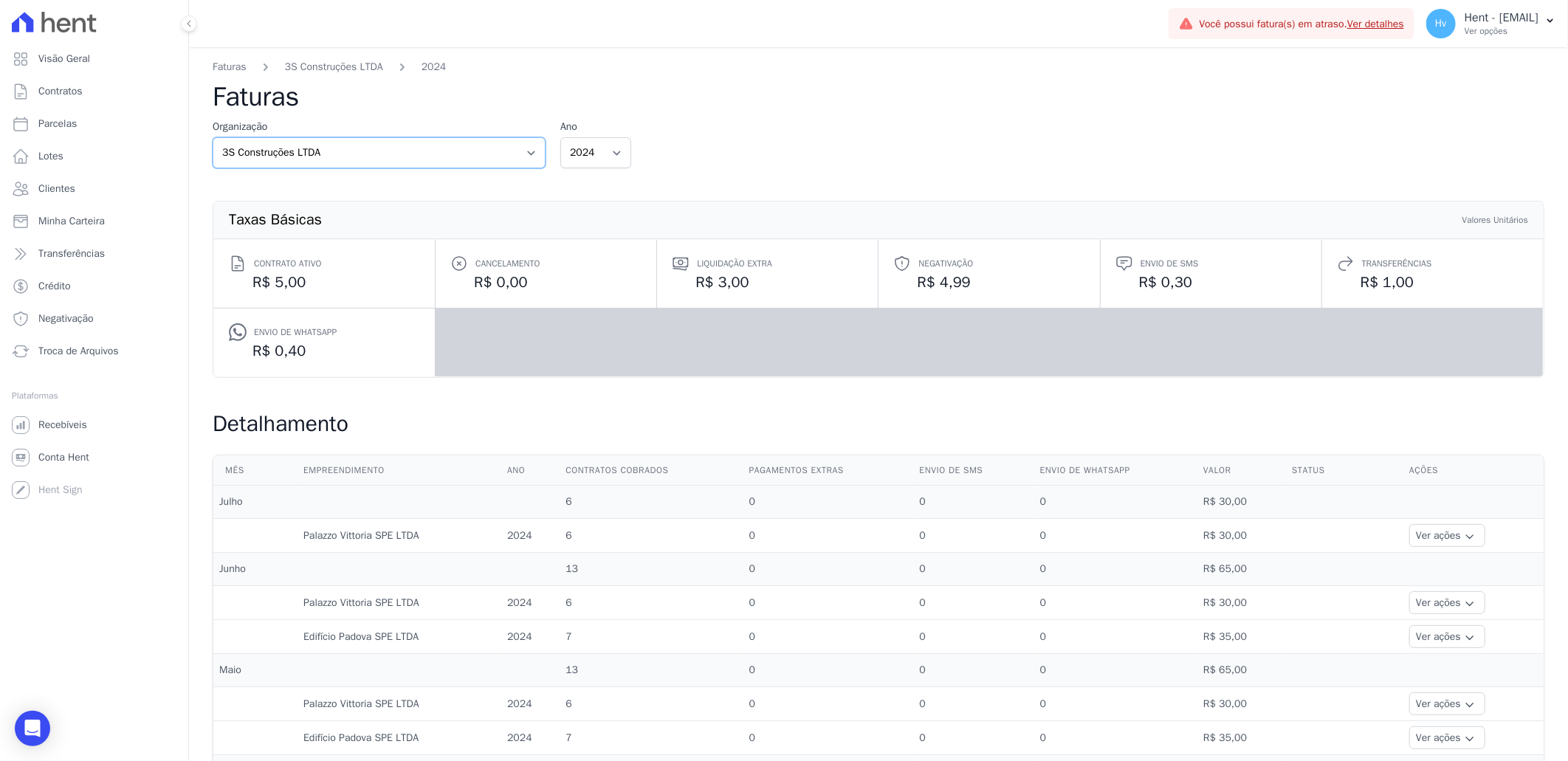 click on "3S Construções LTDA
AGC Urbanismo
Agile Urbanismo
Agora Empreendimentos
Aima Urbanismo
AJMC
Alcance Engenharia
Aldeia Smart
Alexandria
Alpha
Amazonas Participações e Empreendimentos LTDA
Amazon Residence Construtora LTDA
Andrade Lima Empreendimentos Imobiliários LTDA
Andrade Marinho
APAN - FreitasPar Urbanismo
Apice Incorporadora
Apice Incorporadora - Inco
BONELLI EMPREENDIMENTOS IMOBILIARIOS LTDA
Cabral Empreendimentos
Captal Investimentos
Carllotto
Carozo
CAVAZANI EMPREENDIMENTOS IMOBILIARIOS
Celina Guimaraes - Ghia
Celina Guimaraes - Interno
Celina Guimaraes - LBA
Coevo Construtora e Incorporadora - Ghia
Coevo - LBA
Comatt
Comercial Andrade Lima LTDA
CONSTRUTORA E IMOBILIARIA FARIAS
Construtora Fontanive
CONSTRUTORA FONTANIVE LIMITADA
CONSTRUTORA MG TEC LTDA
Construtora Rivello S/A
CONSTRUTORA SOLICASA
Crescer Incorporadora
Dama Empreendimentos
DEVECK CONSTRUTORA E INCORPORADORA LTDA
Doro Incorporações
E-Arke (teste)" at bounding box center [379, 153] 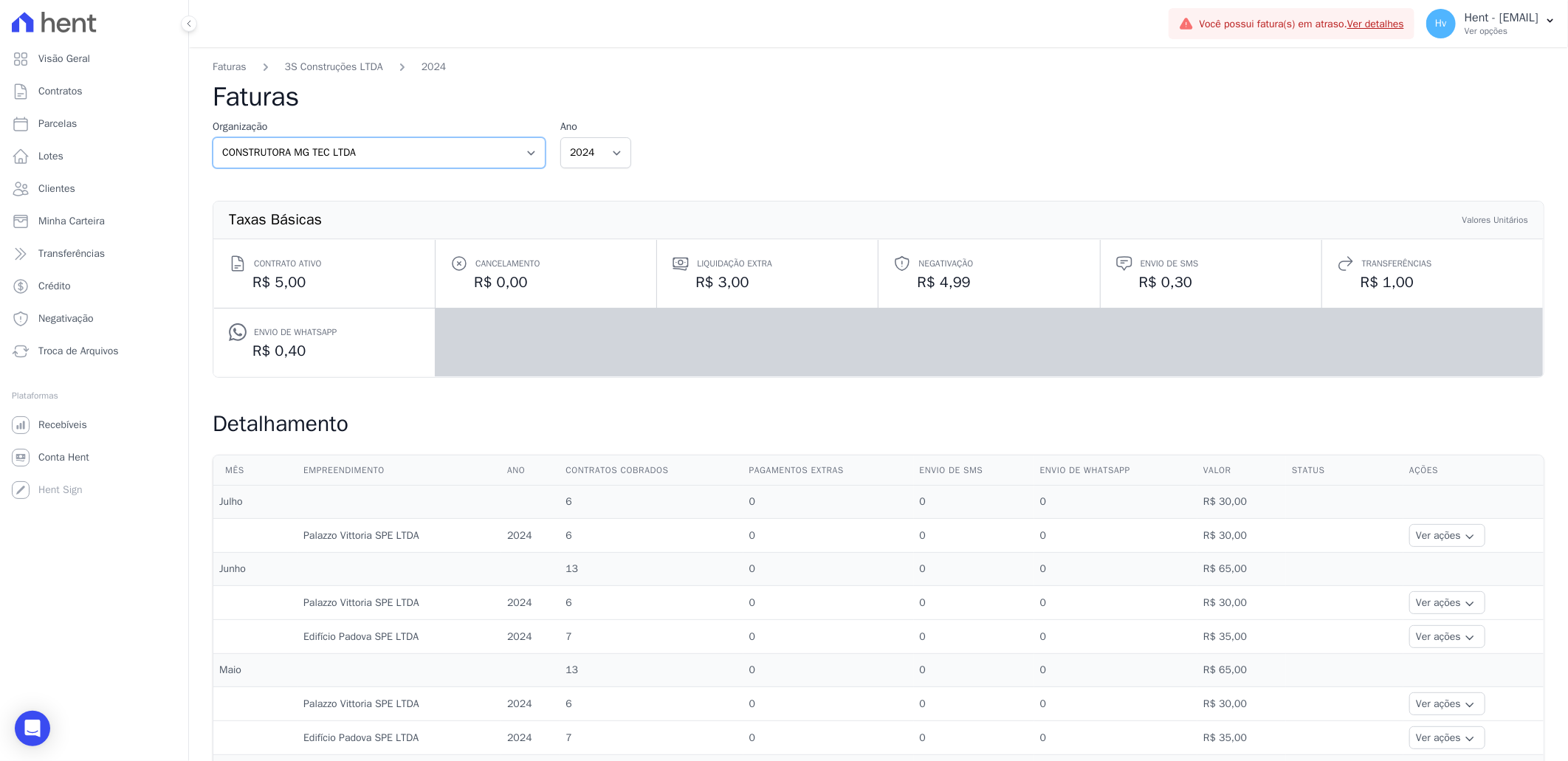 click on "3S Construções LTDA
AGC Urbanismo
Agile Urbanismo
Agora Empreendimentos
Aima Urbanismo
AJMC
Alcance Engenharia
Aldeia Smart
Alexandria
Alpha
Amazonas Participações e Empreendimentos LTDA
Amazon Residence Construtora LTDA
Andrade Lima Empreendimentos Imobiliários LTDA
Andrade Marinho
APAN - FreitasPar Urbanismo
Apice Incorporadora
Apice Incorporadora - Inco
BONELLI EMPREENDIMENTOS IMOBILIARIOS LTDA
Cabral Empreendimentos
Captal Investimentos
Carllotto
Carozo
CAVAZANI EMPREENDIMENTOS IMOBILIARIOS
Celina Guimaraes - Ghia
Celina Guimaraes - Interno
Celina Guimaraes - LBA
Coevo Construtora e Incorporadora - Ghia
Coevo - LBA
Comatt
Comercial Andrade Lima LTDA
CONSTRUTORA E IMOBILIARIA FARIAS
Construtora Fontanive
CONSTRUTORA FONTANIVE LIMITADA
CONSTRUTORA MG TEC LTDA
Construtora Rivello S/A
CONSTRUTORA SOLICASA
Crescer Incorporadora
Dama Empreendimentos
DEVECK CONSTRUTORA E INCORPORADORA LTDA
Doro Incorporações
E-Arke (teste)" at bounding box center [379, 153] 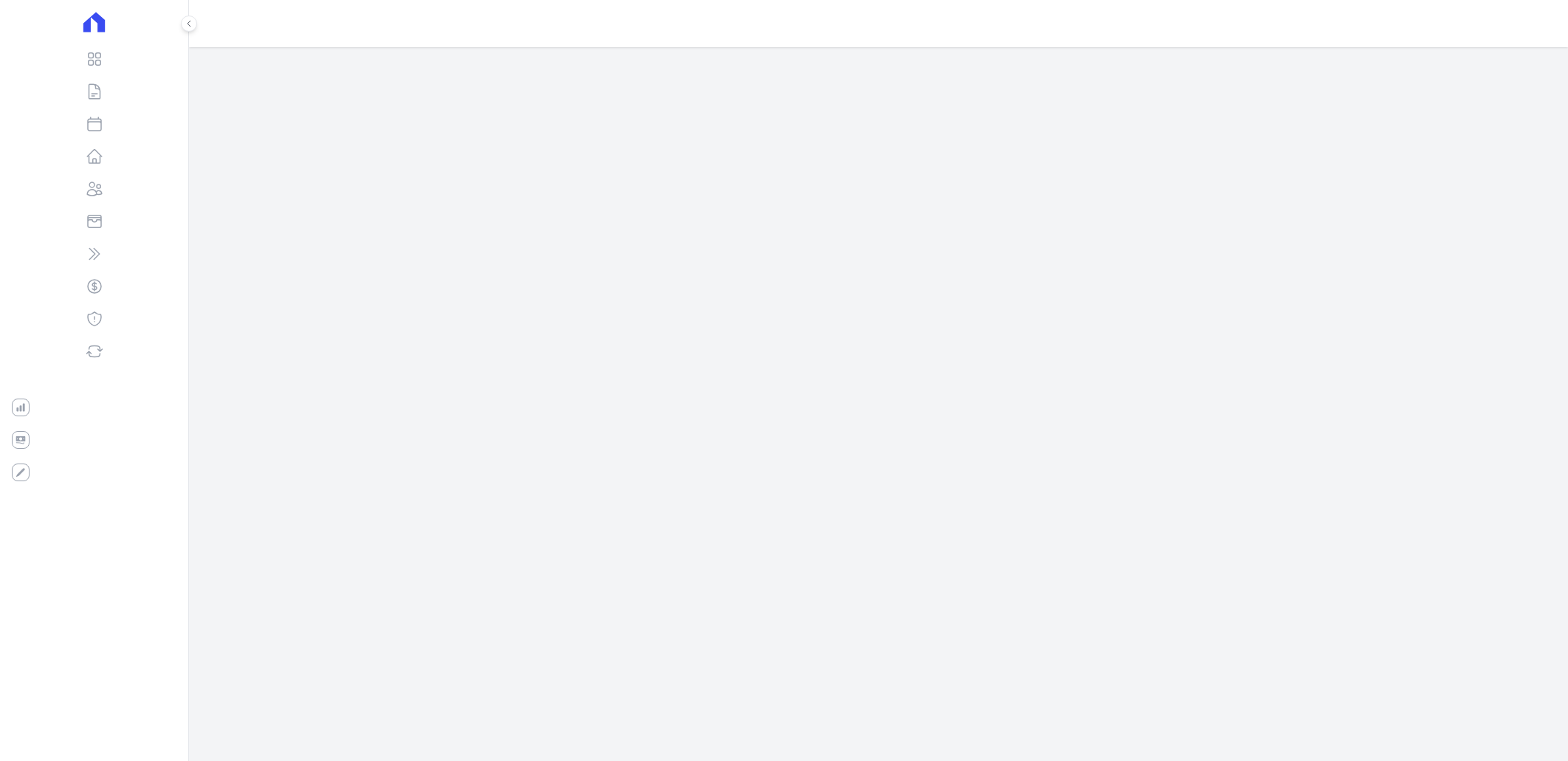 scroll, scrollTop: 0, scrollLeft: 0, axis: both 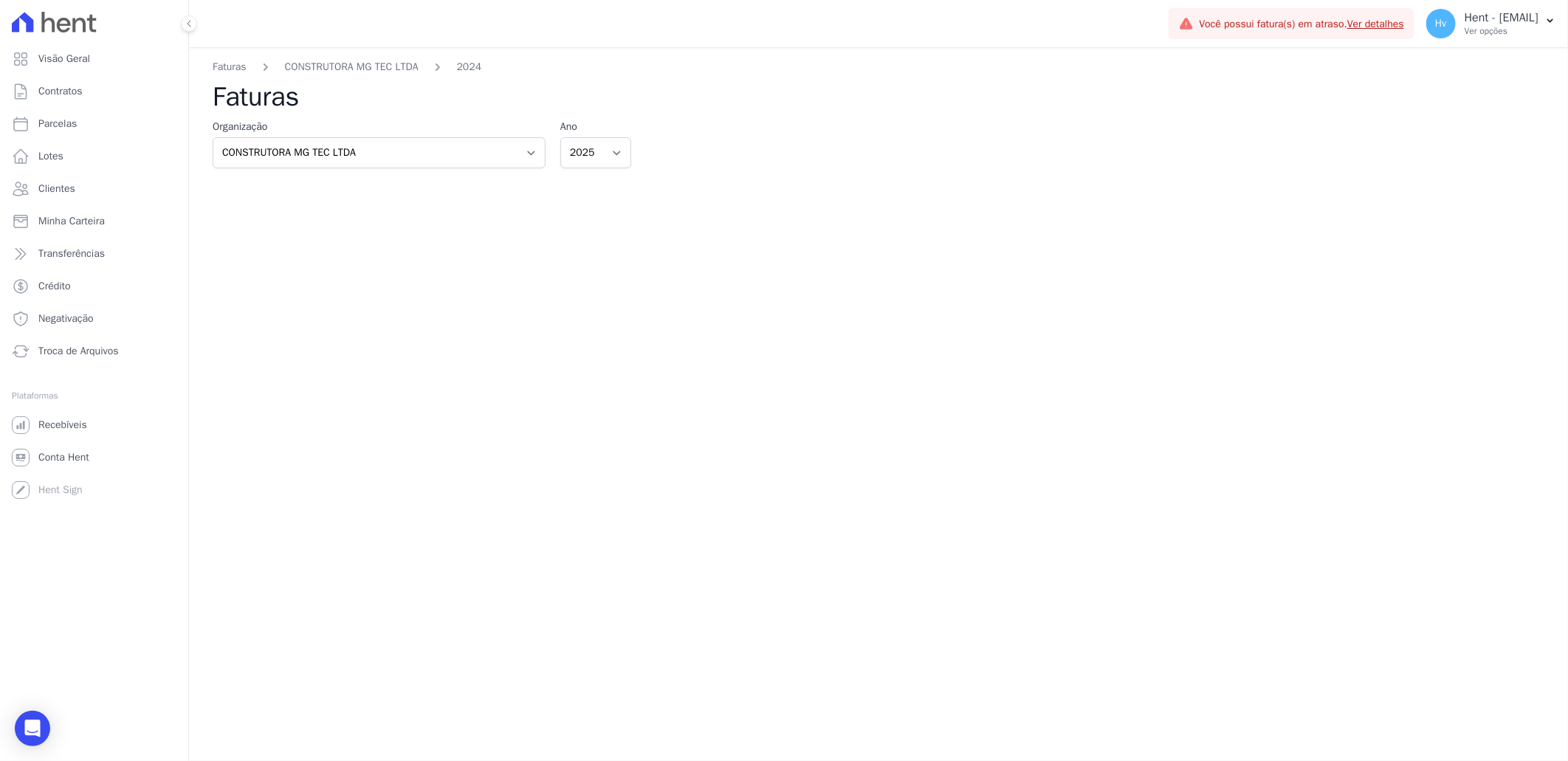 click on "Faturas
CONSTRUTORA MG TEC LTDA
2024
Faturas
Organização
3S Construções LTDA
AGC Urbanismo
Agile Urbanismo
Agora Empreendimentos
Aima Urbanismo
AJMC
Alcance Engenharia
Aldeia Smart
Alexandria
Alpha
Amazonas Participações e Empreendimentos LTDA
Amazon Residence Construtora LTDA
Andrade Lima Empreendimentos Imobiliários LTDA
Andrade Marinho
APAN - FreitasPar Urbanismo
Apice Incorporadora
Apice Incorporadora - Inco
BONELLI EMPREENDIMENTOS IMOBILIARIOS LTDA
Cabral Empreendimentos
Captal Investimentos
Carllotto
Carozo
CAVAZANI EMPREENDIMENTOS IMOBILIARIOS
Celina Guimaraes - Ghia
Coevo - LBA" at bounding box center [878, 404] 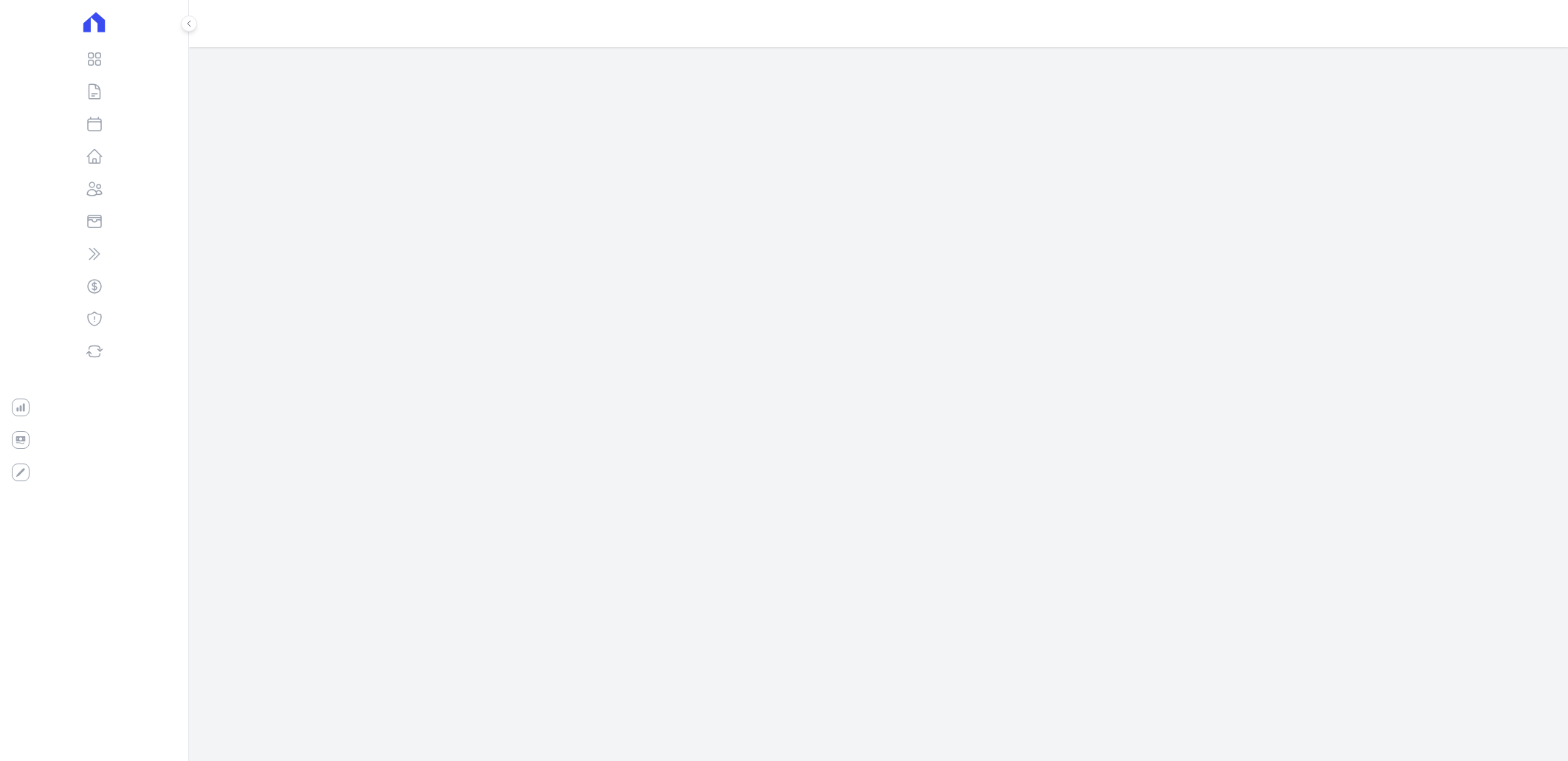 scroll, scrollTop: 0, scrollLeft: 0, axis: both 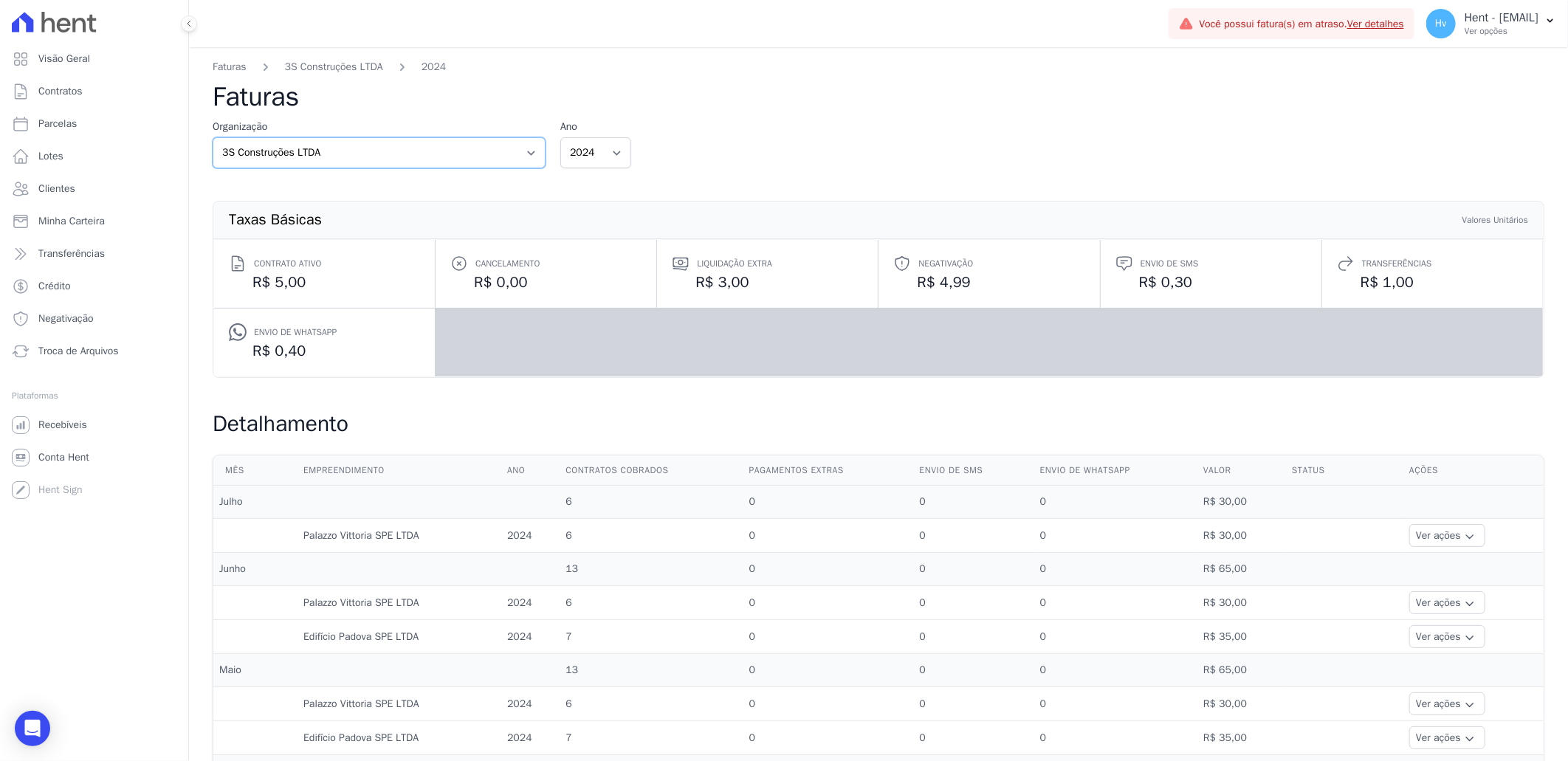 click on "3S Construções LTDA
AGC Urbanismo
Agile Urbanismo
Agora Empreendimentos
Aima Urbanismo
AJMC
Alcance Engenharia
Aldeia Smart
Alexandria
Alpha
Amazonas Participações e Empreendimentos LTDA
Amazon Residence Construtora LTDA
Andrade Lima Empreendimentos Imobiliários LTDA
Andrade Marinho
APAN - FreitasPar Urbanismo
Apice Incorporadora
Apice Incorporadora - Inco
BONELLI EMPREENDIMENTOS IMOBILIARIOS LTDA
Cabral Empreendimentos
Captal Investimentos
Carllotto
Carozo
CAVAZANI EMPREENDIMENTOS IMOBILIARIOS
Celina Guimaraes - Ghia
Celina Guimaraes - Interno
Celina Guimaraes - LBA
Coevo Construtora e Incorporadora - Ghia
Coevo - LBA
Comatt
Comercial Andrade Lima LTDA
CONSTRUTORA E IMOBILIARIA FARIAS
Construtora Fontanive
CONSTRUTORA FONTANIVE LIMITADA
CONSTRUTORA MG TEC LTDA
Construtora Rivello S/A
CONSTRUTORA SOLICASA
Crescer Incorporadora
Dama Empreendimentos
DEVECK CONSTRUTORA E INCORPORADORA LTDA
Doro Incorporações
E-Arke (teste)" at bounding box center (379, 153) 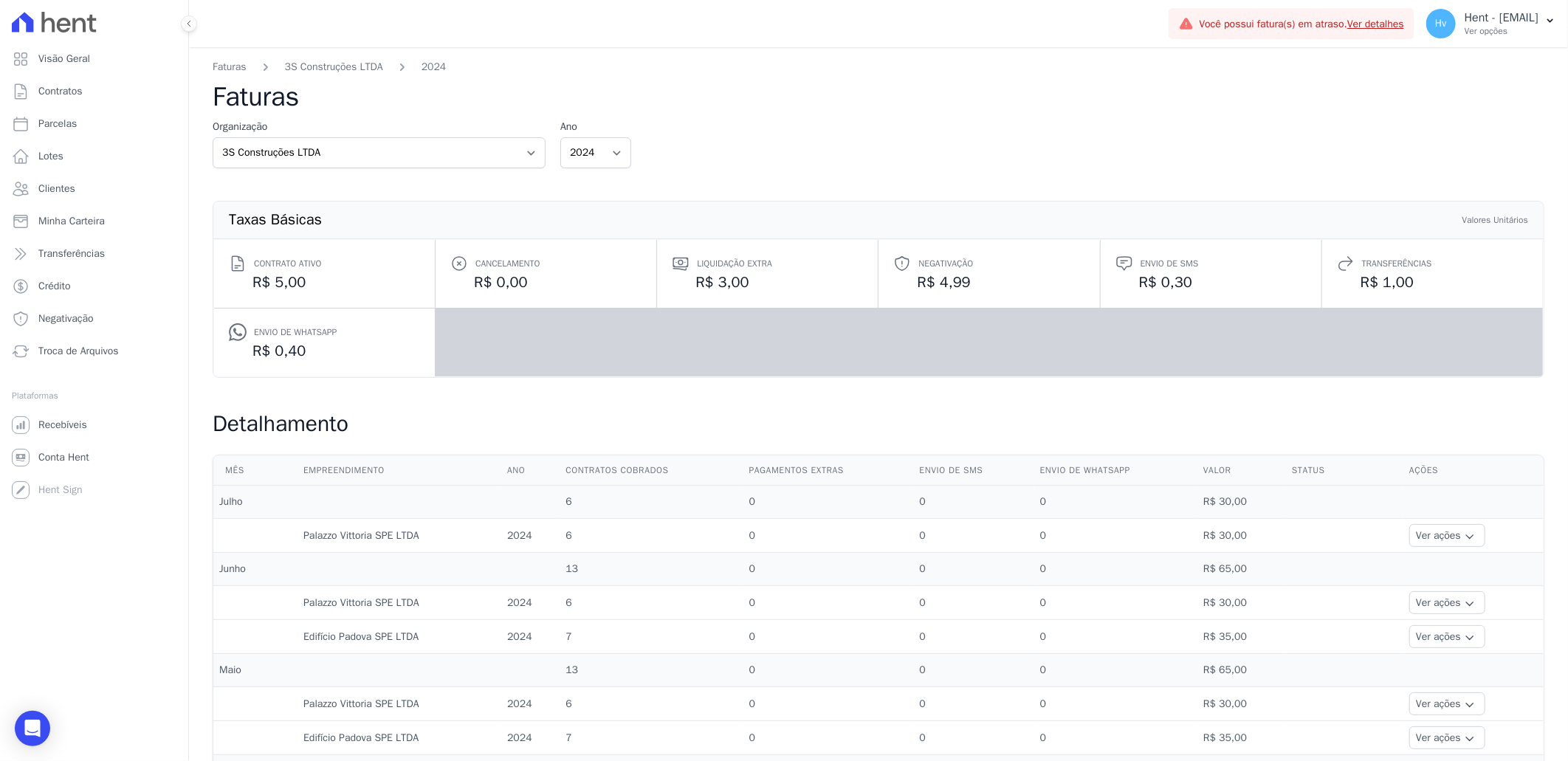 click on "Organização
3S Construções LTDA
AGC Urbanismo
Agile Urbanismo
Agora Empreendimentos
Aima Urbanismo
AJMC
Alcance Engenharia
Aldeia Smart
Alexandria
Alpha
Amazonas Participações e Empreendimentos LTDA
Amazon Residence Construtora LTDA
Andrade Lima Empreendimentos Imobiliários LTDA
Andrade Marinho
APAN - FreitasPar Urbanismo
Apice Incorporadora
Apice Incorporadora - Inco
BONELLI EMPREENDIMENTOS IMOBILIARIOS LTDA
Cabral Empreendimentos
Captal Investimentos
Carllotto
Carozo
CAVAZANI EMPREENDIMENTOS IMOBILIARIOS
Celina Guimaraes - Ghia
Celina Guimaraes - Interno
Celina Guimaraes - LBA
Coevo Construtora e Incorporadora - Ghia
Coevo - LBA
Comatt
Comercial Andrade Lima LTDA
CONSTRUTORA E IMOBILIARIA FARIAS
Construtora Fontanive
CONSTRUTORA FONTANIVE LIMITADA
CONSTRUTORA MG TEC LTDA
Construtora Rivello S/A
CONSTRUTORA SOLICASA
Crescer Incorporadora
Dama Empreendimentos" at bounding box center (878, 143) 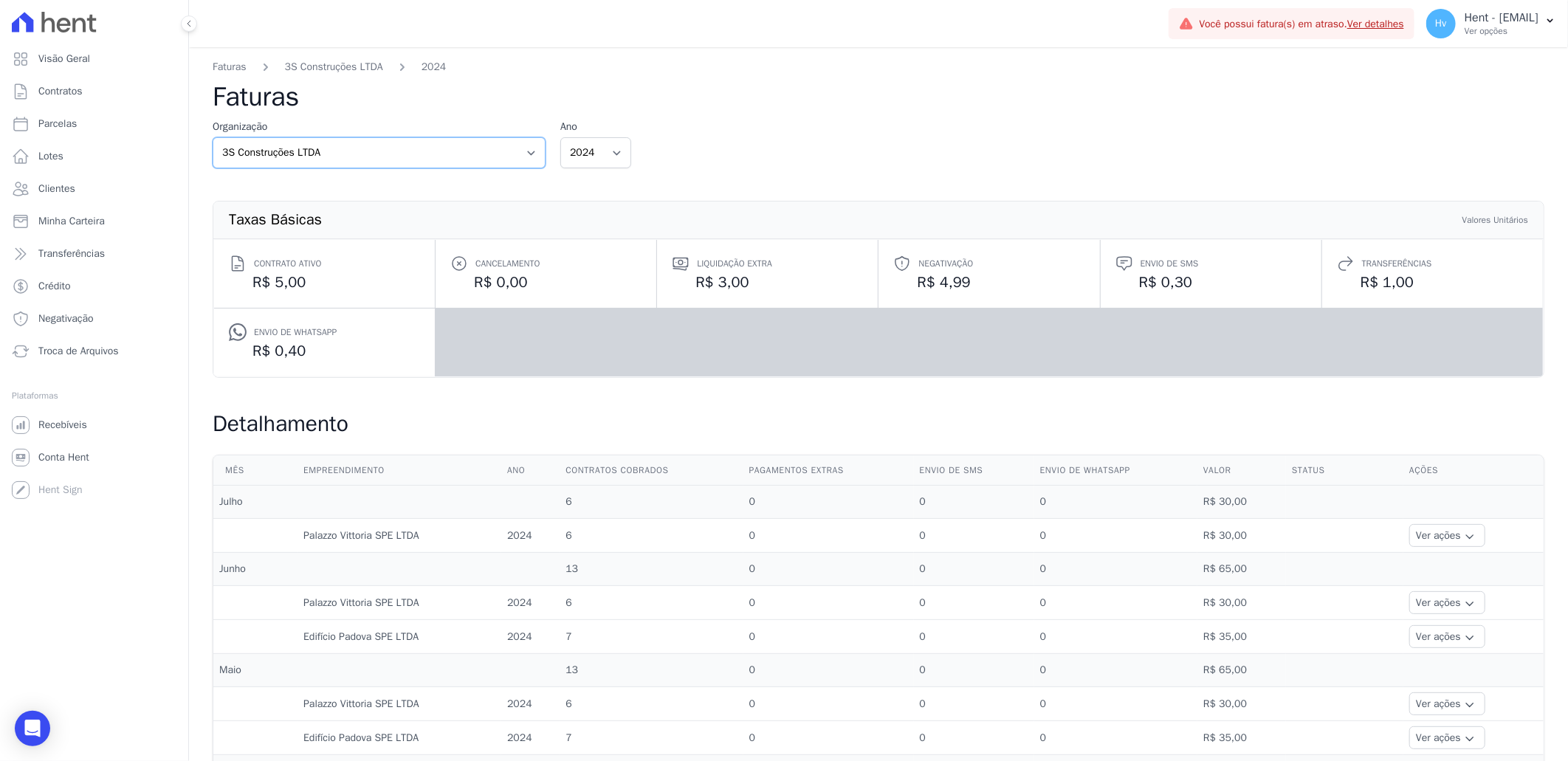 click on "3S Construções LTDA
AGC Urbanismo
Agile Urbanismo
Agora Empreendimentos
Aima Urbanismo
AJMC
Alcance Engenharia
Aldeia Smart
Alexandria
Alpha
Amazonas Participações e Empreendimentos LTDA
Amazon Residence Construtora LTDA
Andrade Lima Empreendimentos Imobiliários LTDA
Andrade Marinho
APAN - FreitasPar Urbanismo
Apice Incorporadora
Apice Incorporadora - Inco
BONELLI EMPREENDIMENTOS IMOBILIARIOS LTDA
Cabral Empreendimentos
Captal Investimentos
Carllotto
Carozo
CAVAZANI EMPREENDIMENTOS IMOBILIARIOS
Celina Guimaraes - Ghia
Celina Guimaraes - Interno
Celina Guimaraes - LBA
Coevo Construtora e Incorporadora - Ghia
Coevo - LBA
Comatt
Comercial Andrade Lima LTDA
CONSTRUTORA E IMOBILIARIA FARIAS
Construtora Fontanive
CONSTRUTORA FONTANIVE LIMITADA
CONSTRUTORA MG TEC LTDA
Construtora Rivello S/A
CONSTRUTORA SOLICASA
Crescer Incorporadora
Dama Empreendimentos
DEVECK CONSTRUTORA E INCORPORADORA LTDA
Doro Incorporações
E-Arke (teste)" at bounding box center (379, 153) 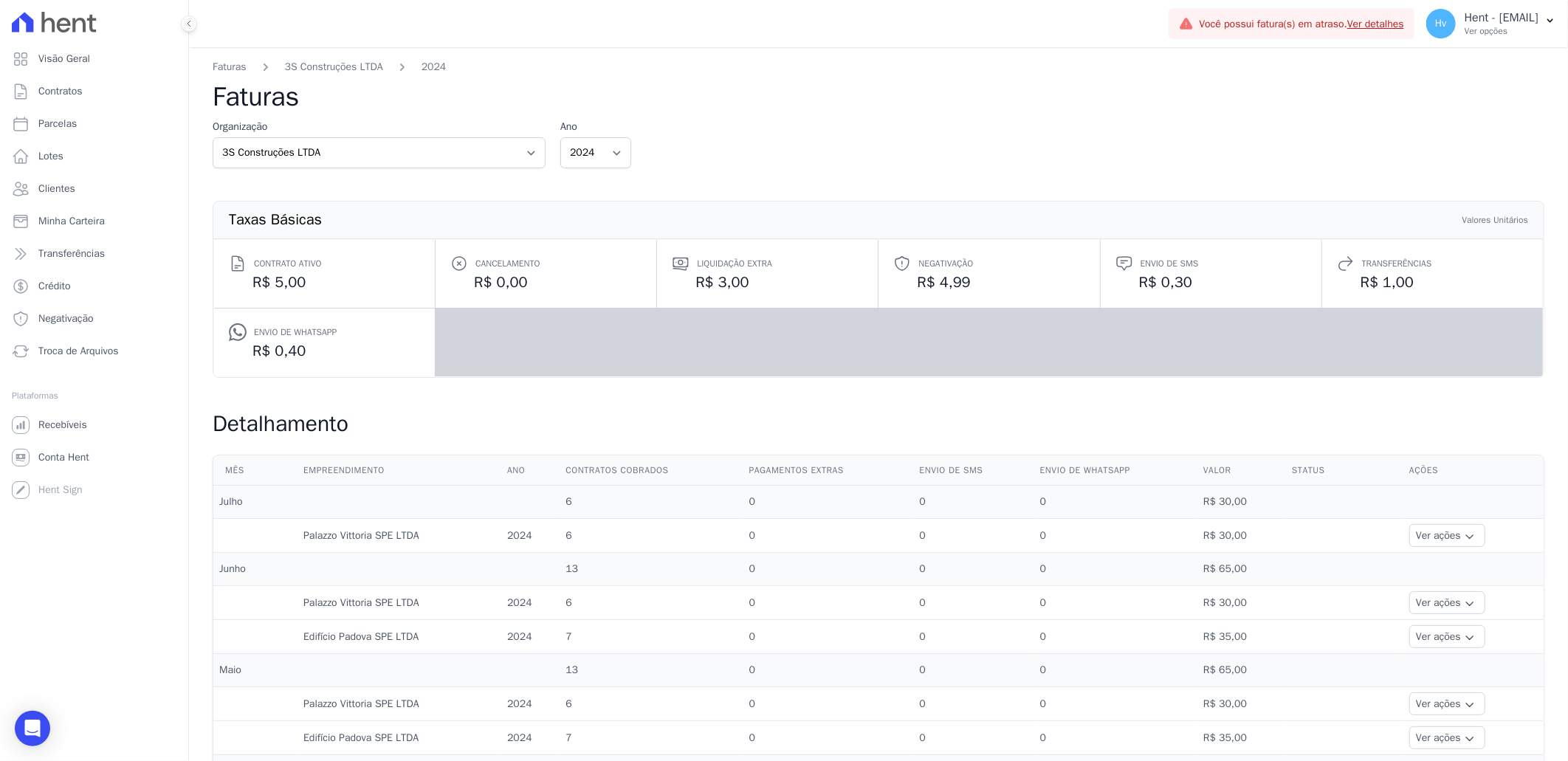 drag, startPoint x: 1169, startPoint y: 86, endPoint x: 1259, endPoint y: 79, distance: 90.27181 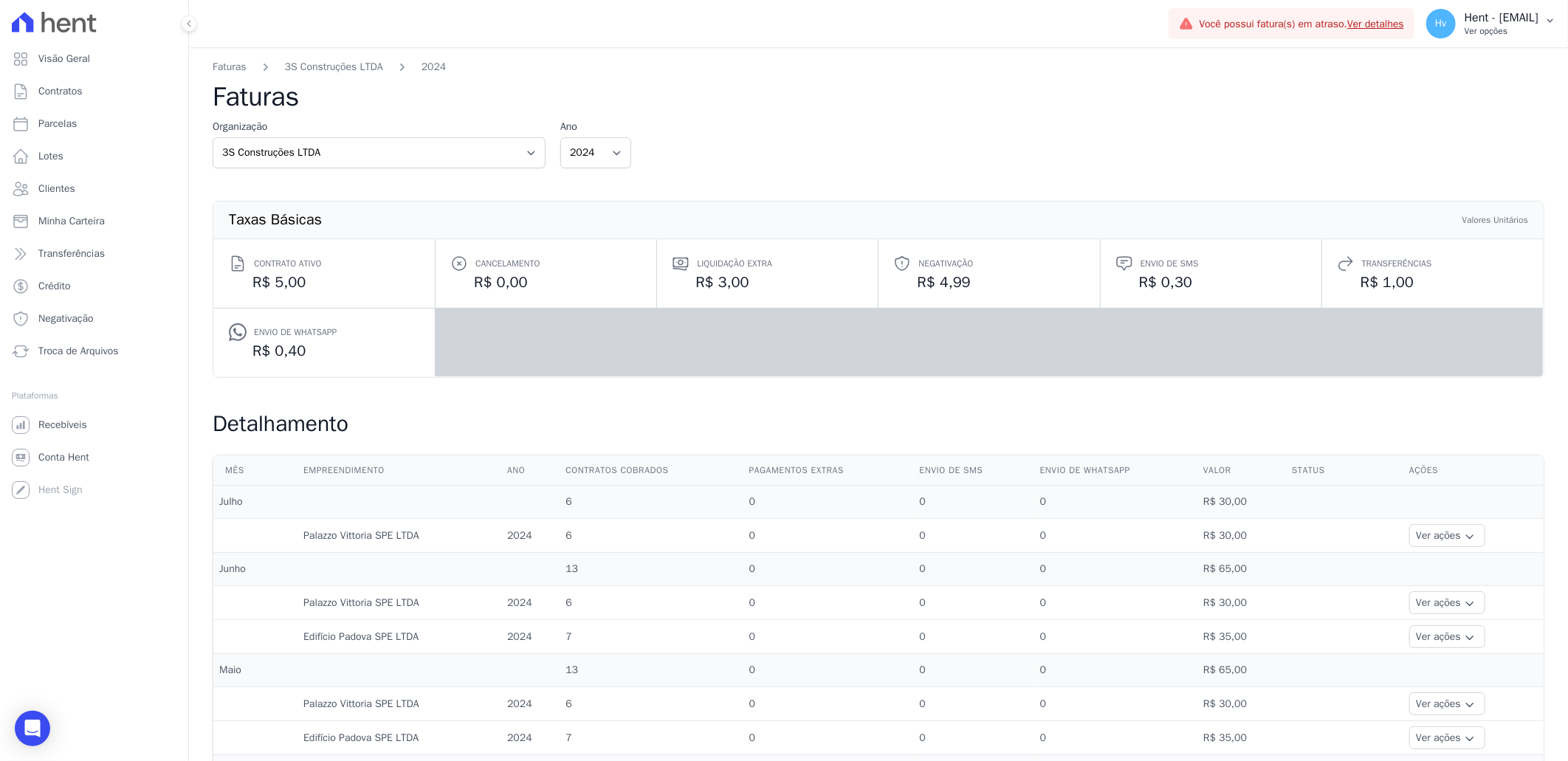 click on "Hent -  [EMAIL]" at bounding box center (1502, 18) 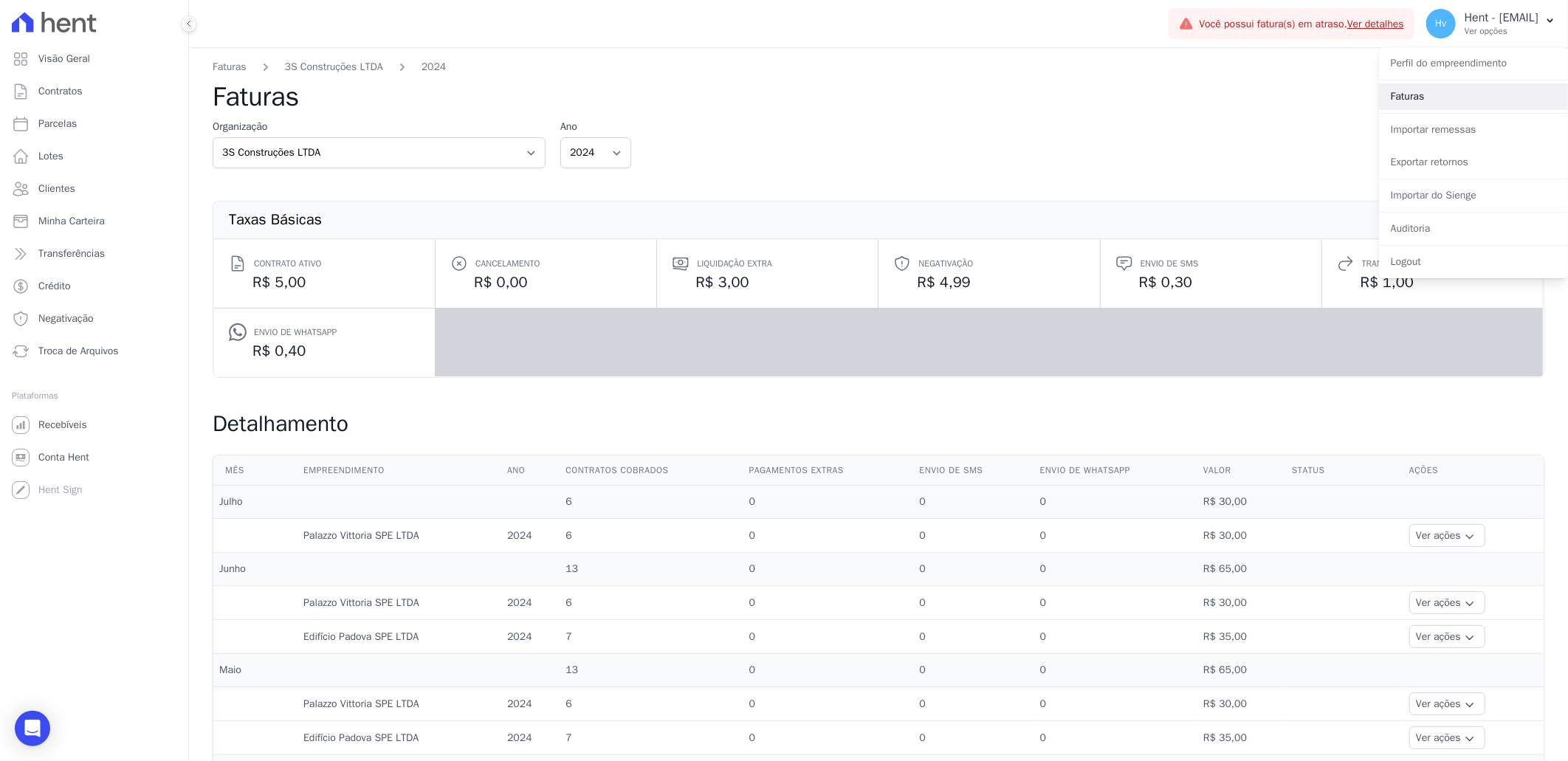 click on "Faturas" at bounding box center (1474, 97) 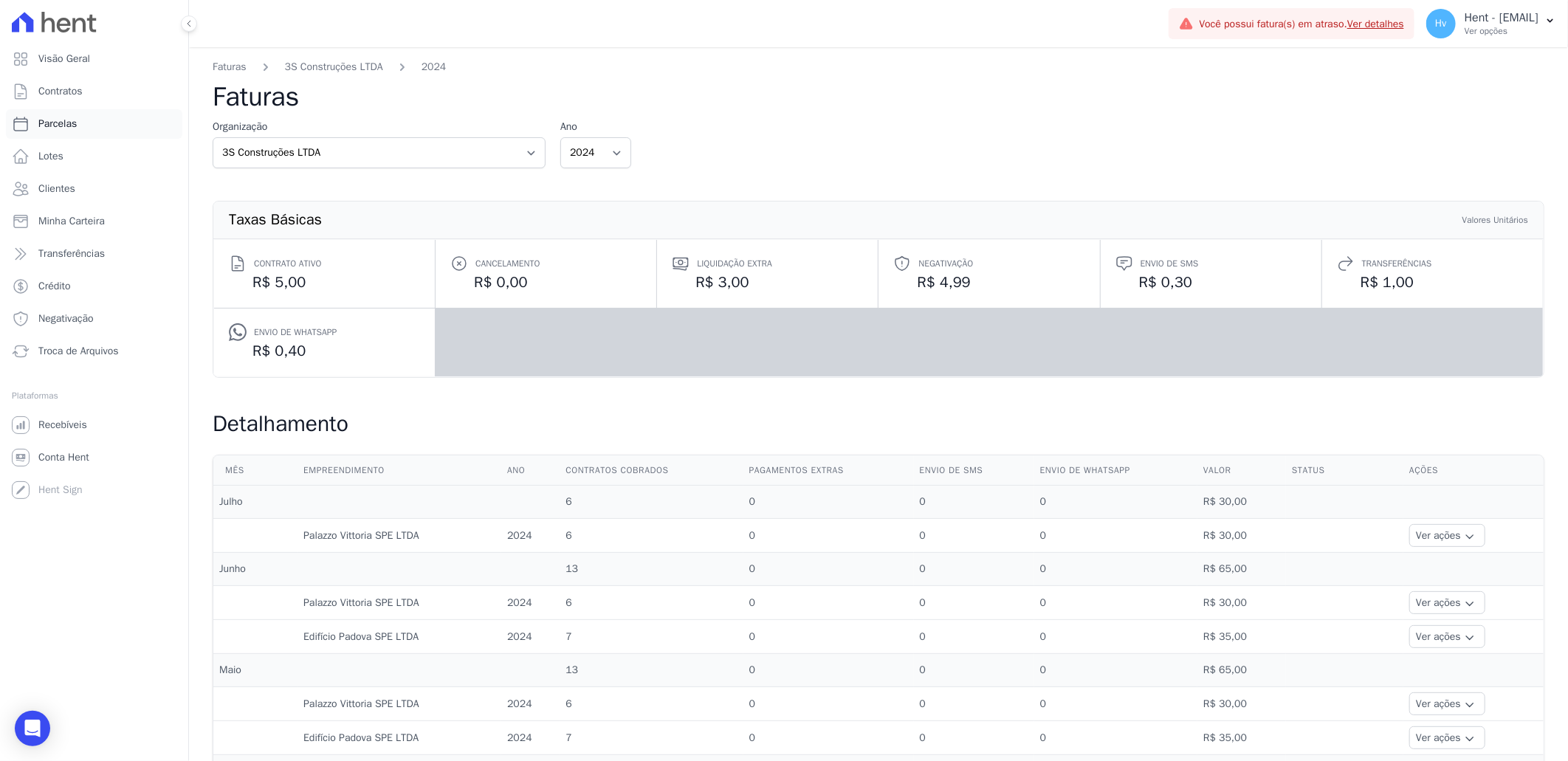 click on "Parcelas" at bounding box center (94, 124) 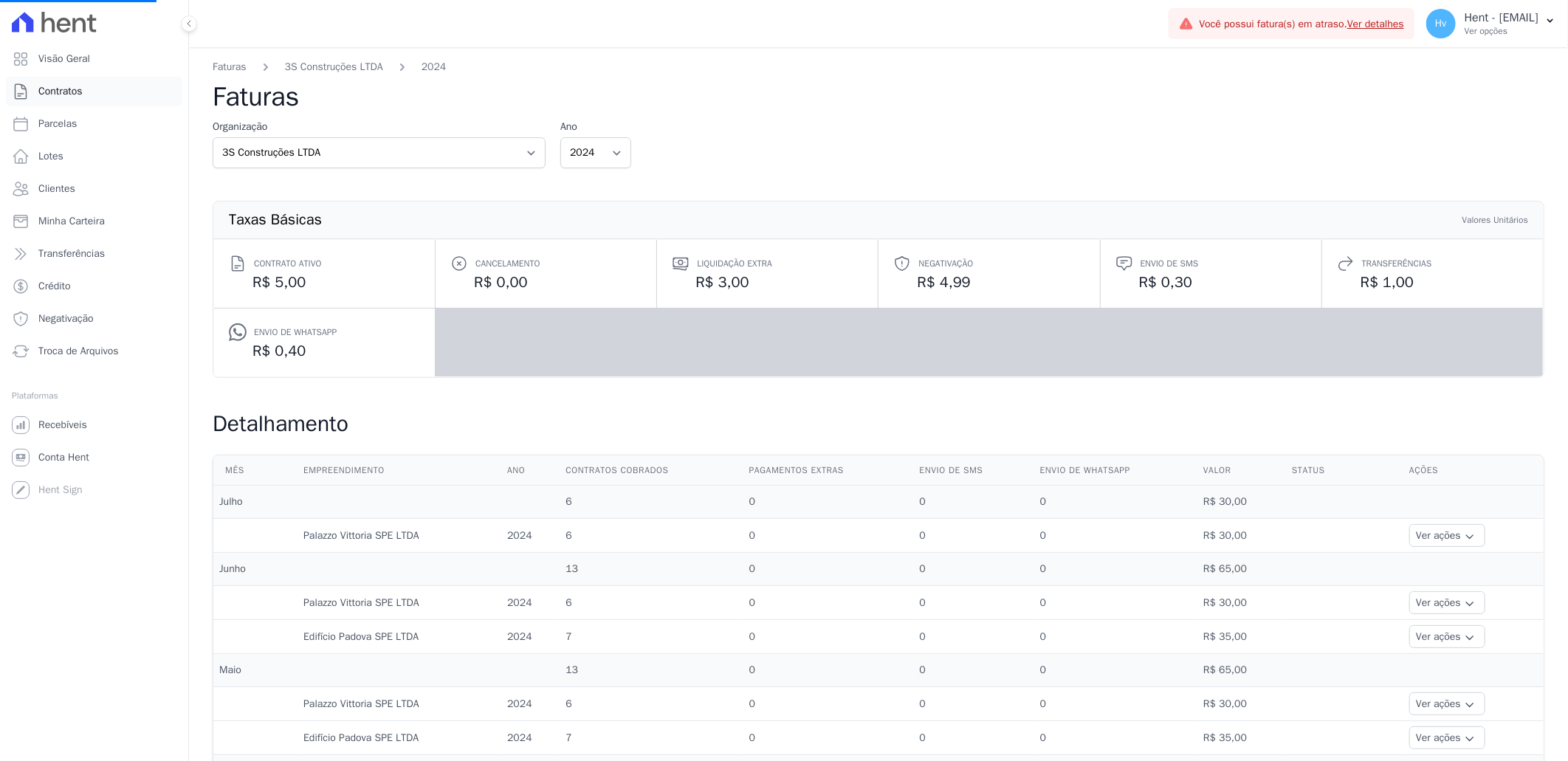 click on "Contratos" at bounding box center [61, 92] 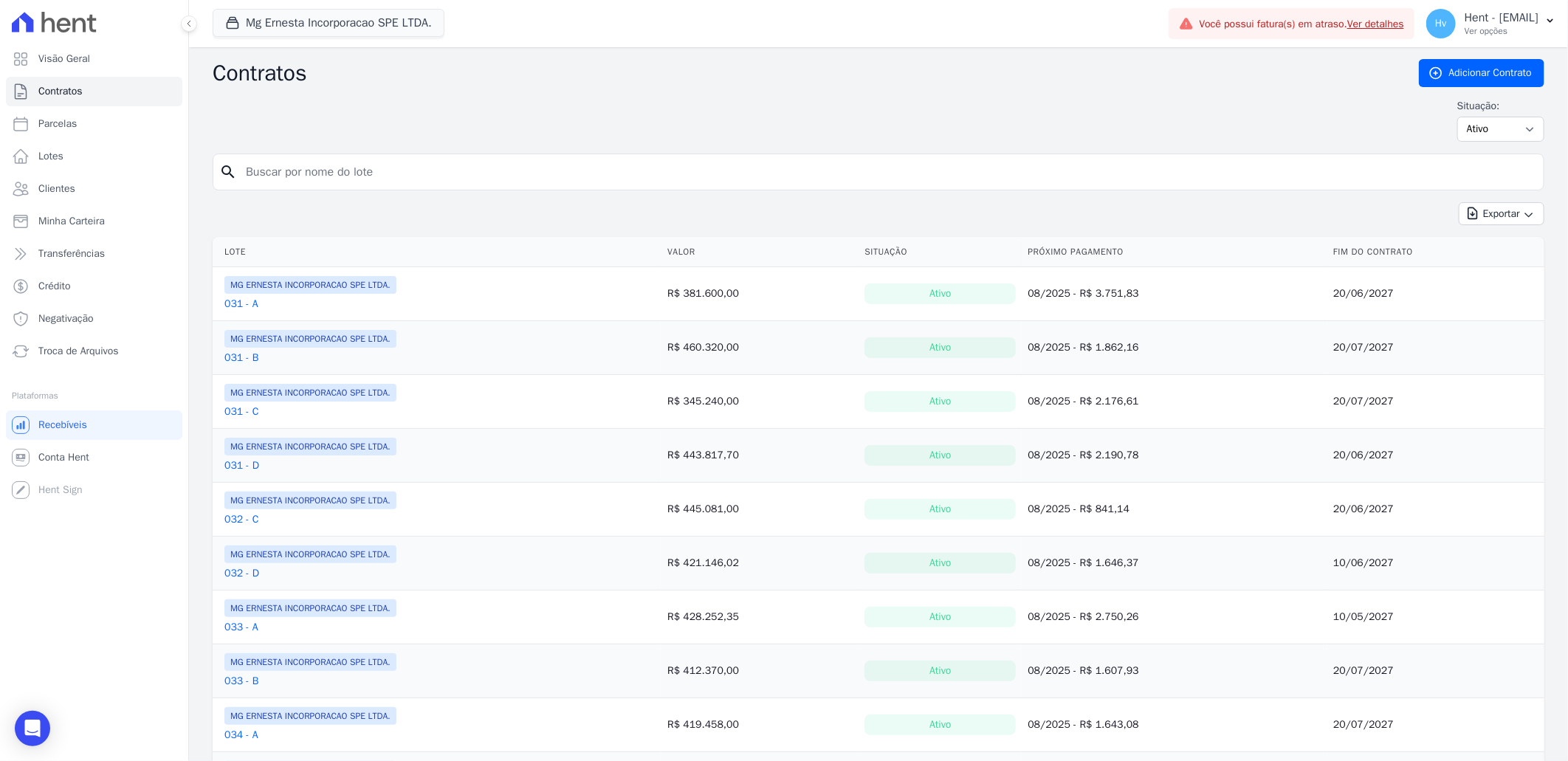 click on "031 - A" at bounding box center (241, 304) 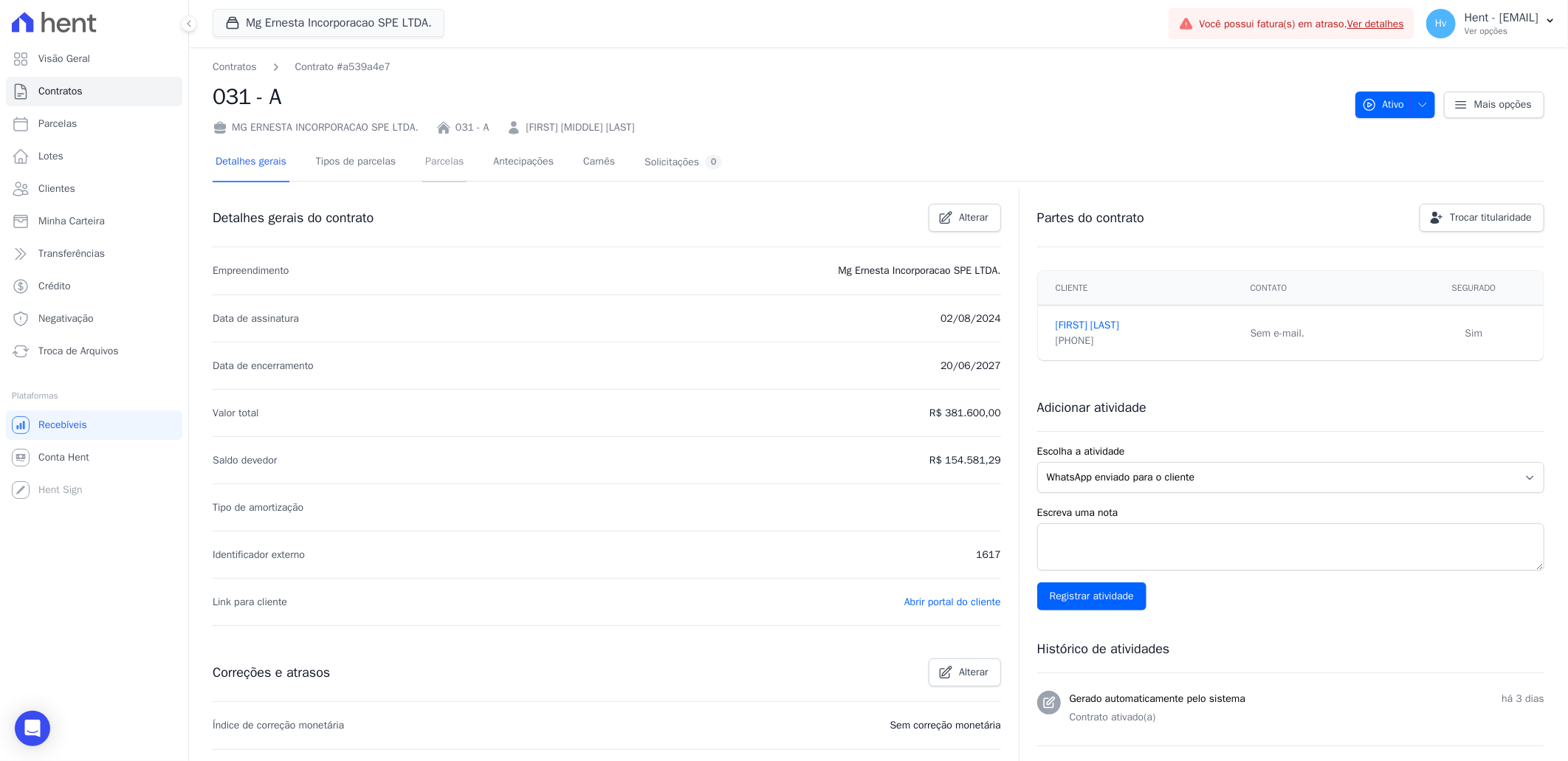 click on "Parcelas" at bounding box center [444, 162] 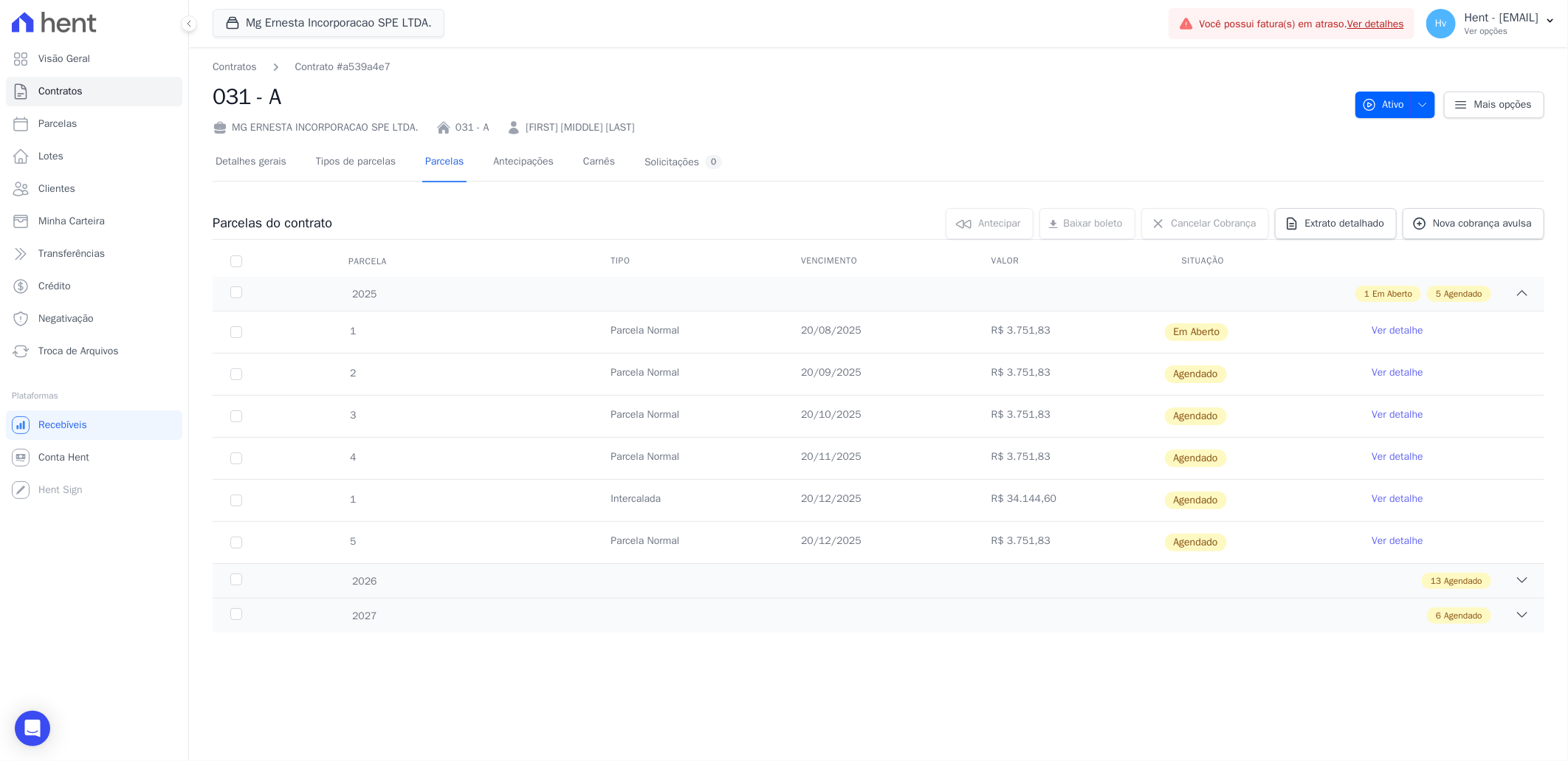 drag, startPoint x: 1005, startPoint y: 329, endPoint x: 1025, endPoint y: 328, distance: 20.024984 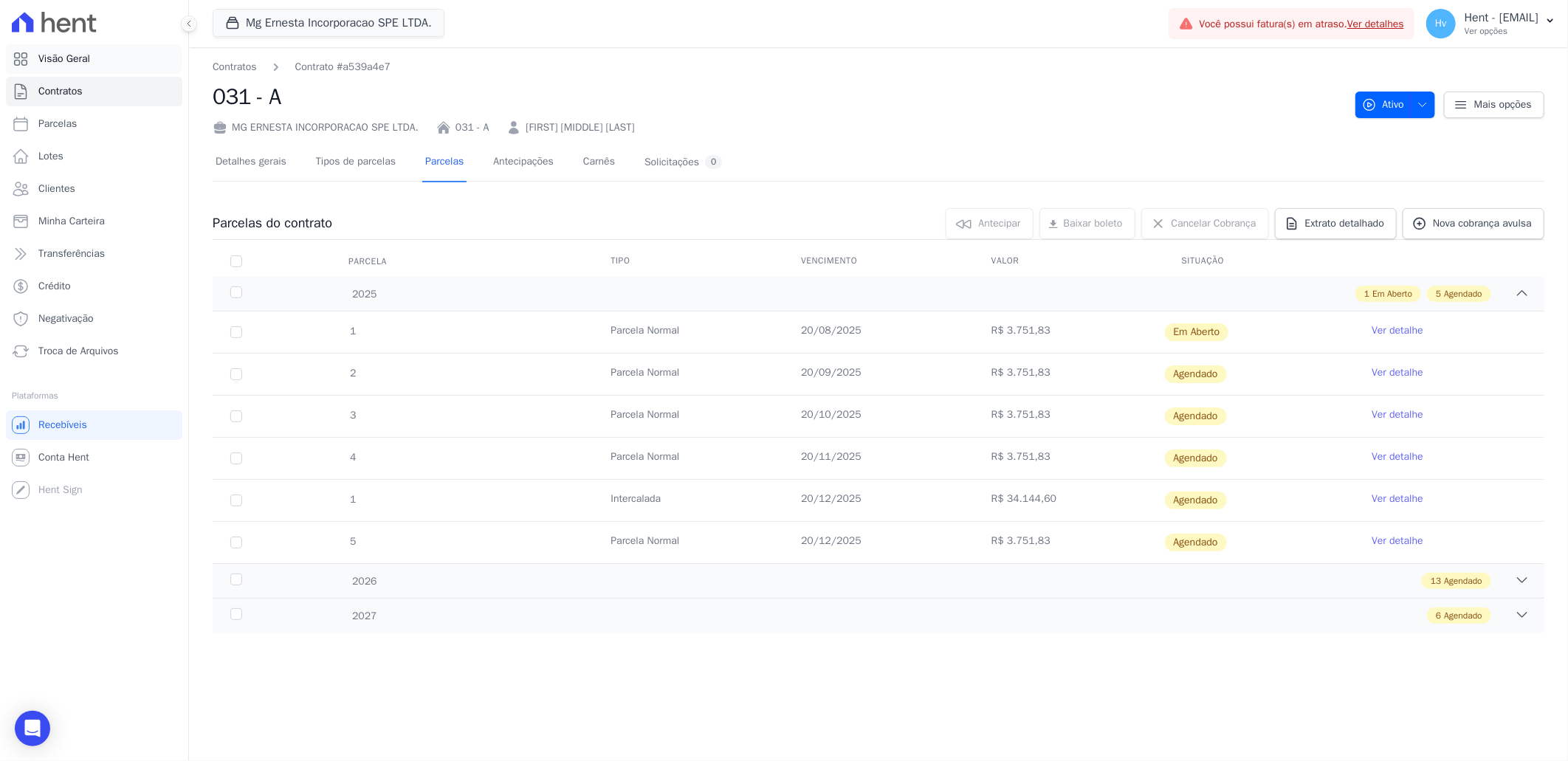 click on "Visão Geral" at bounding box center (64, 59) 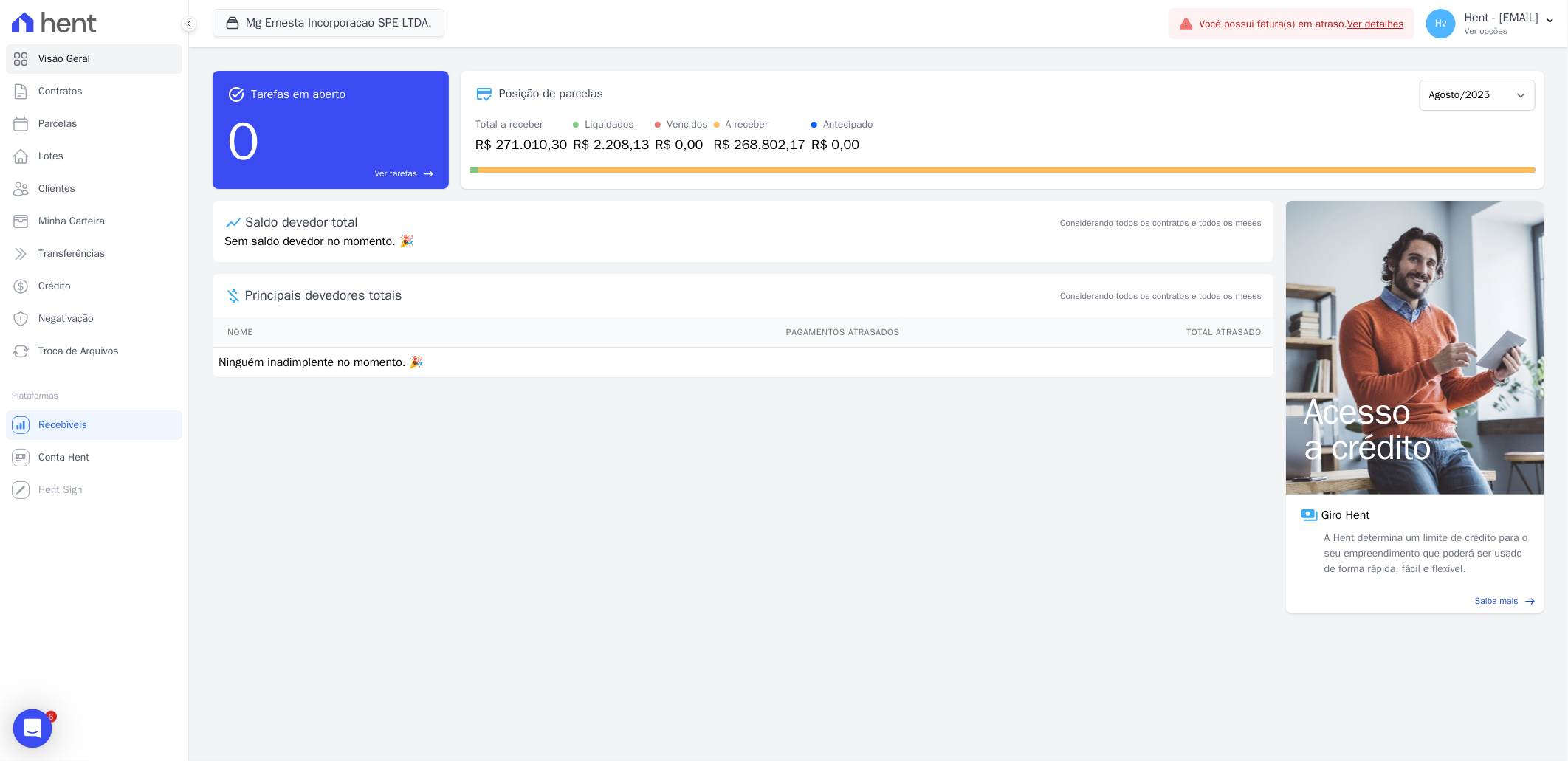 scroll, scrollTop: 0, scrollLeft: 0, axis: both 